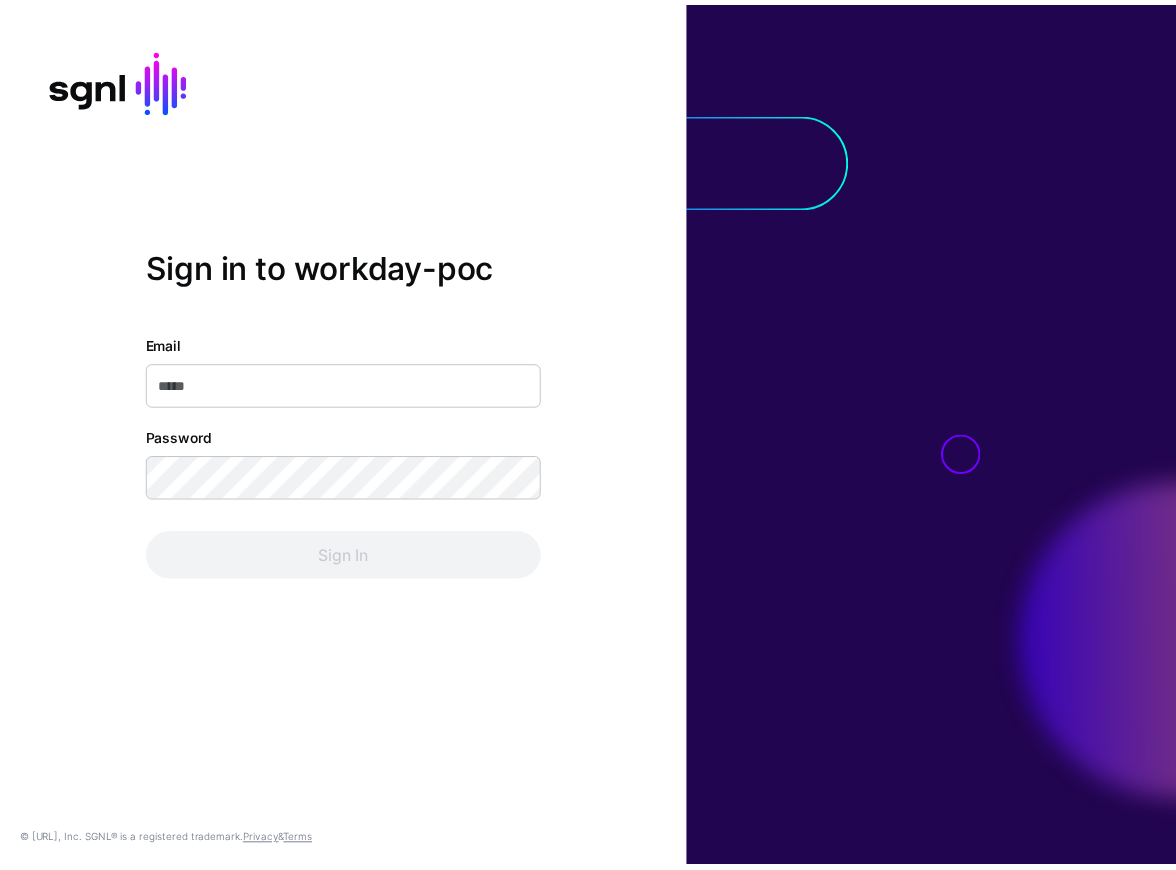 scroll, scrollTop: 0, scrollLeft: 0, axis: both 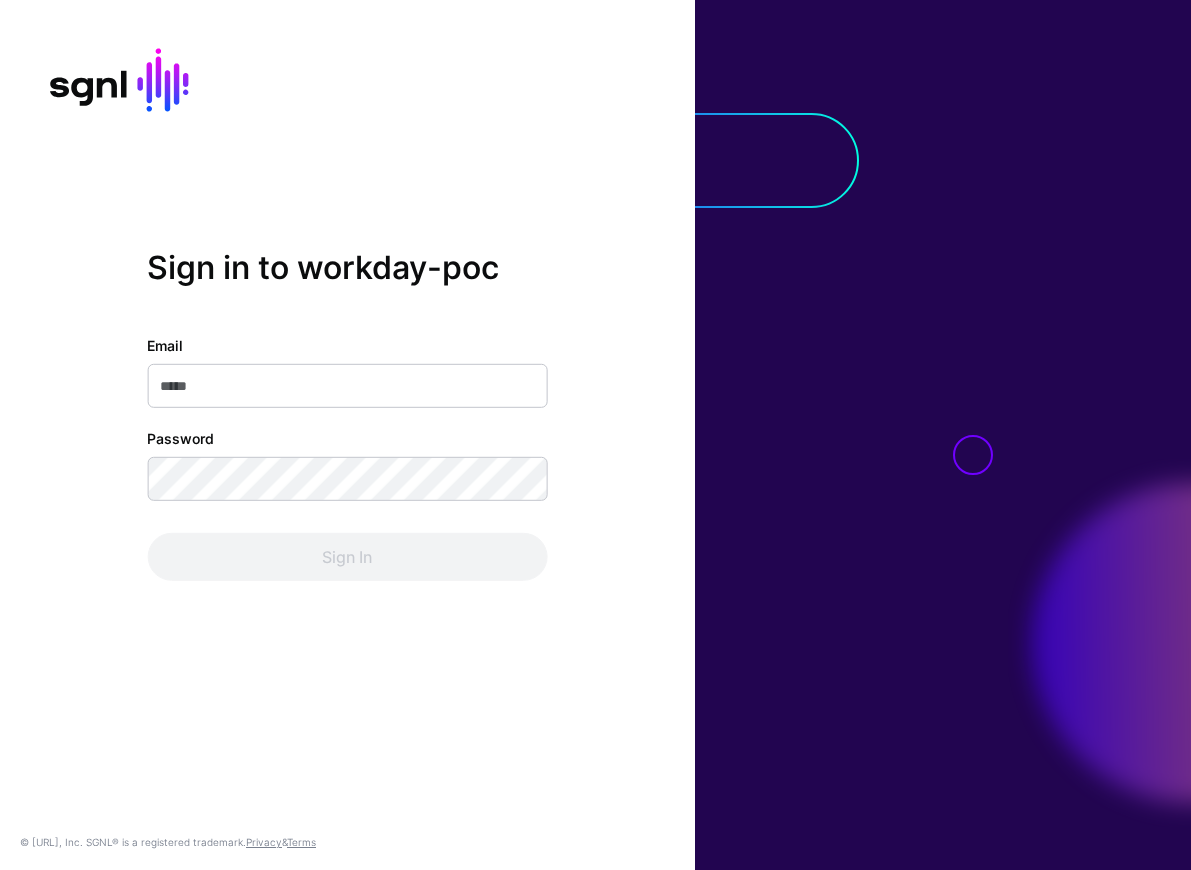 click on "Email" at bounding box center [347, 386] 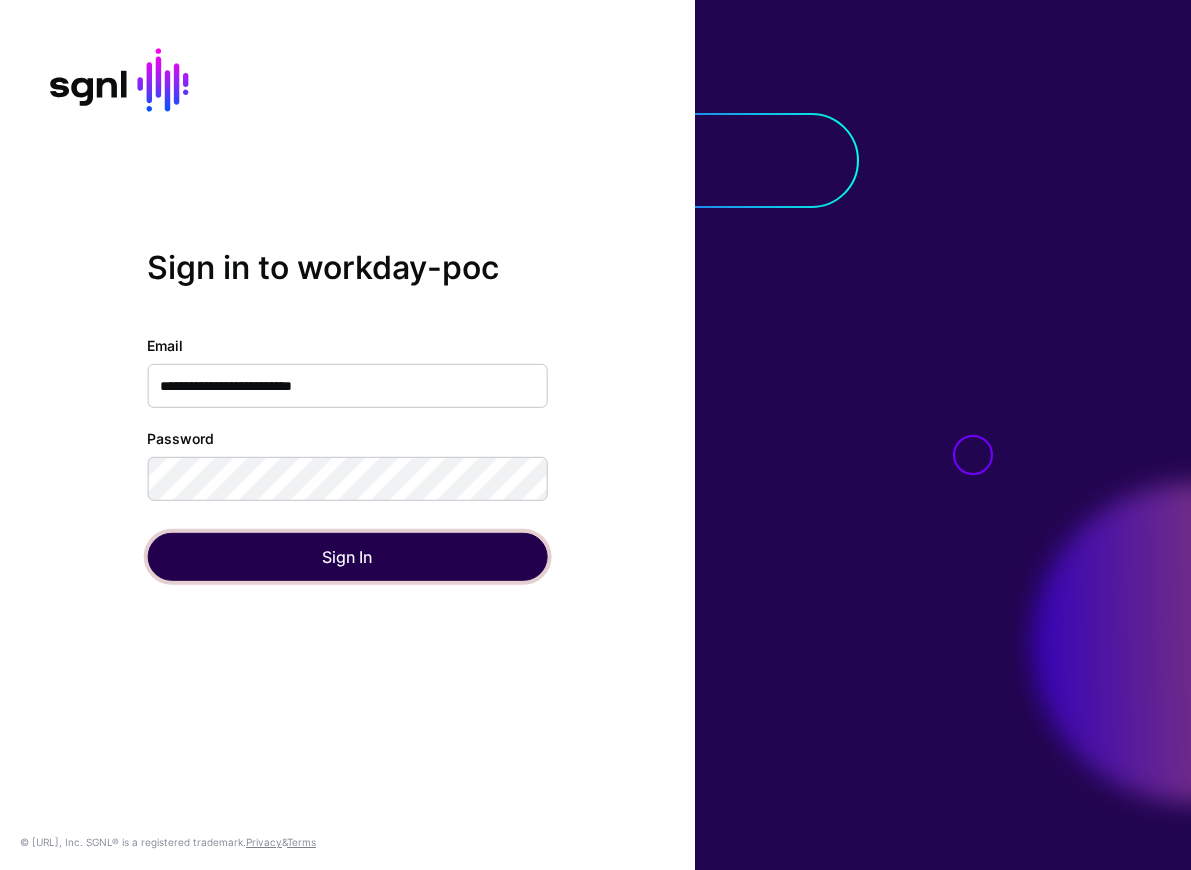 click on "Sign In" 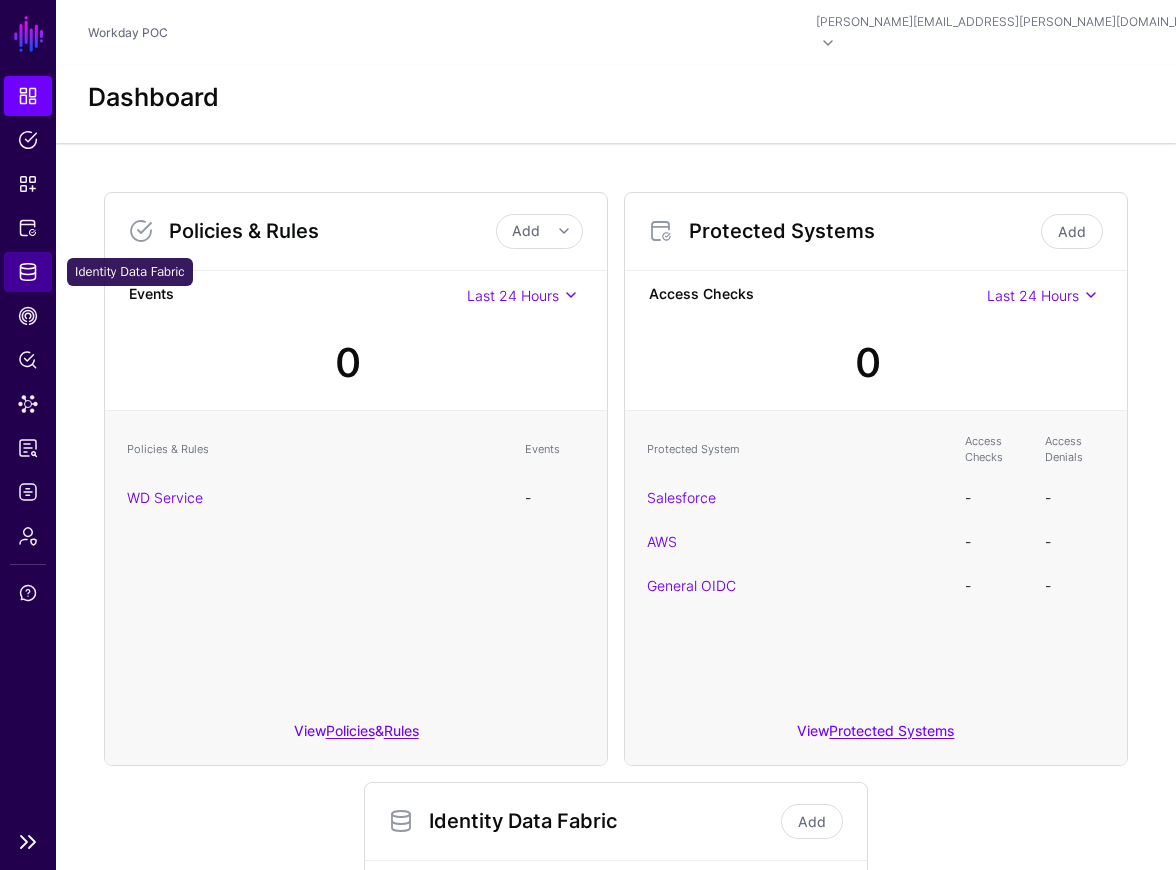 click on "Identity Data Fabric" 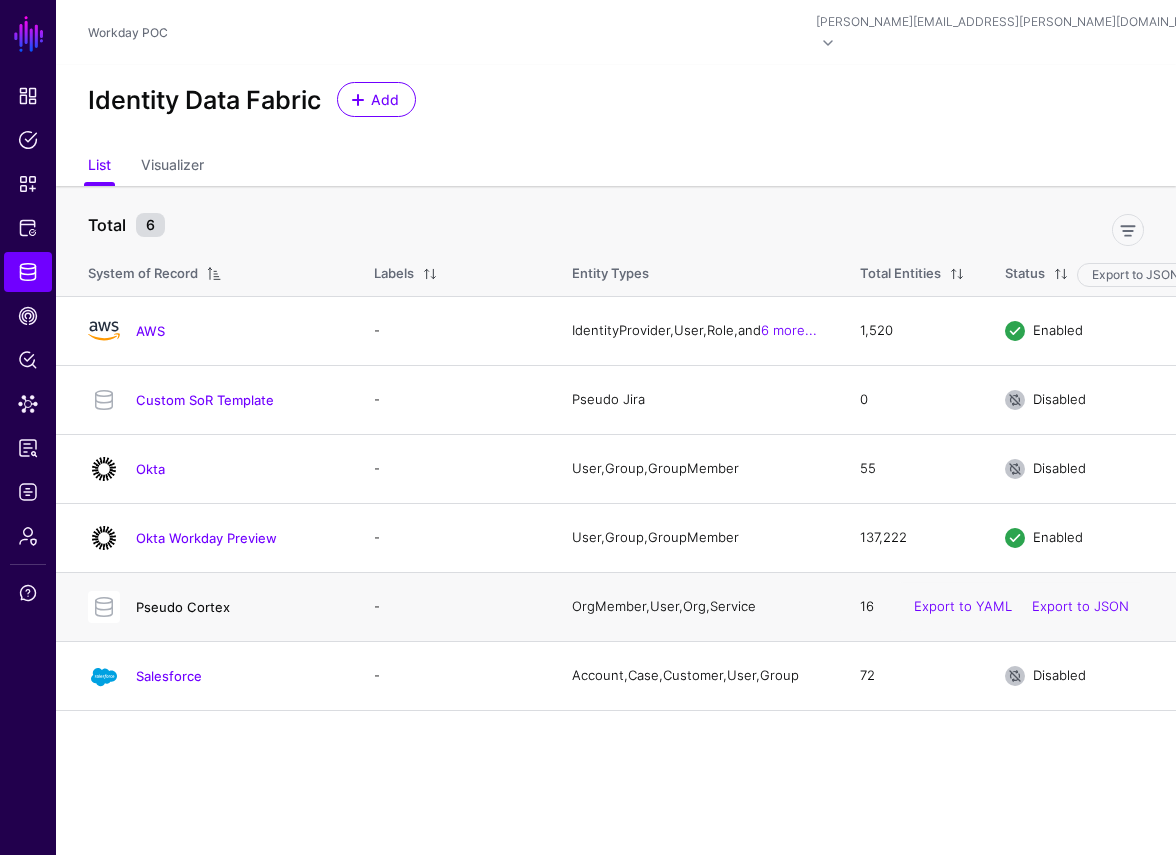 click on "Pseudo Cortex" 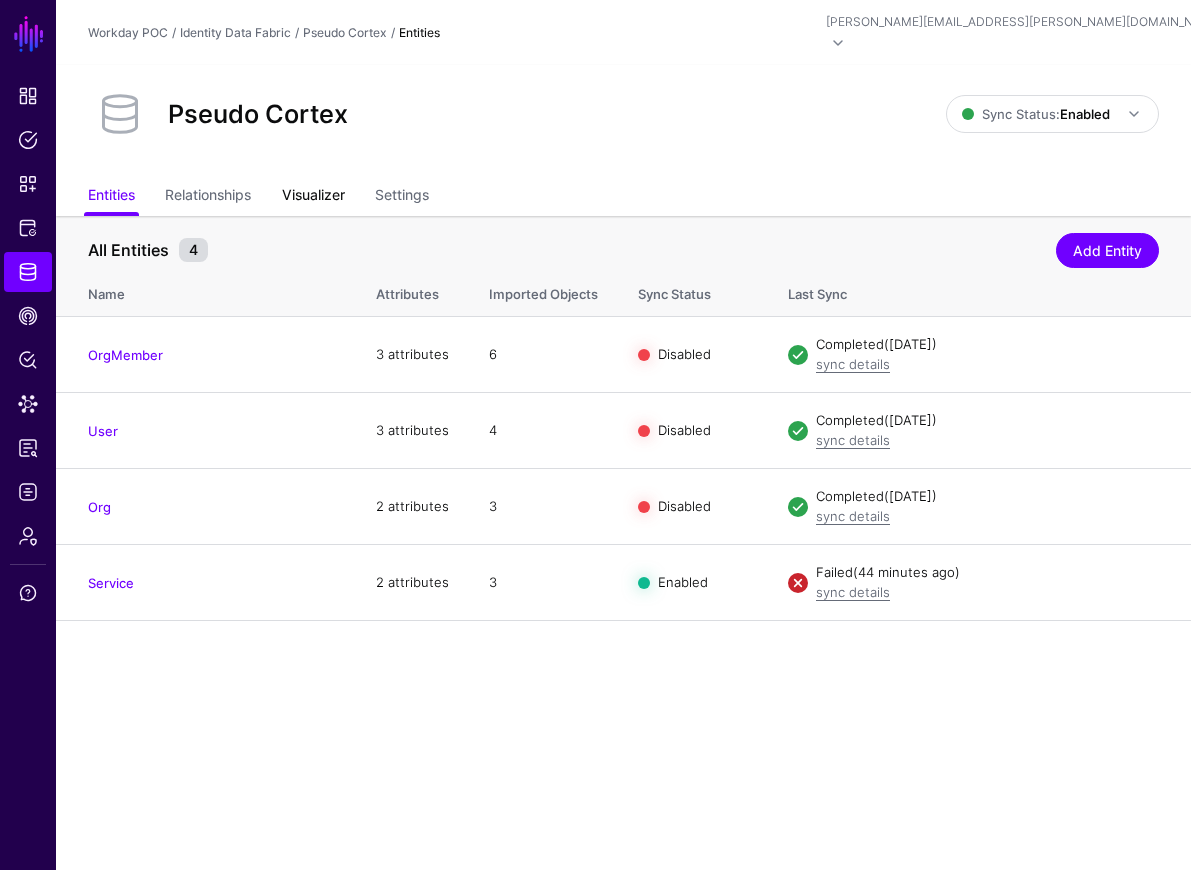 click on "Visualizer" 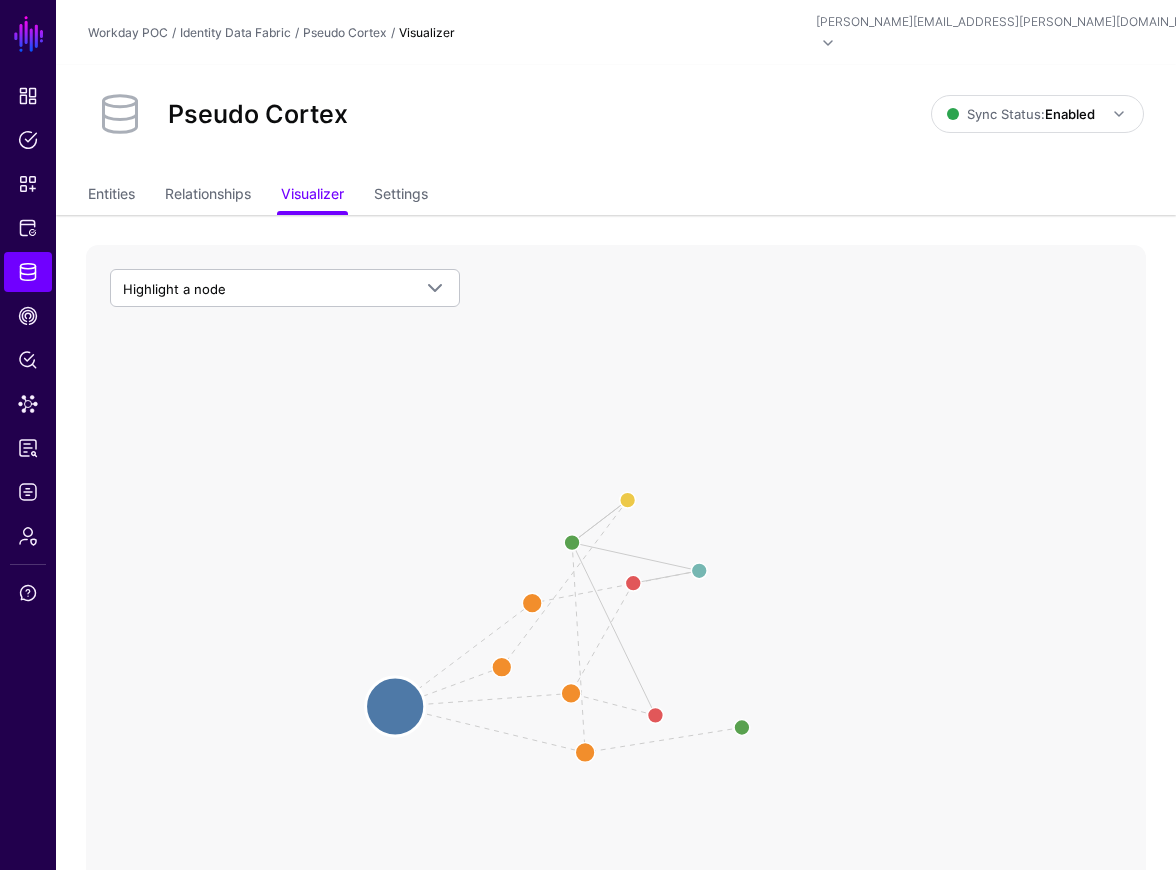 drag, startPoint x: 635, startPoint y: 647, endPoint x: 403, endPoint y: 688, distance: 235.59499 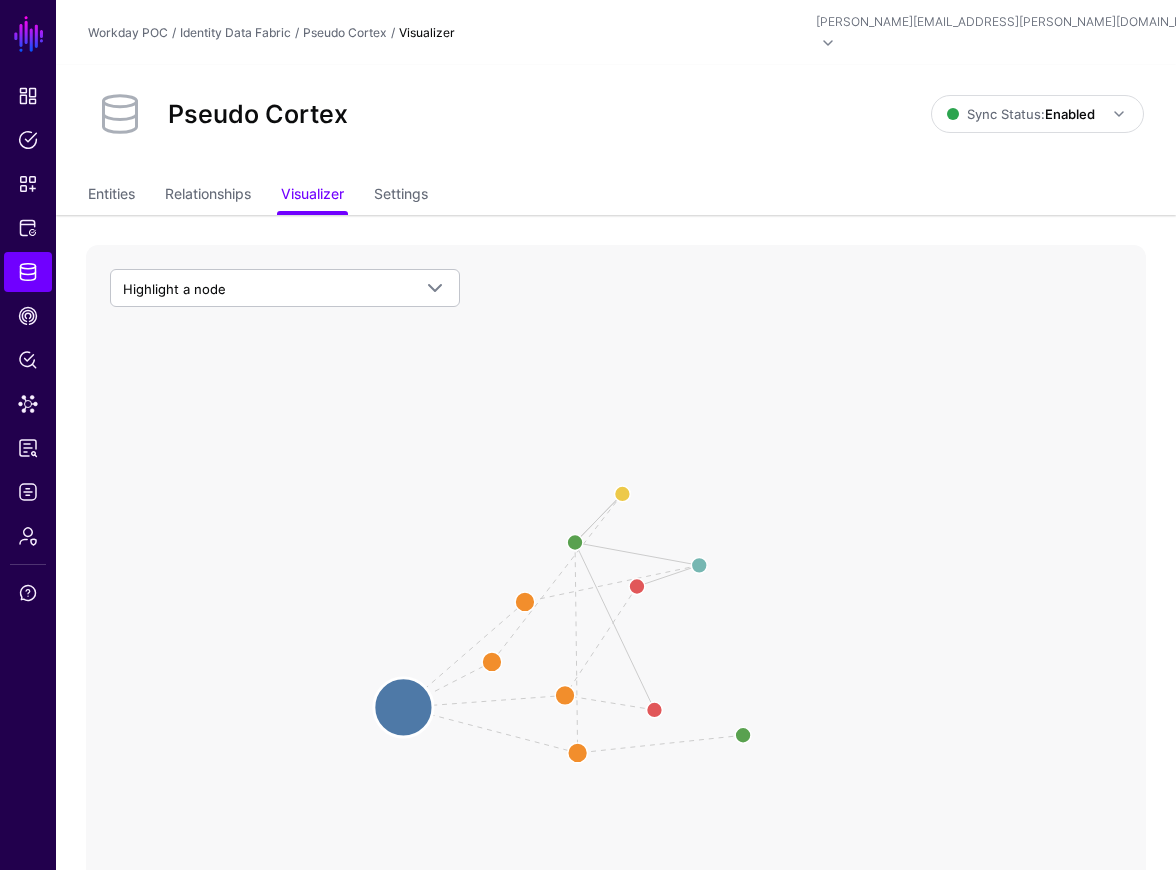 click 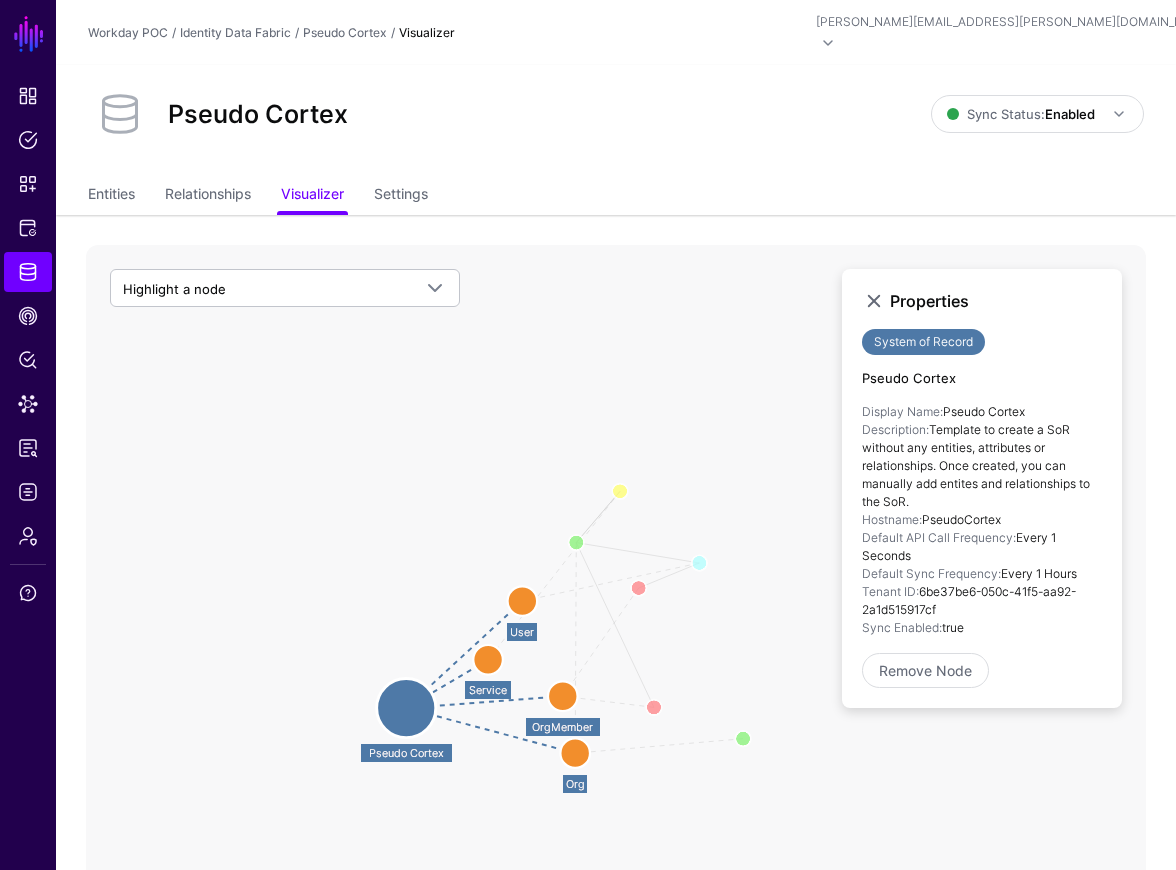click 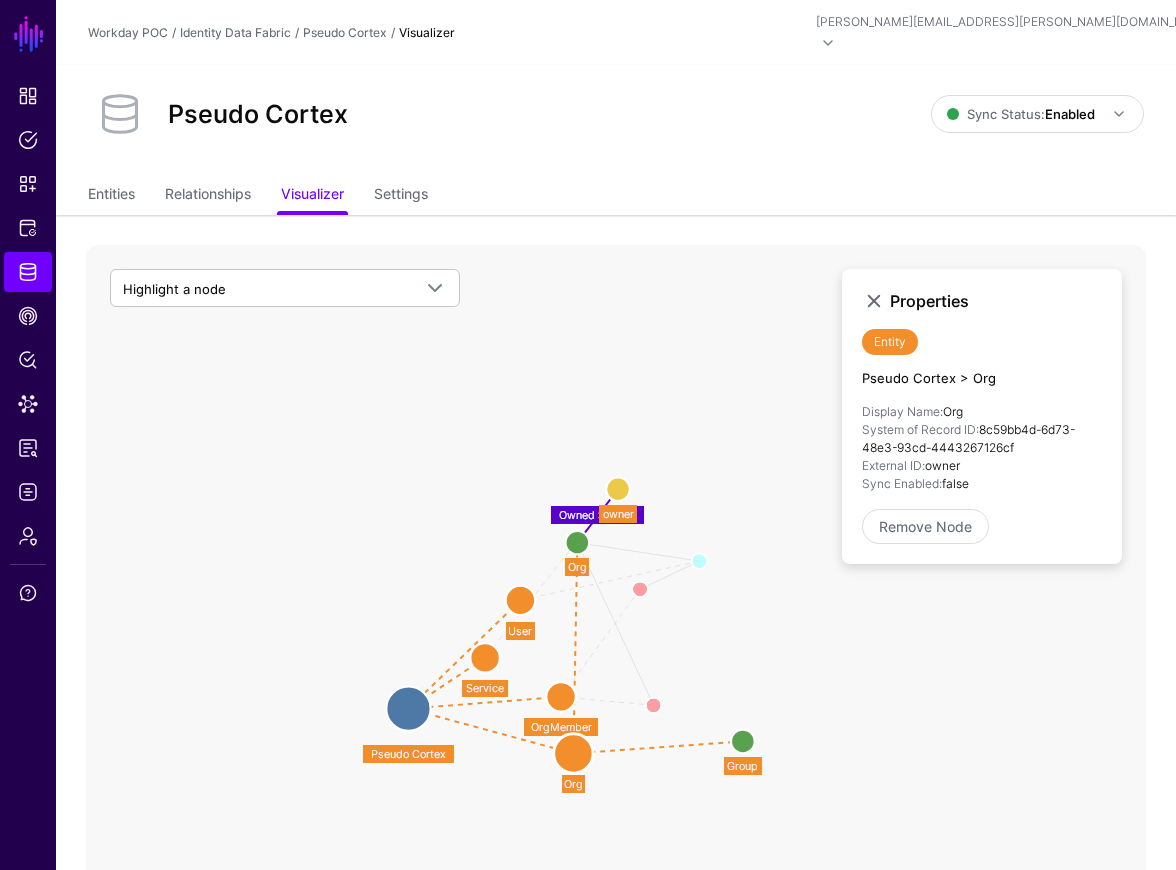 click 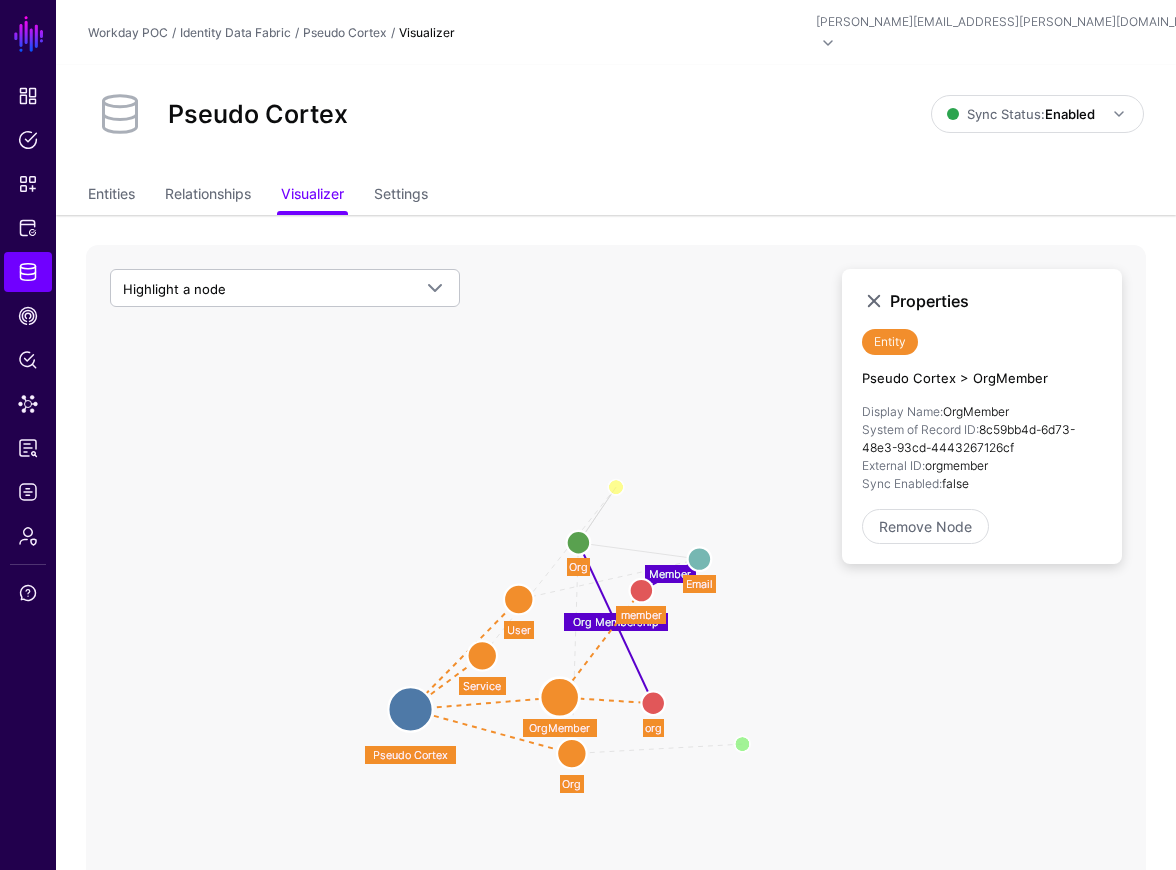 click 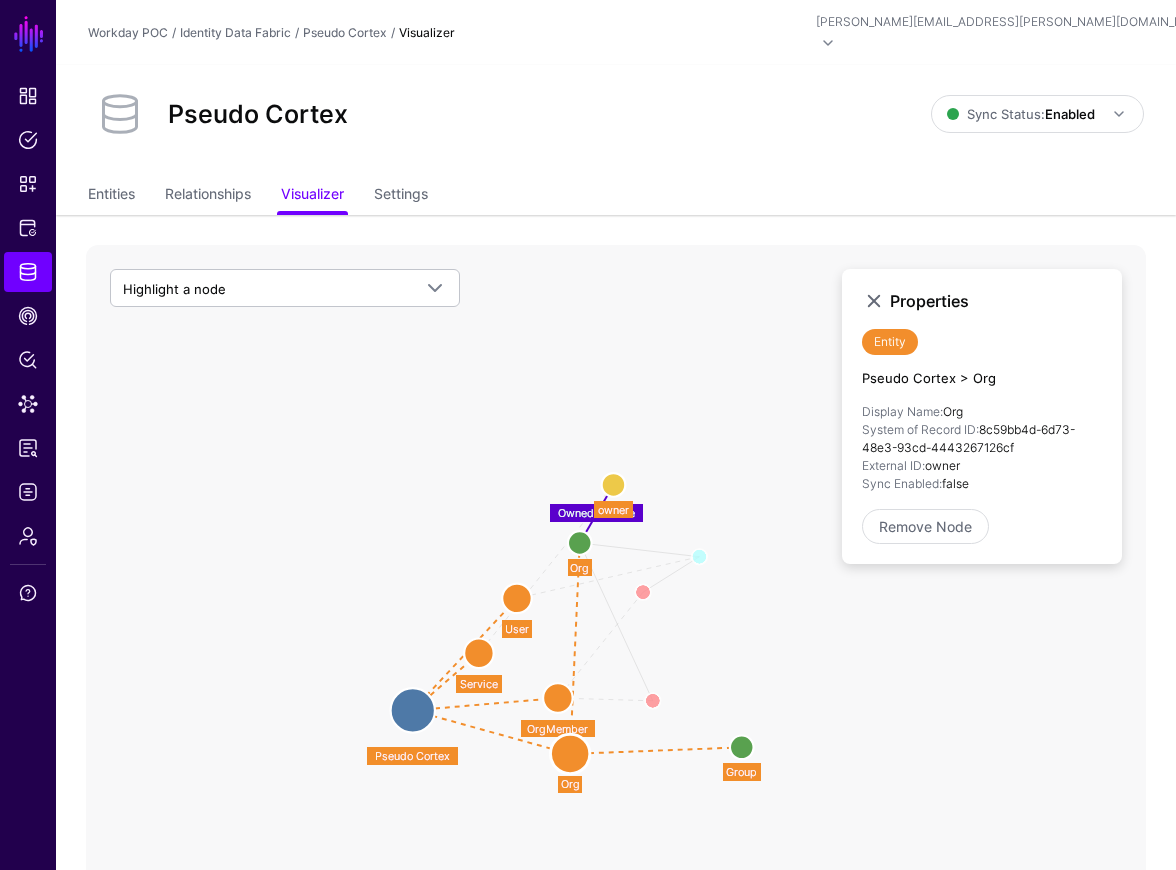 click 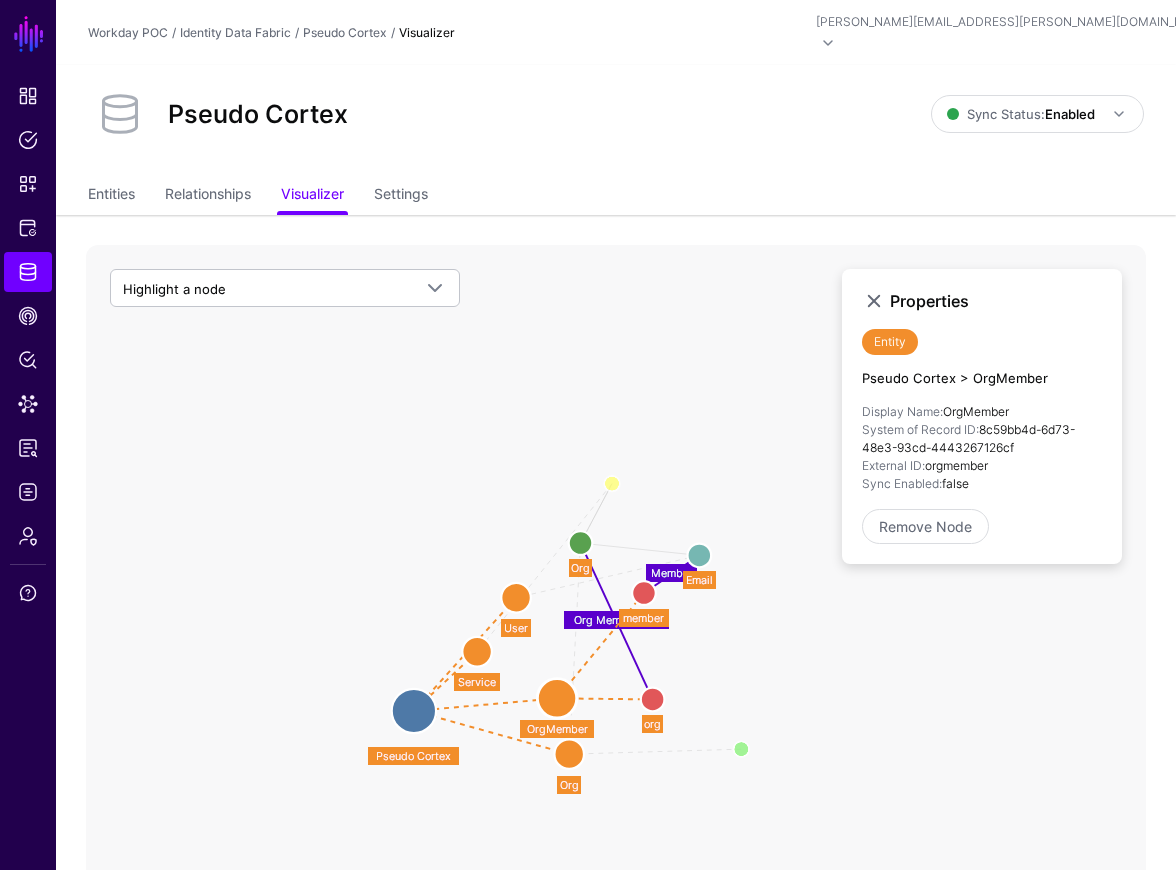 click 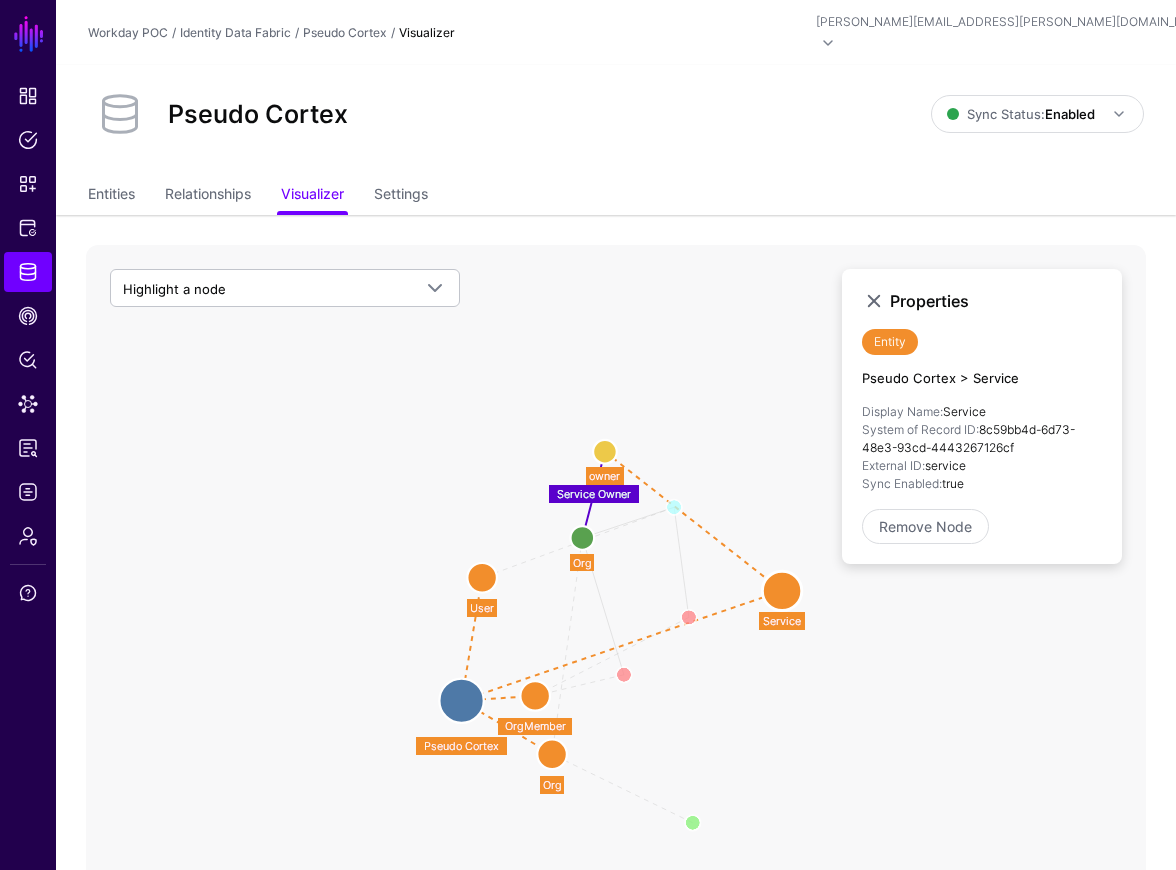 drag, startPoint x: 484, startPoint y: 633, endPoint x: 790, endPoint y: 573, distance: 311.82687 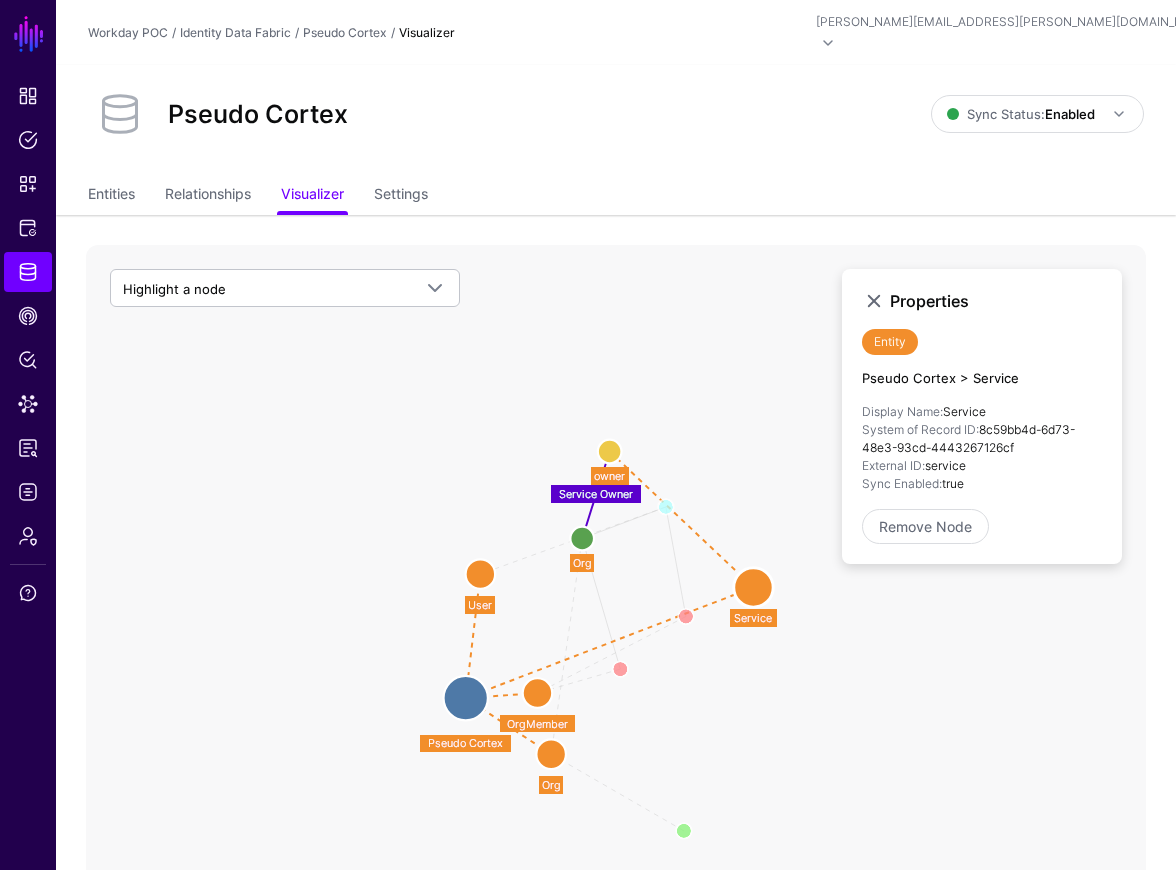 click 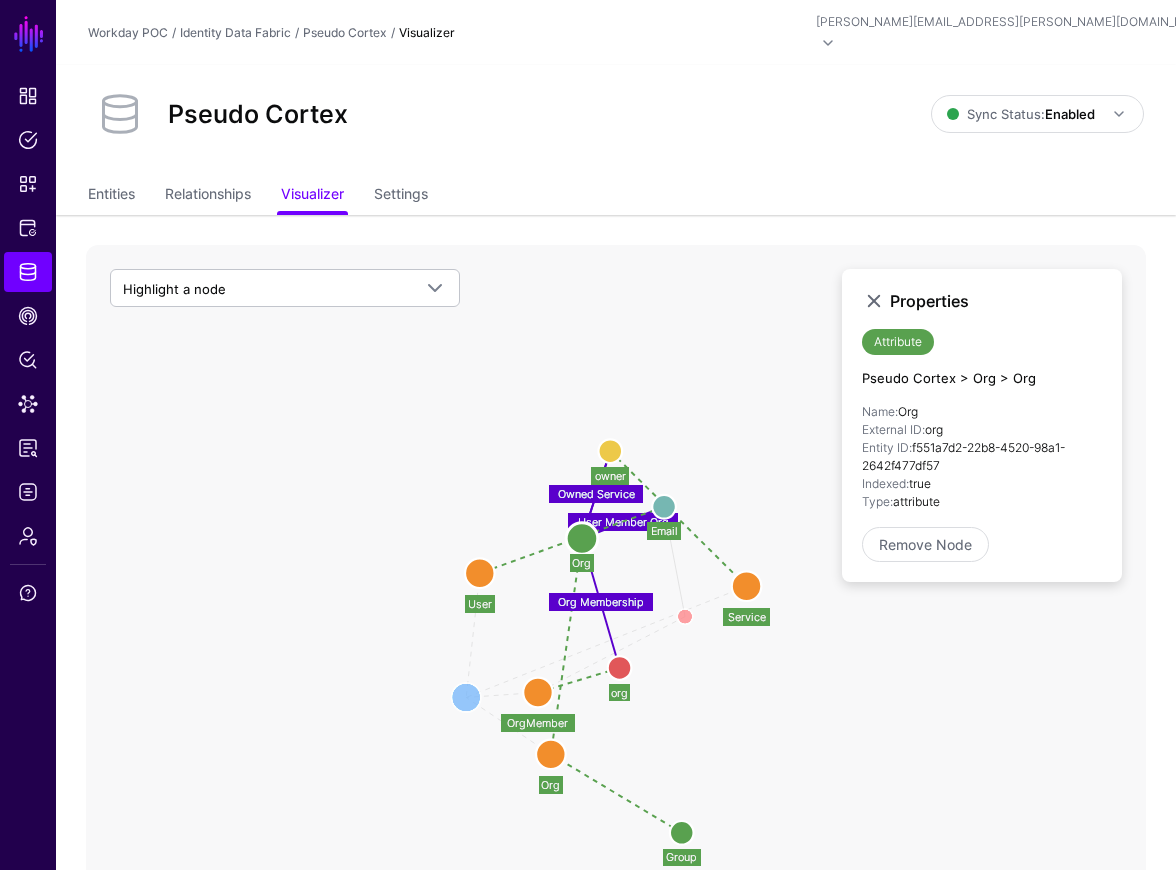 click 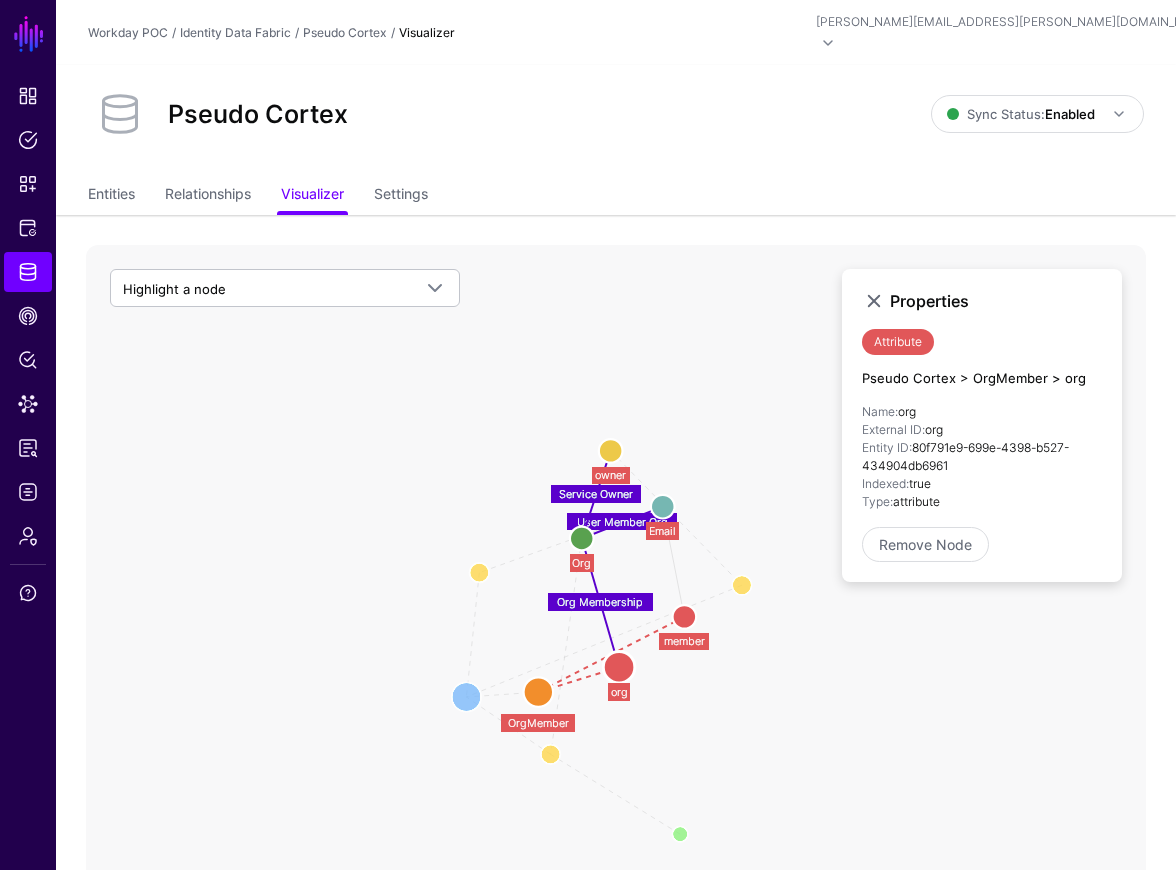 click 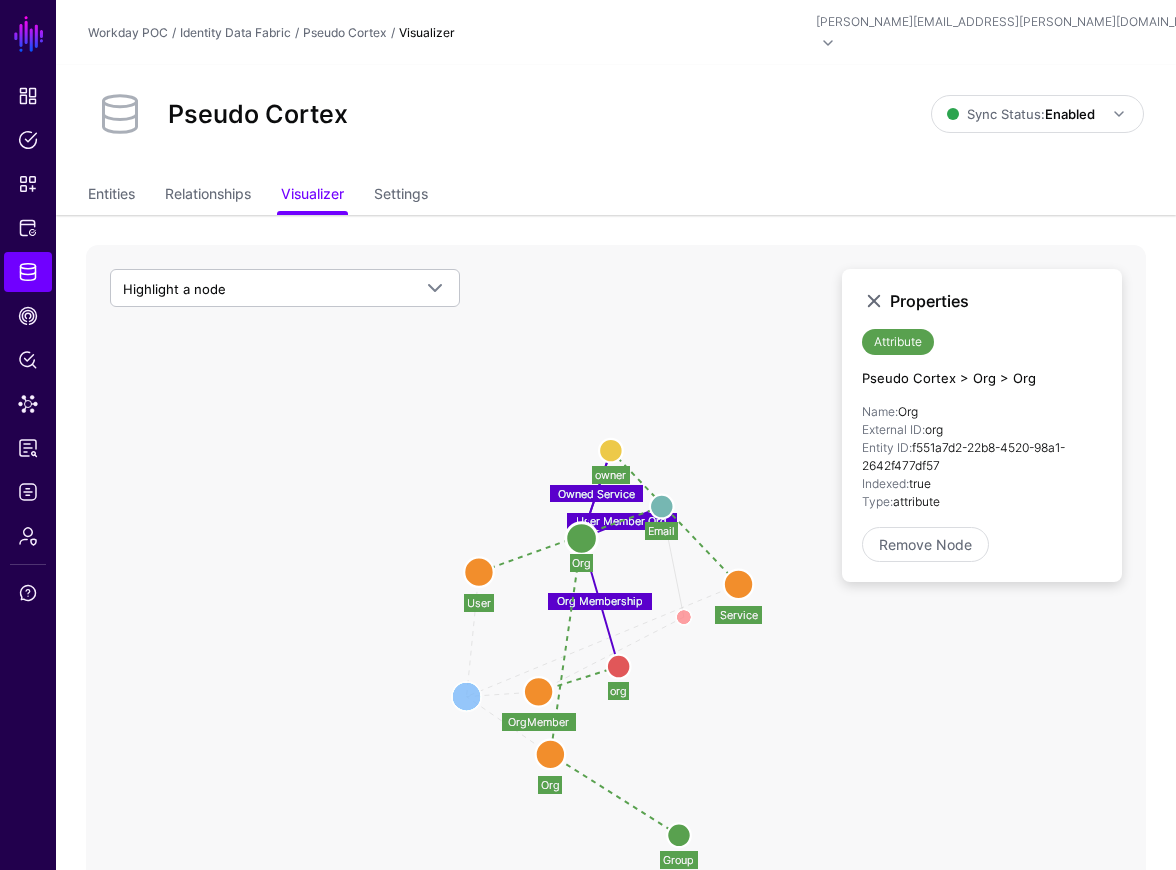 click 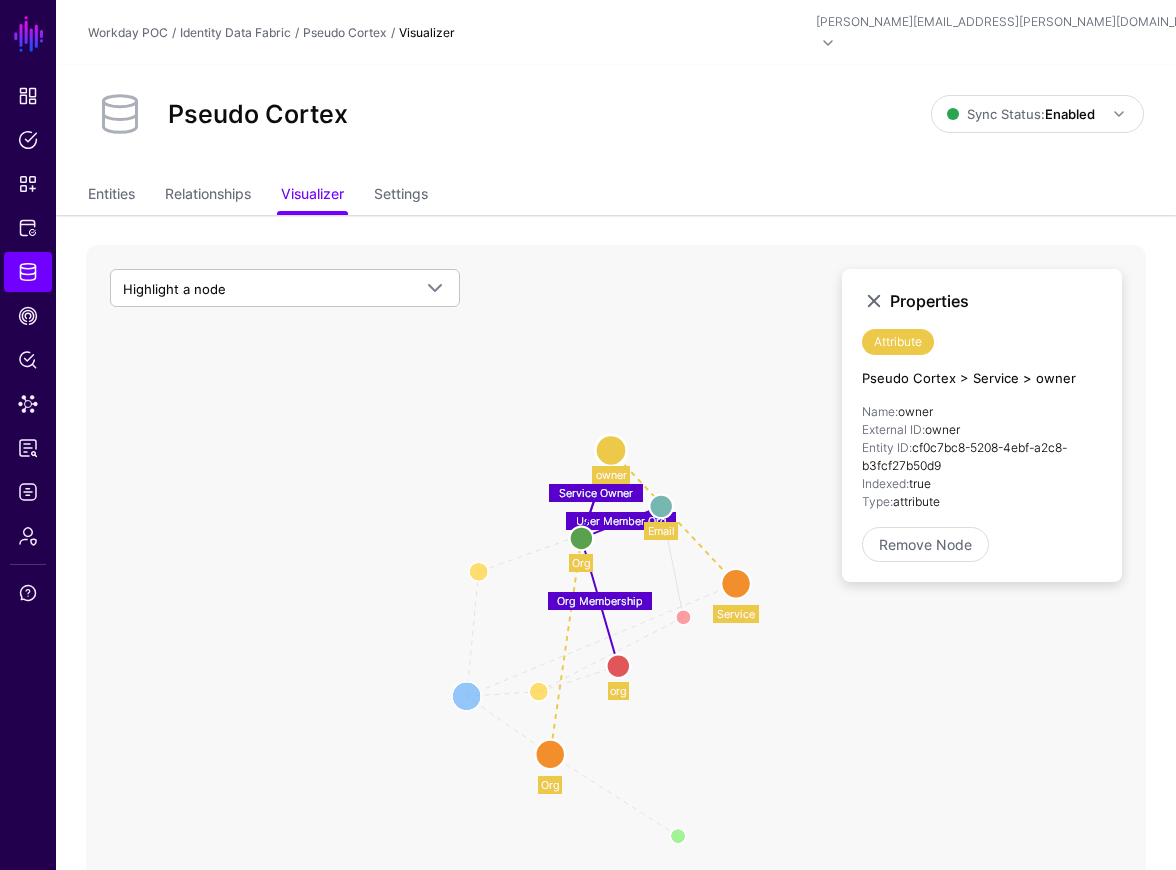 click 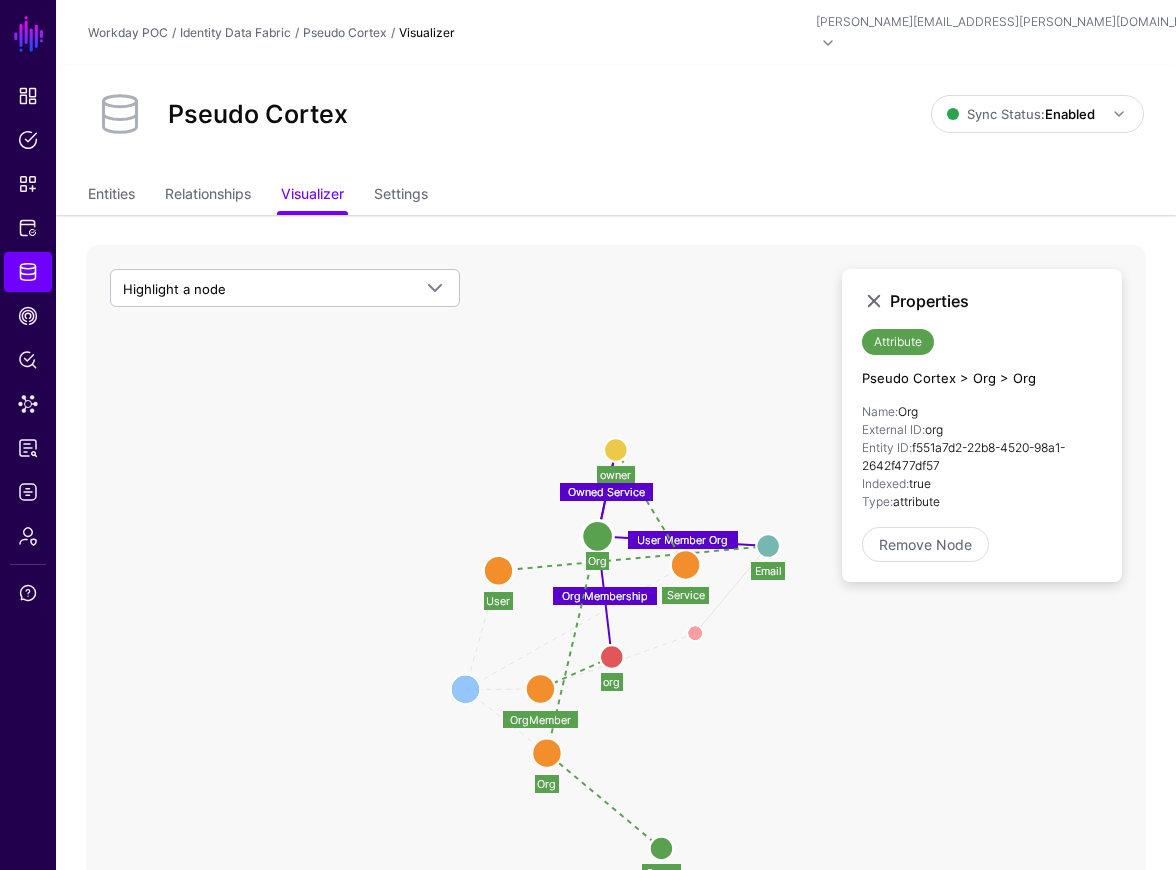 drag, startPoint x: 664, startPoint y: 485, endPoint x: 772, endPoint y: 525, distance: 115.16944 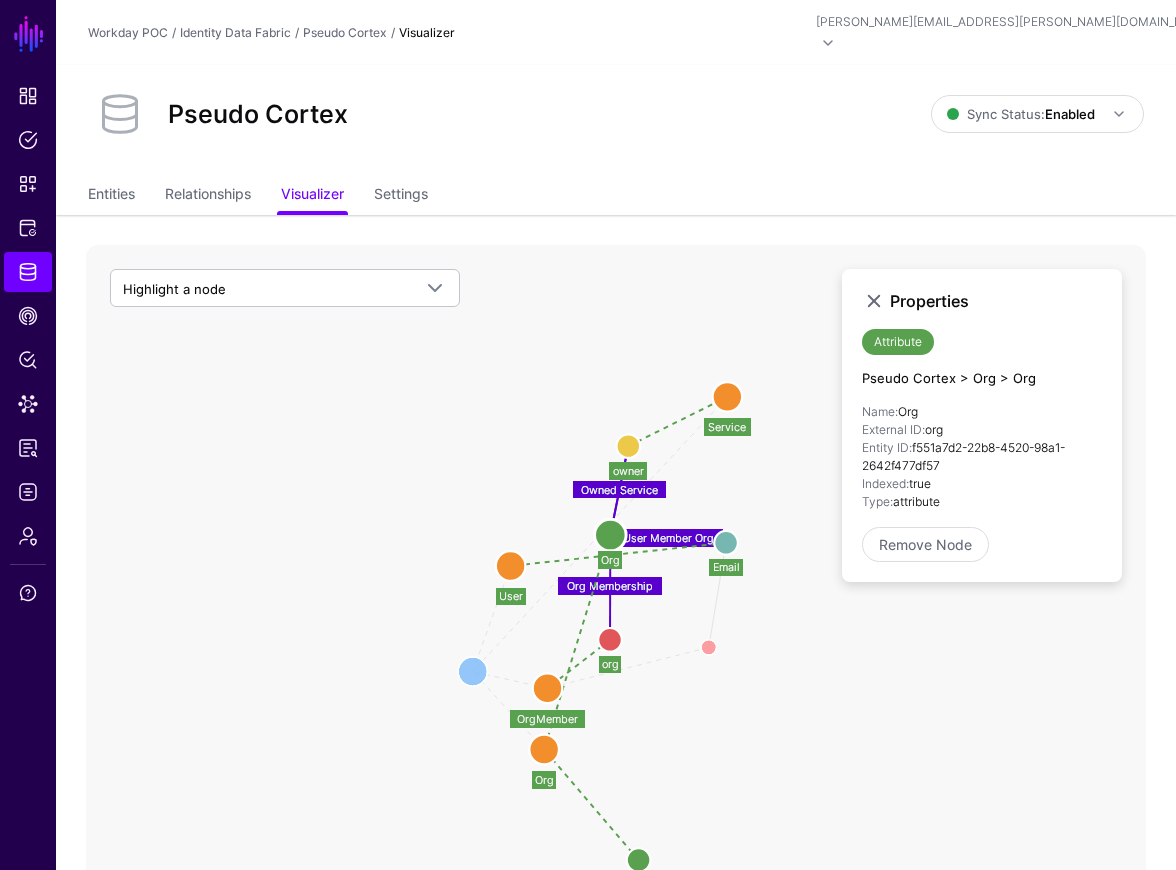 drag, startPoint x: 676, startPoint y: 548, endPoint x: 736, endPoint y: 385, distance: 173.69226 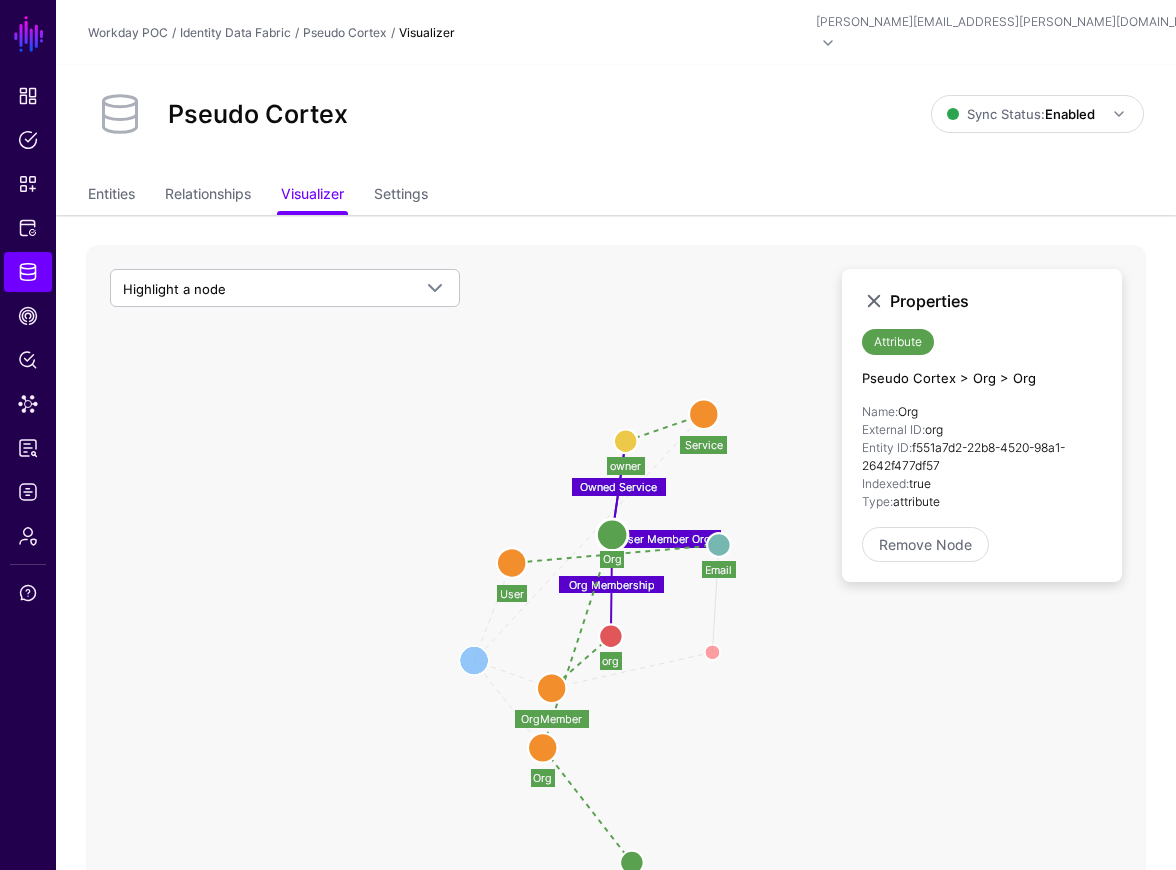 click 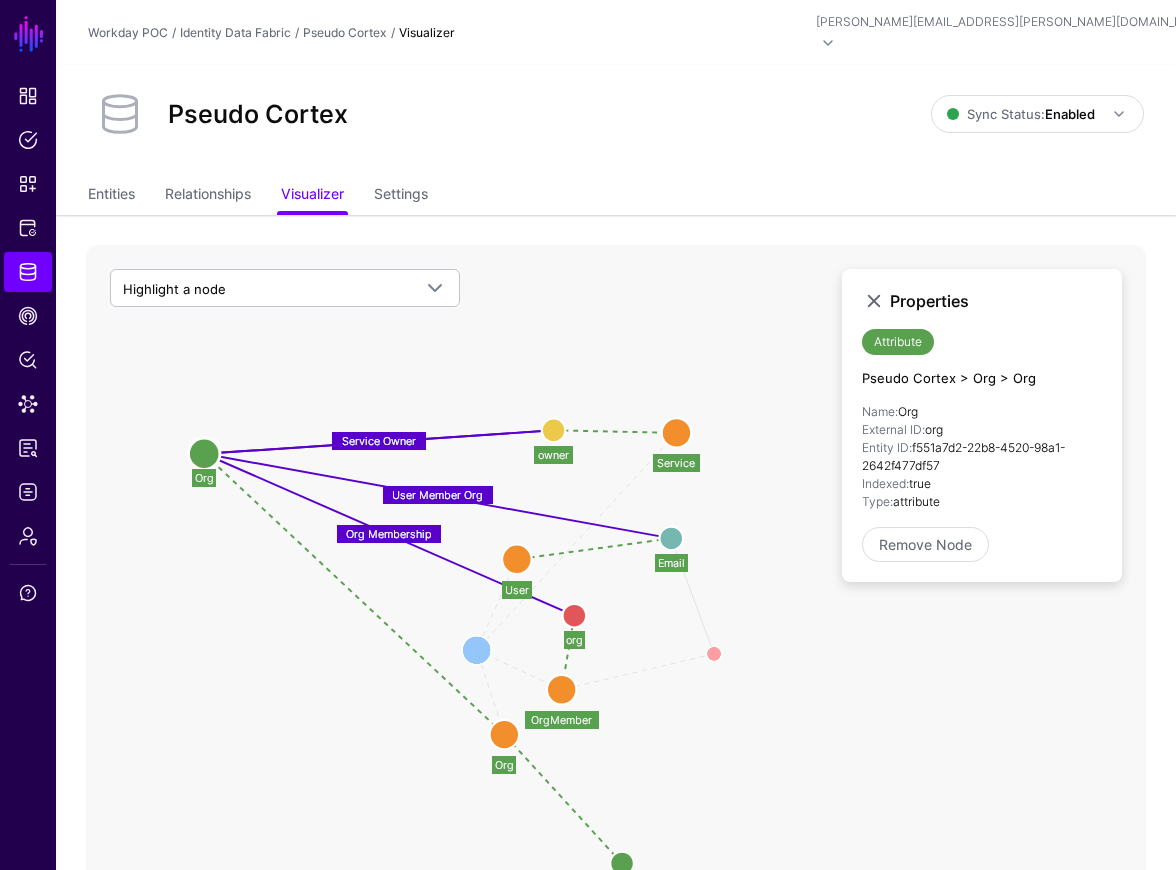 drag, startPoint x: 607, startPoint y: 515, endPoint x: 199, endPoint y: 434, distance: 415.96274 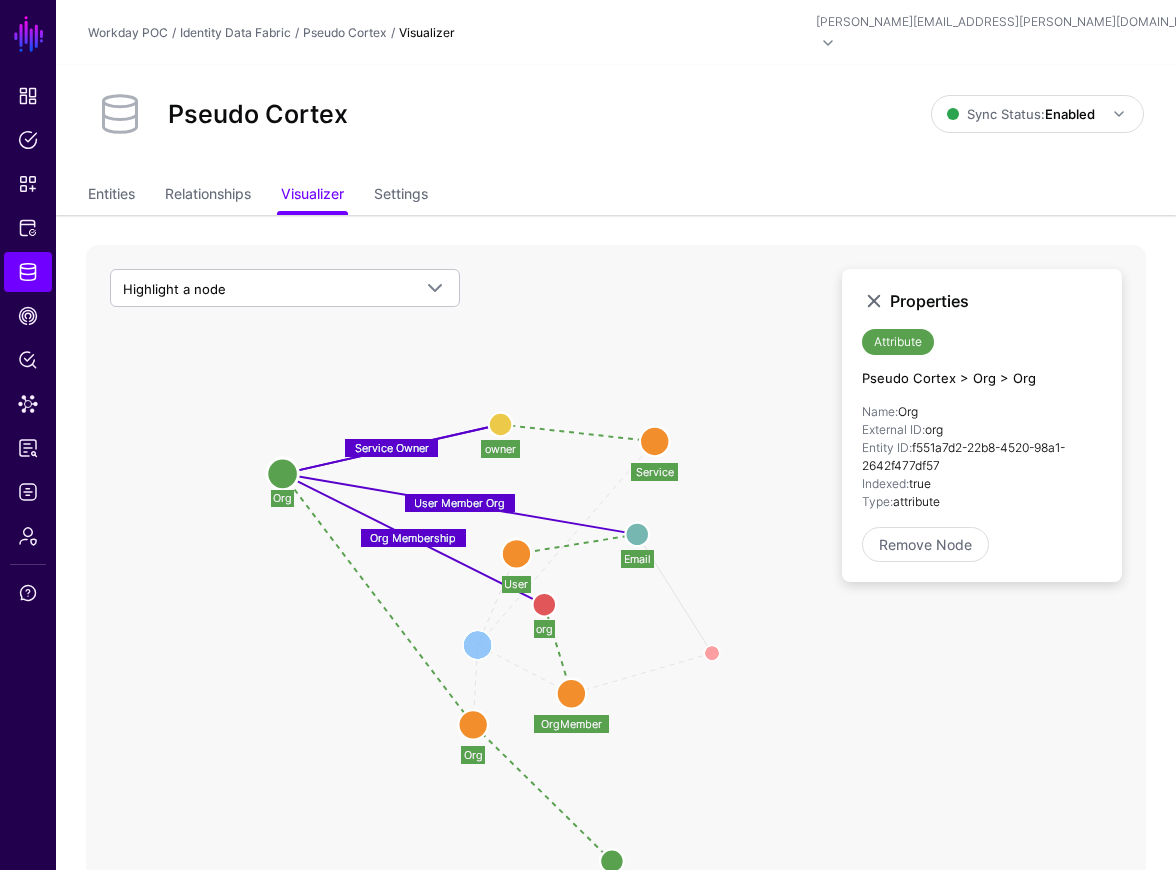 click 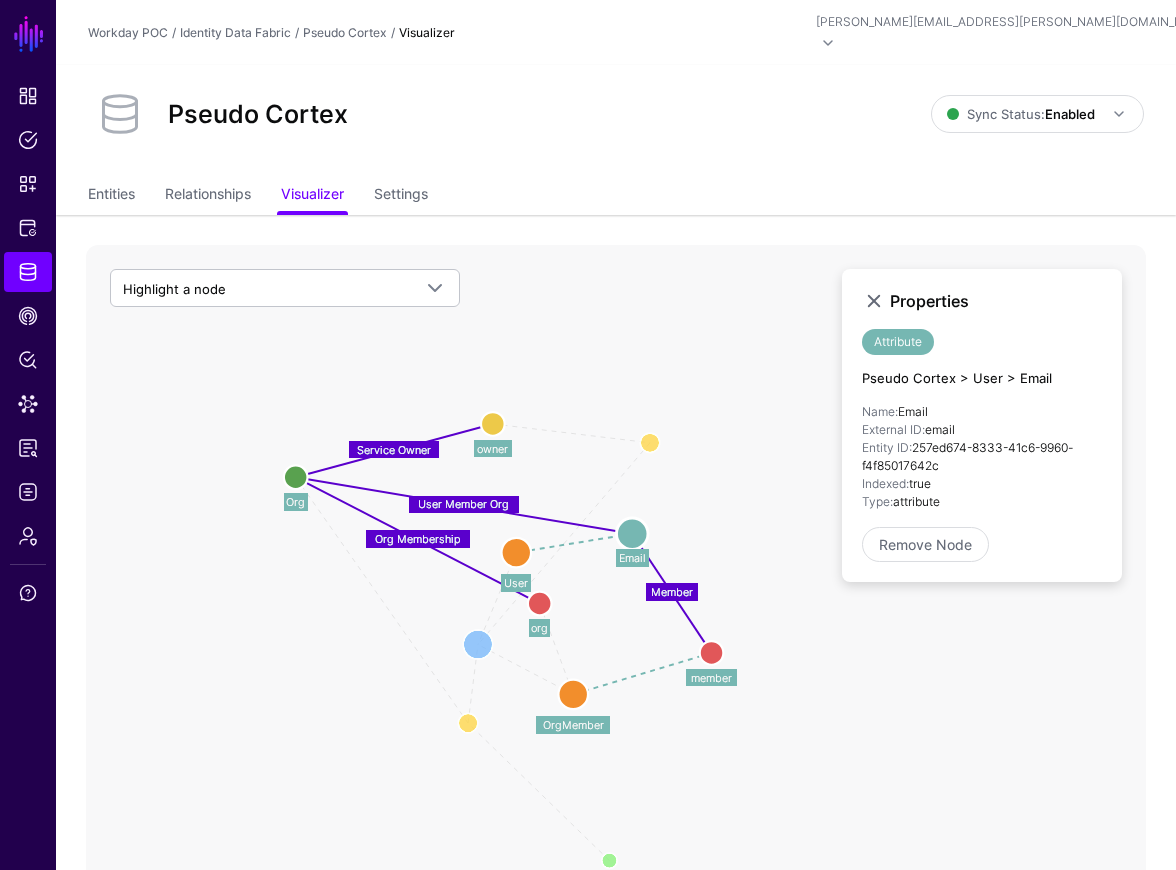 click 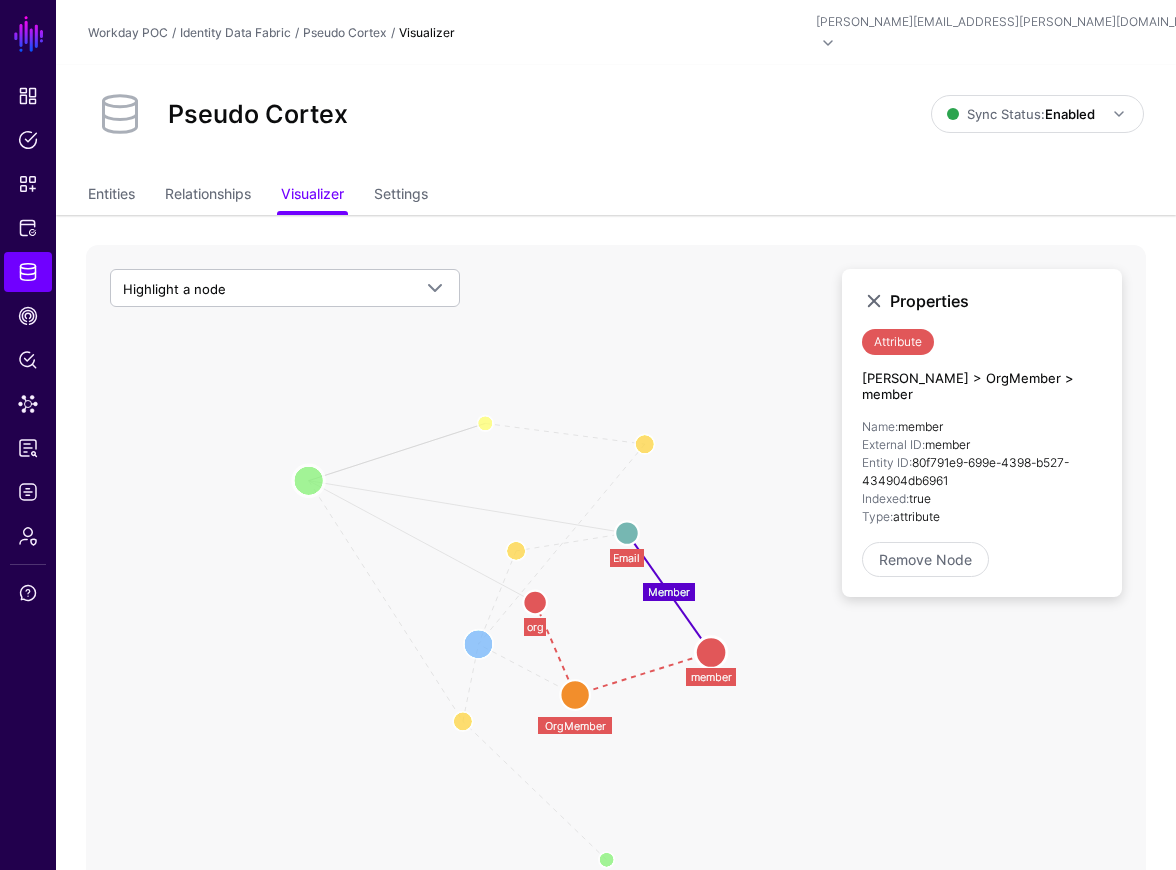 click 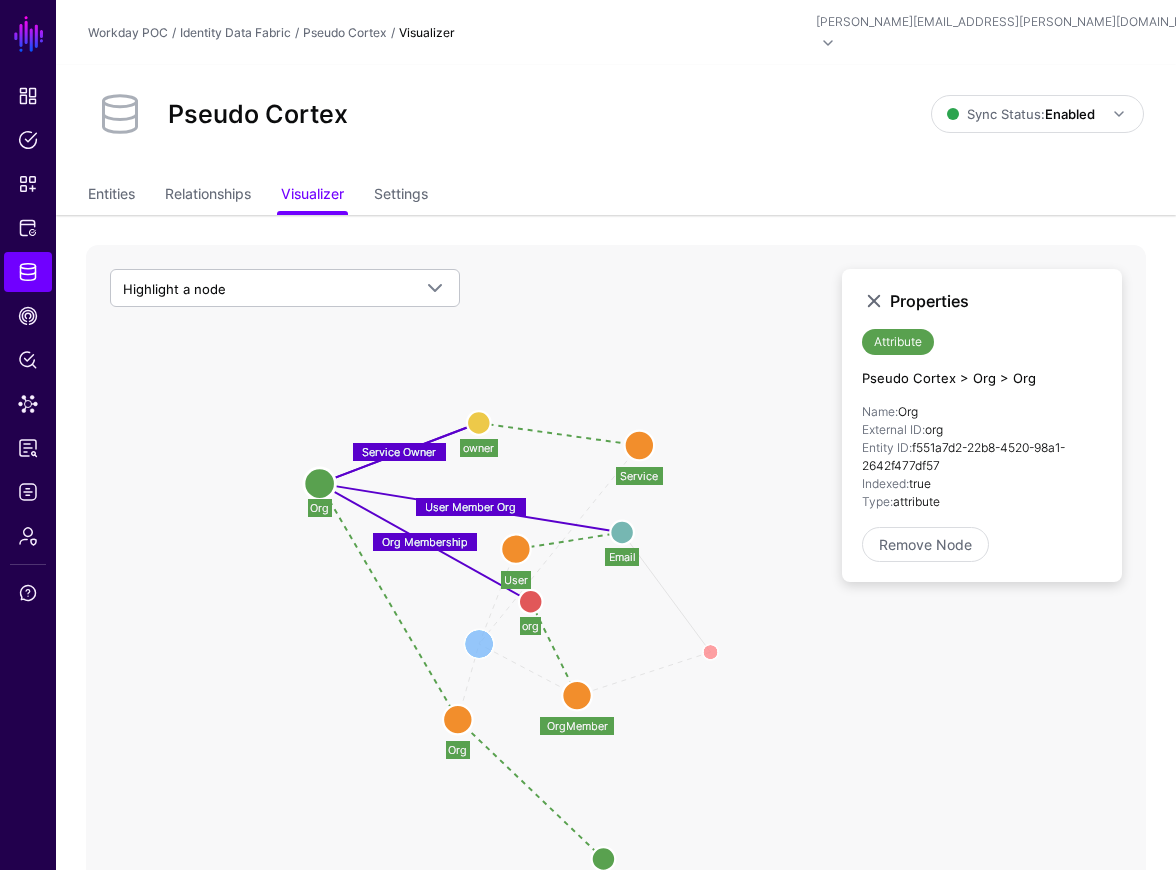 click 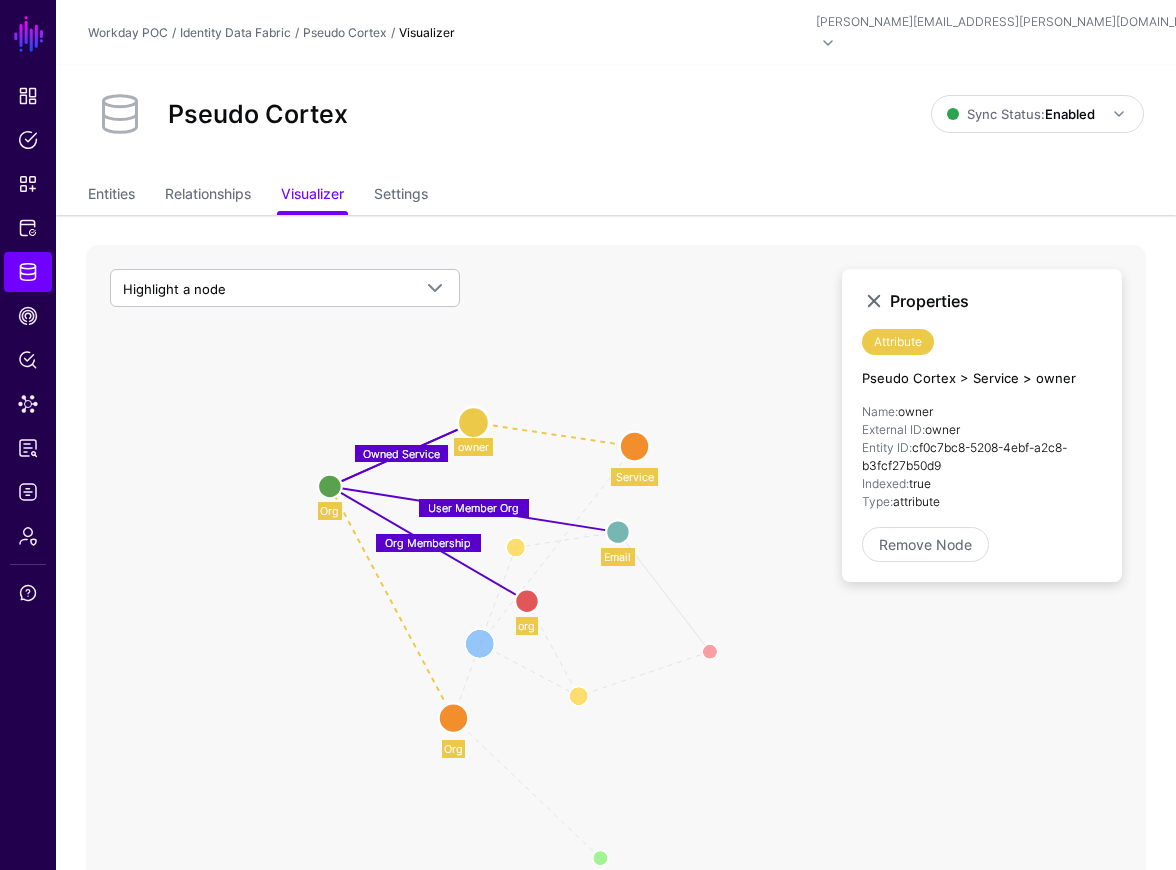 click on "Member Org Membership User Member Org Service Owner Owned Service User User Group Group OrgMember OrgMember Pseudo Cortex Pseudo Cortex member member Org Org owner owner Org Org Service Service org org Email Email" 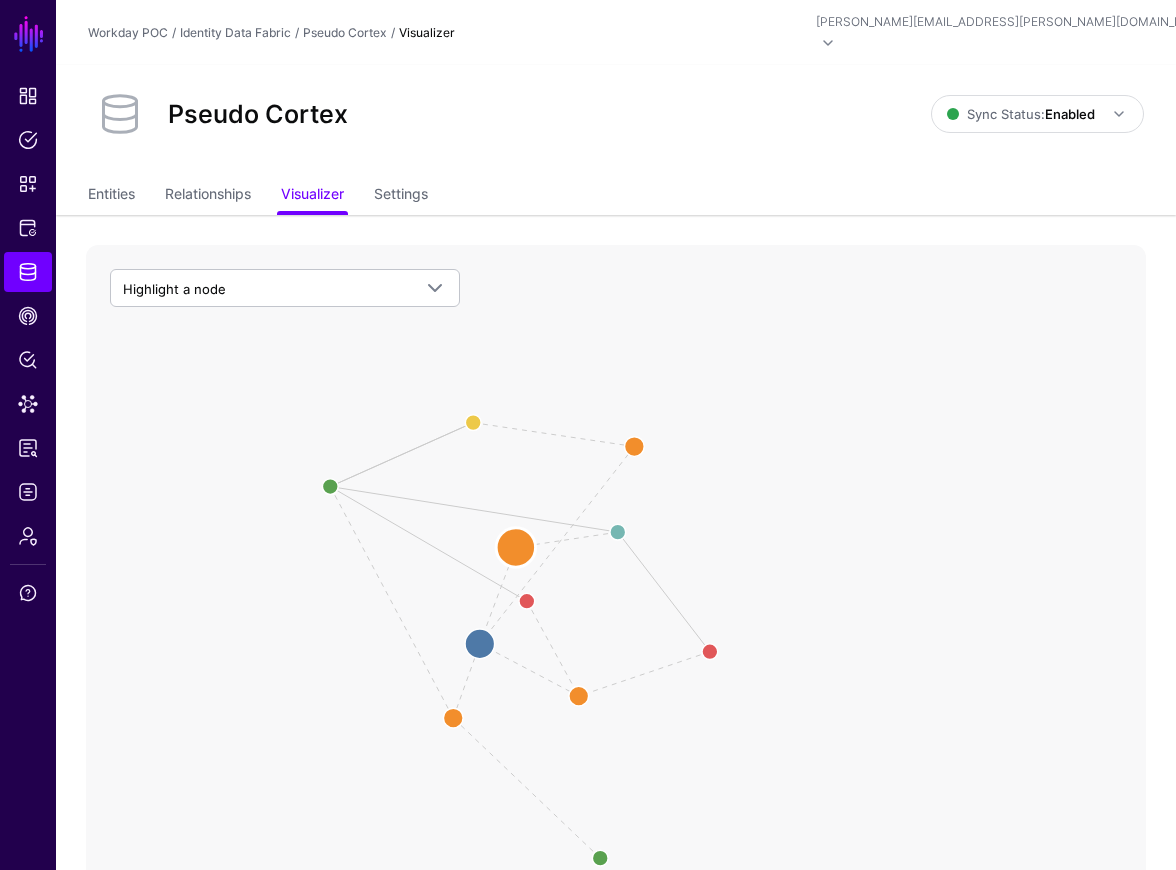 click 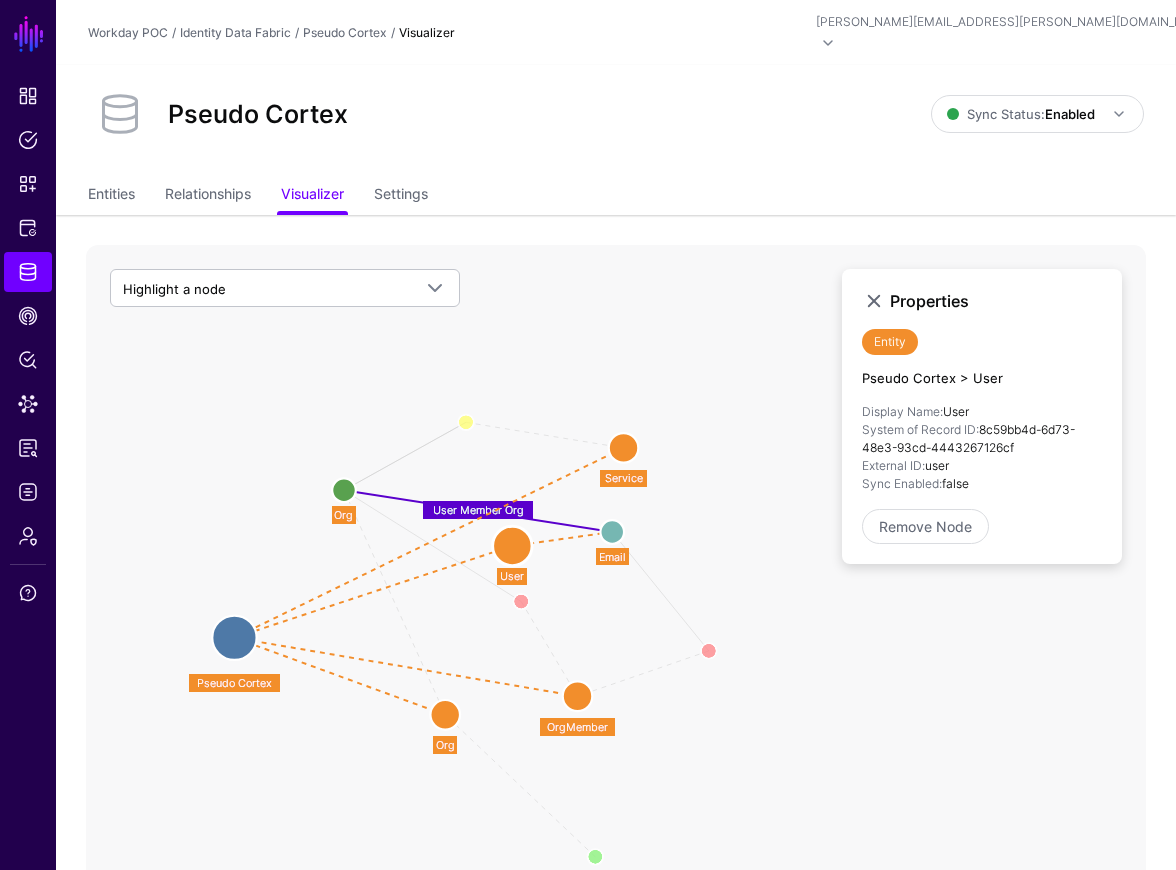 drag, startPoint x: 483, startPoint y: 616, endPoint x: 237, endPoint y: 610, distance: 246.07317 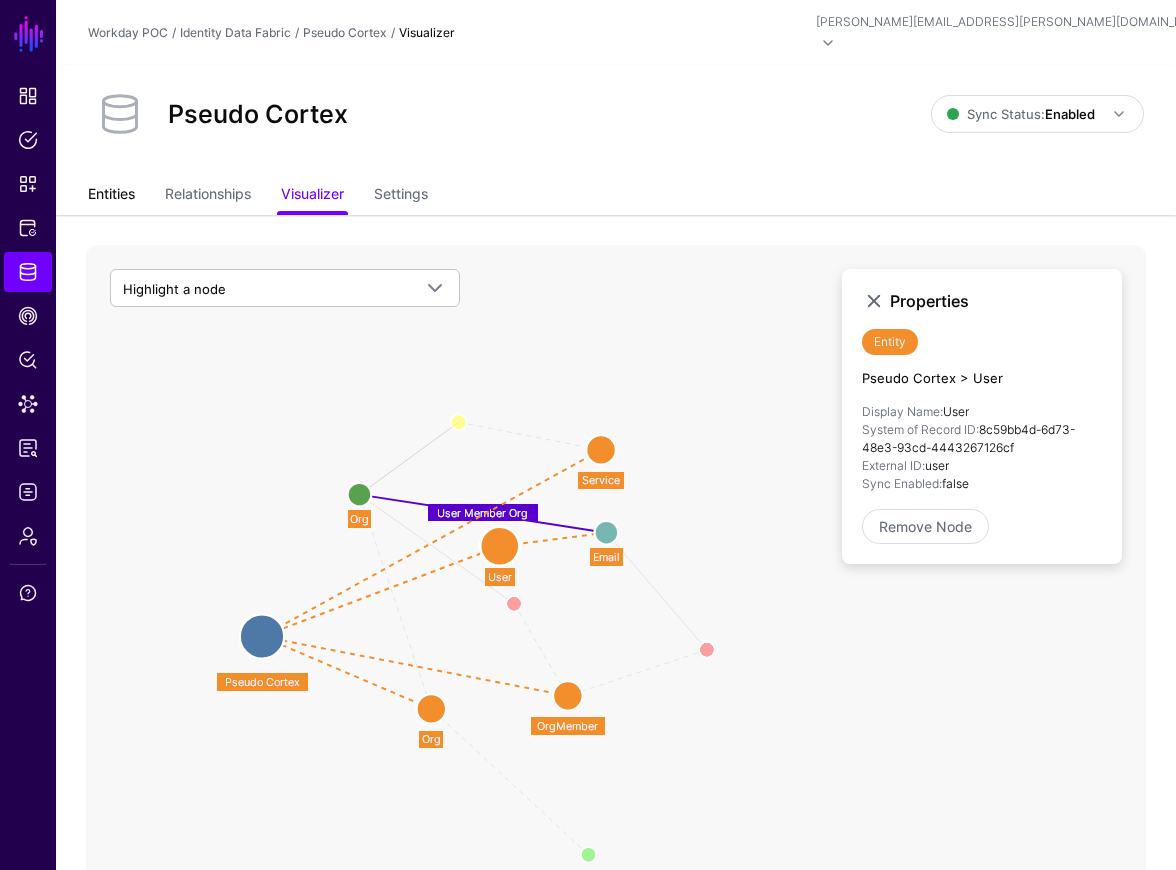 click on "Entities" 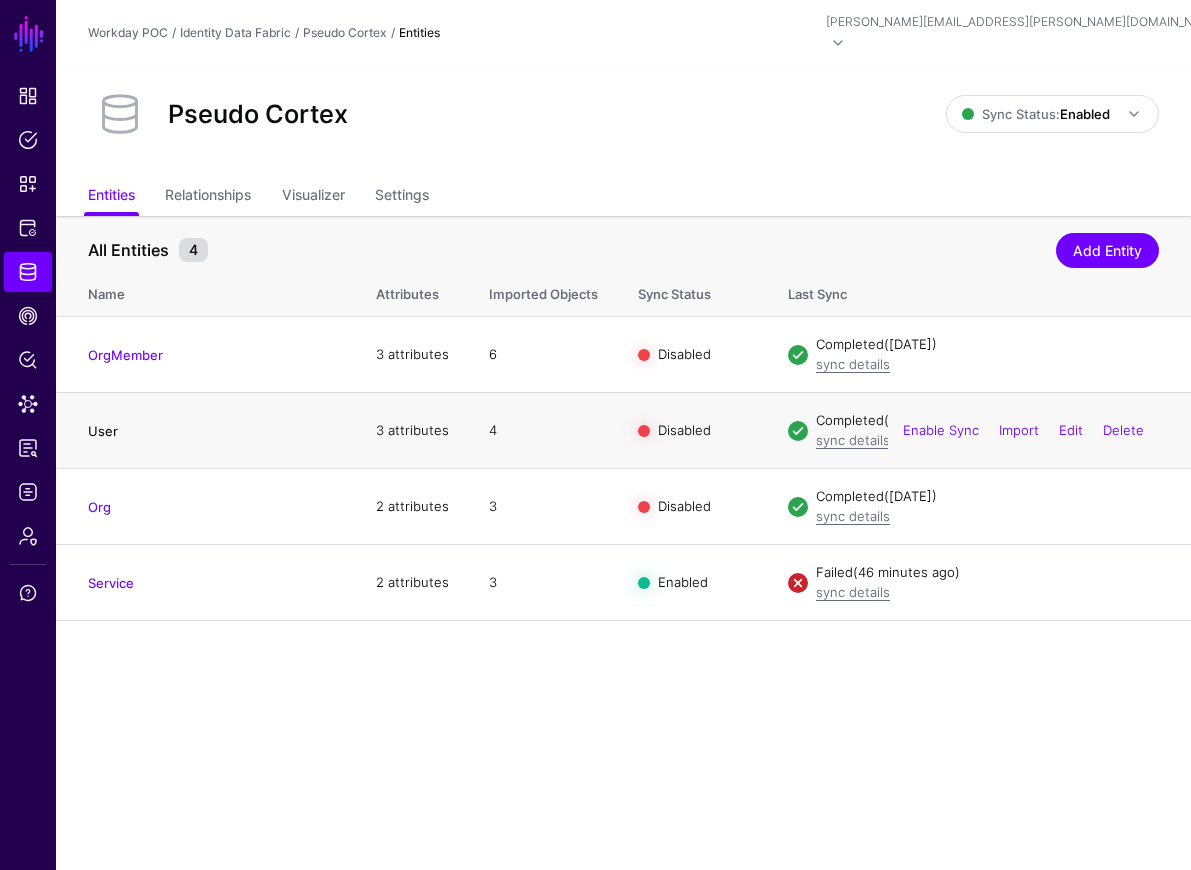 click on "User" 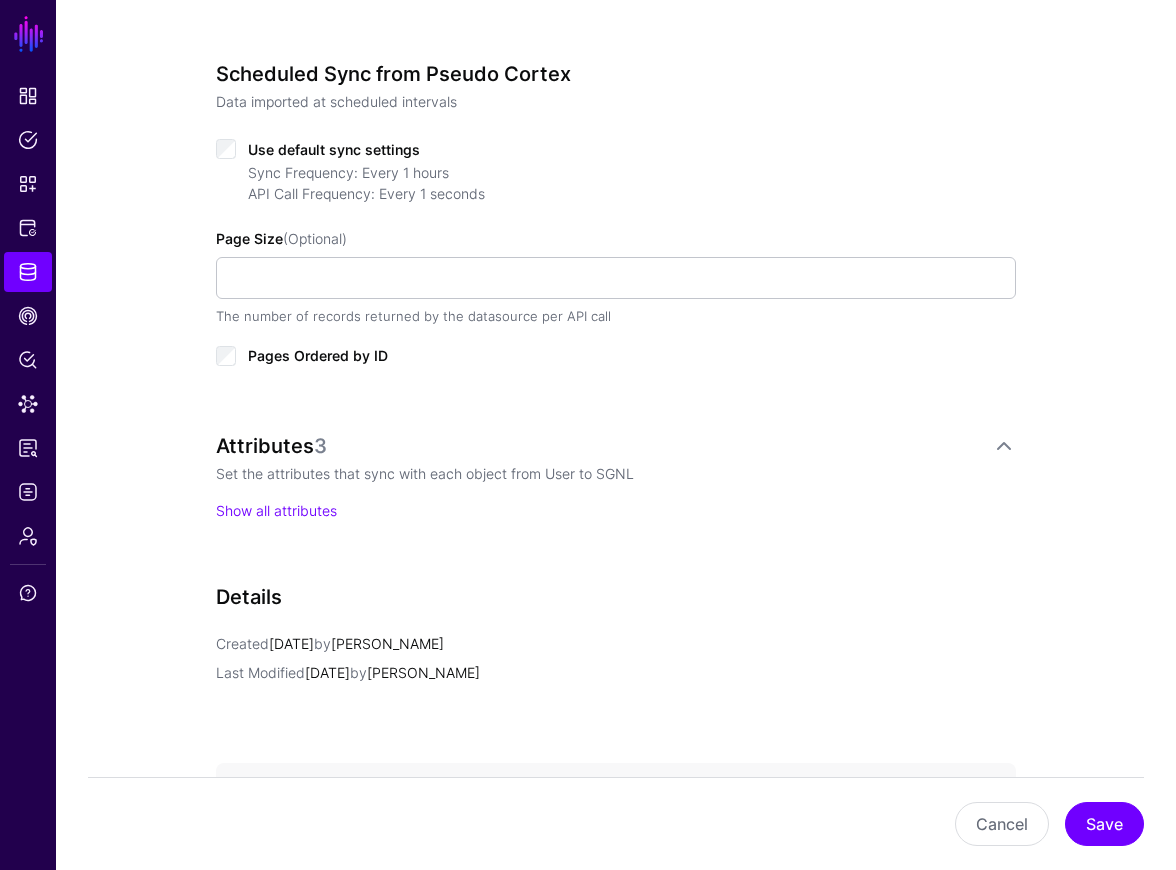 scroll, scrollTop: 912, scrollLeft: 0, axis: vertical 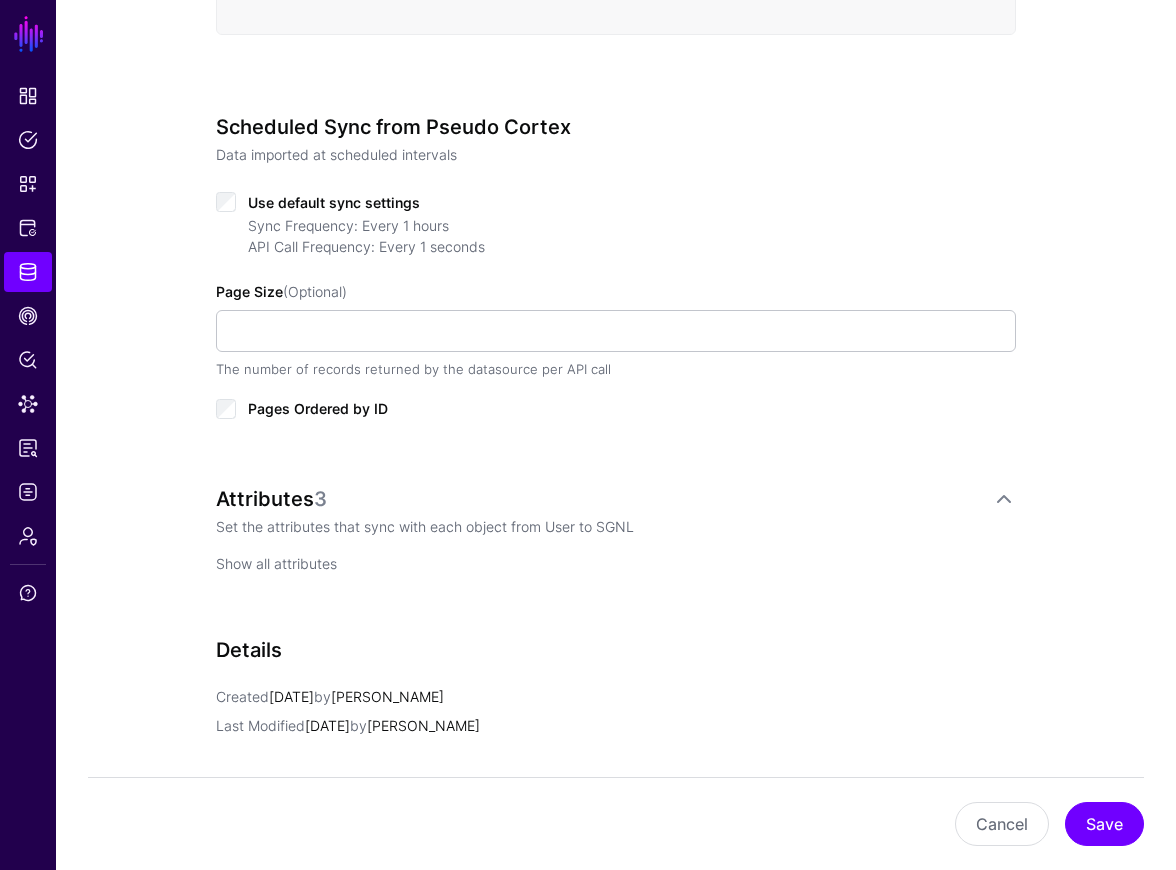 click on "Show all attributes" 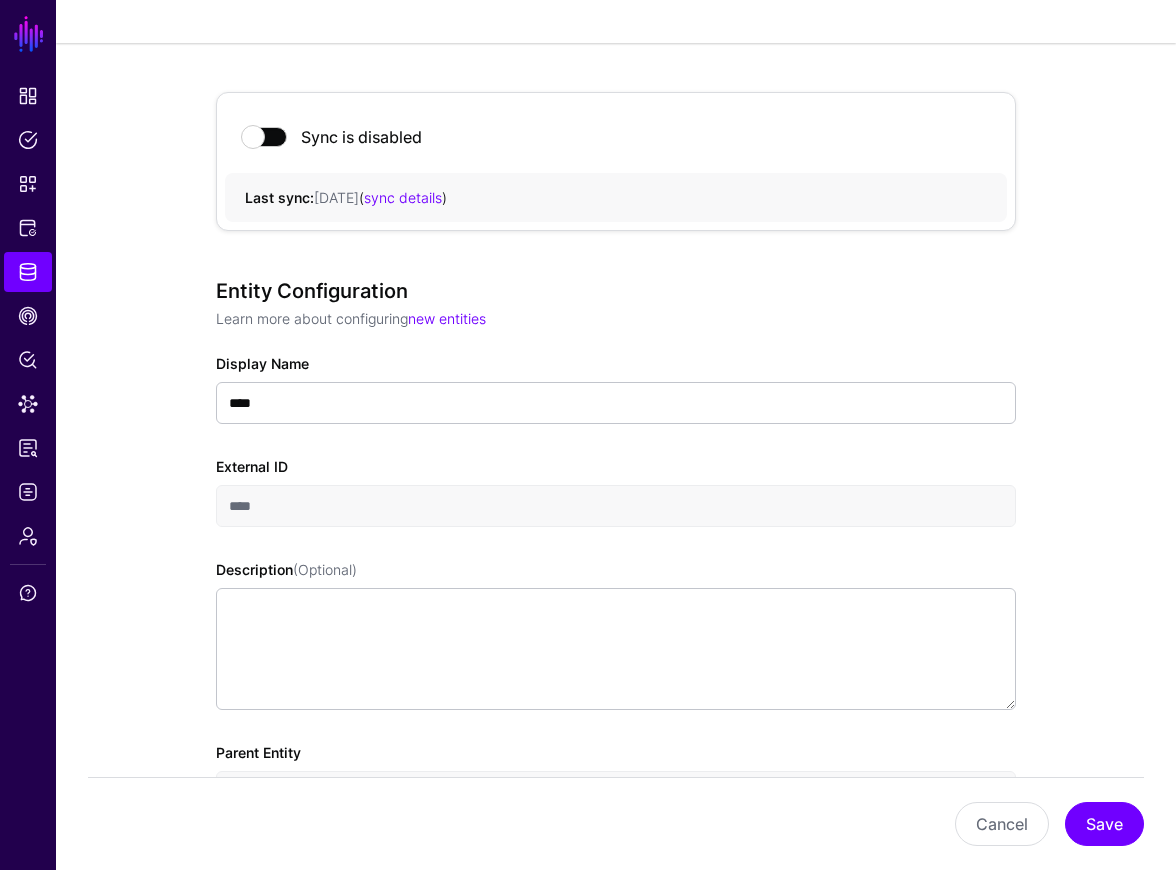 scroll, scrollTop: 0, scrollLeft: 0, axis: both 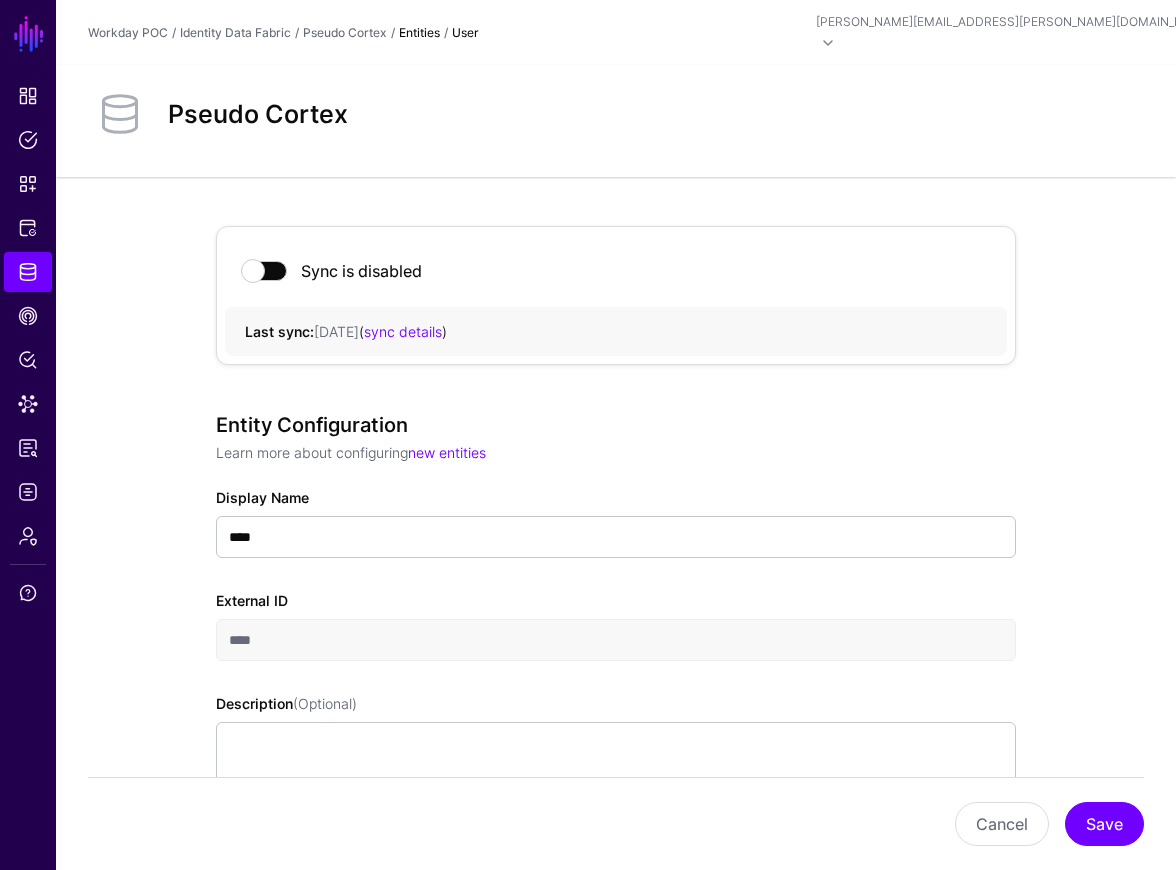 click on "Entities" 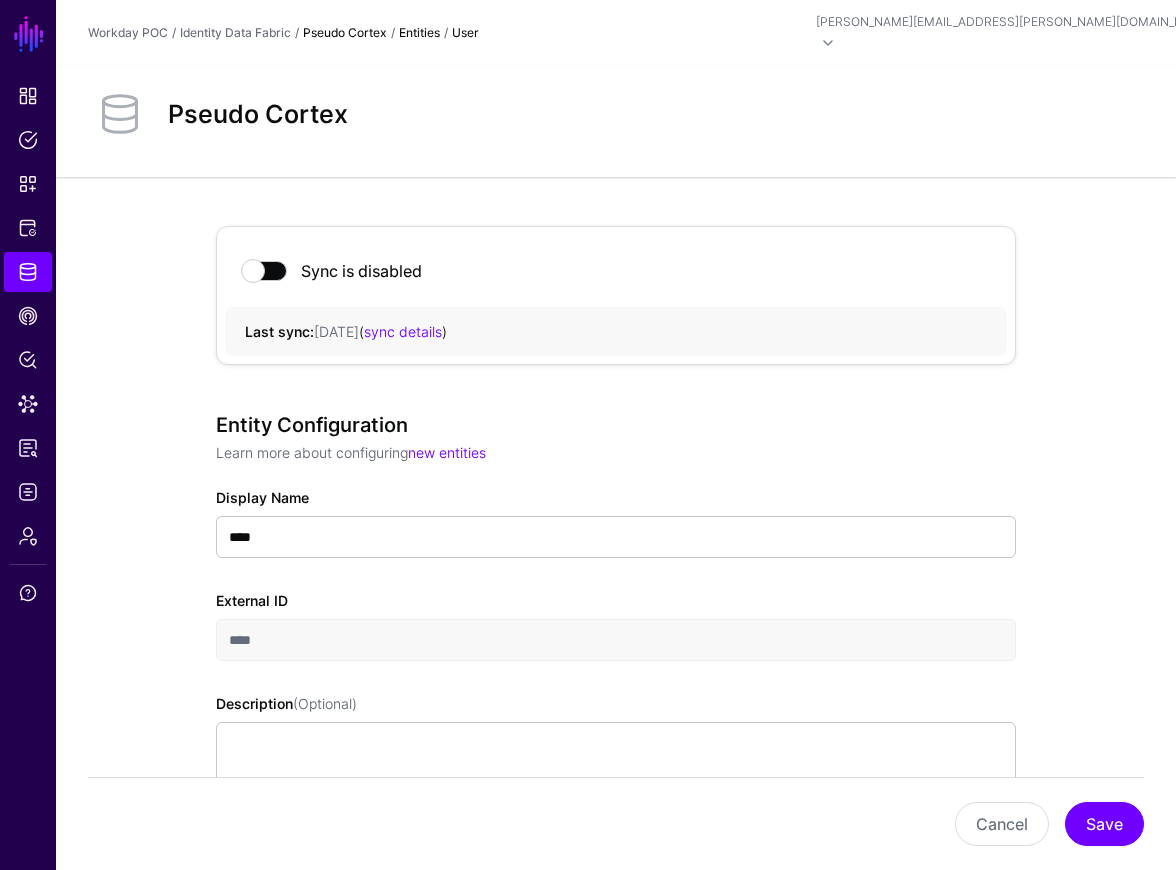click on "Pseudo Cortex" 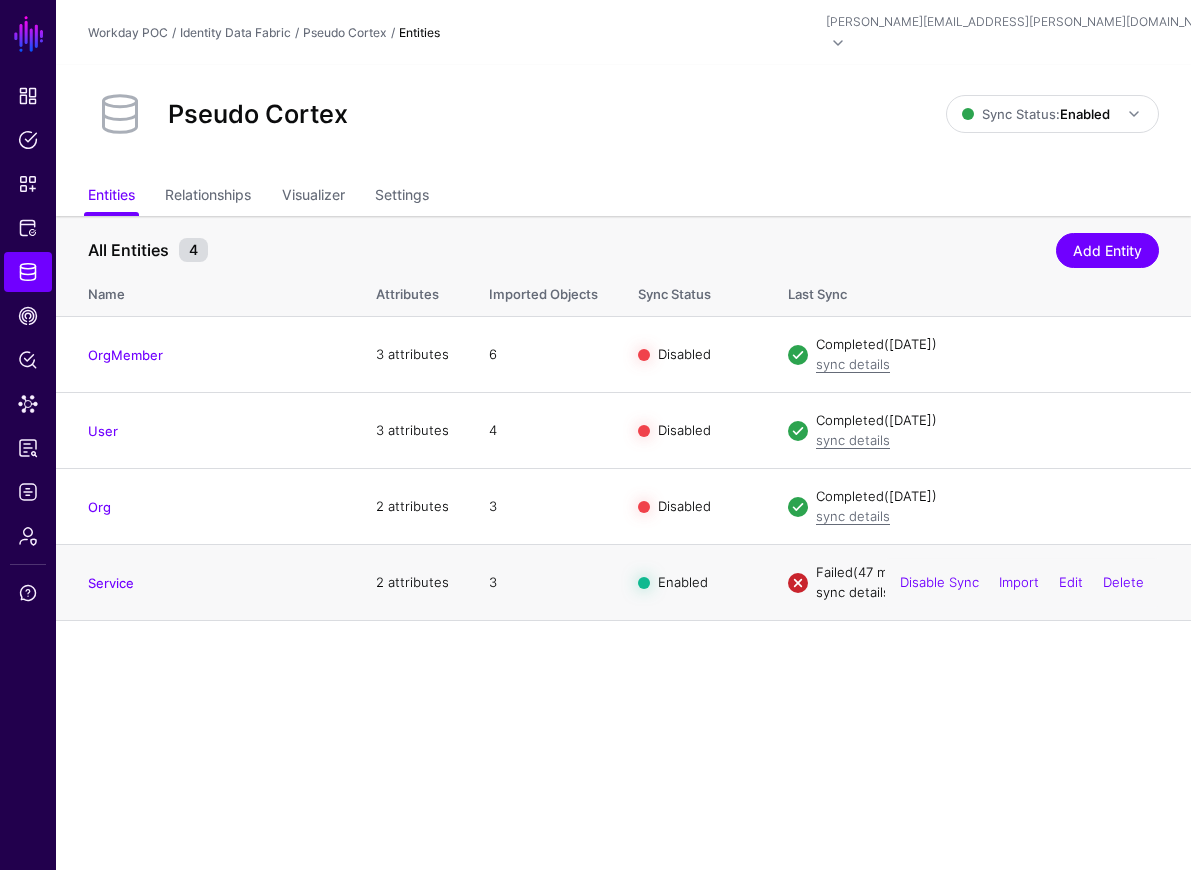 click on "sync details" 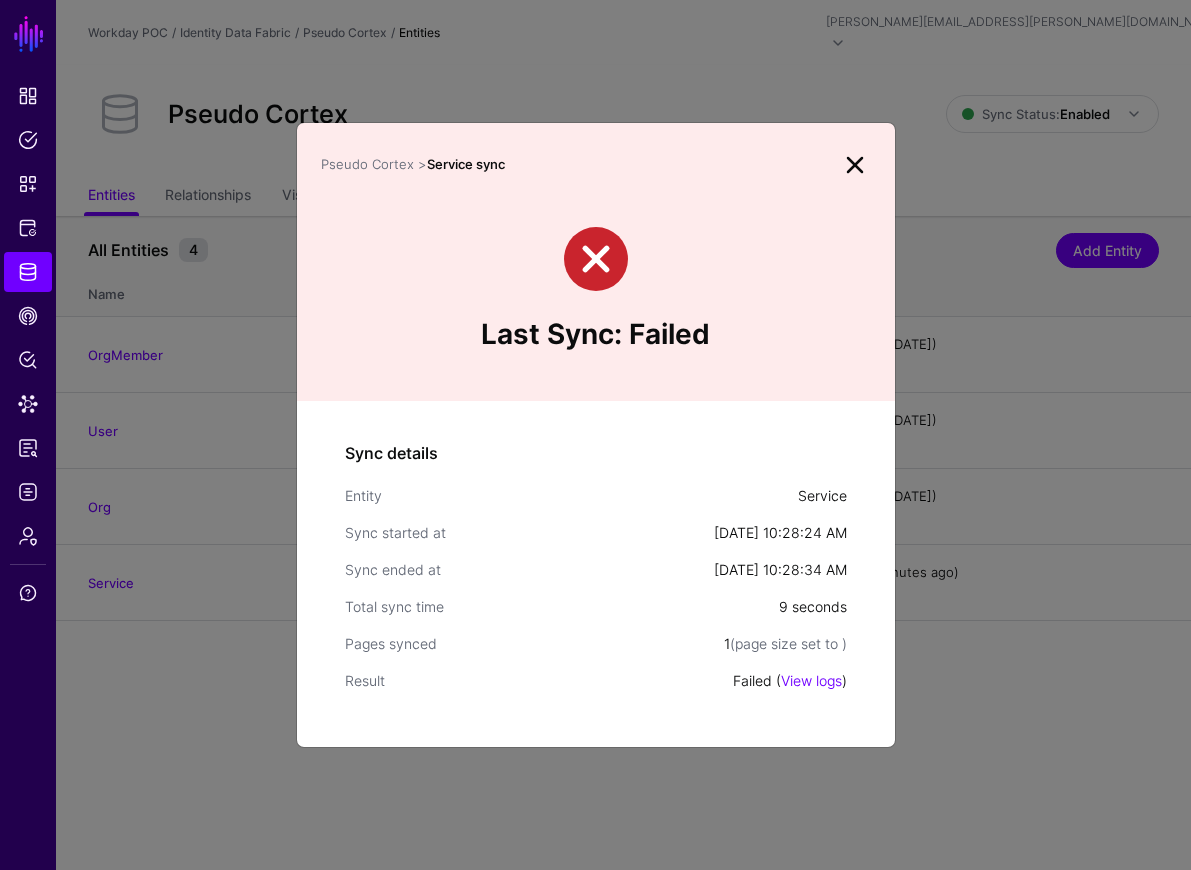 click 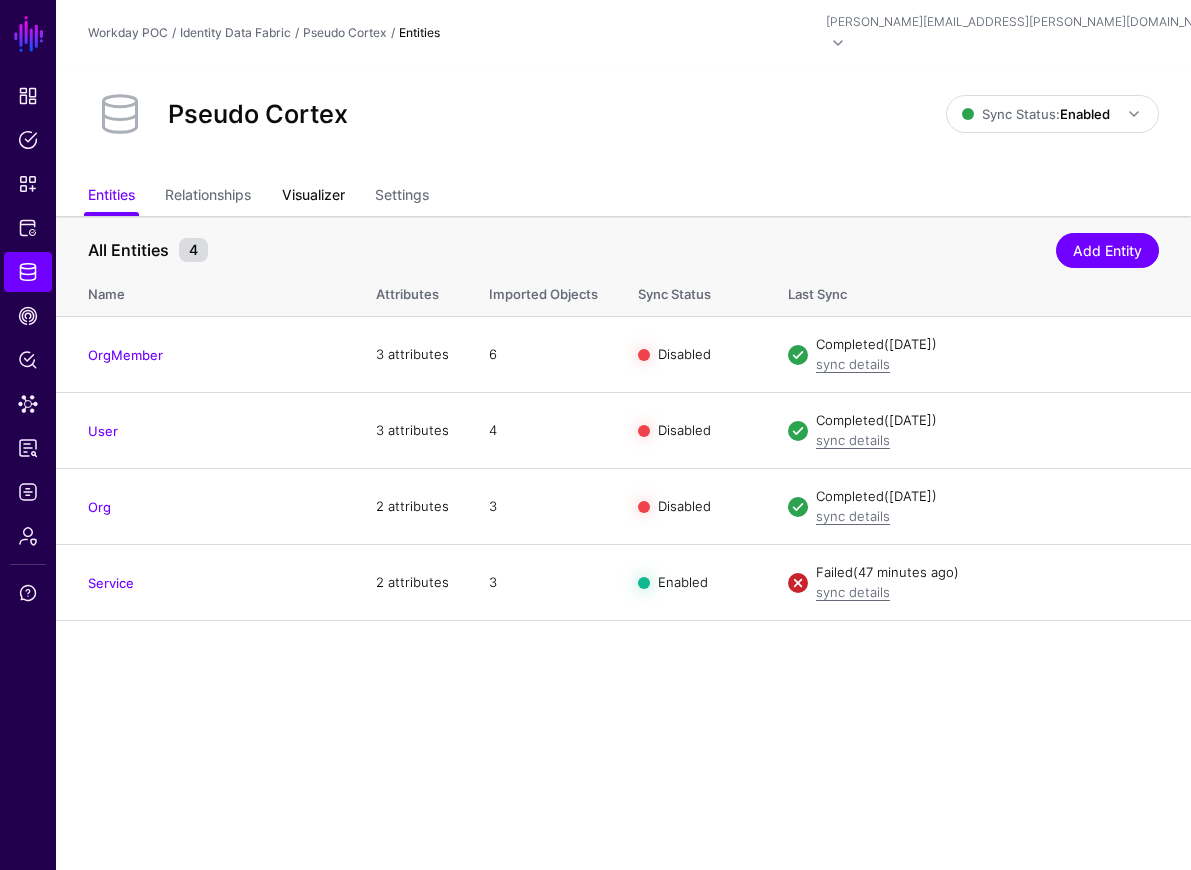 click on "Visualizer" 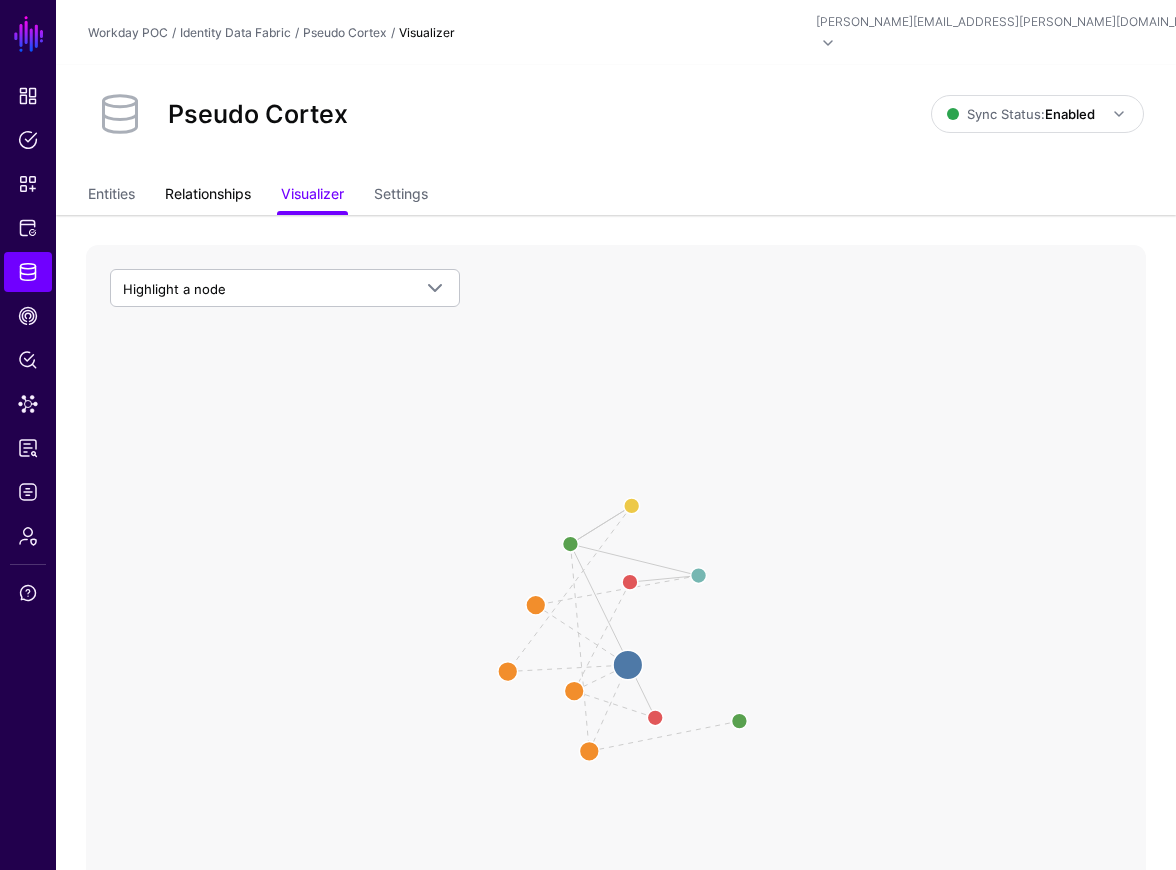 click on "Relationships" 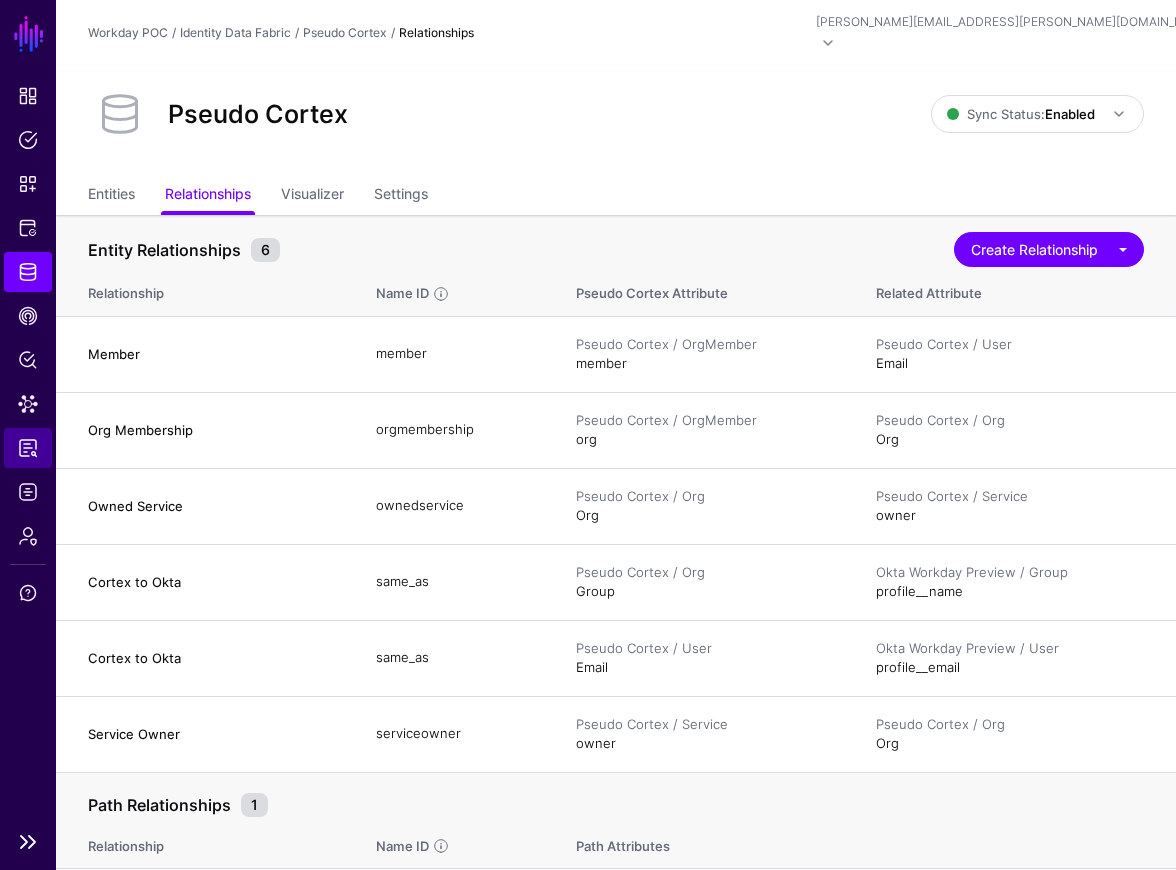 scroll, scrollTop: 130, scrollLeft: 0, axis: vertical 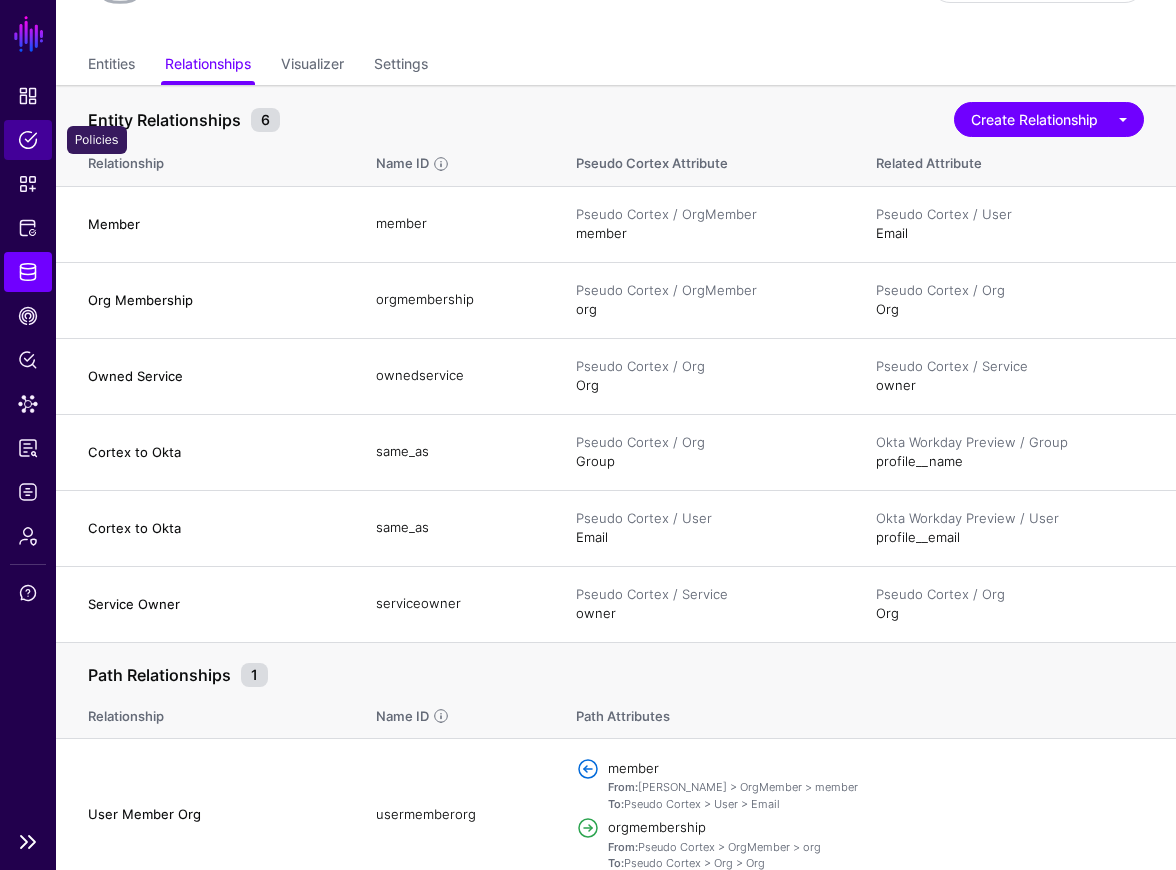 click on "Policies" 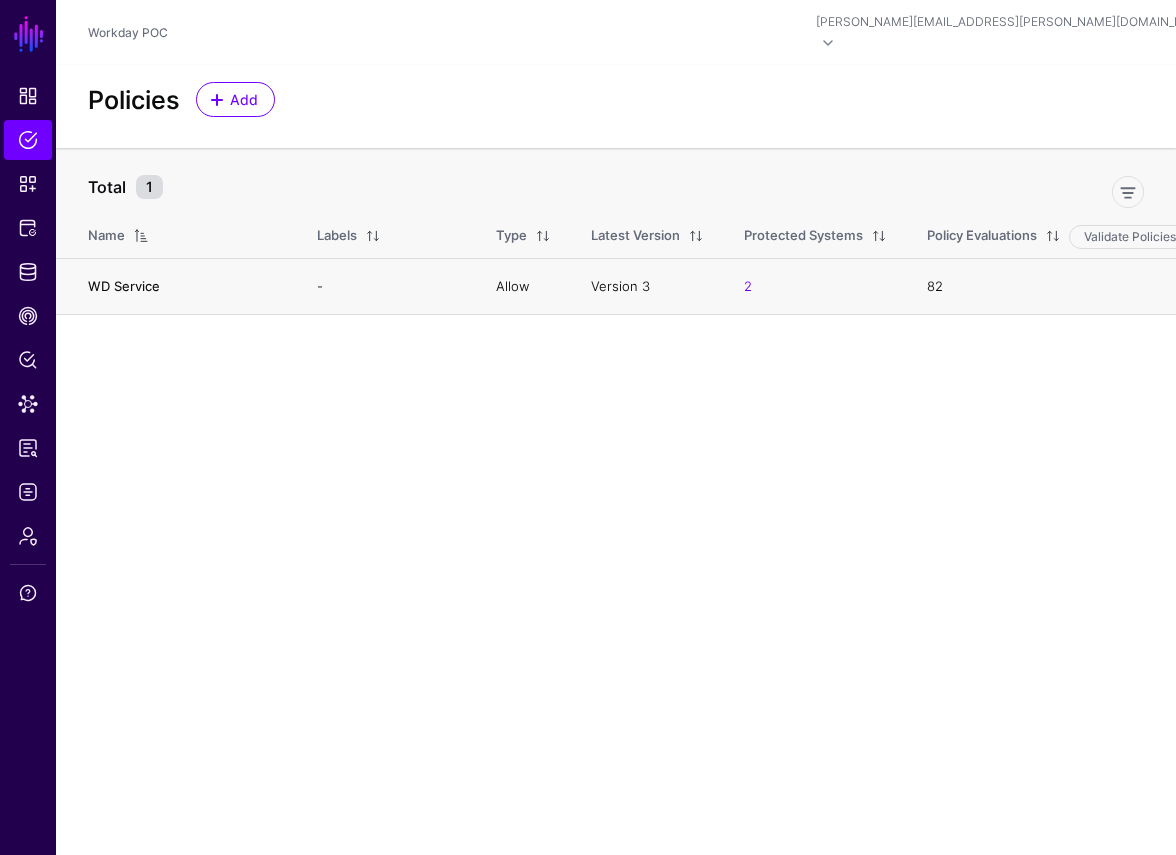 click on "WD Service" 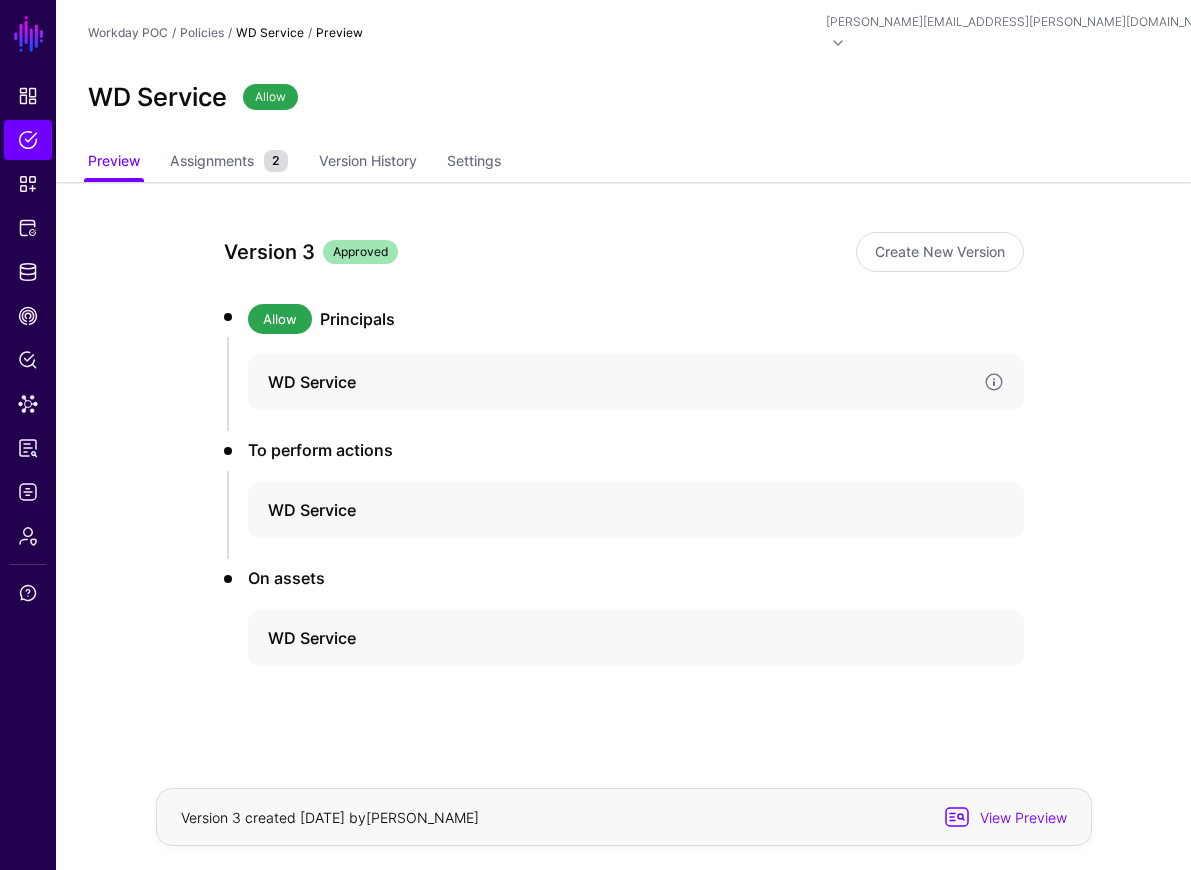 click on "WD Service" 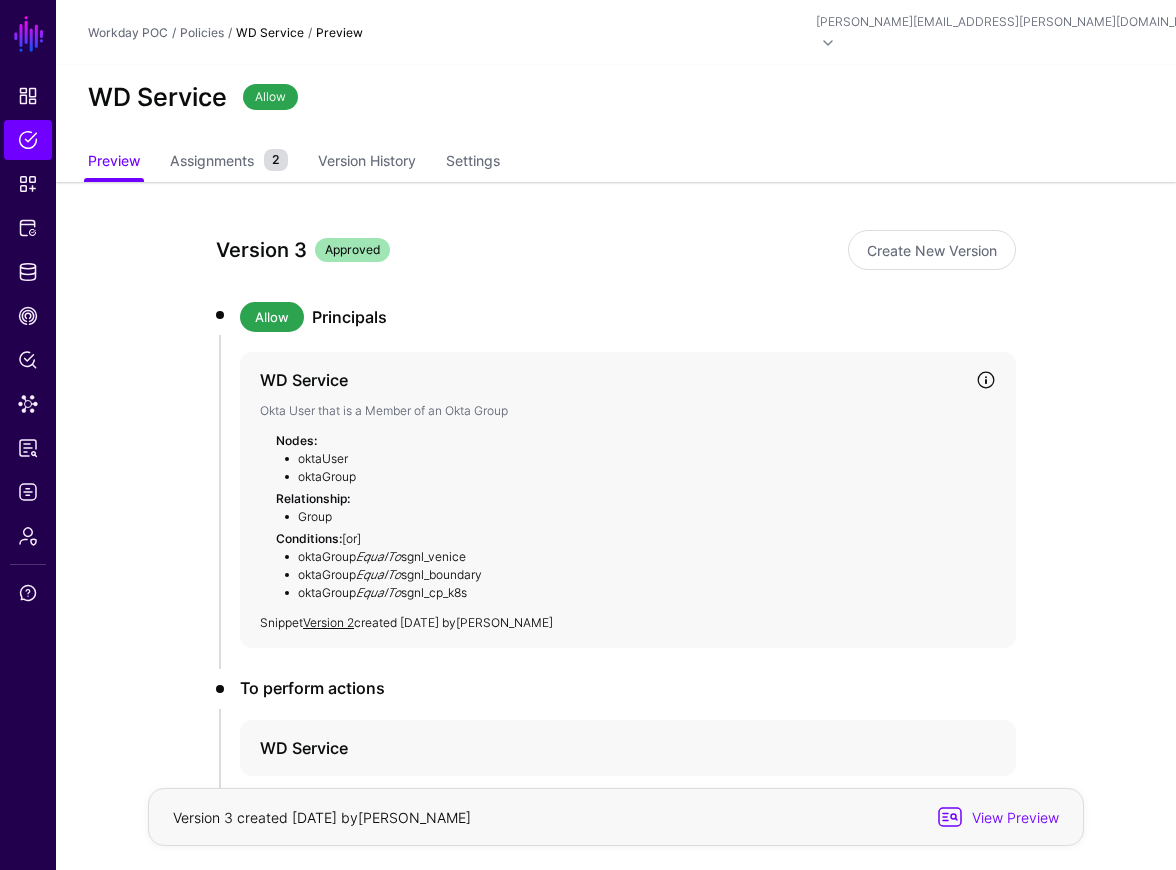 click on "WD Service" 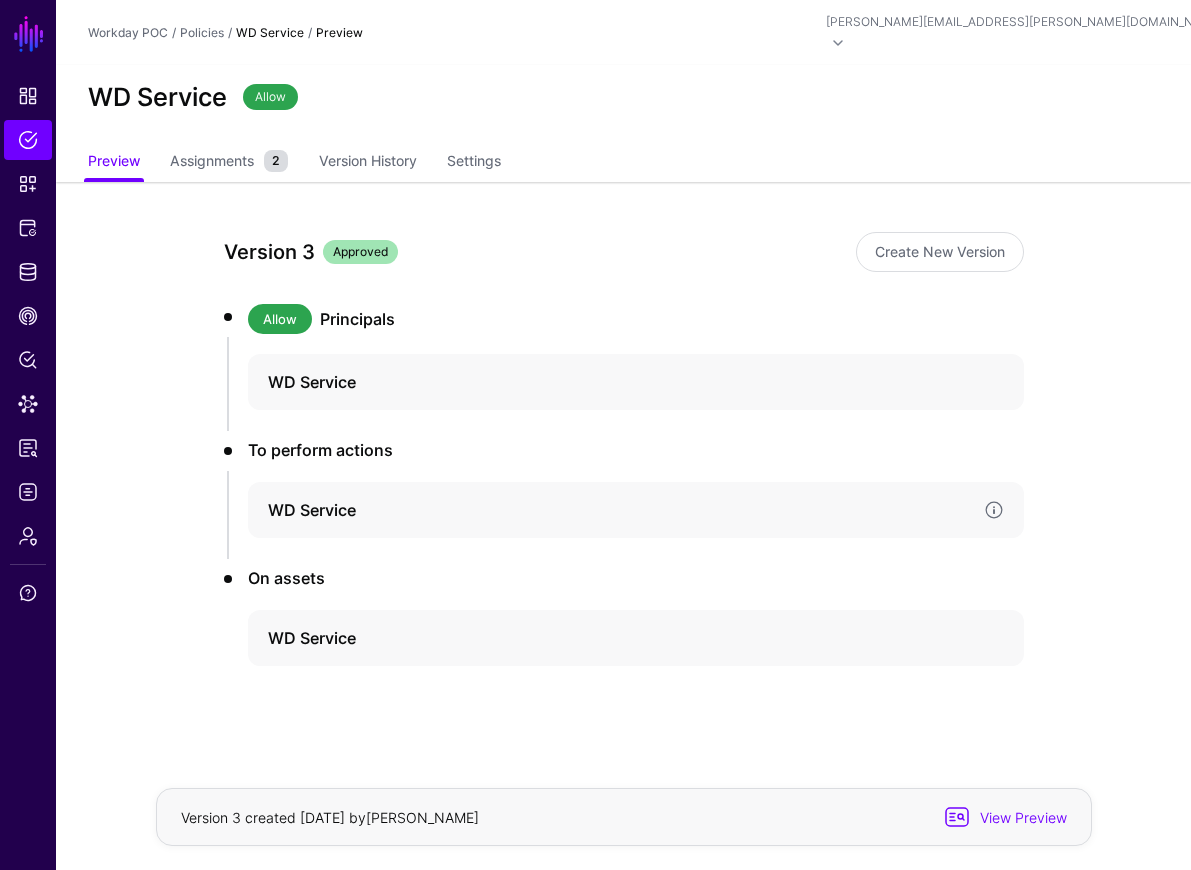 click on "WD Service" 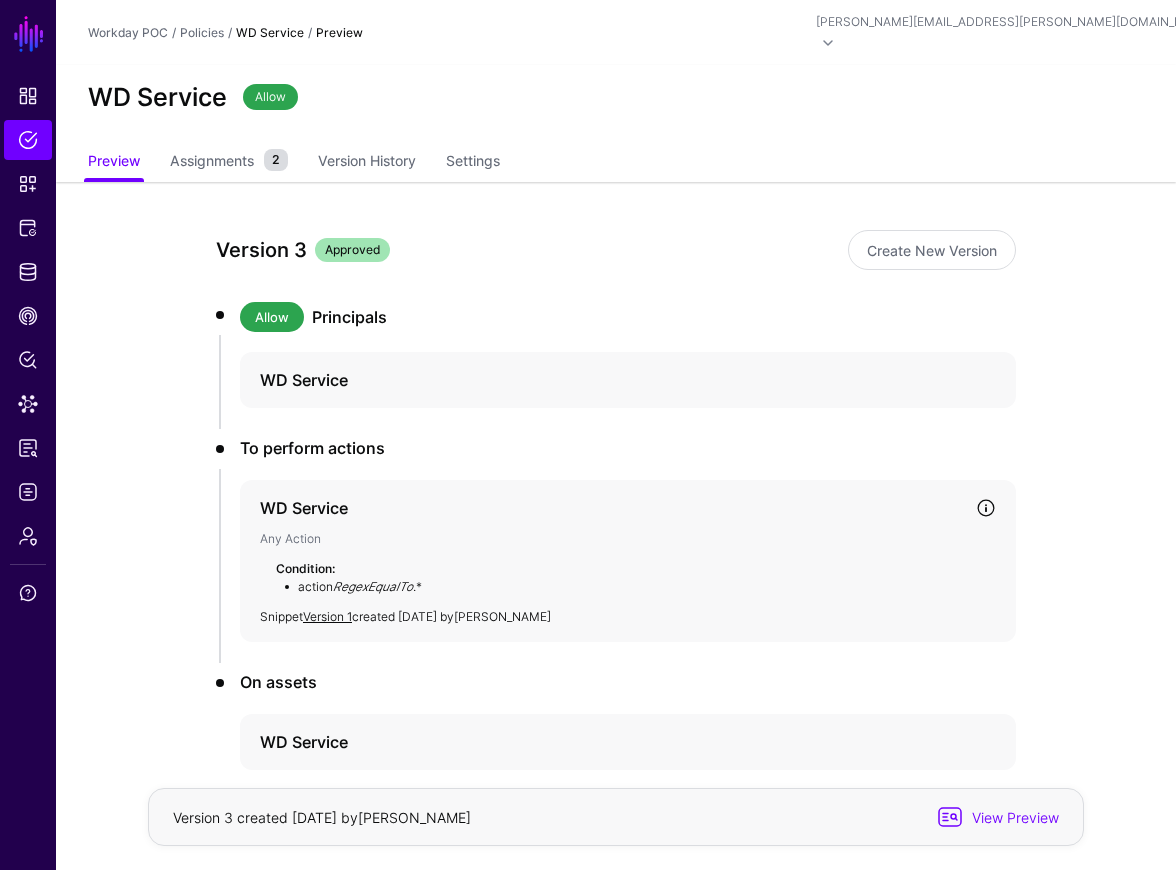 click on "WD Service  Any Action   Condition:   action  RegexEqualTo  .*   Snippet  Version 1  created 2 months ago by   Keith Byrne" 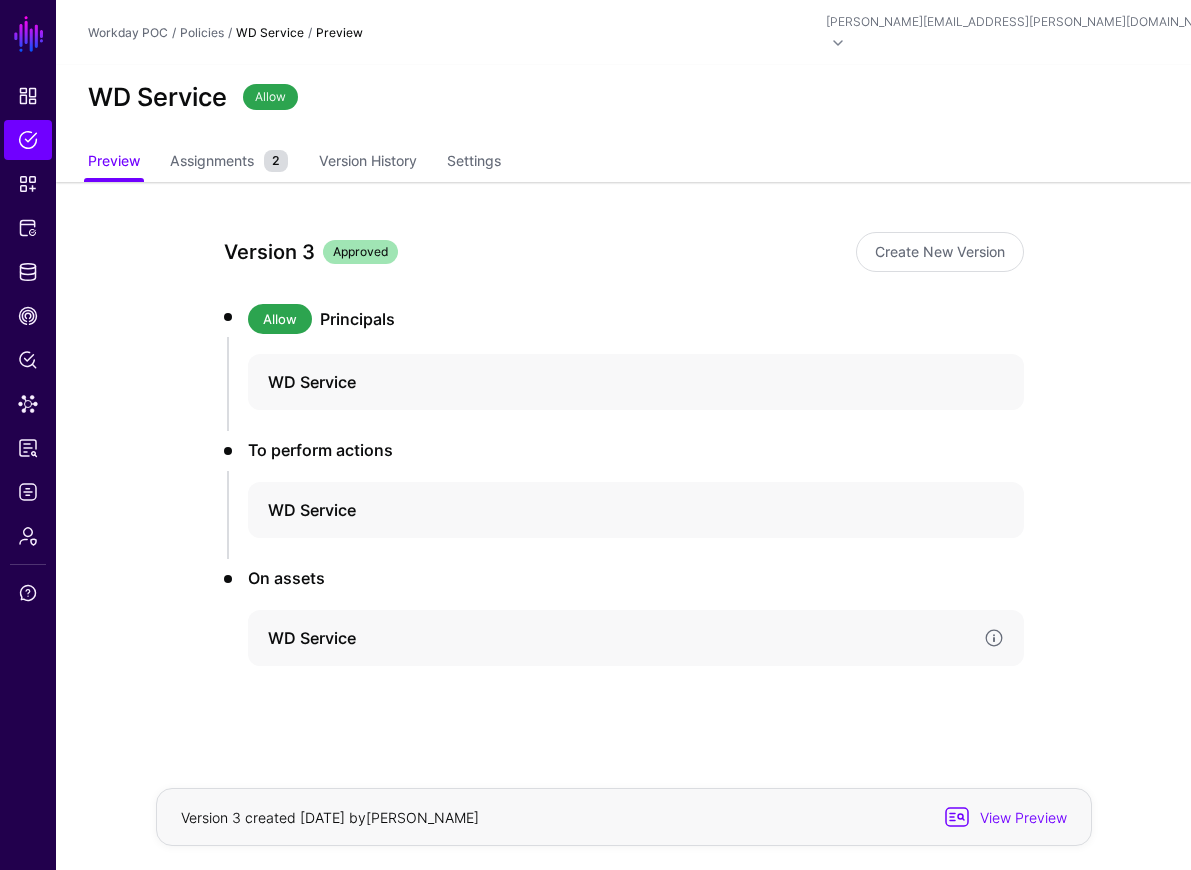 click on "WD Service" 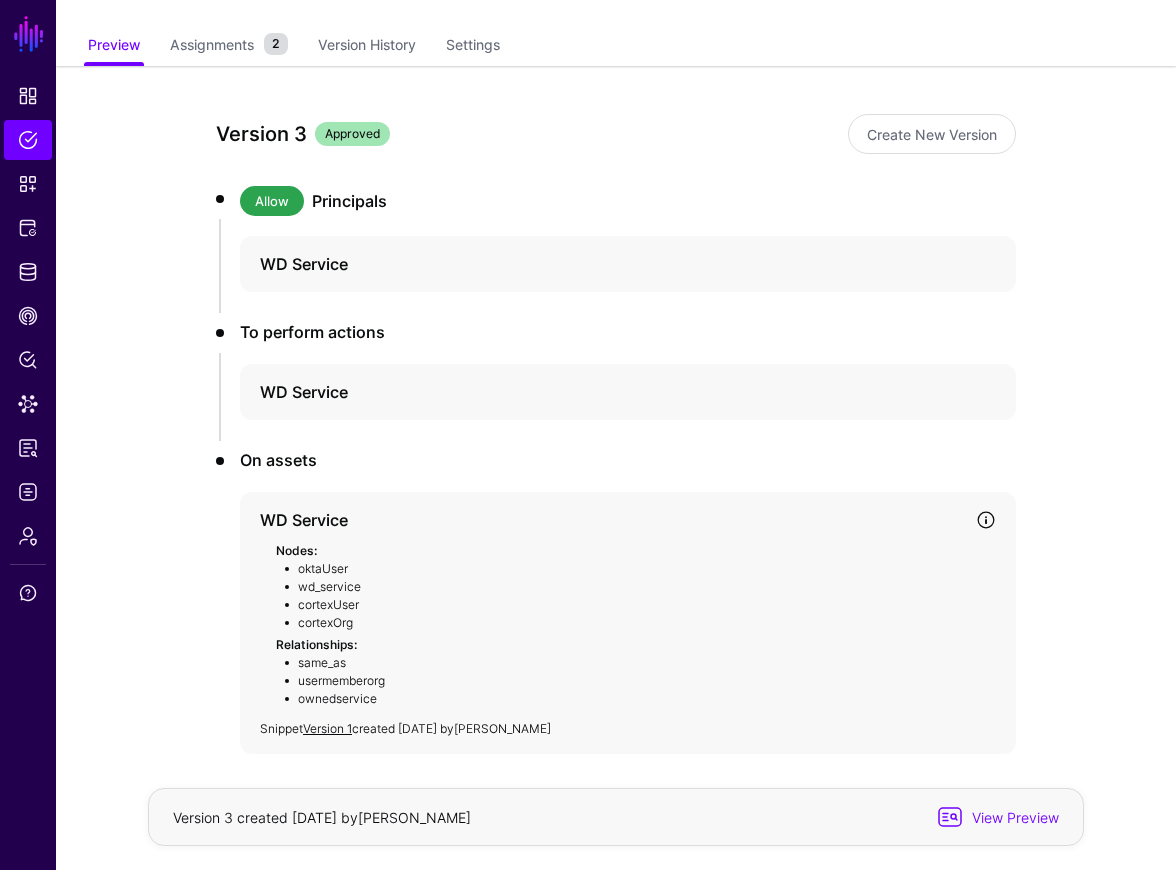 scroll, scrollTop: 186, scrollLeft: 0, axis: vertical 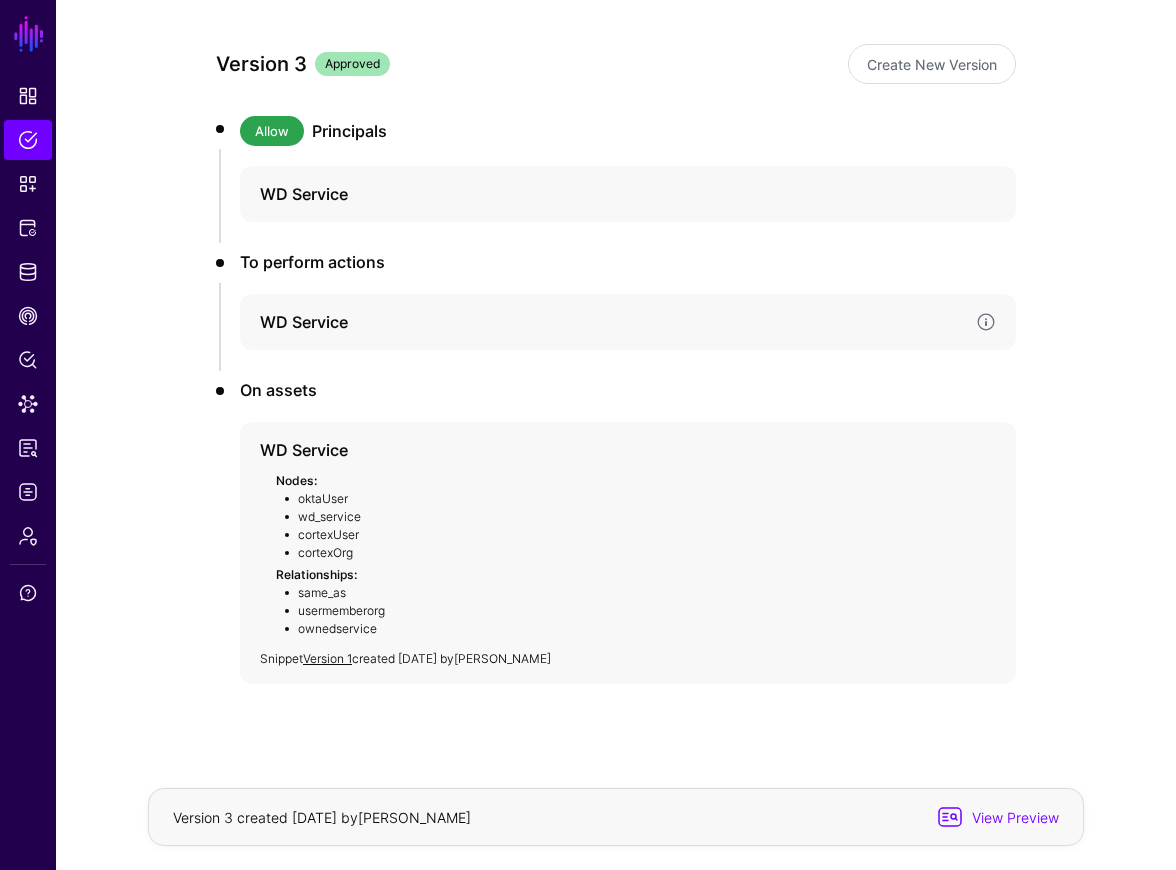 click on "WD Service" 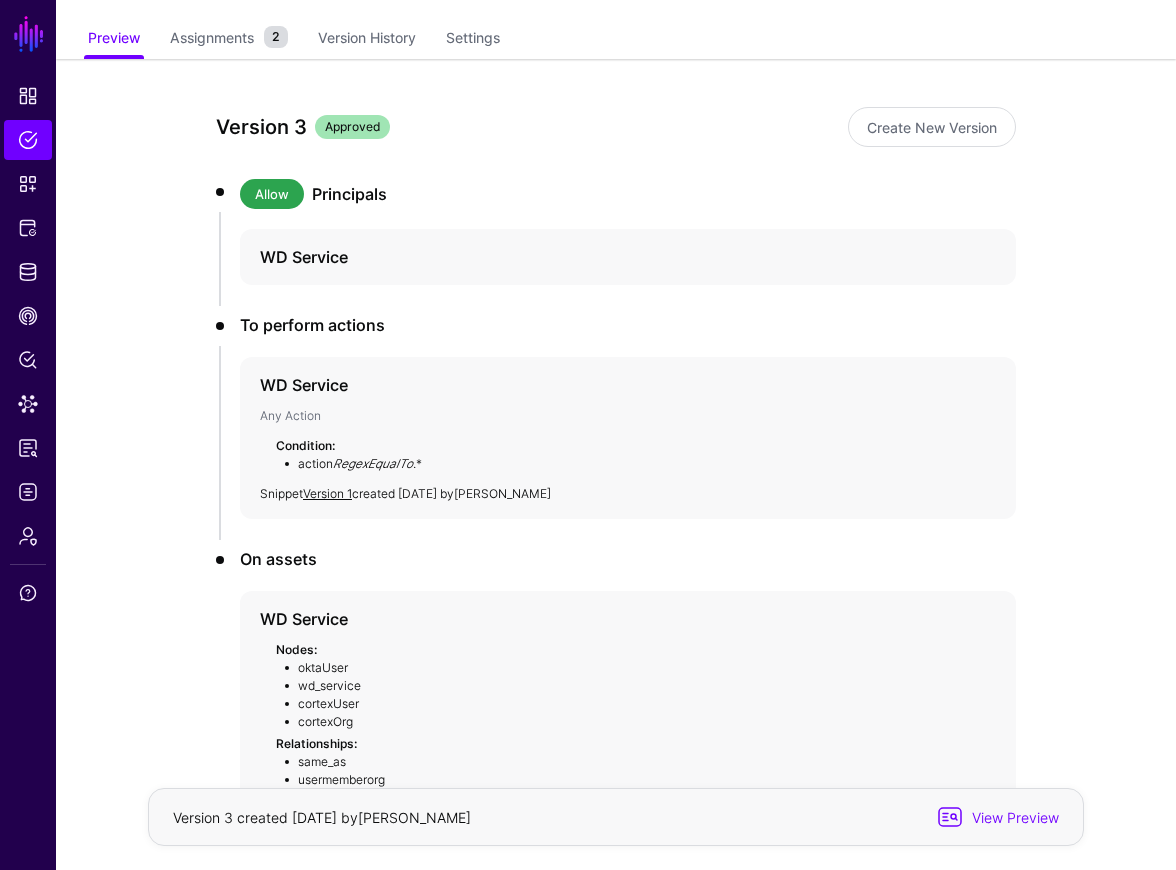scroll, scrollTop: 291, scrollLeft: 0, axis: vertical 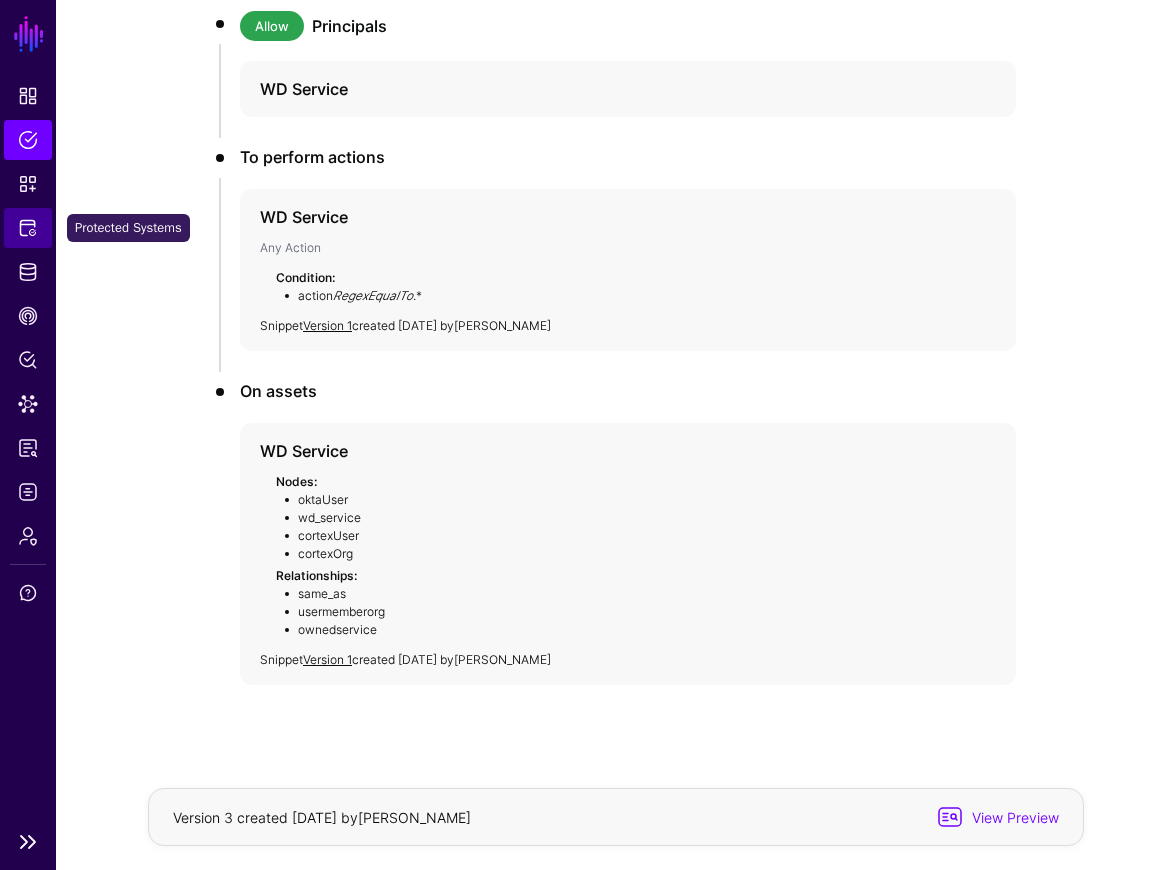 click on "Protected Systems" 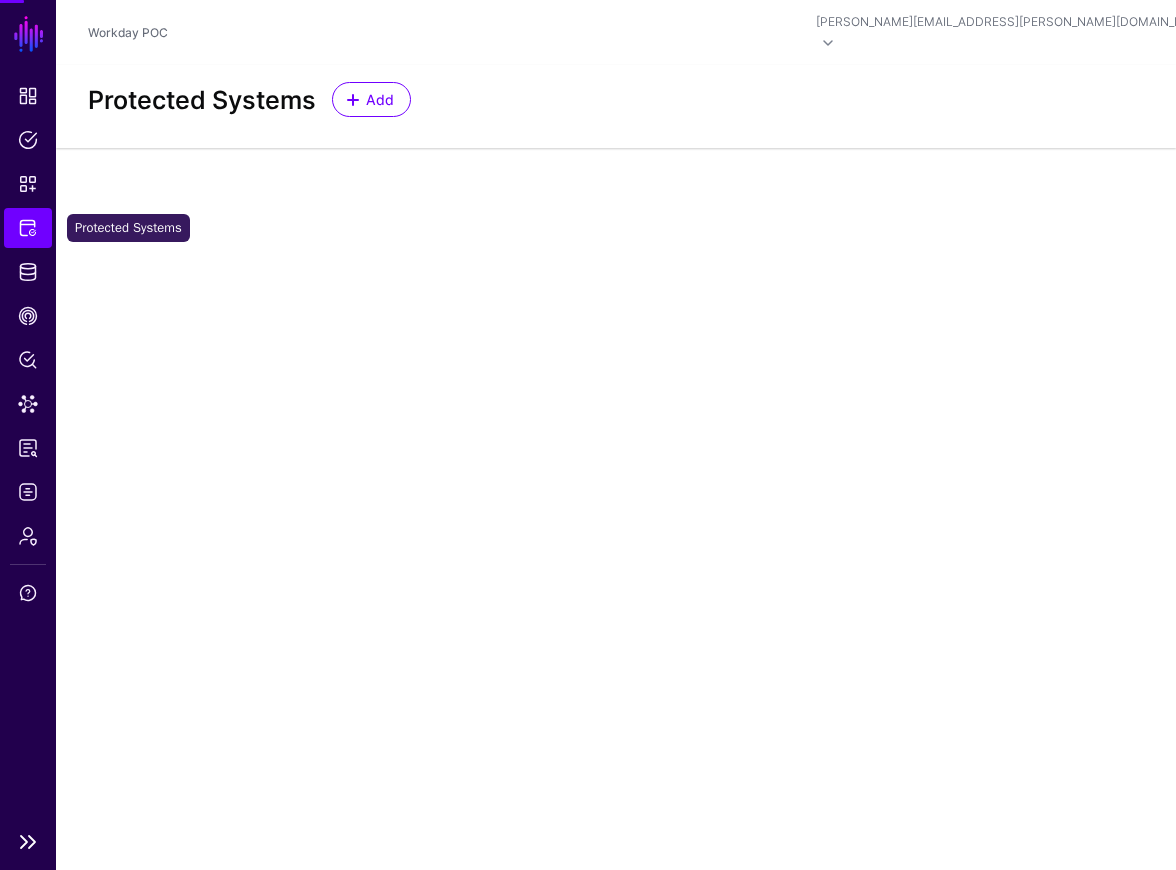 scroll, scrollTop: 0, scrollLeft: 0, axis: both 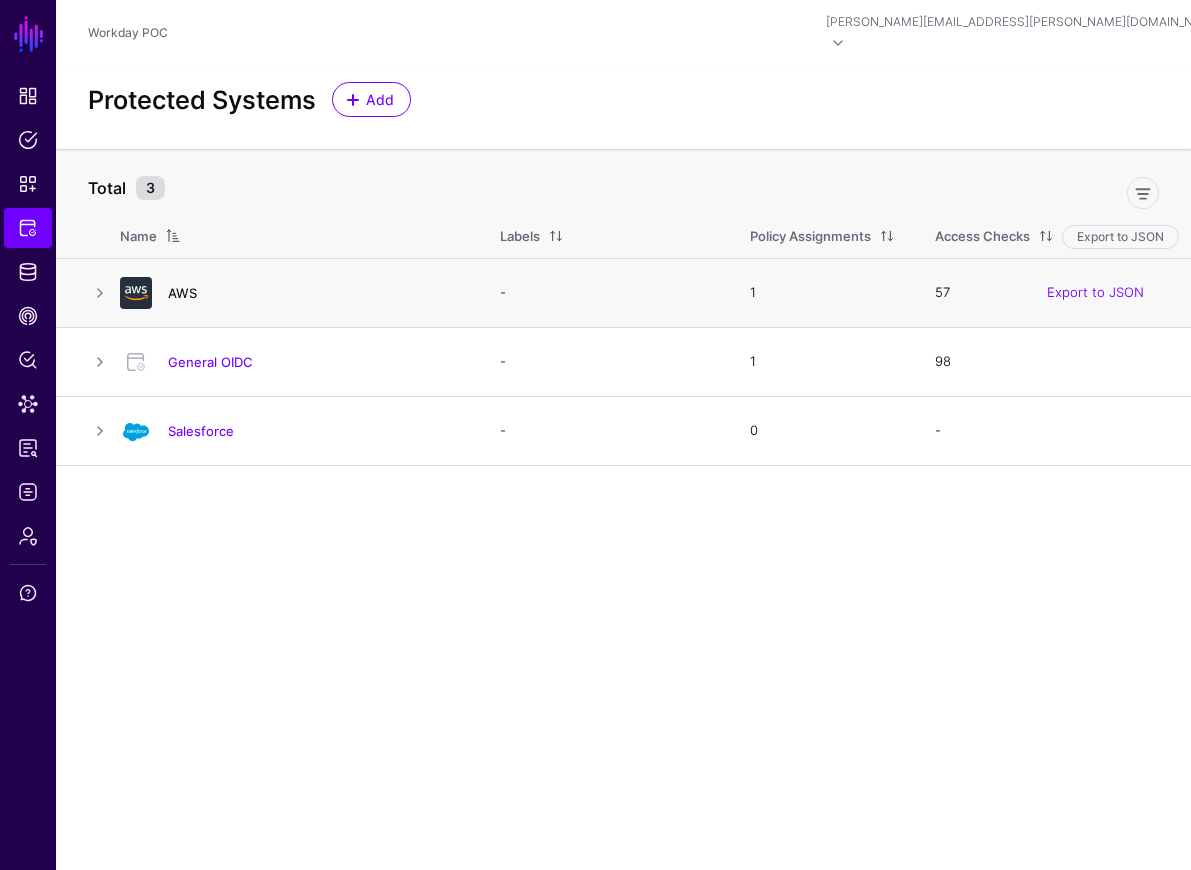 click on "AWS" 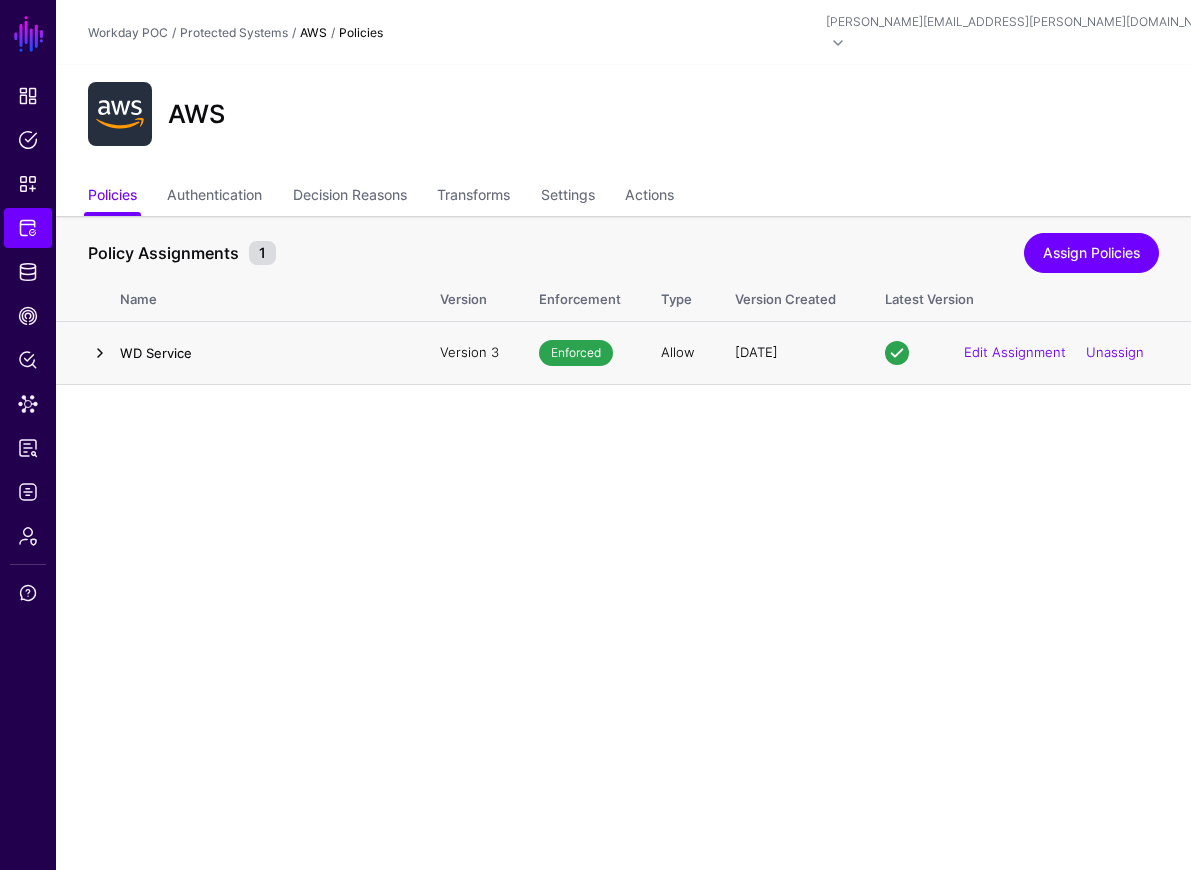 click 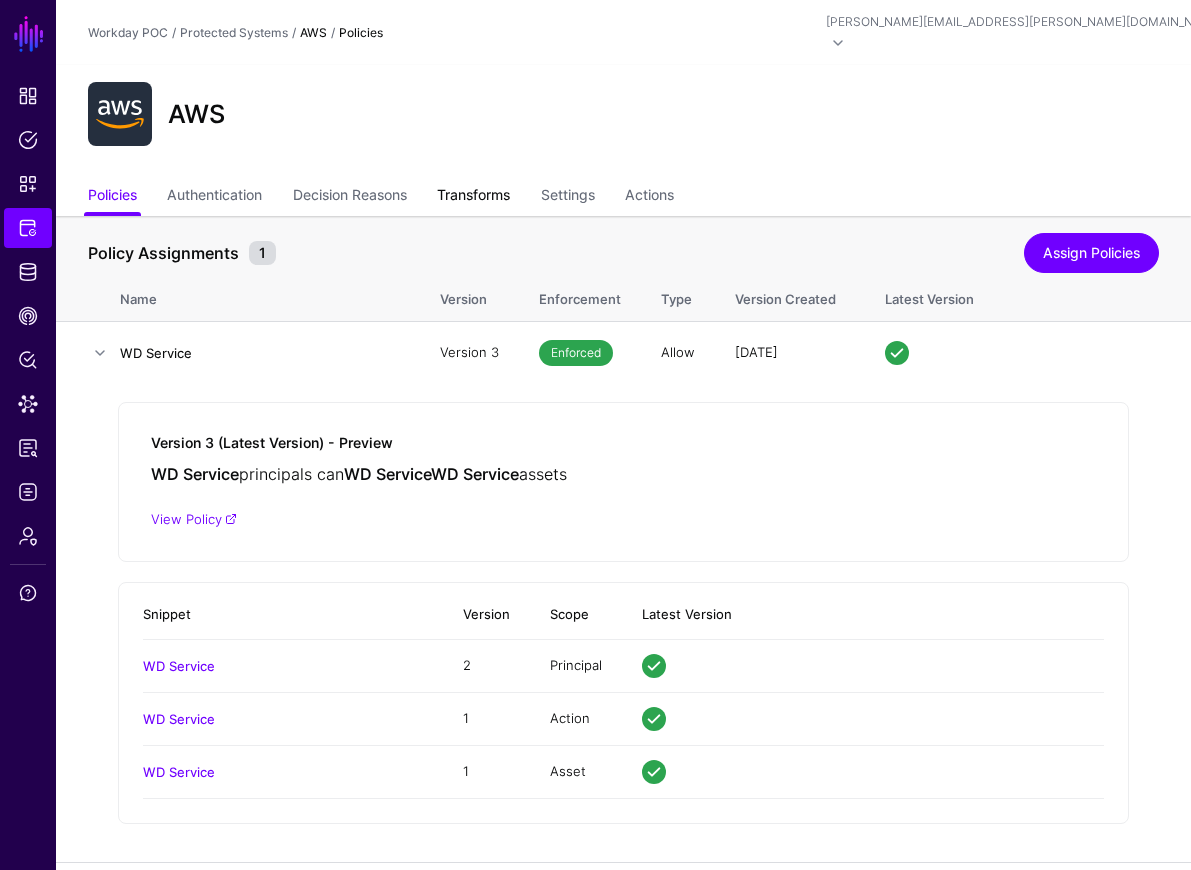 click on "Transforms" 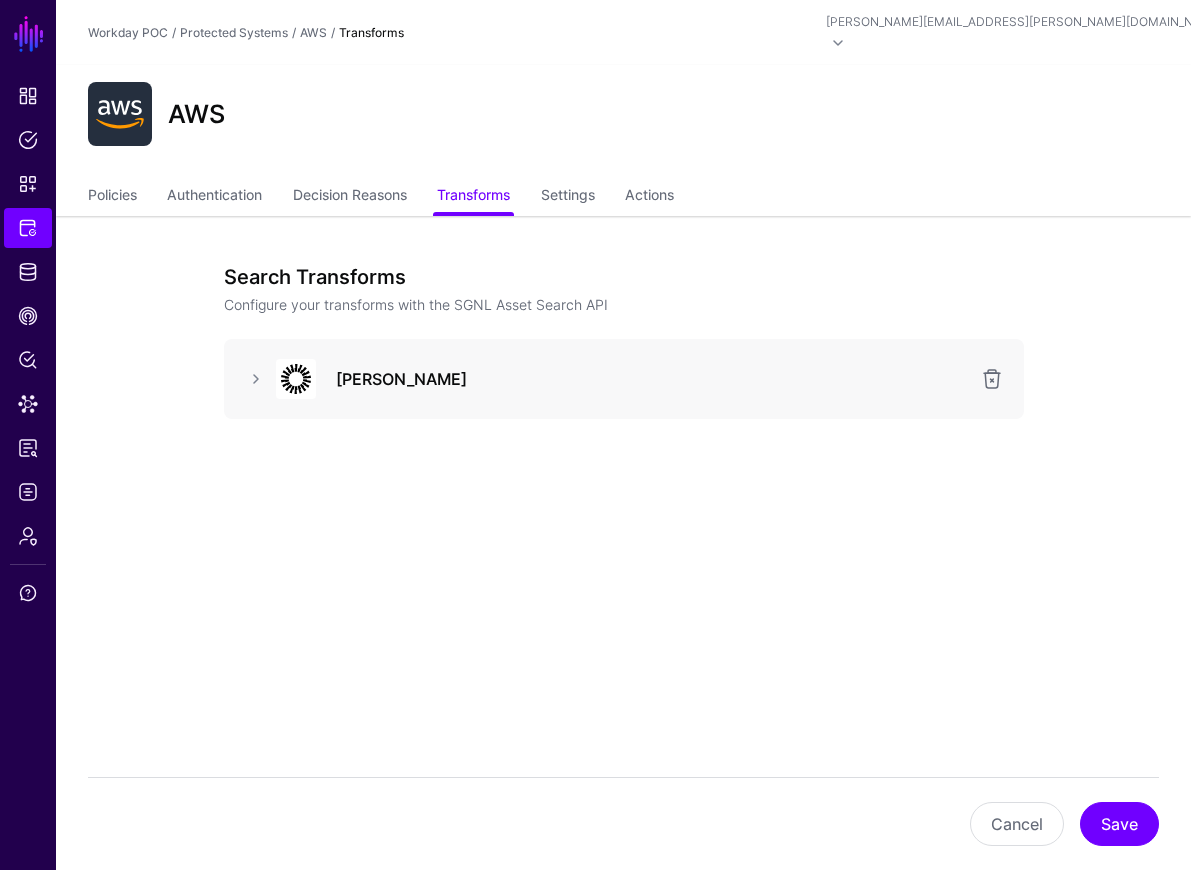 click at bounding box center [256, 379] 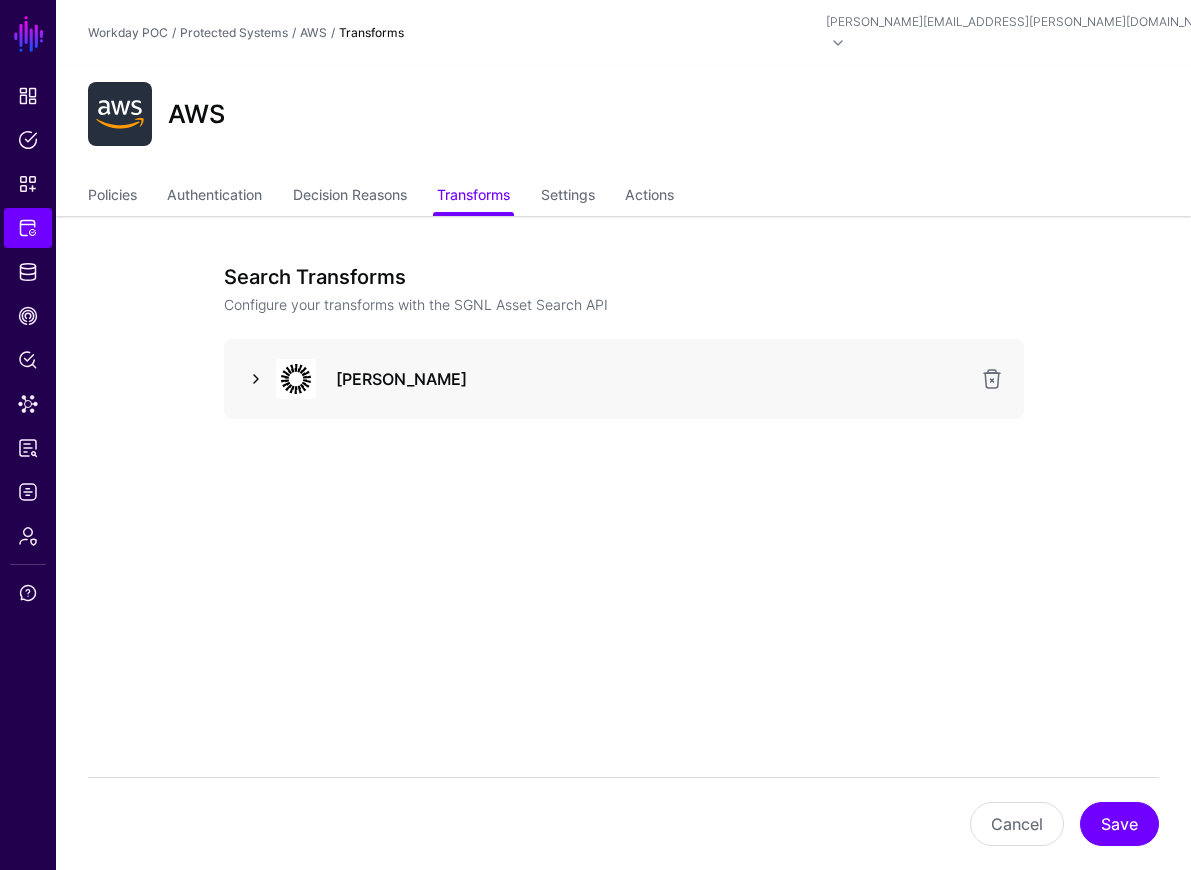 click at bounding box center [256, 379] 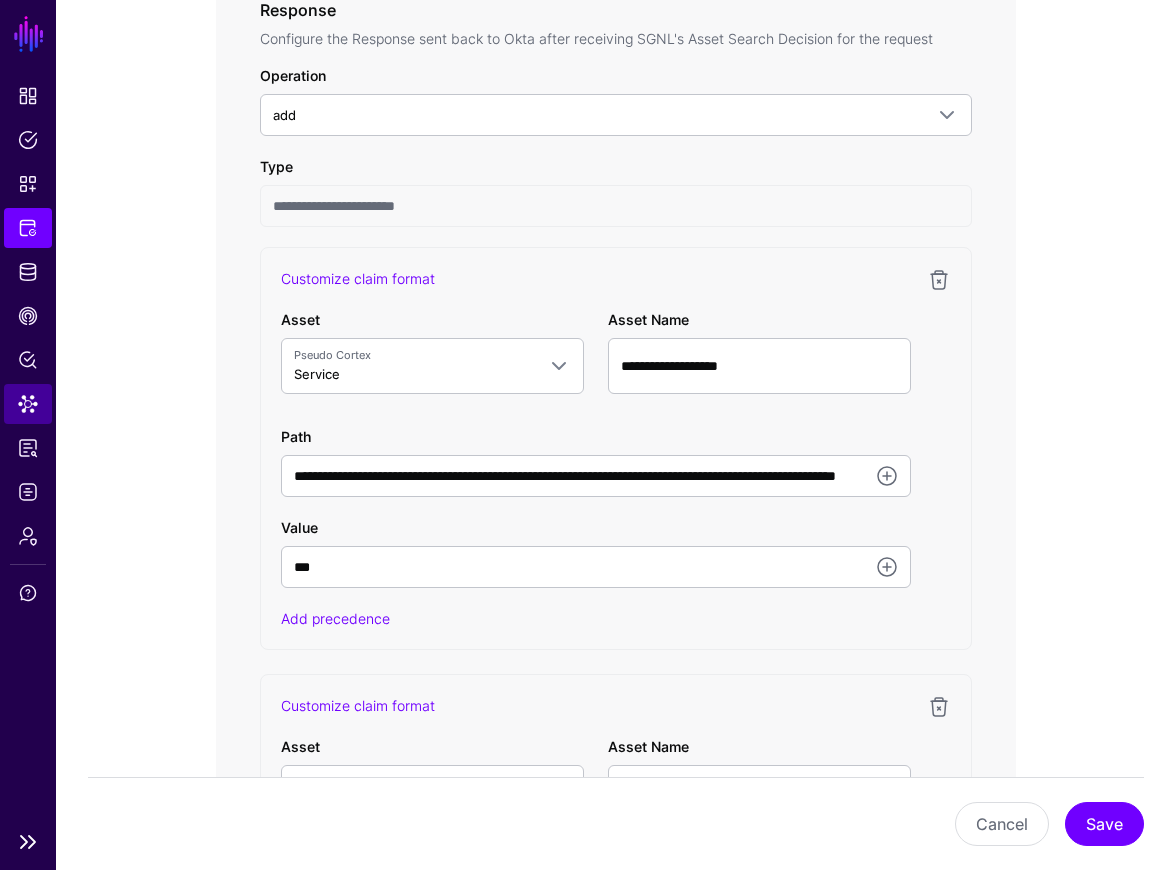 scroll, scrollTop: 1050, scrollLeft: 0, axis: vertical 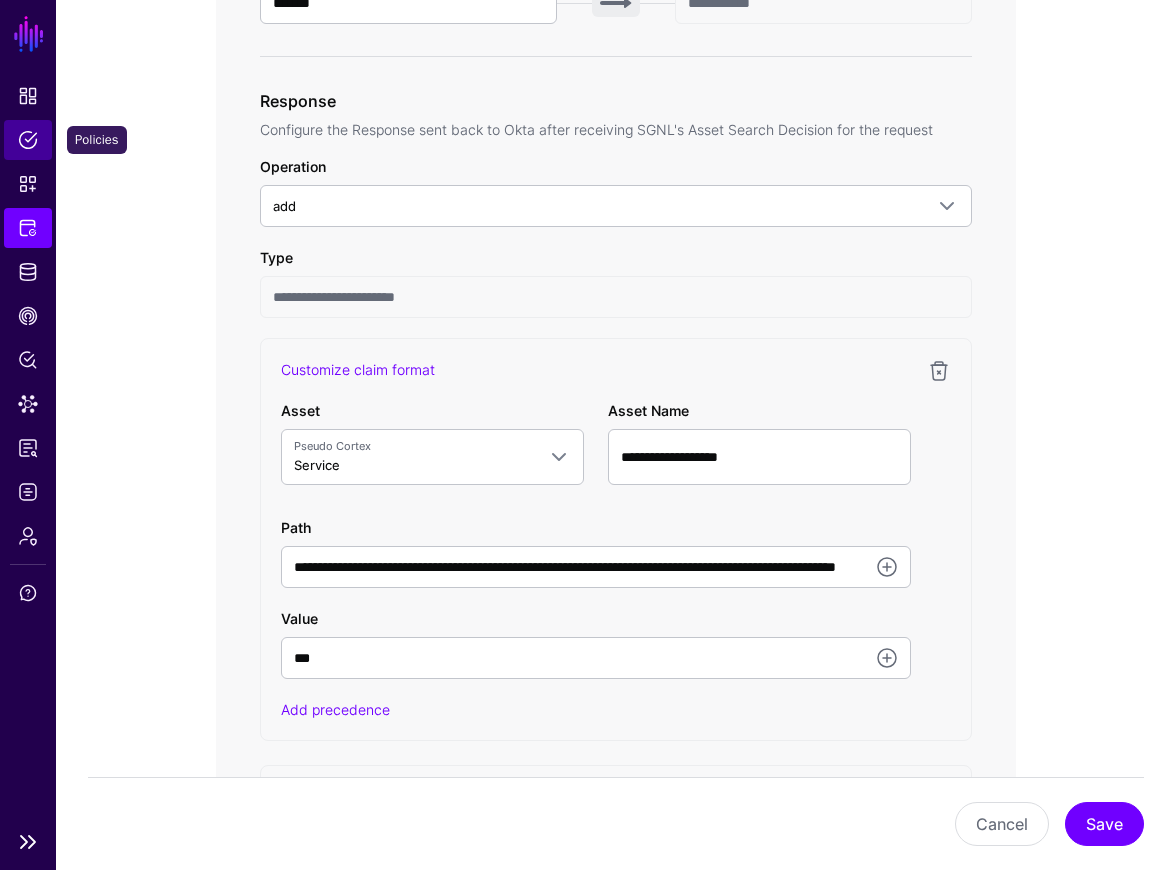 click on "Policies" 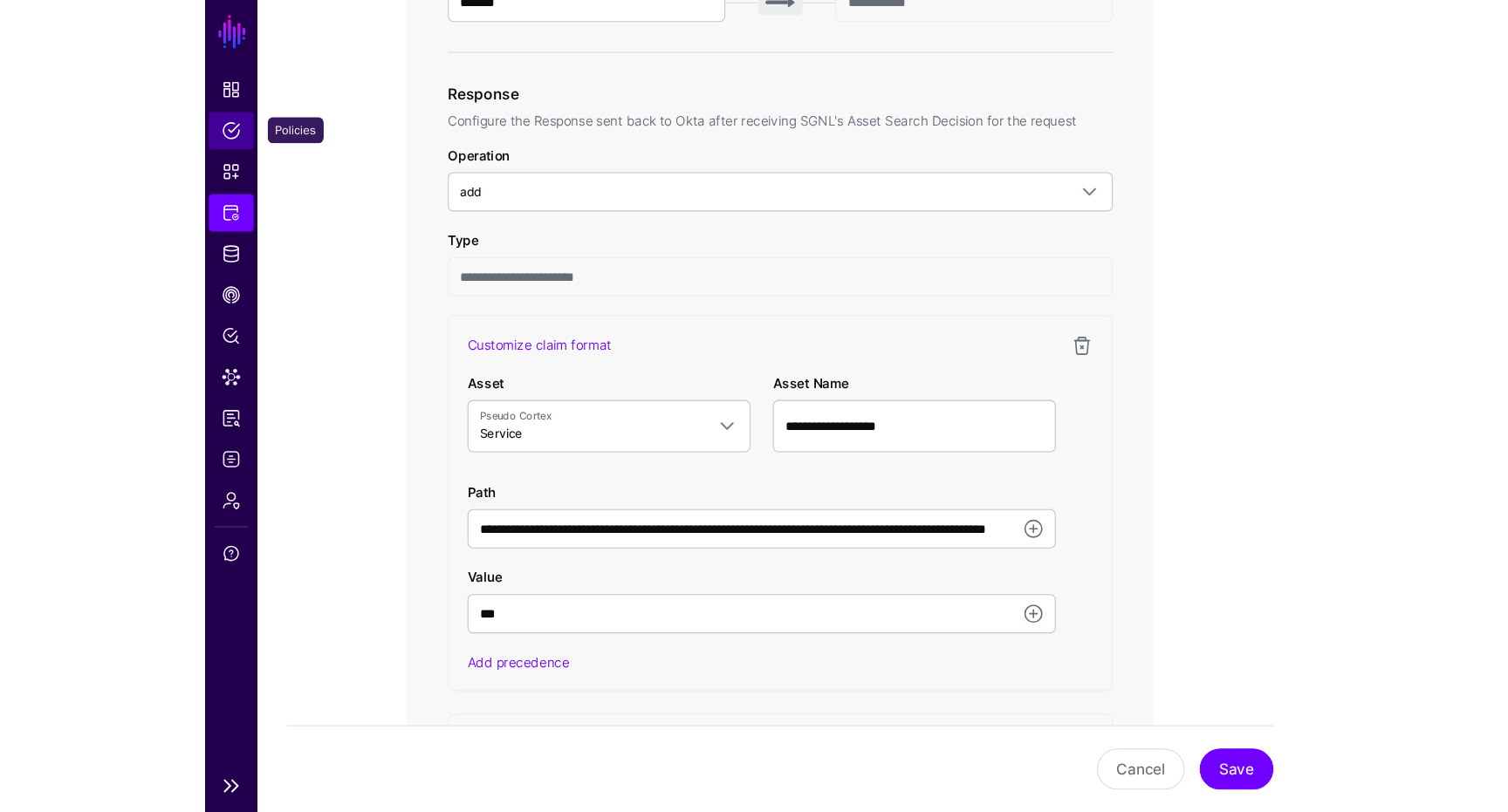 scroll, scrollTop: 0, scrollLeft: 0, axis: both 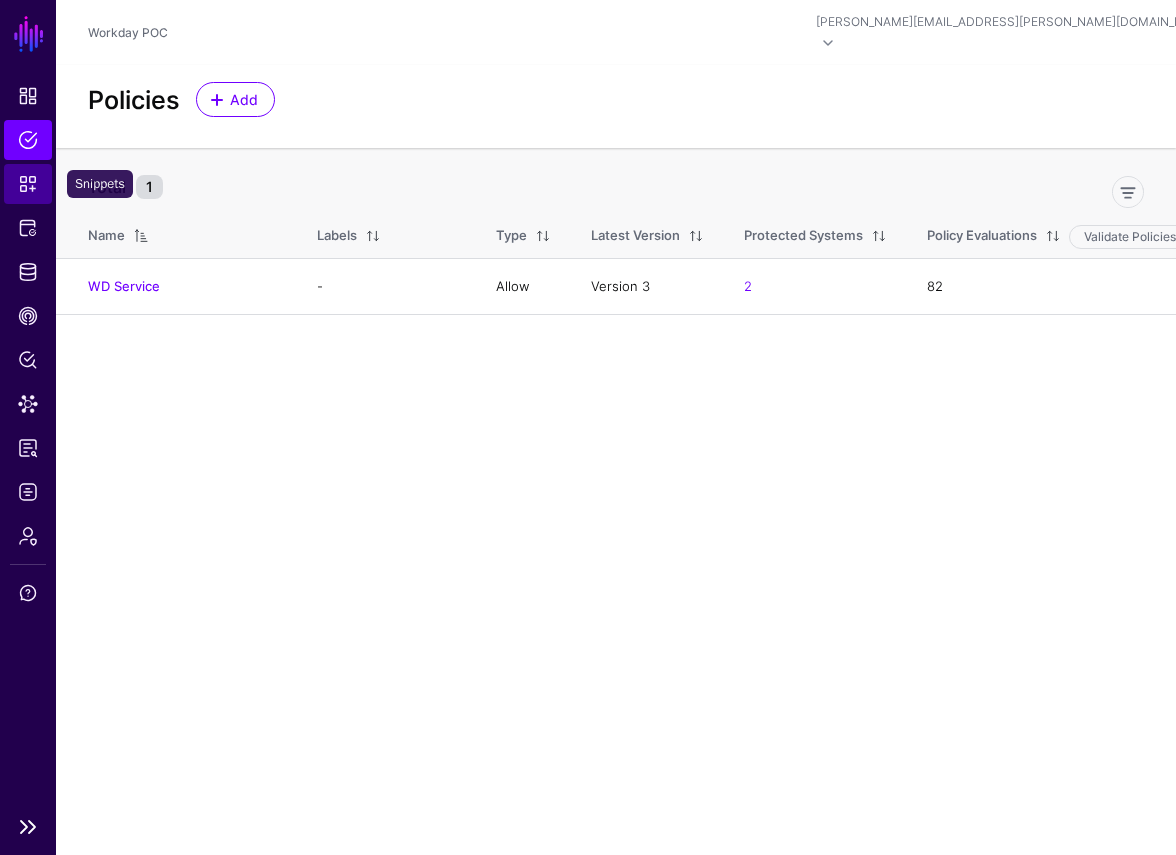 click on "Snippets" 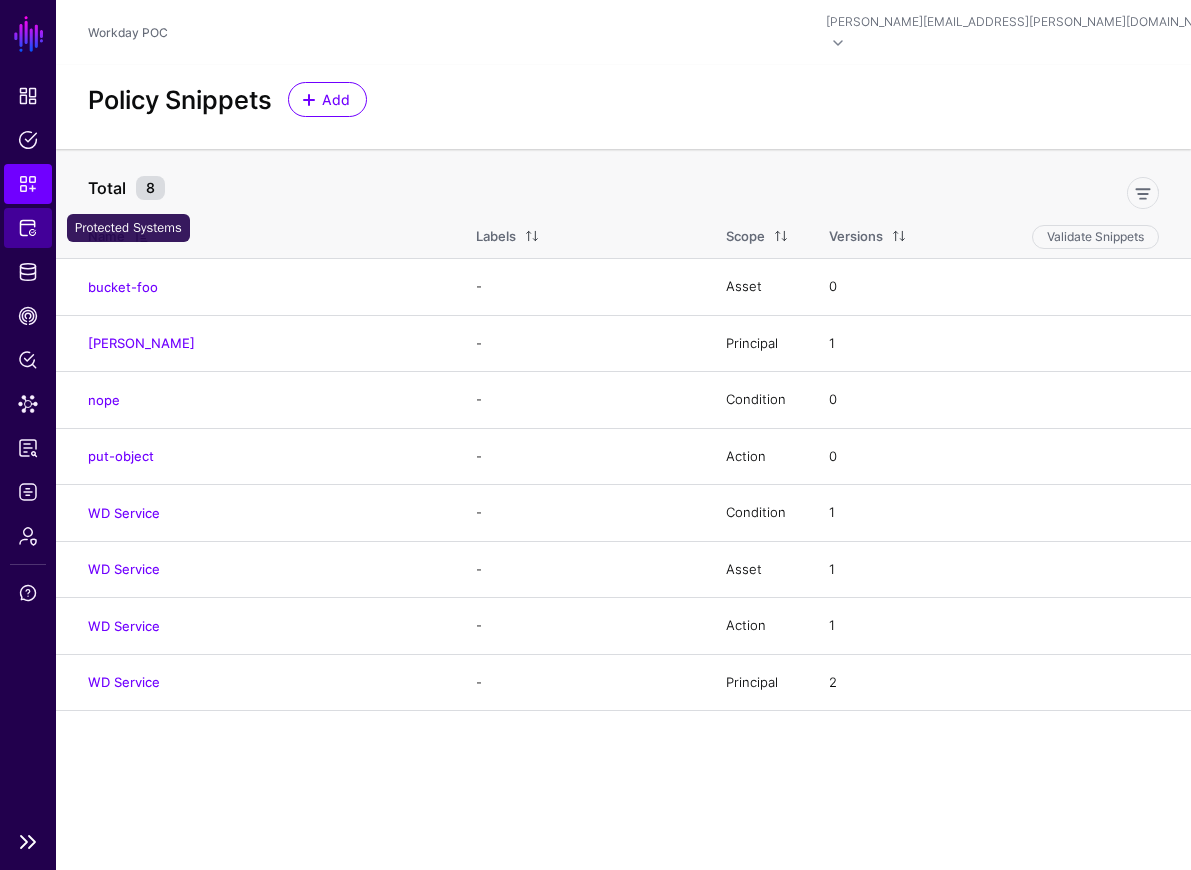 click on "Protected Systems" 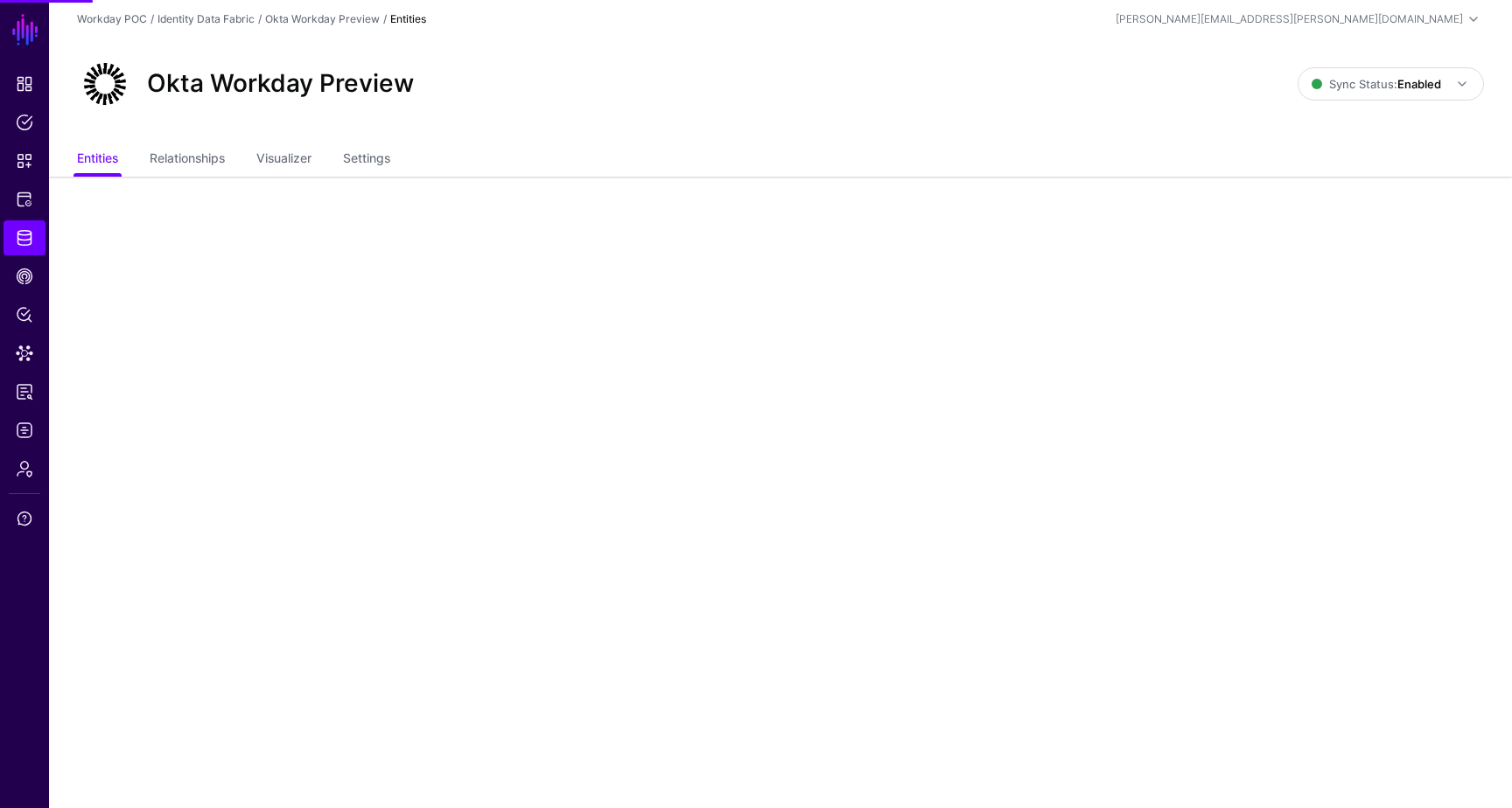 scroll, scrollTop: 0, scrollLeft: 0, axis: both 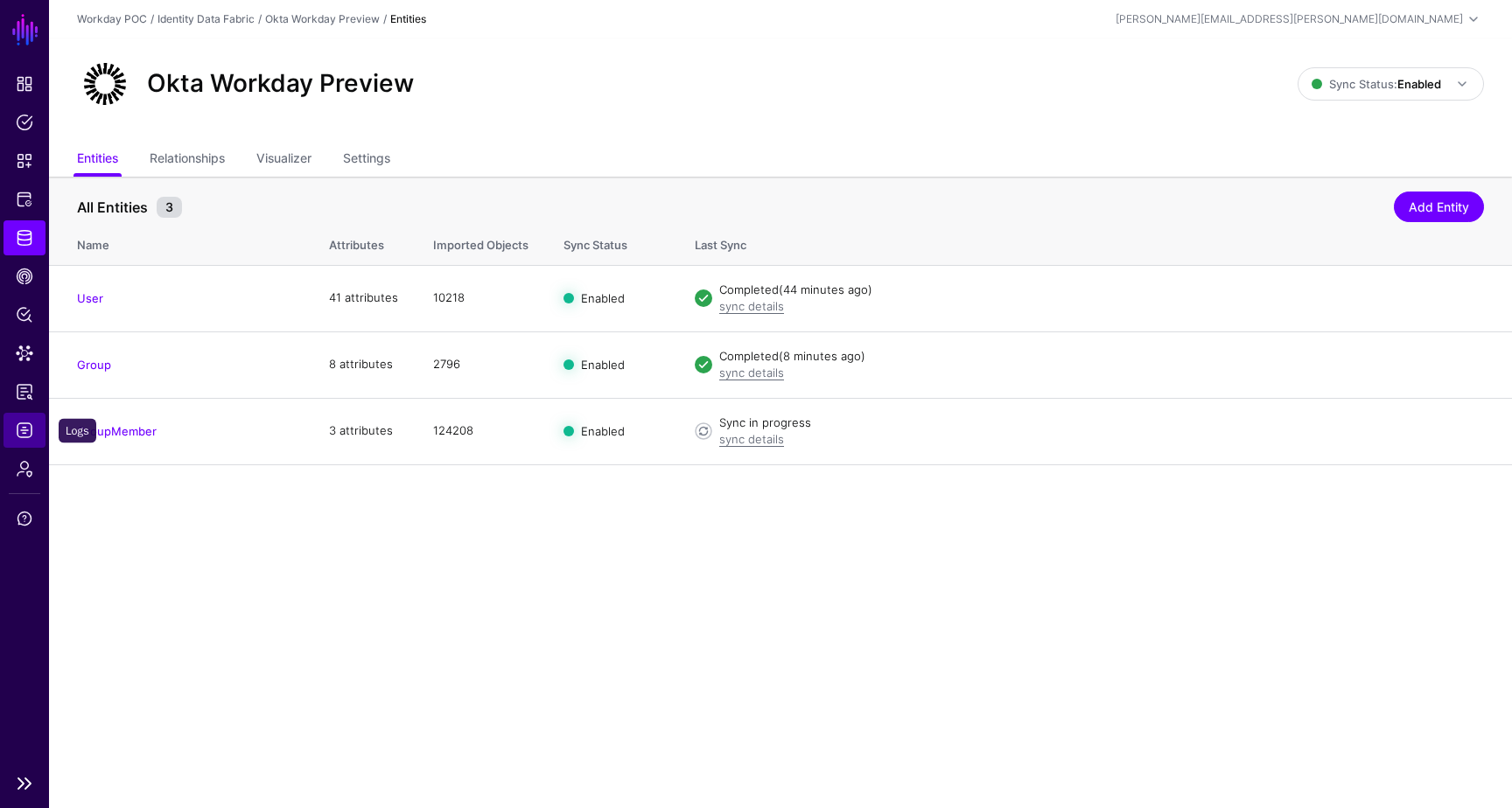 click on "Logs" 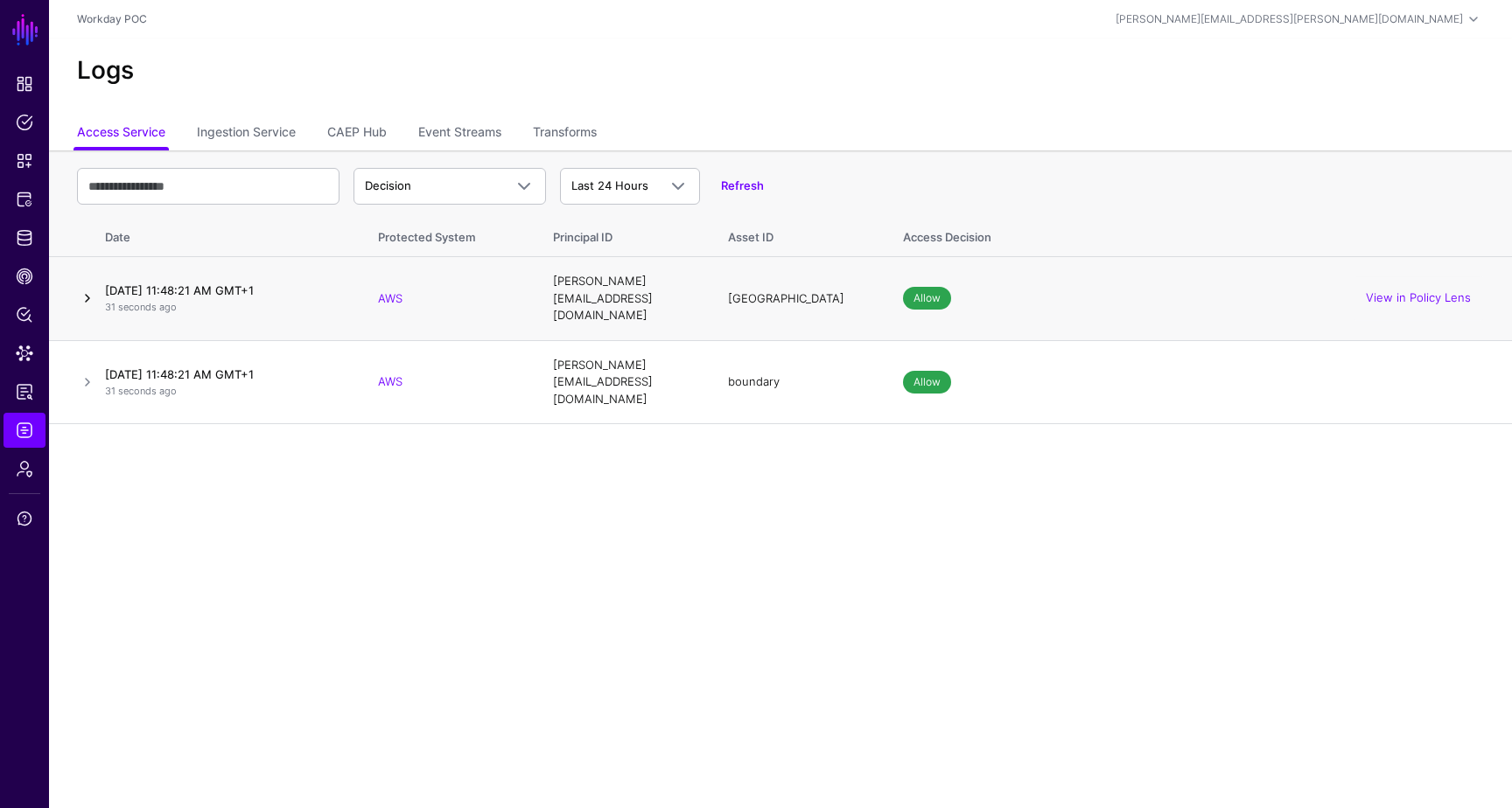 click at bounding box center [88, 298] 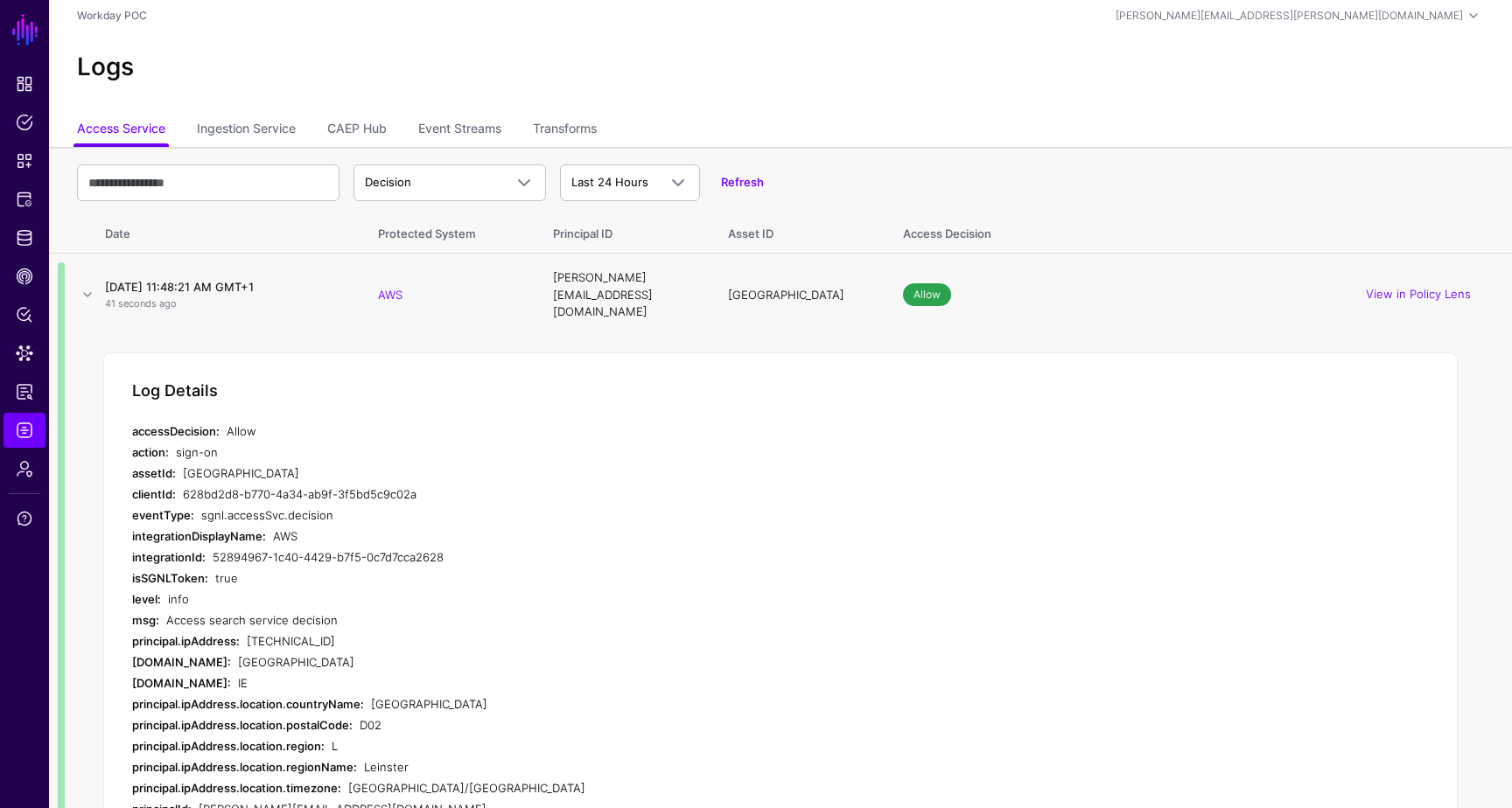 scroll, scrollTop: 0, scrollLeft: 0, axis: both 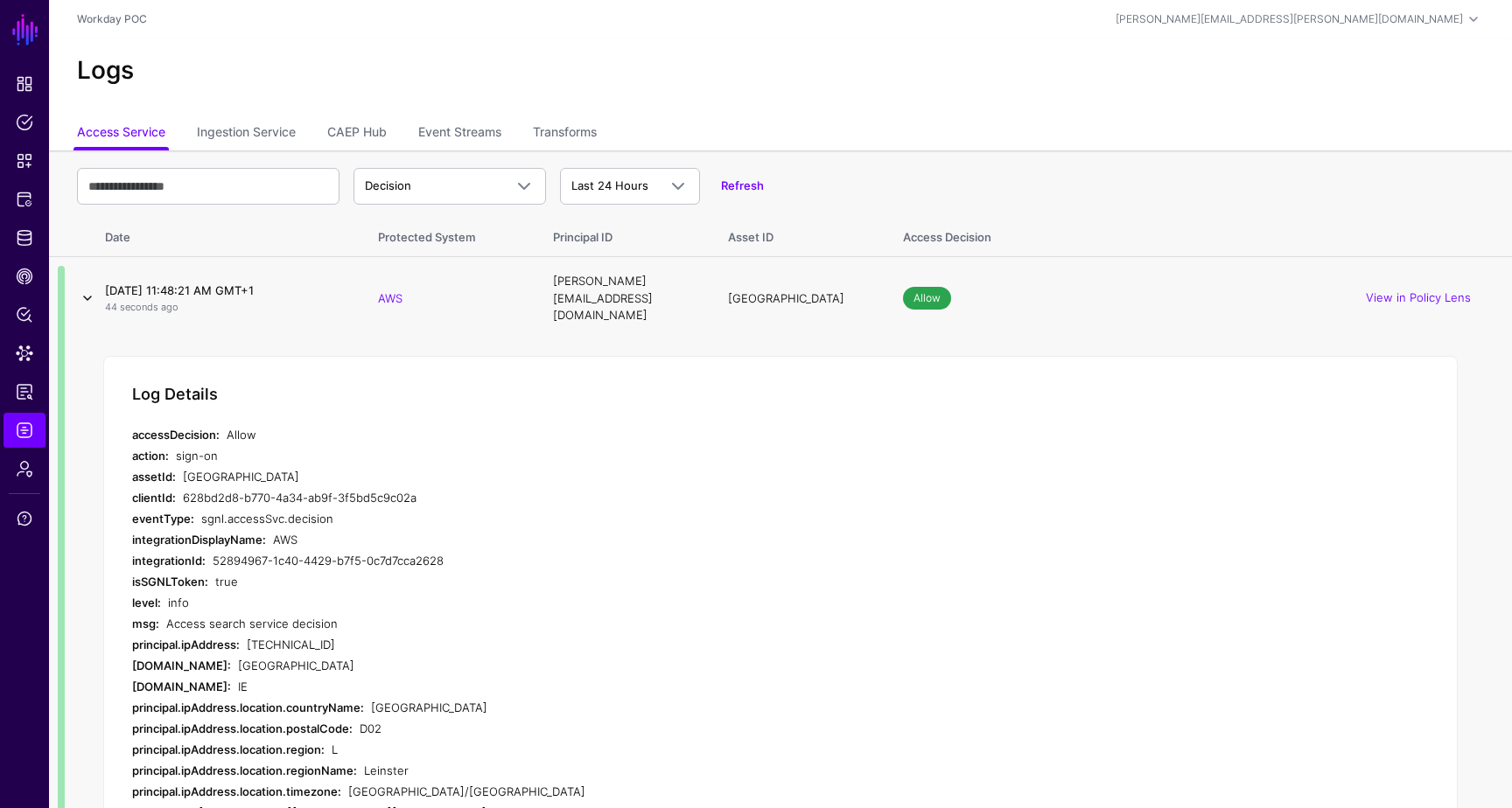 click at bounding box center (88, 298) 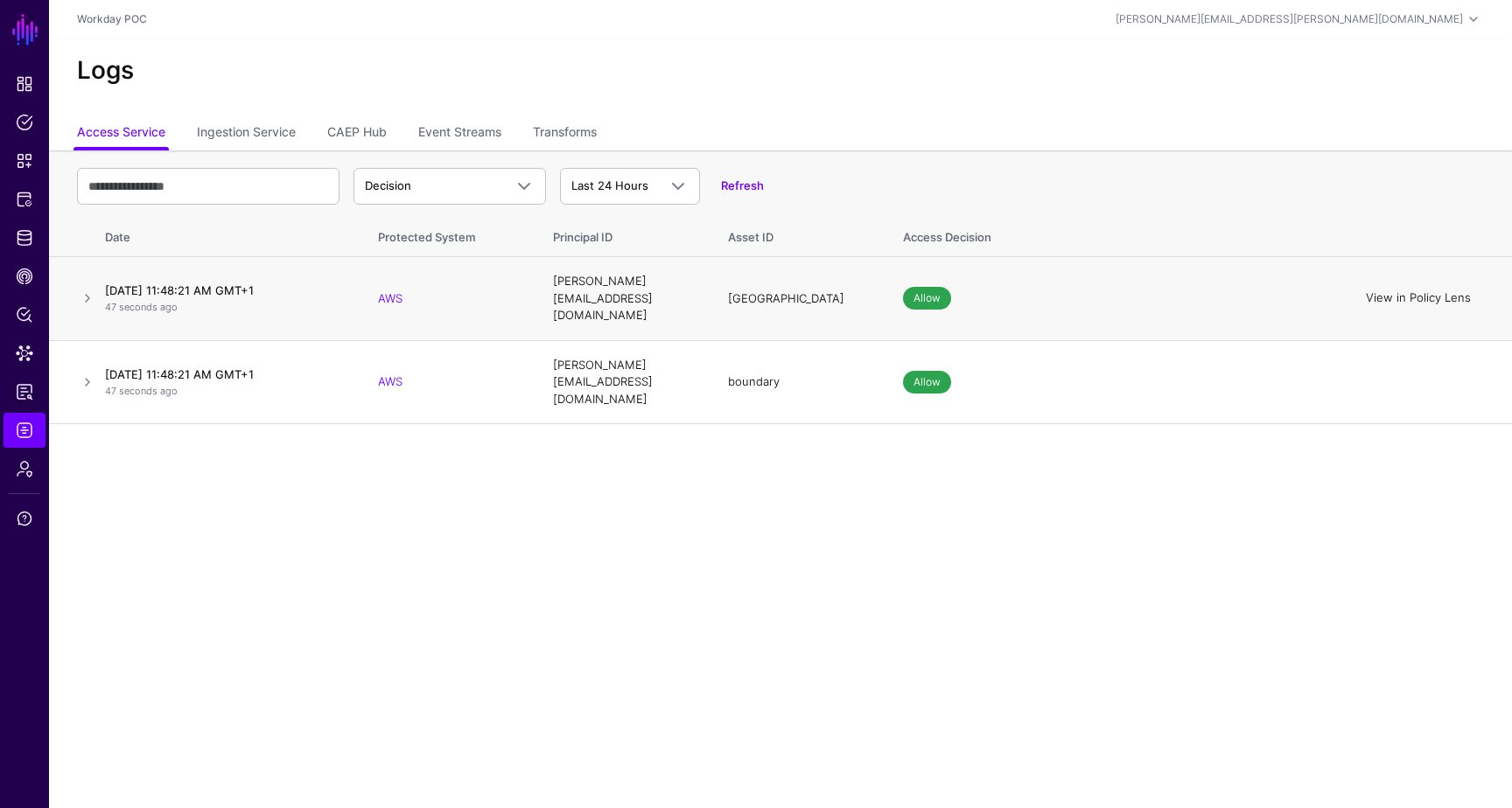 click on "View in Policy Lens" at bounding box center (1418, 298) 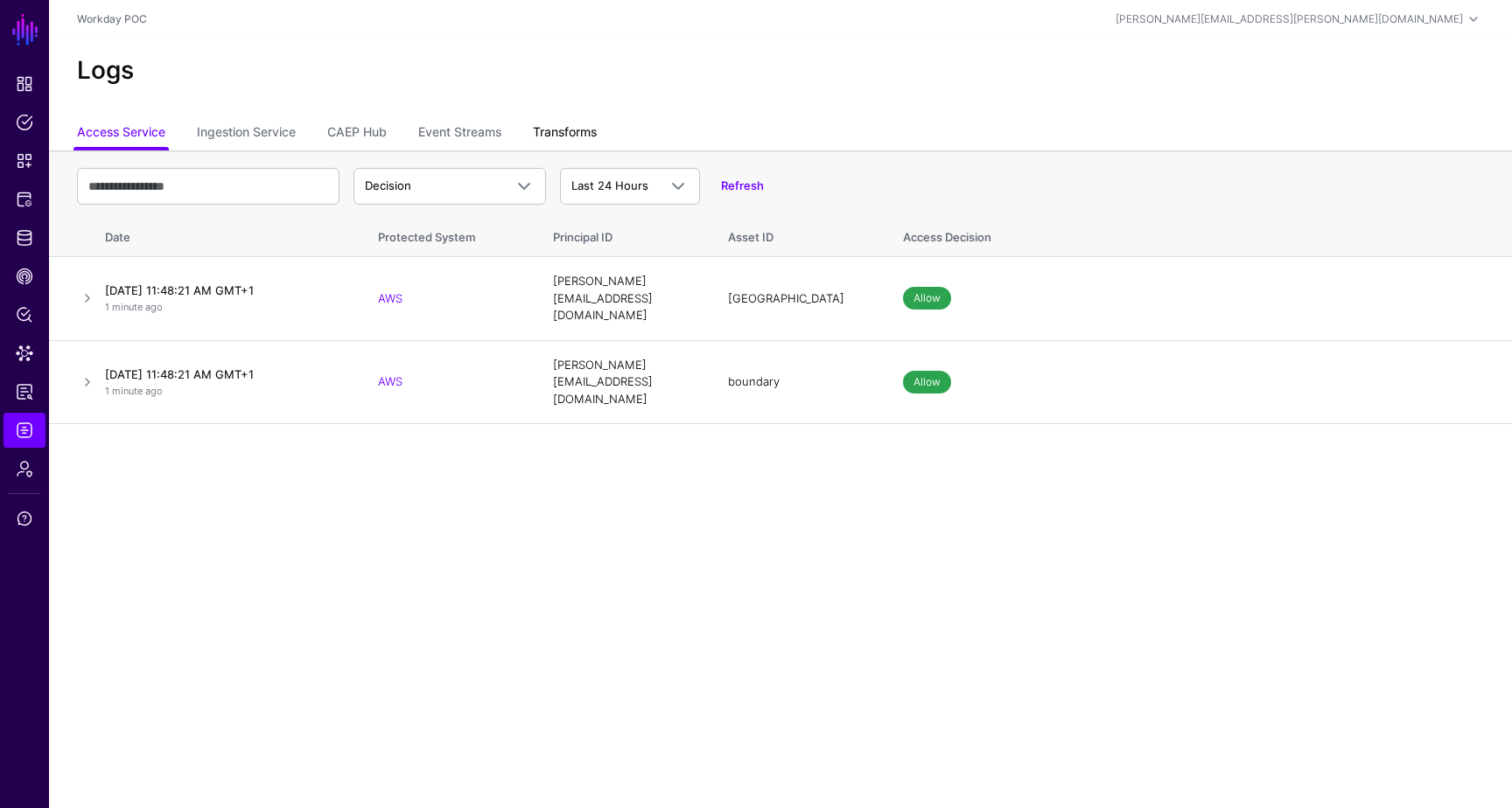click on "Transforms" 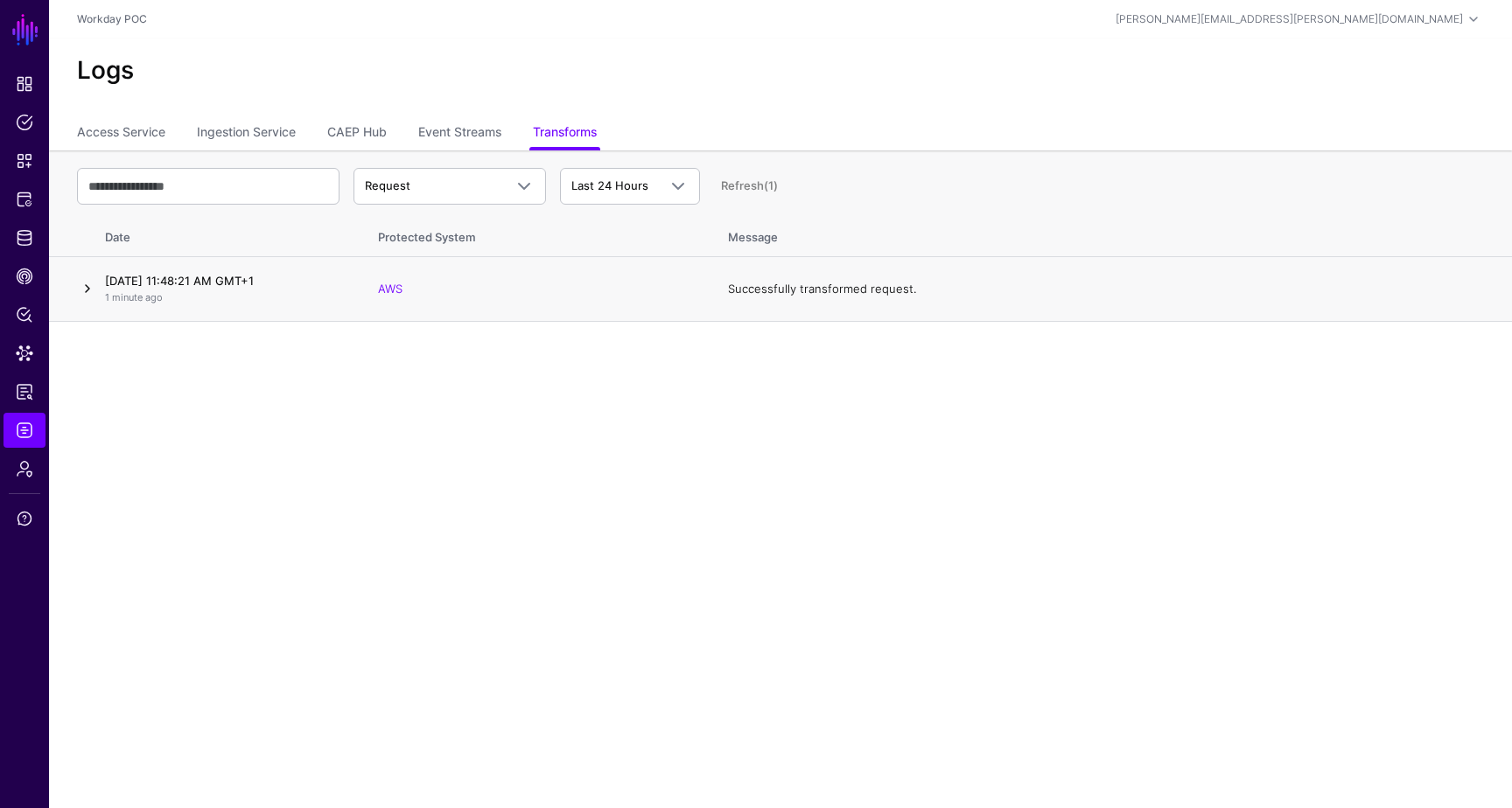 click at bounding box center [88, 289] 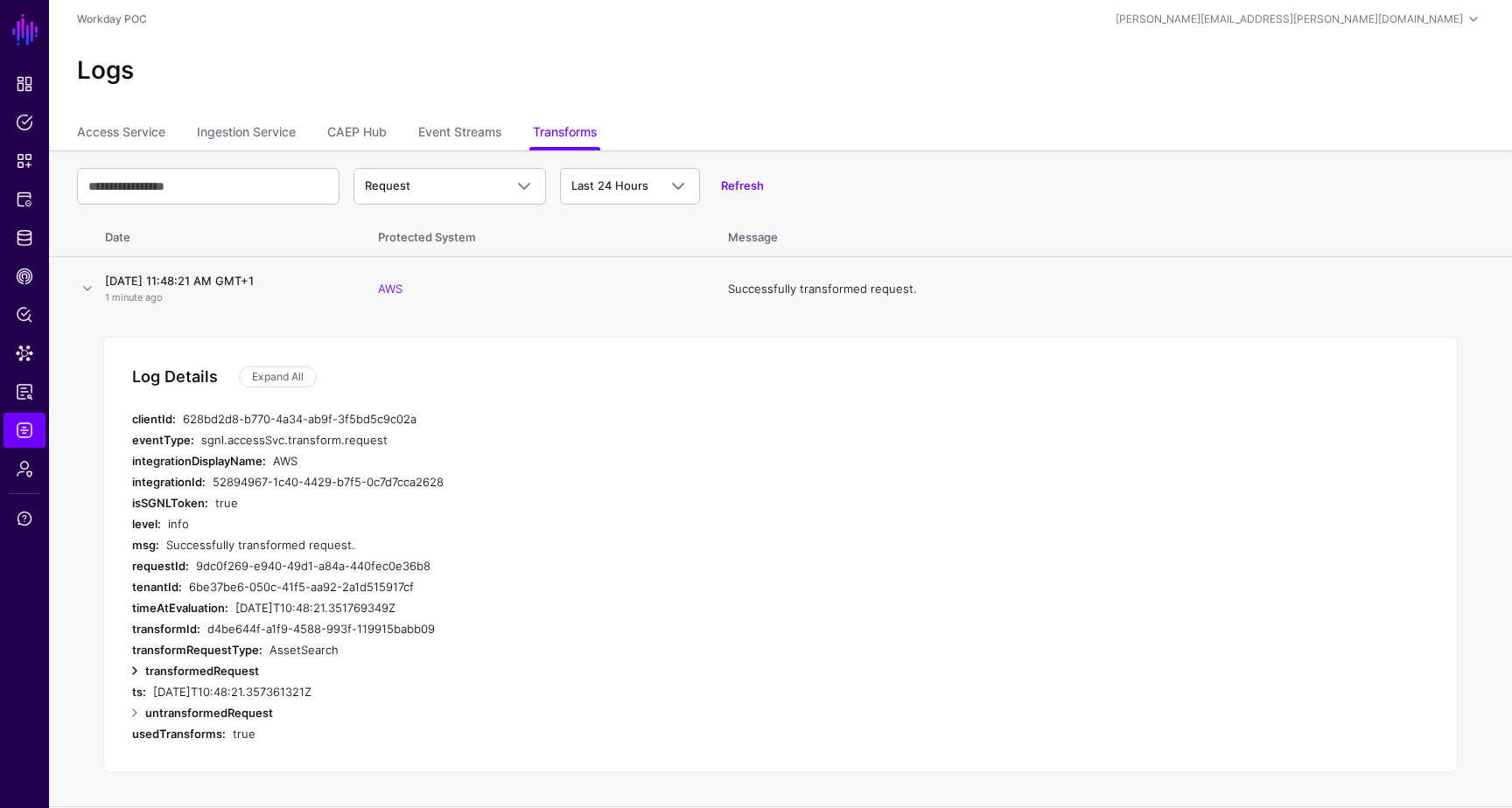 click at bounding box center [135, 671] 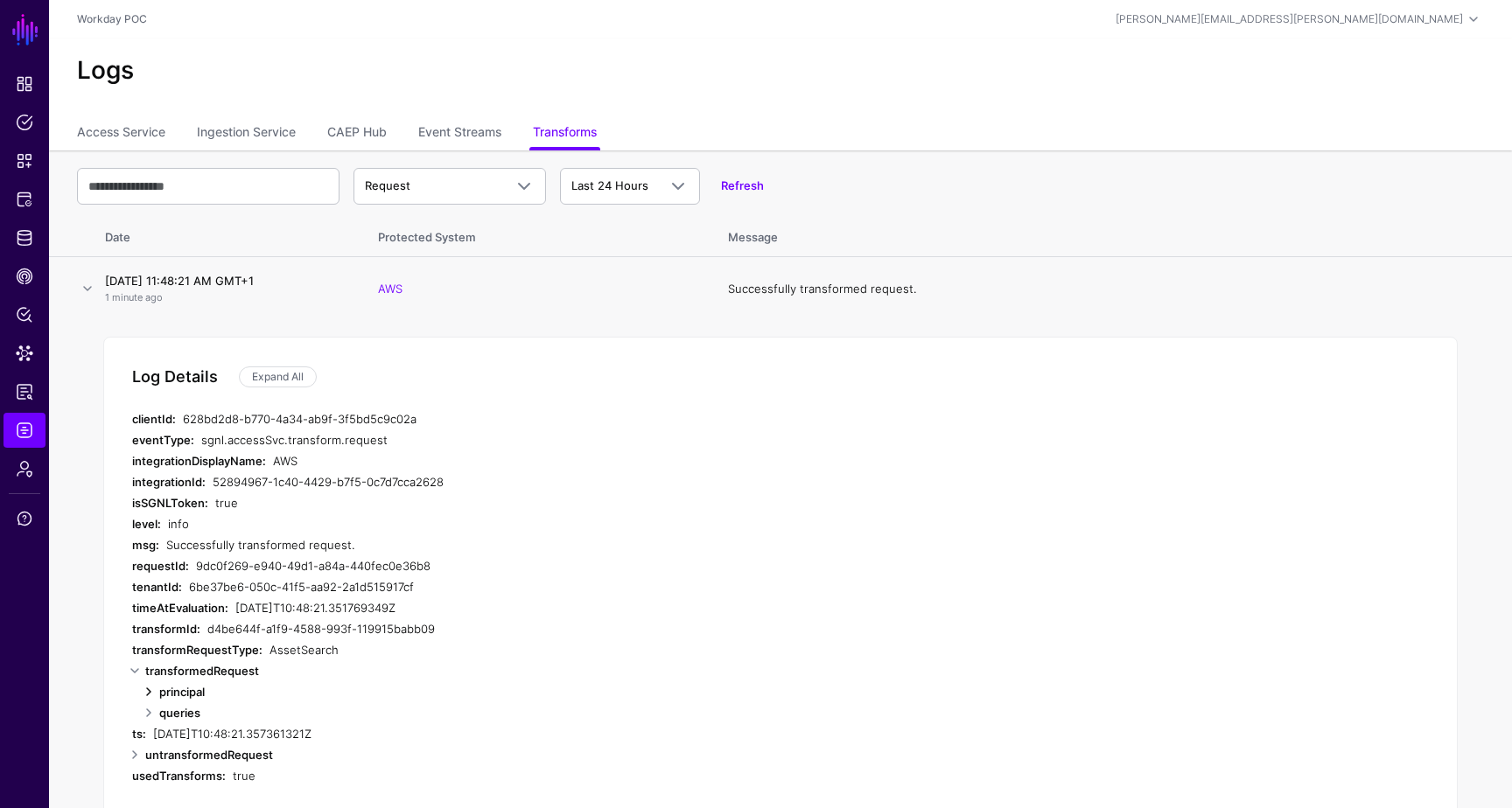 click at bounding box center [149, 692] 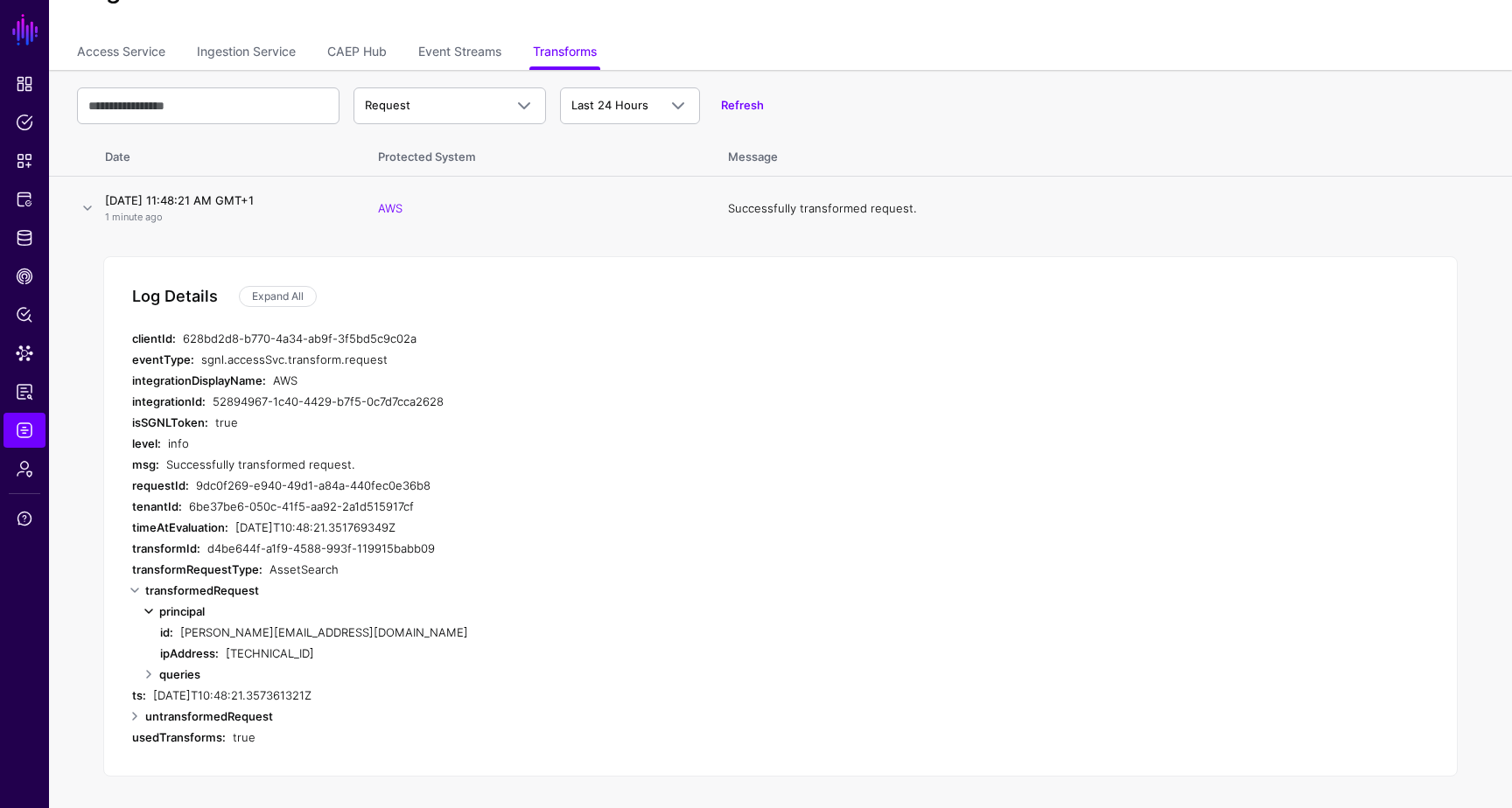 scroll, scrollTop: 82, scrollLeft: 0, axis: vertical 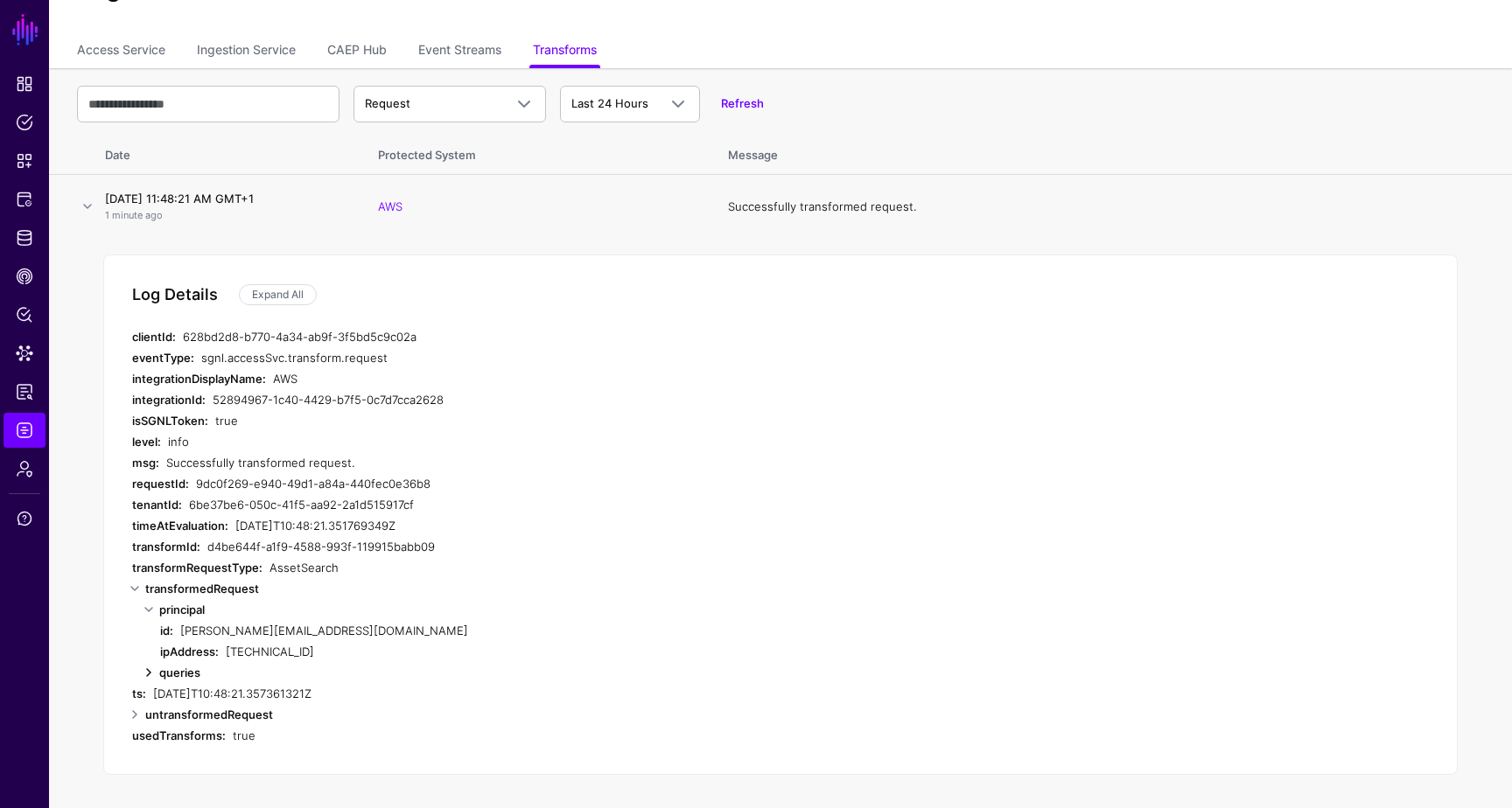 click at bounding box center (149, 672) 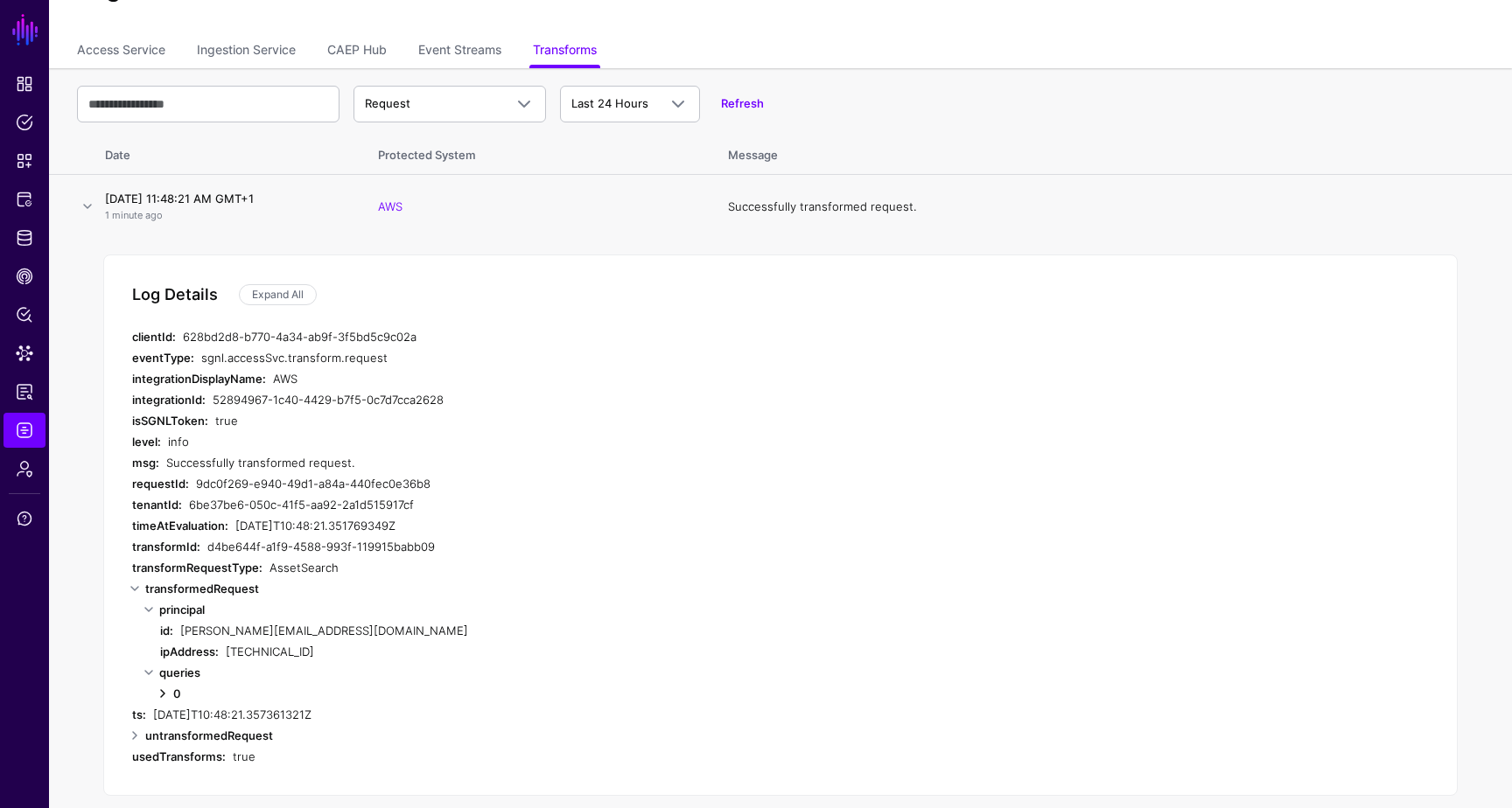 click at bounding box center (163, 693) 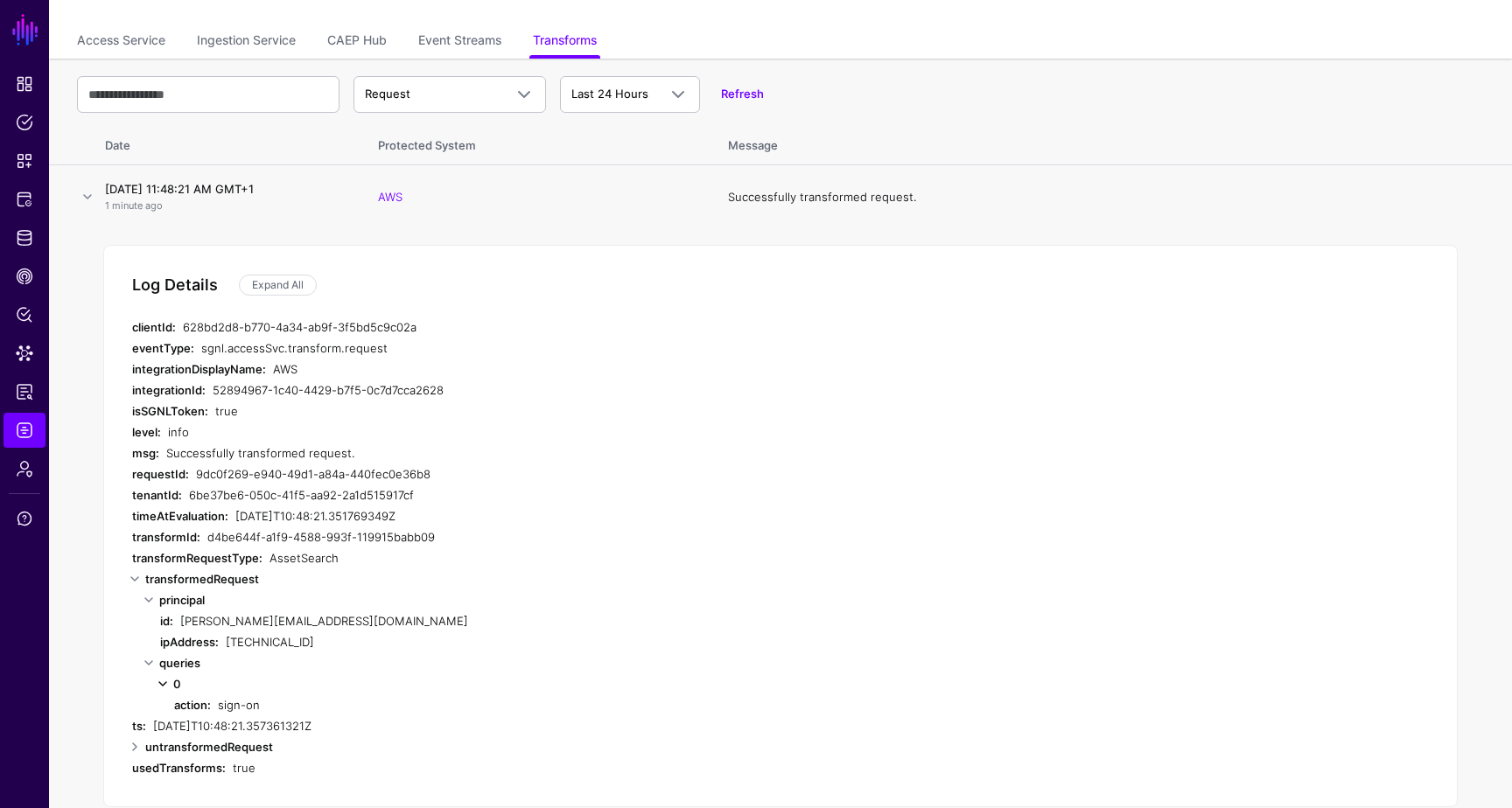 scroll, scrollTop: 124, scrollLeft: 0, axis: vertical 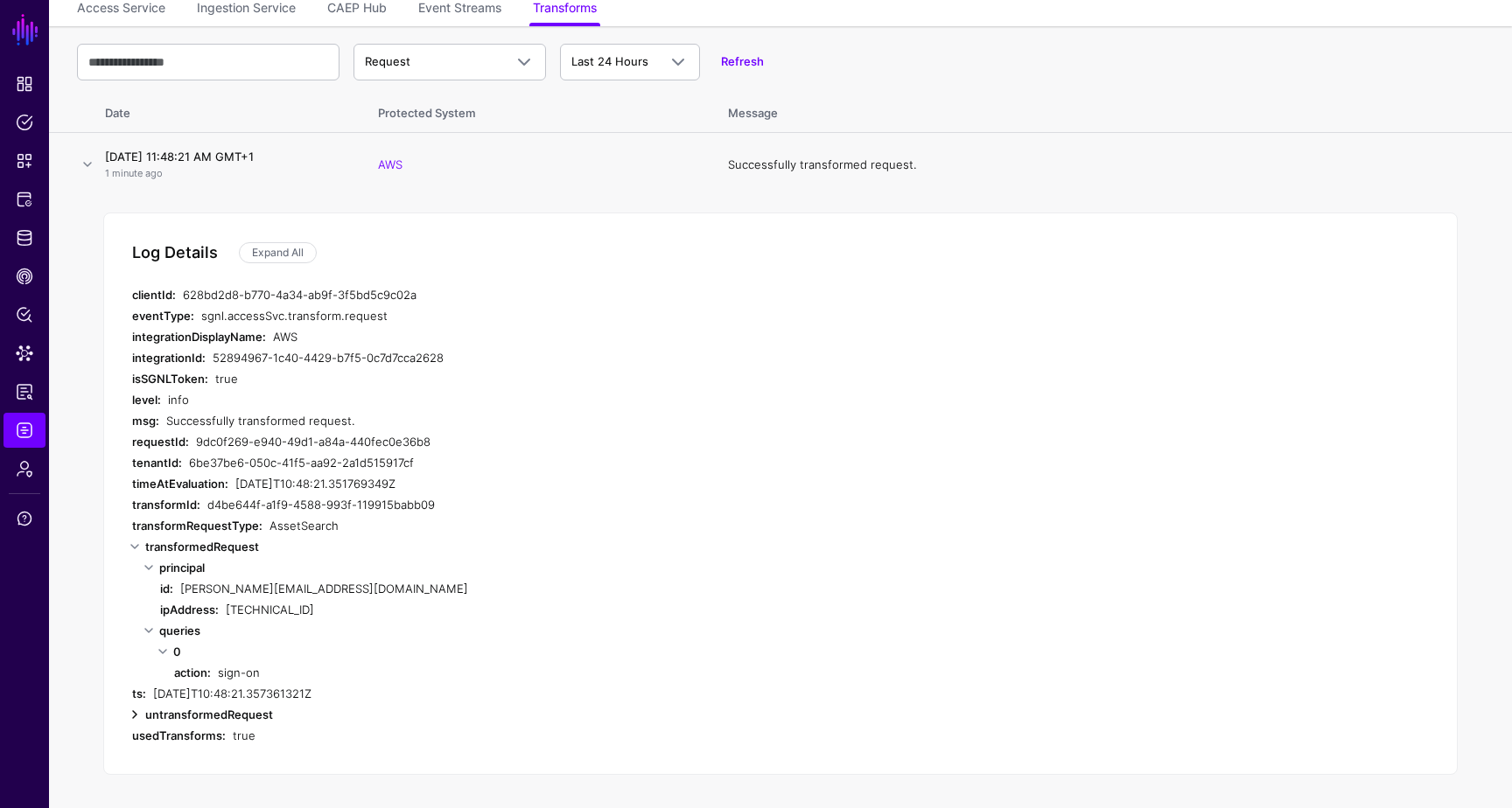 click at bounding box center [135, 714] 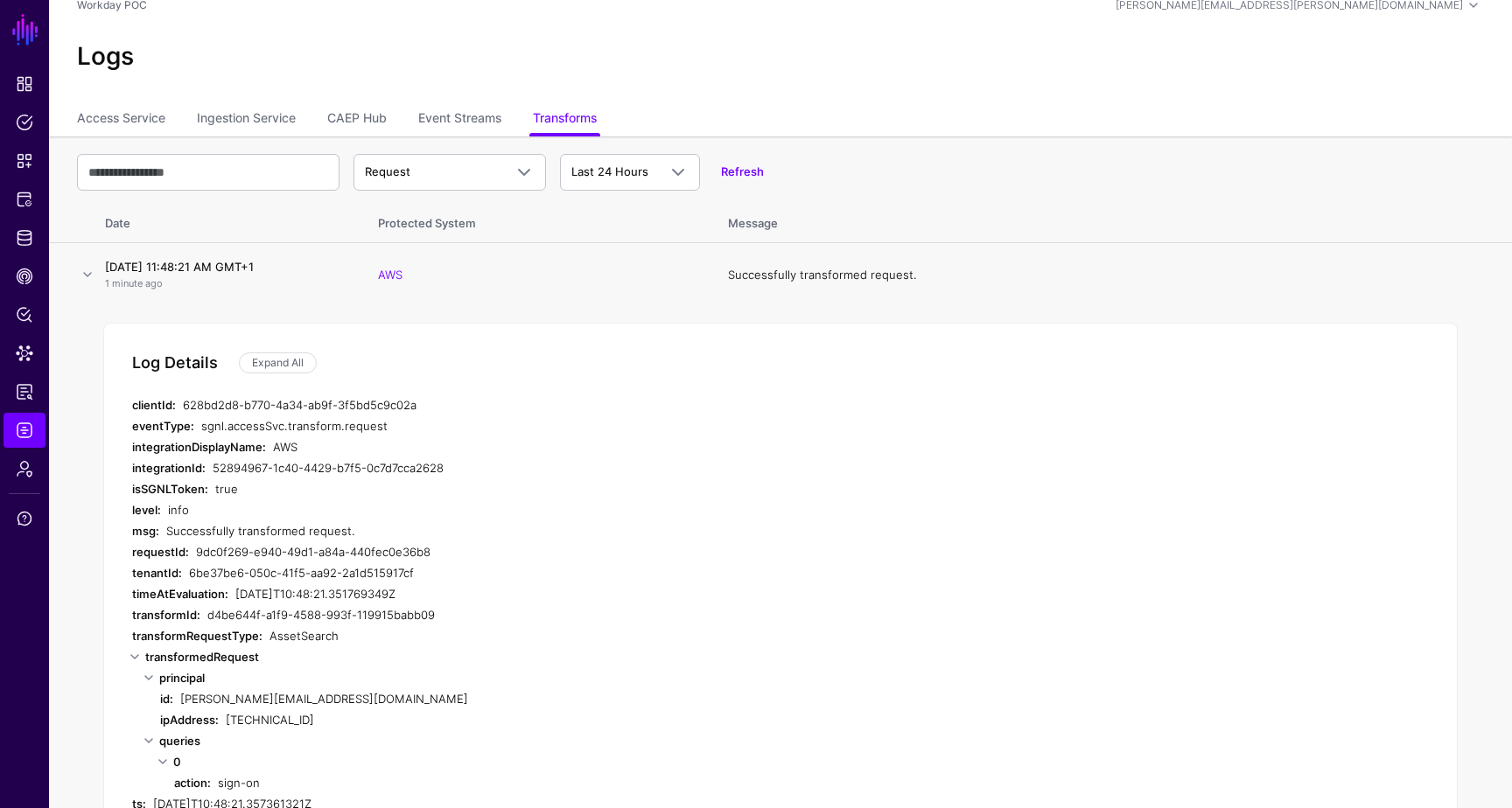 scroll, scrollTop: 0, scrollLeft: 0, axis: both 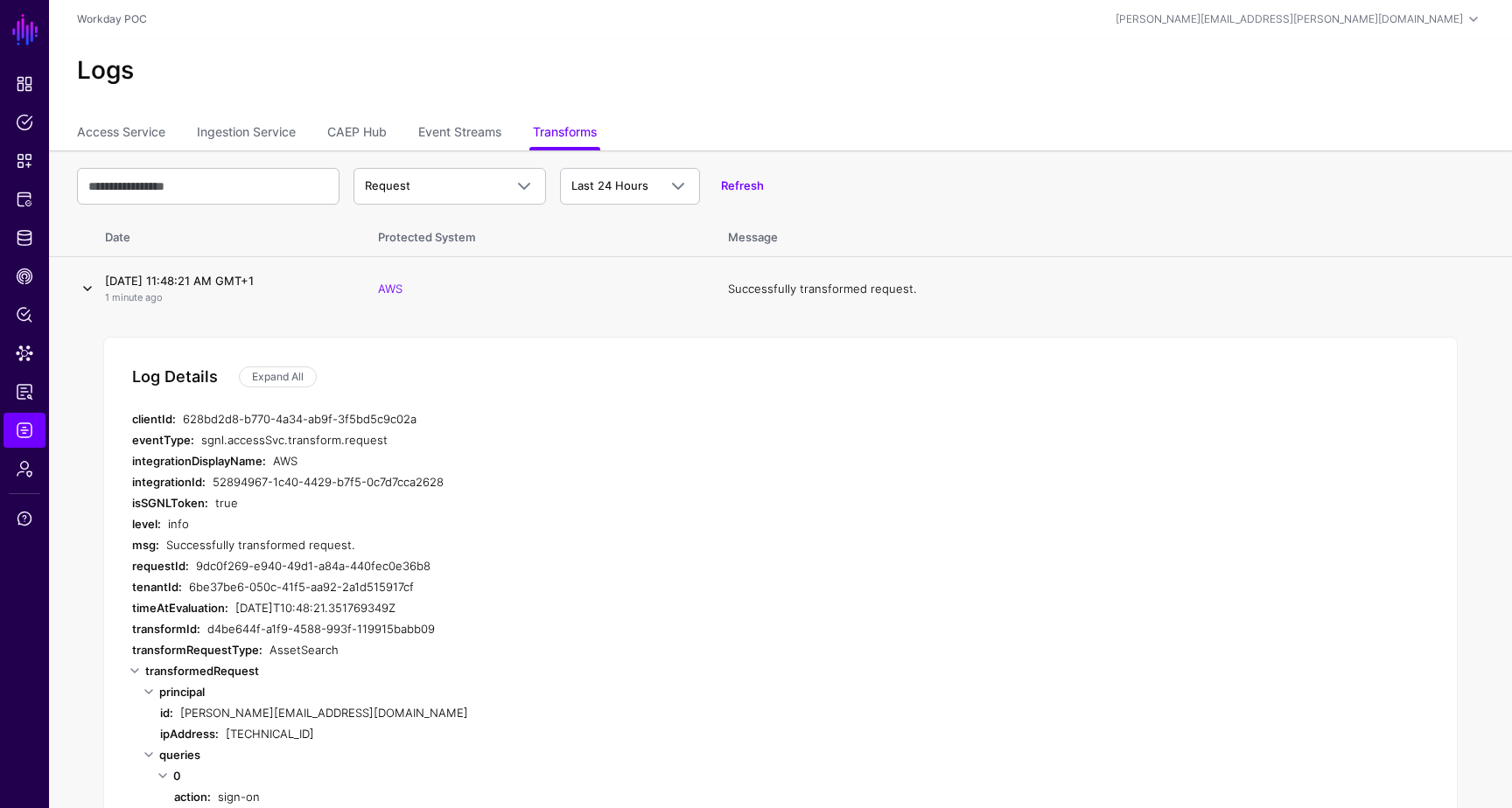 click at bounding box center (88, 289) 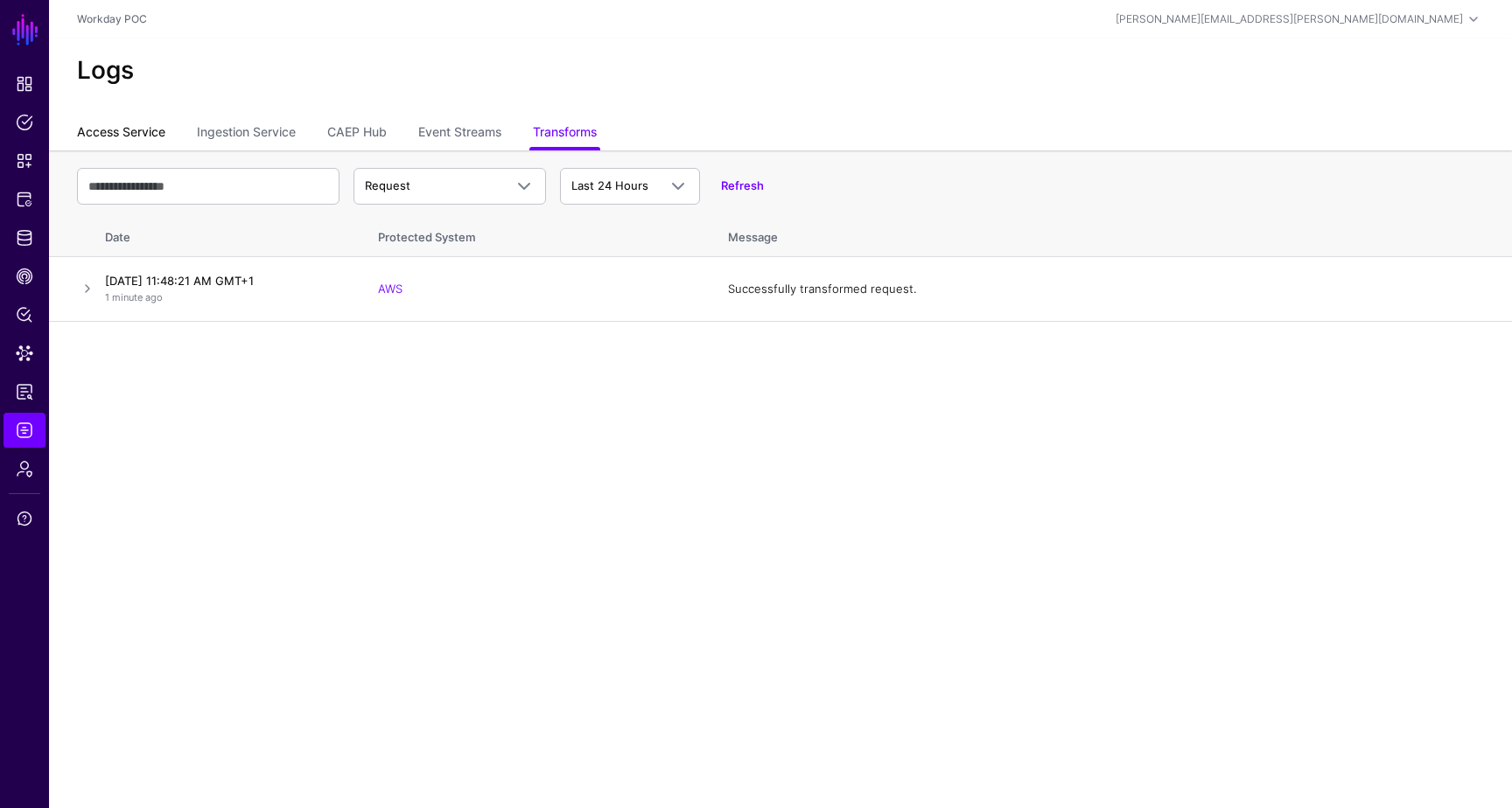 click on "Access Service" 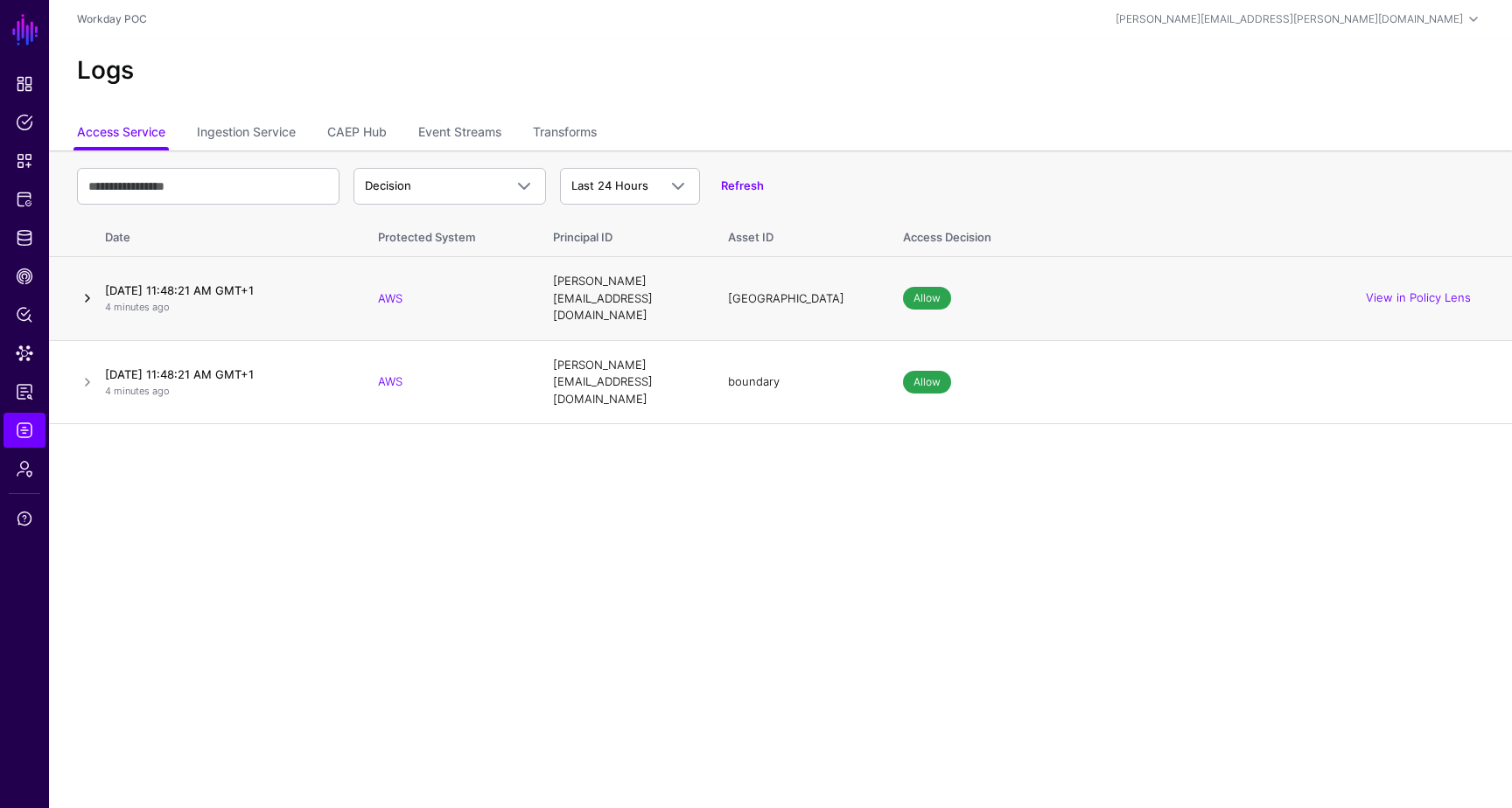 click at bounding box center [88, 298] 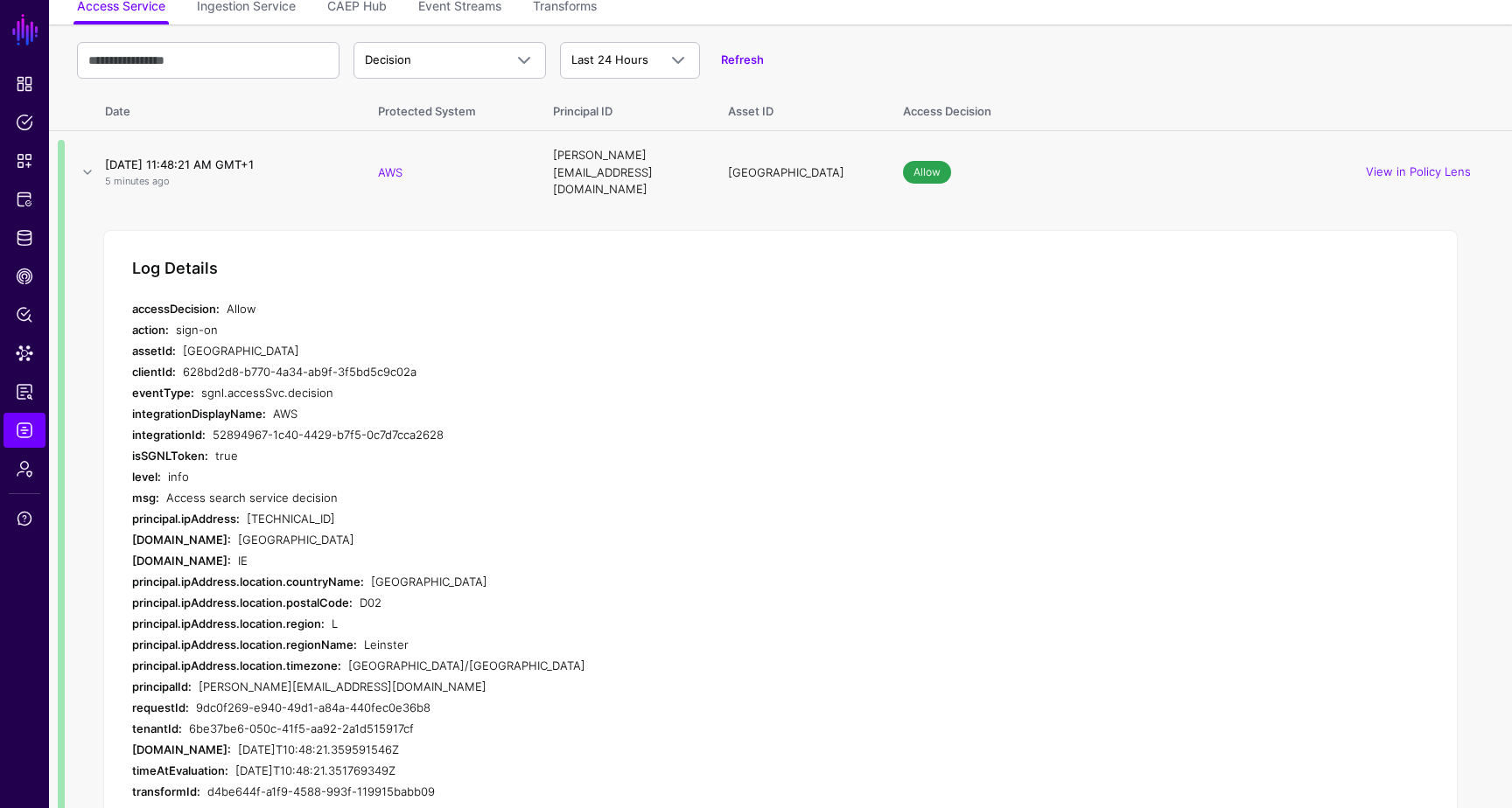 scroll, scrollTop: 125, scrollLeft: 0, axis: vertical 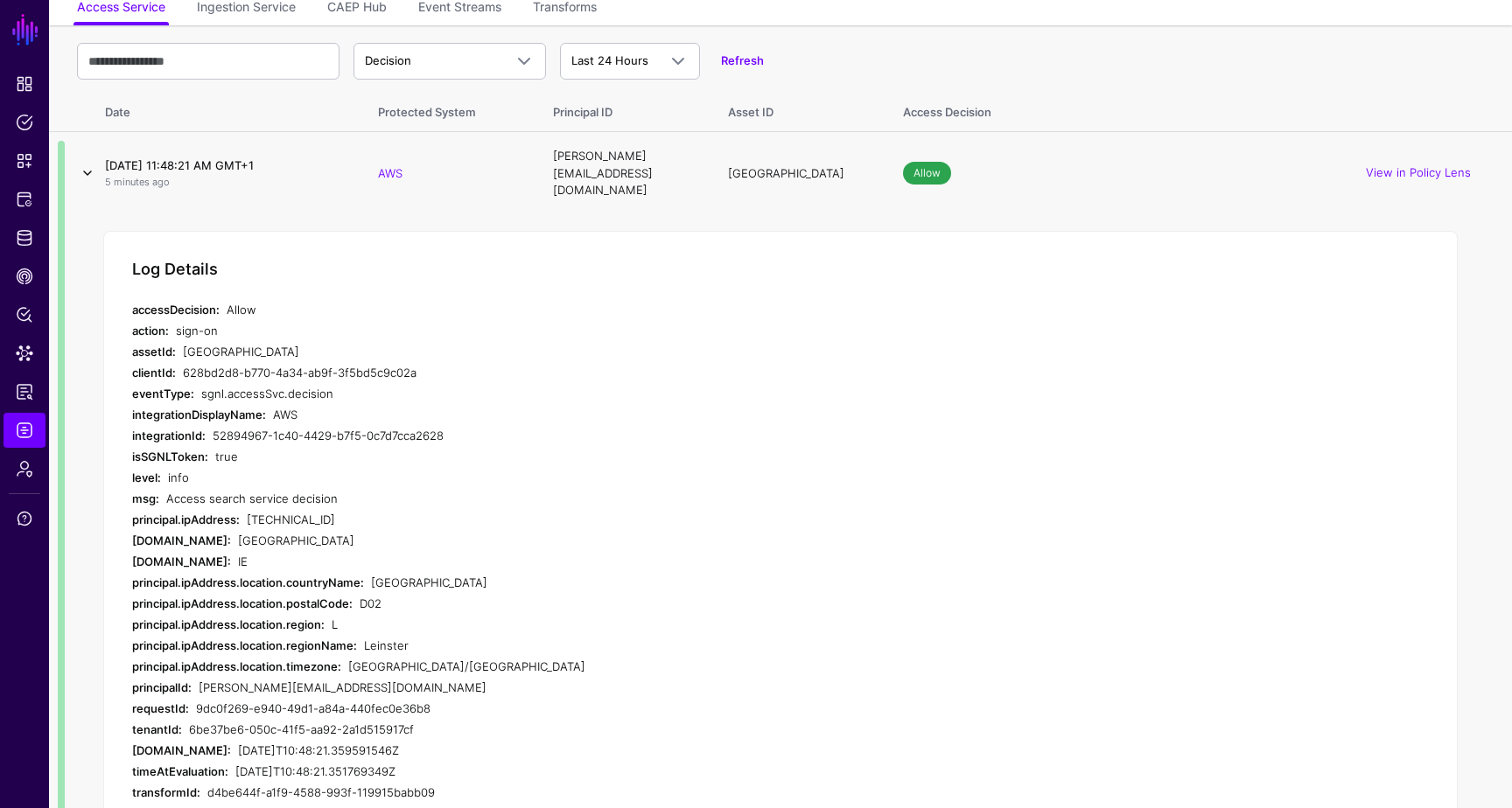 click at bounding box center (88, 173) 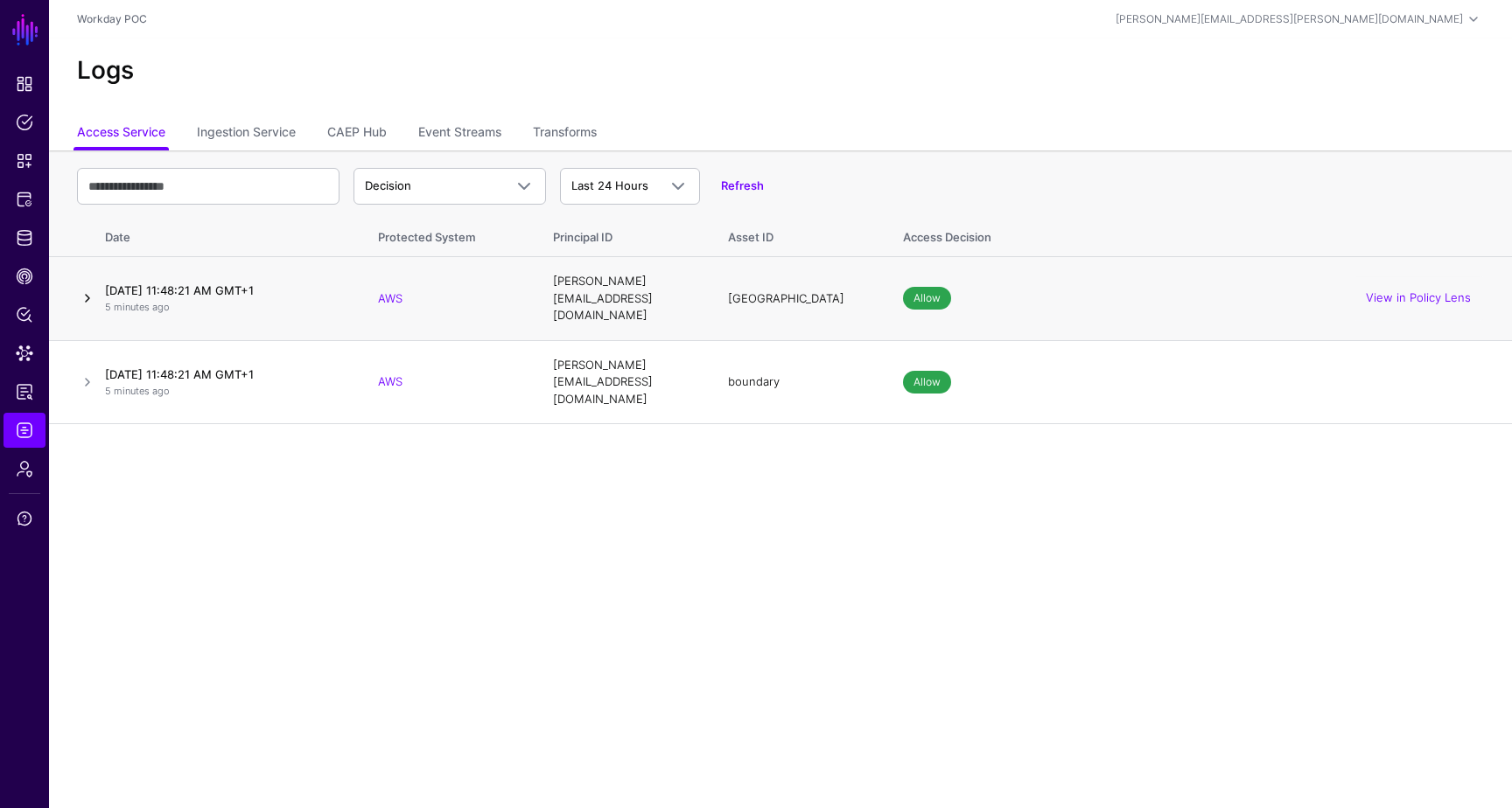 scroll, scrollTop: 0, scrollLeft: 0, axis: both 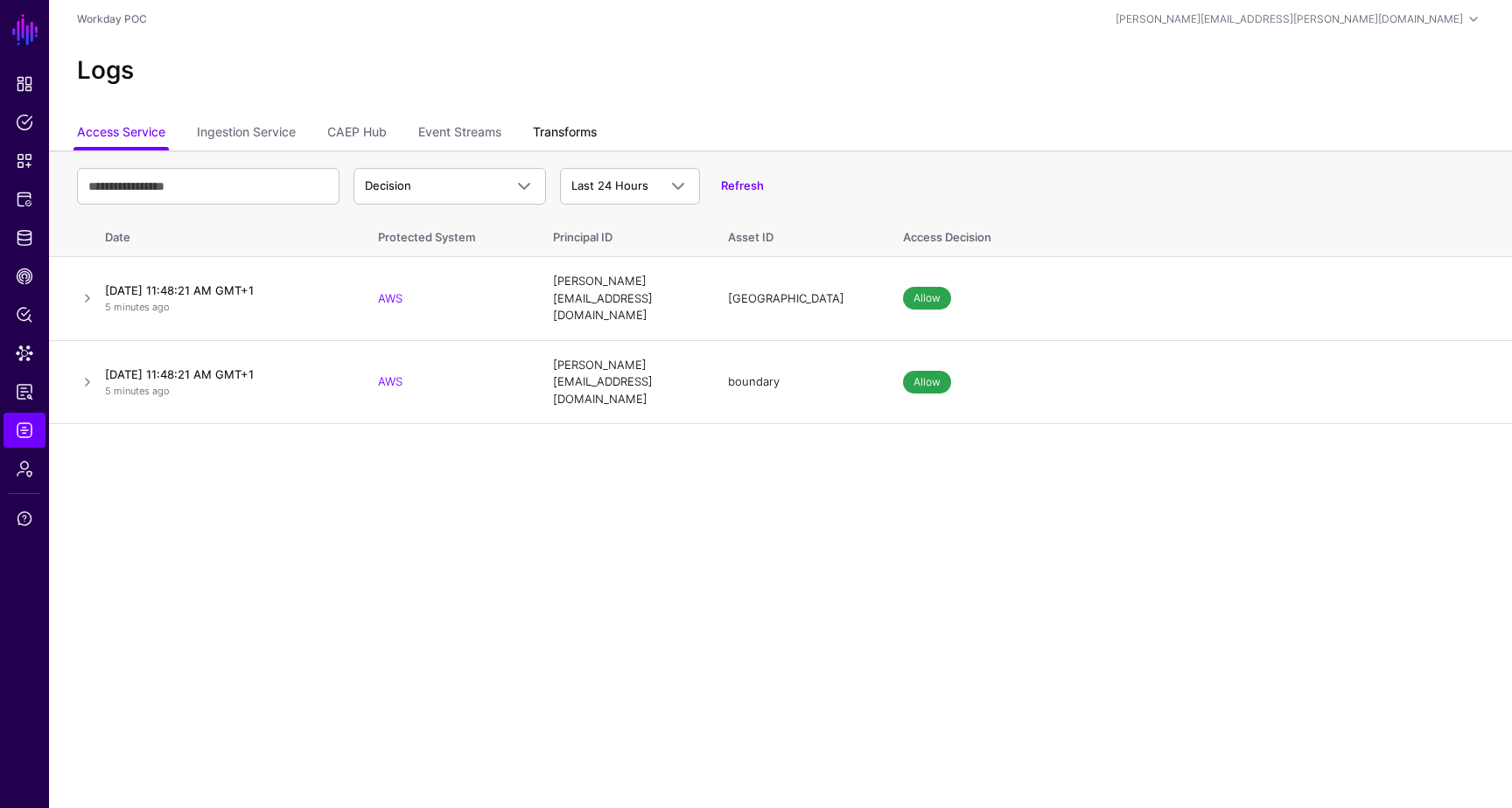 click on "Transforms" 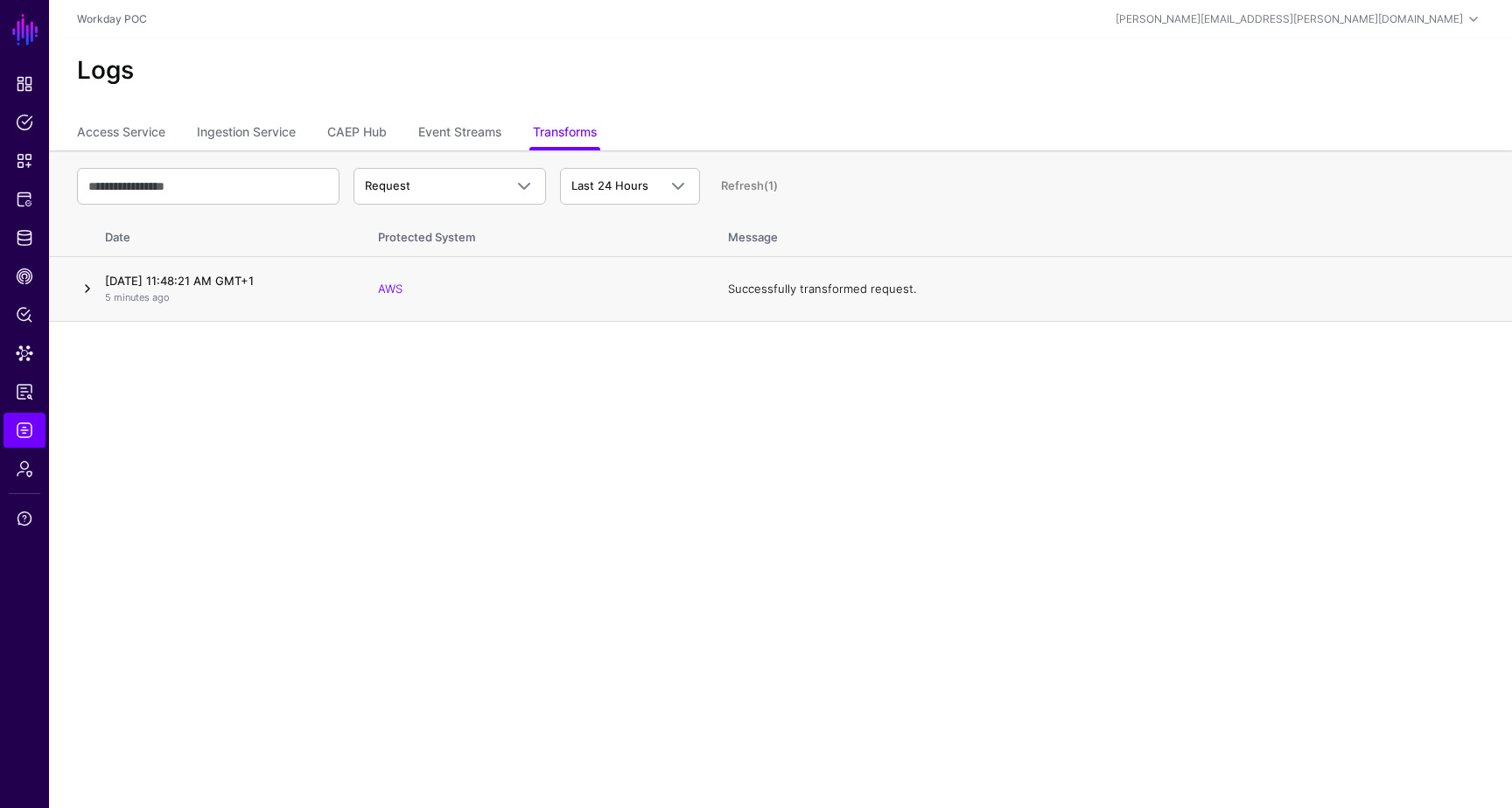 click at bounding box center [88, 289] 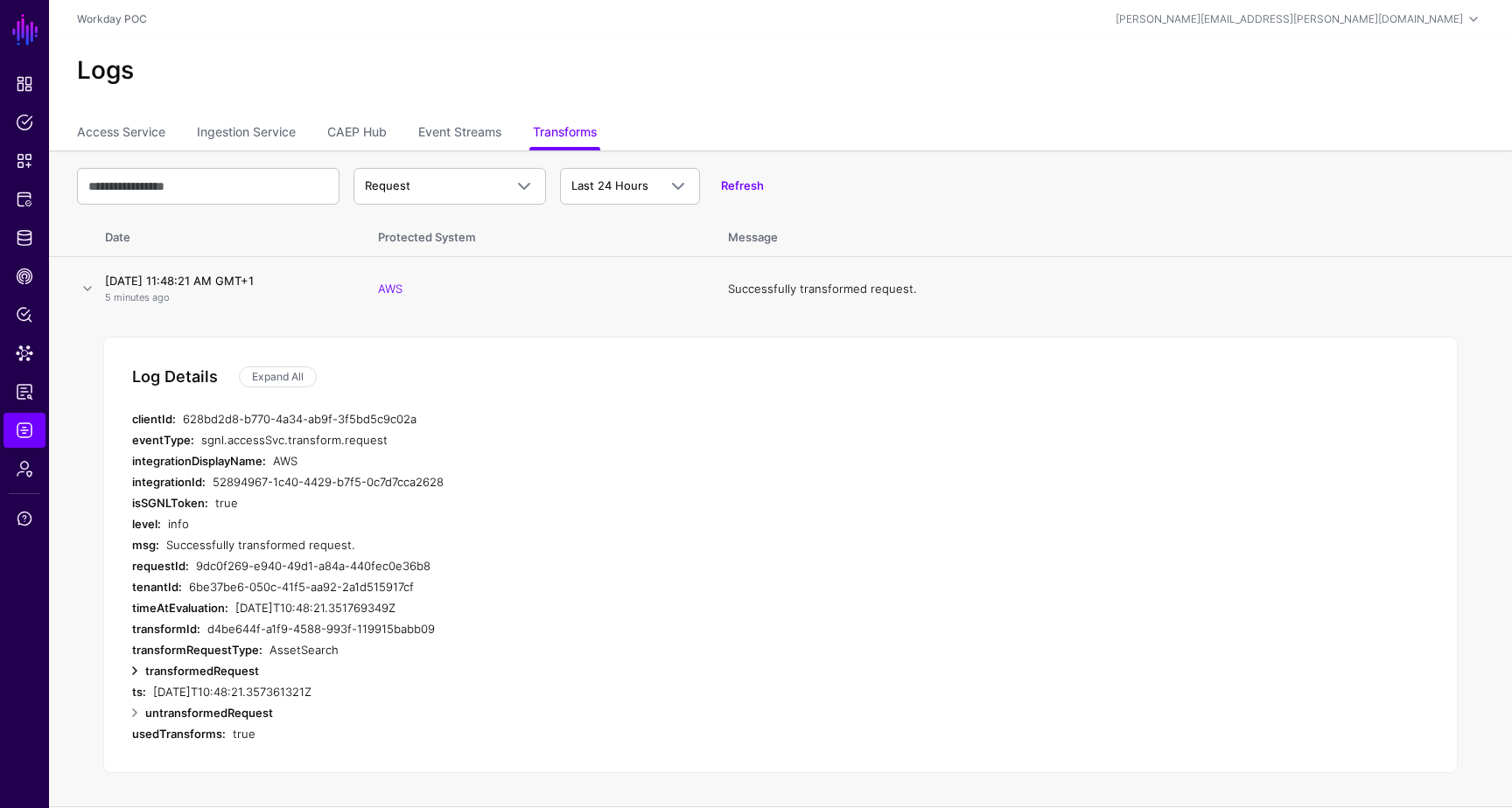 click at bounding box center (135, 671) 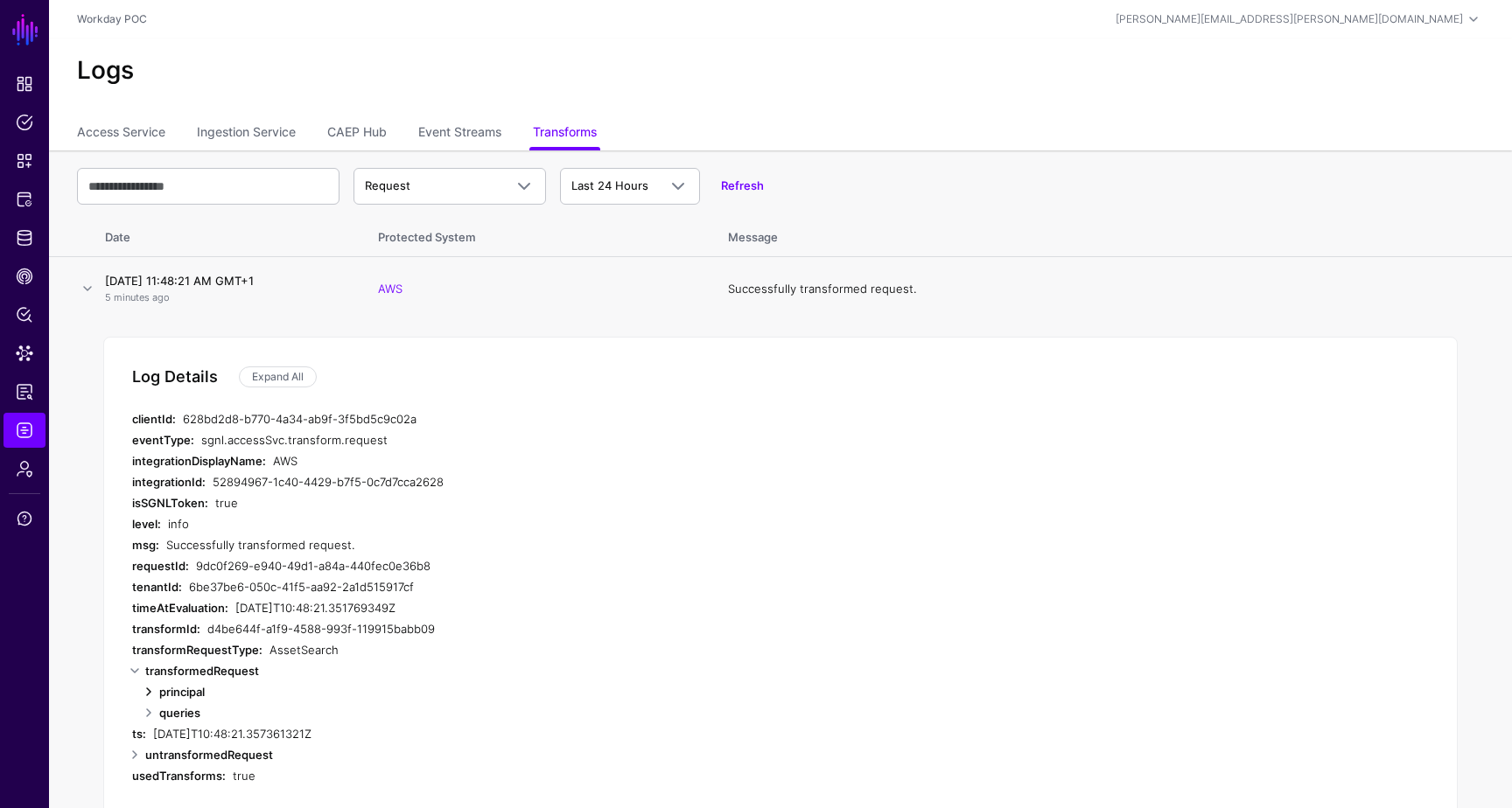 click at bounding box center [149, 692] 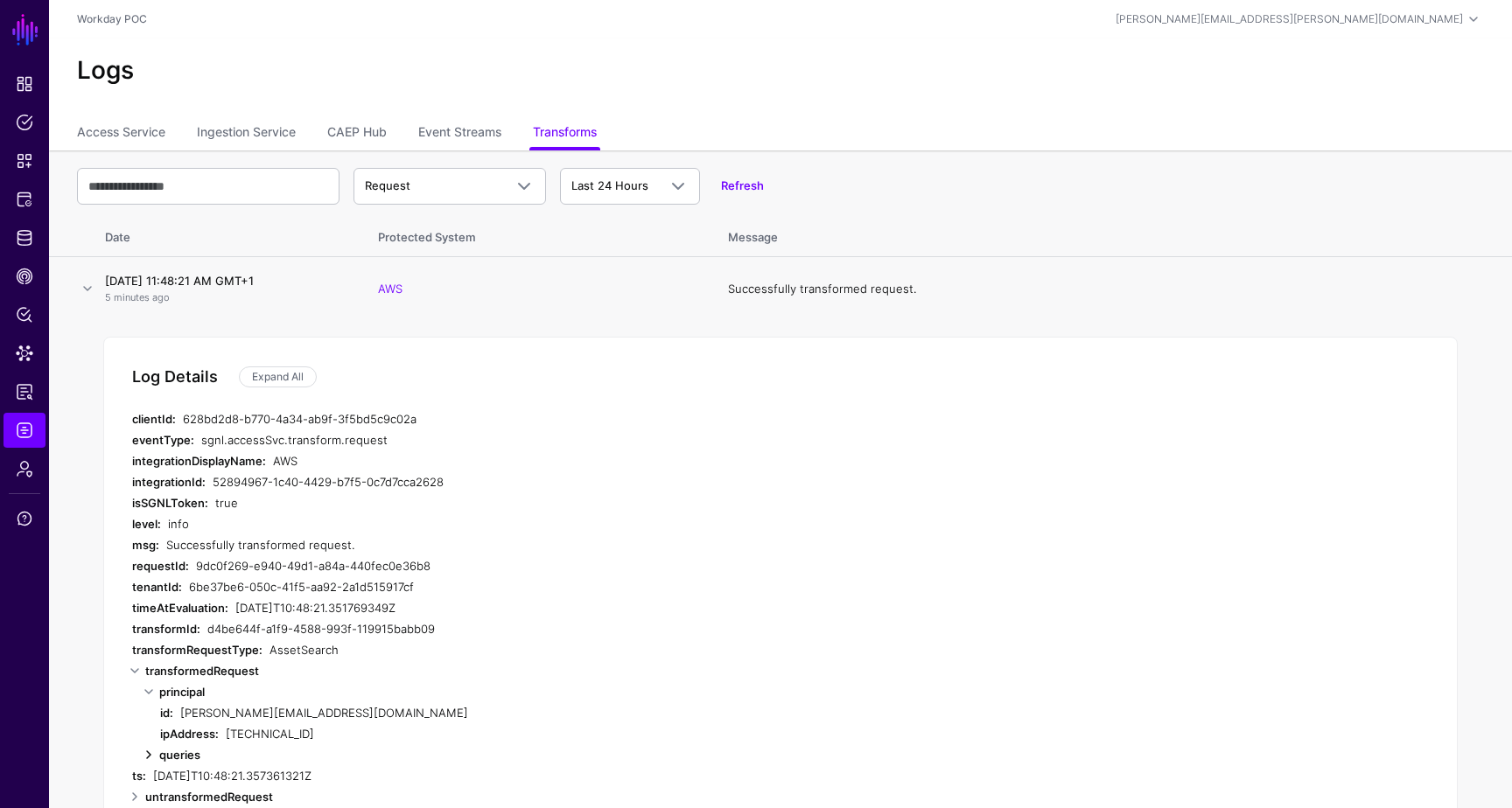 click at bounding box center (149, 755) 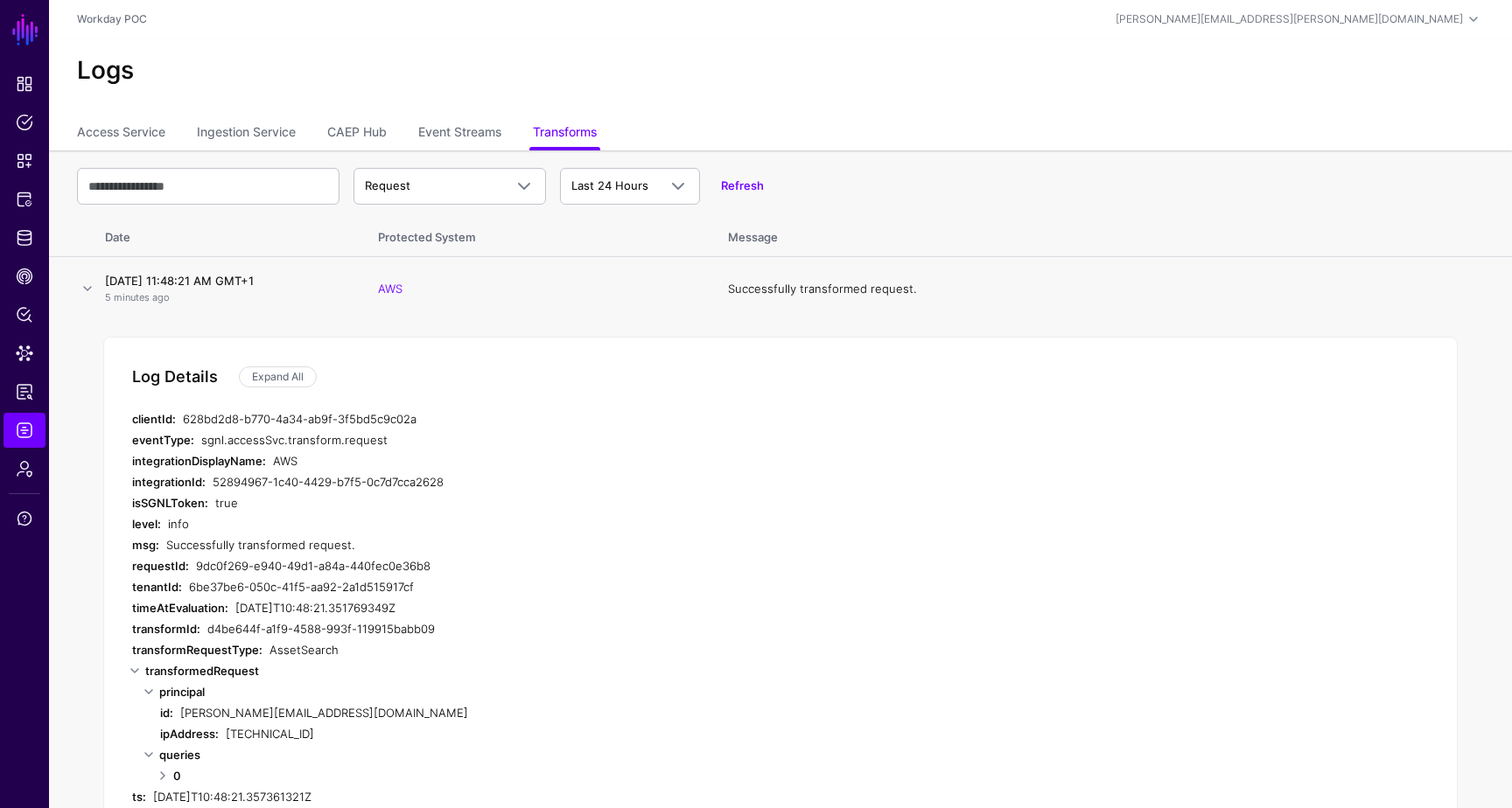 scroll, scrollTop: 103, scrollLeft: 0, axis: vertical 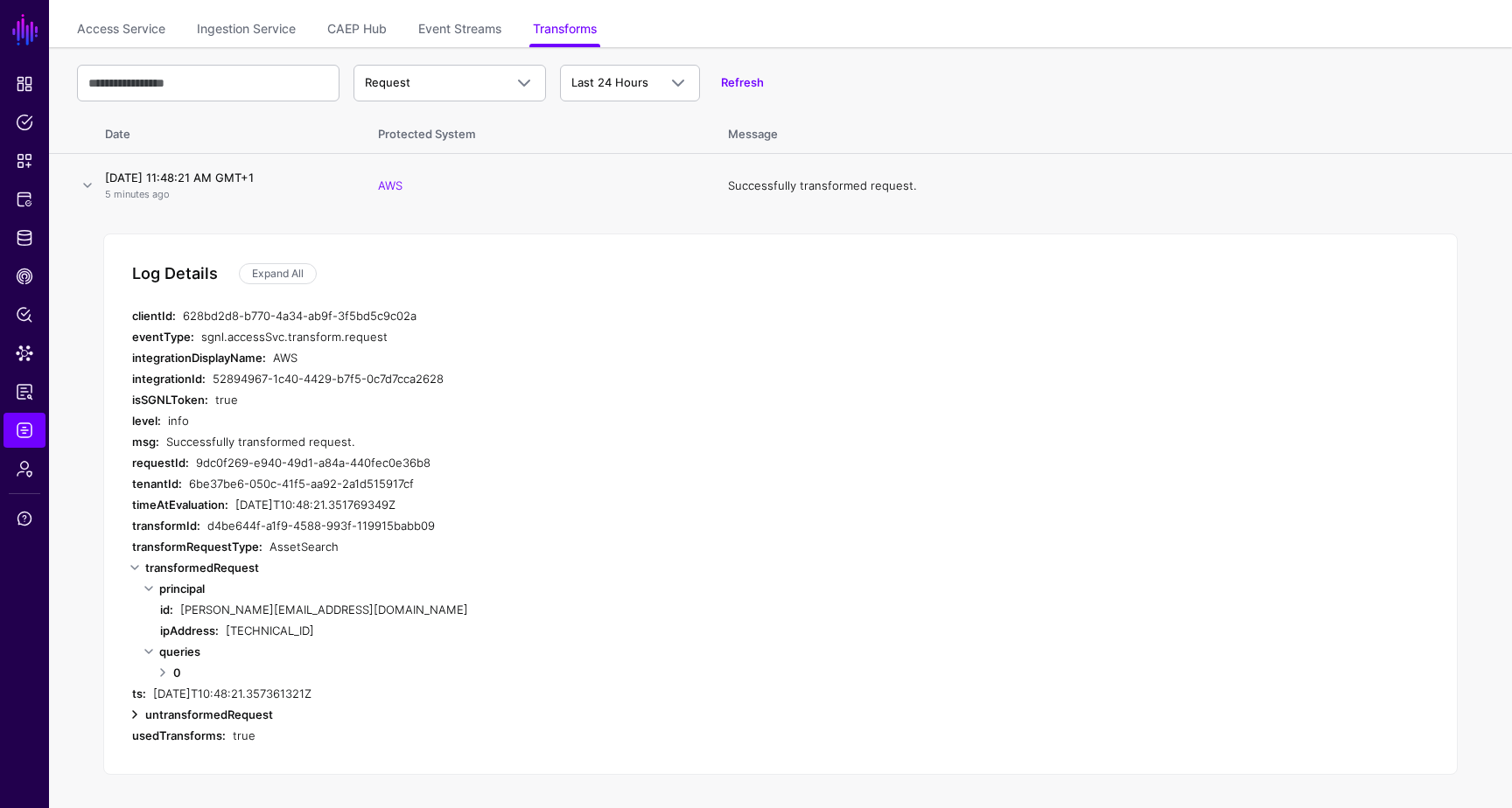 click at bounding box center (135, 714) 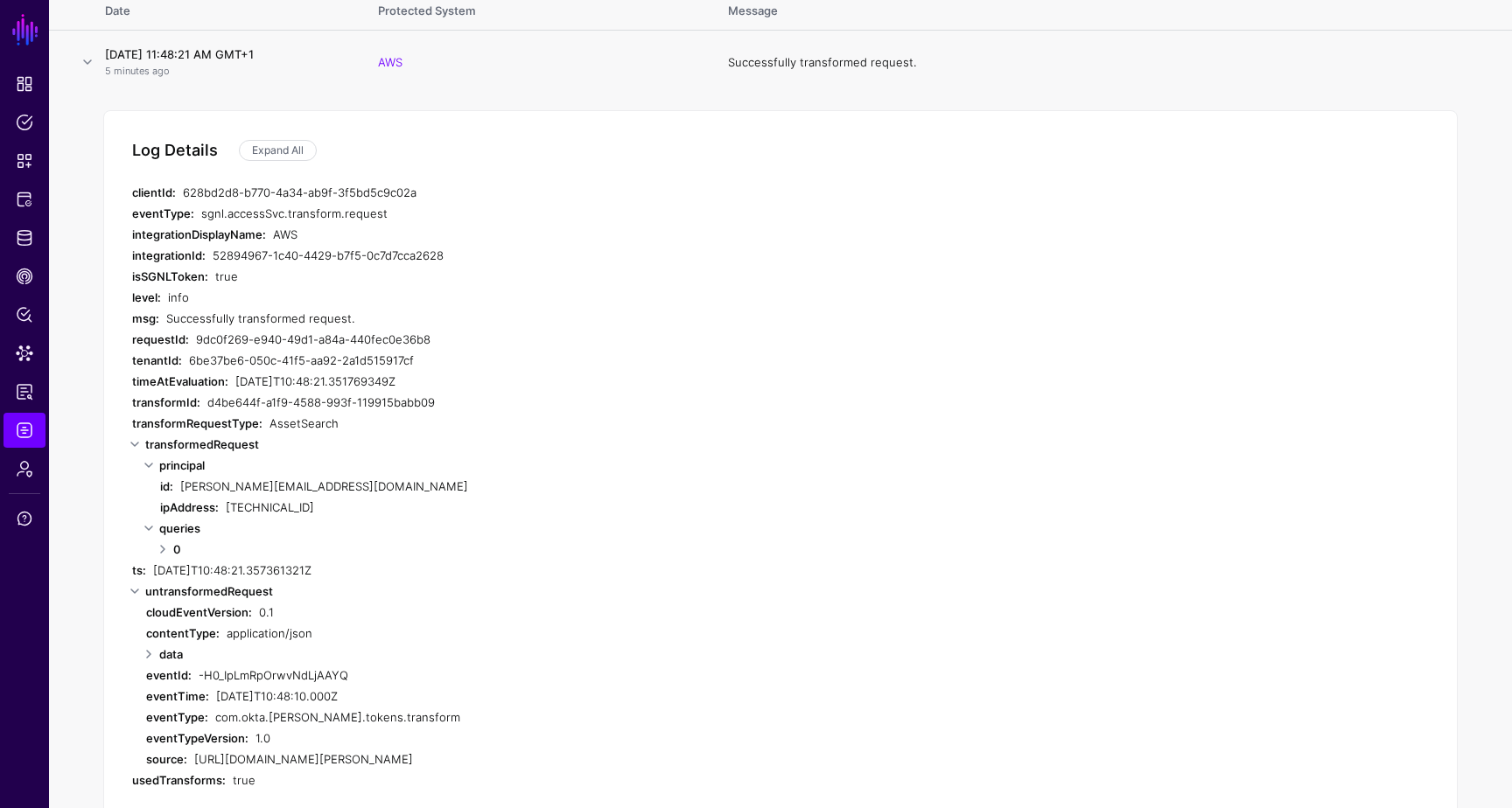 scroll, scrollTop: 271, scrollLeft: 0, axis: vertical 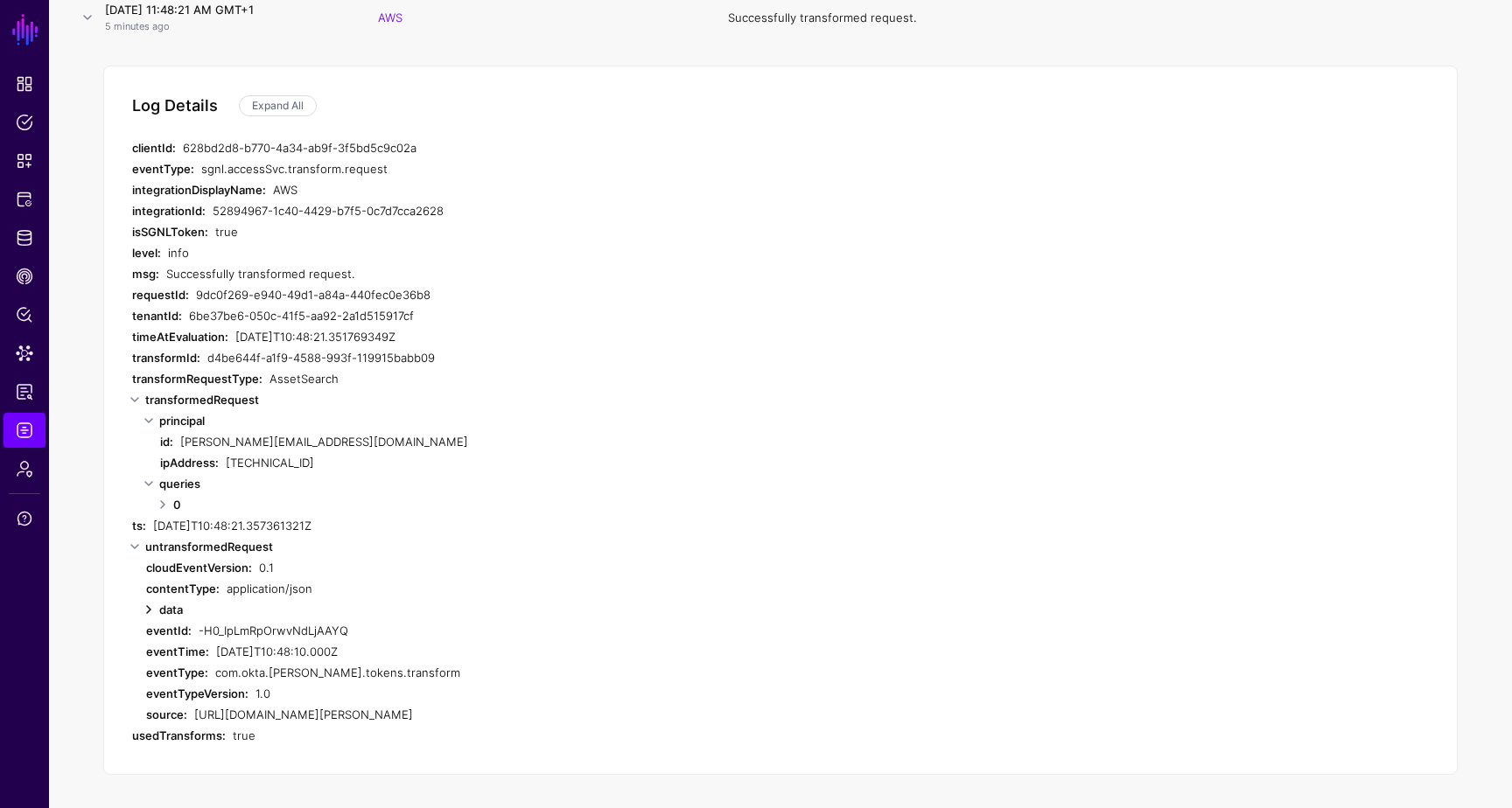 click at bounding box center (149, 609) 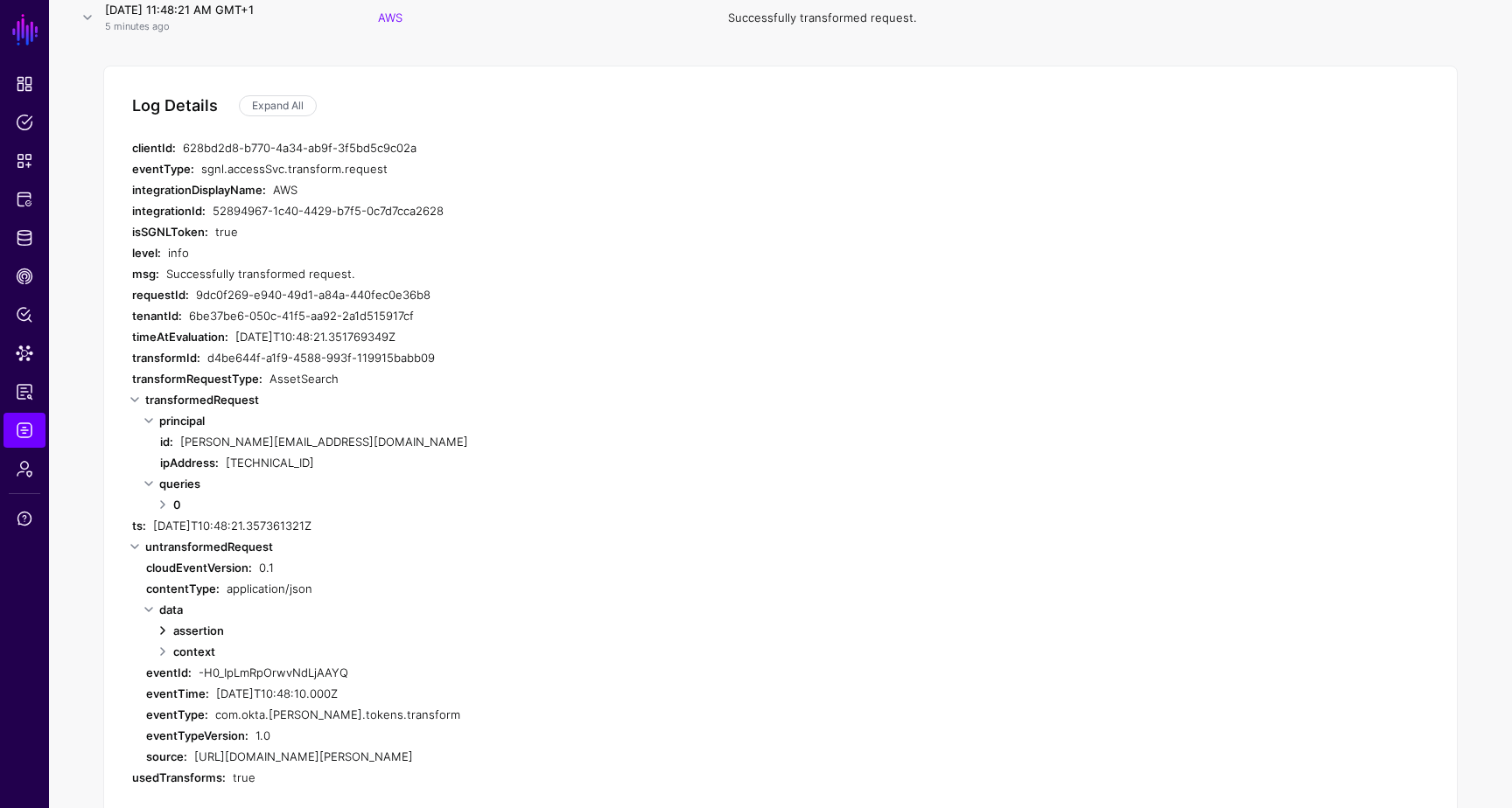 click at bounding box center (163, 630) 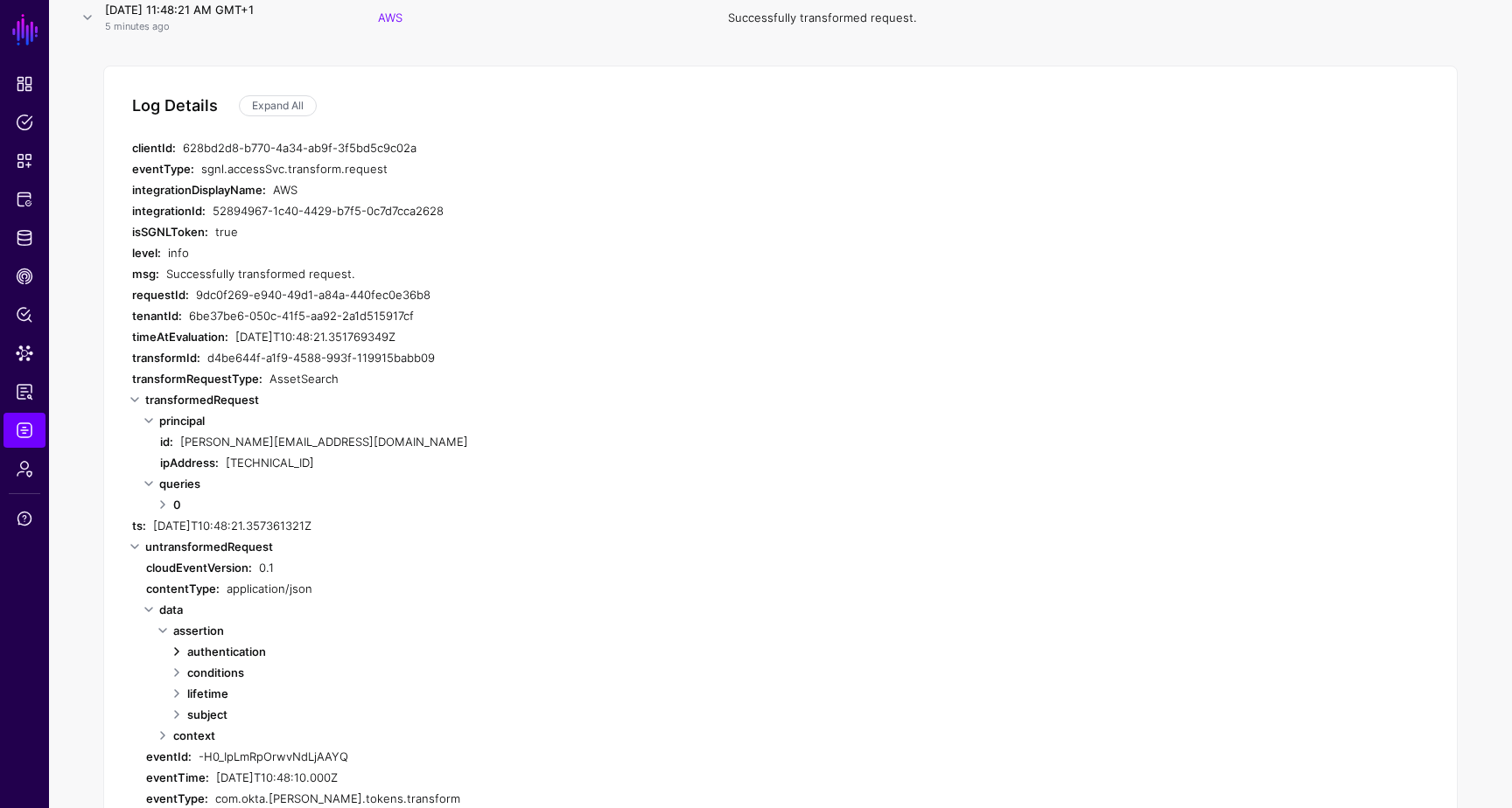 click at bounding box center [177, 651] 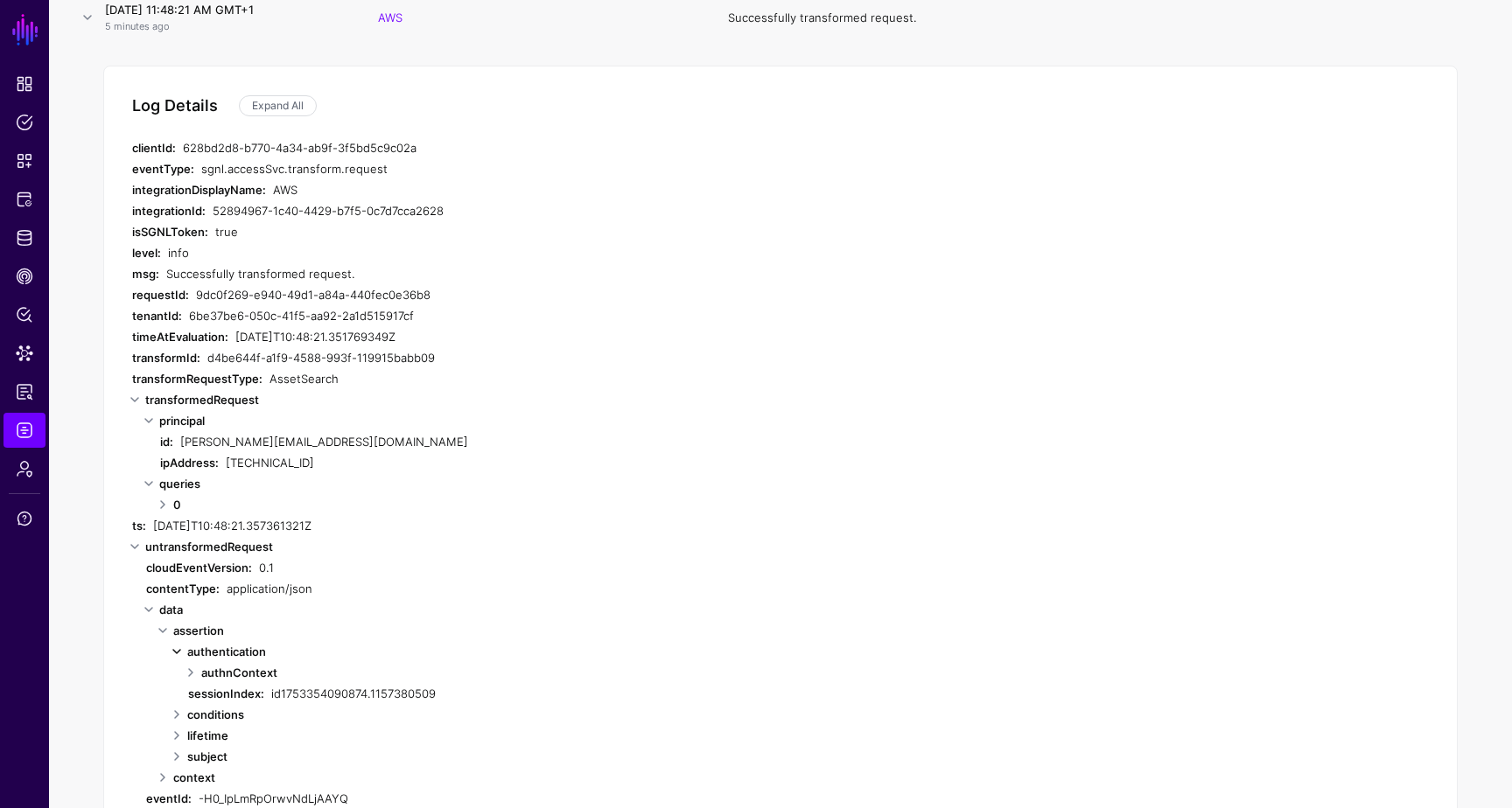 click at bounding box center (177, 651) 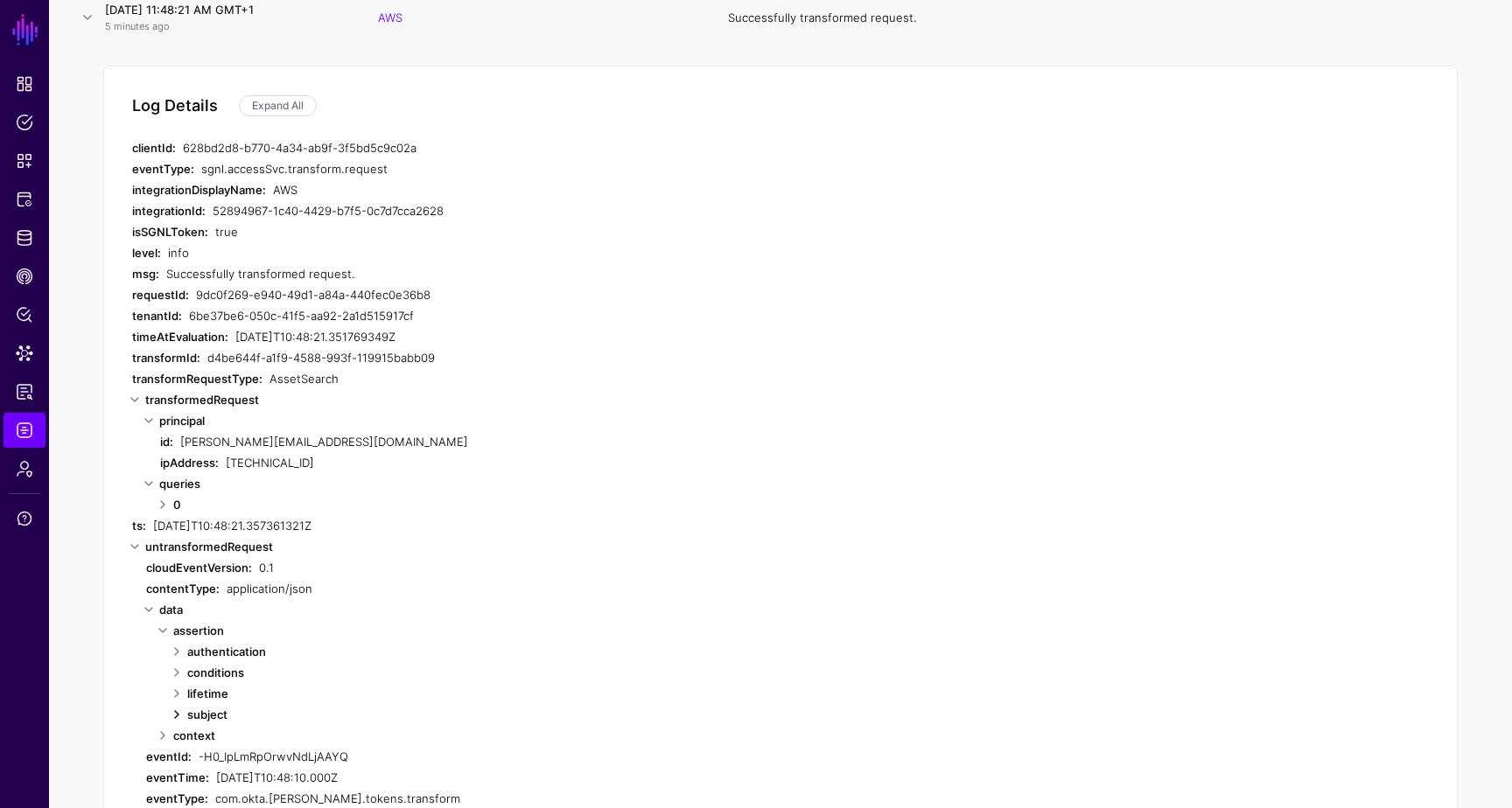 click at bounding box center (177, 714) 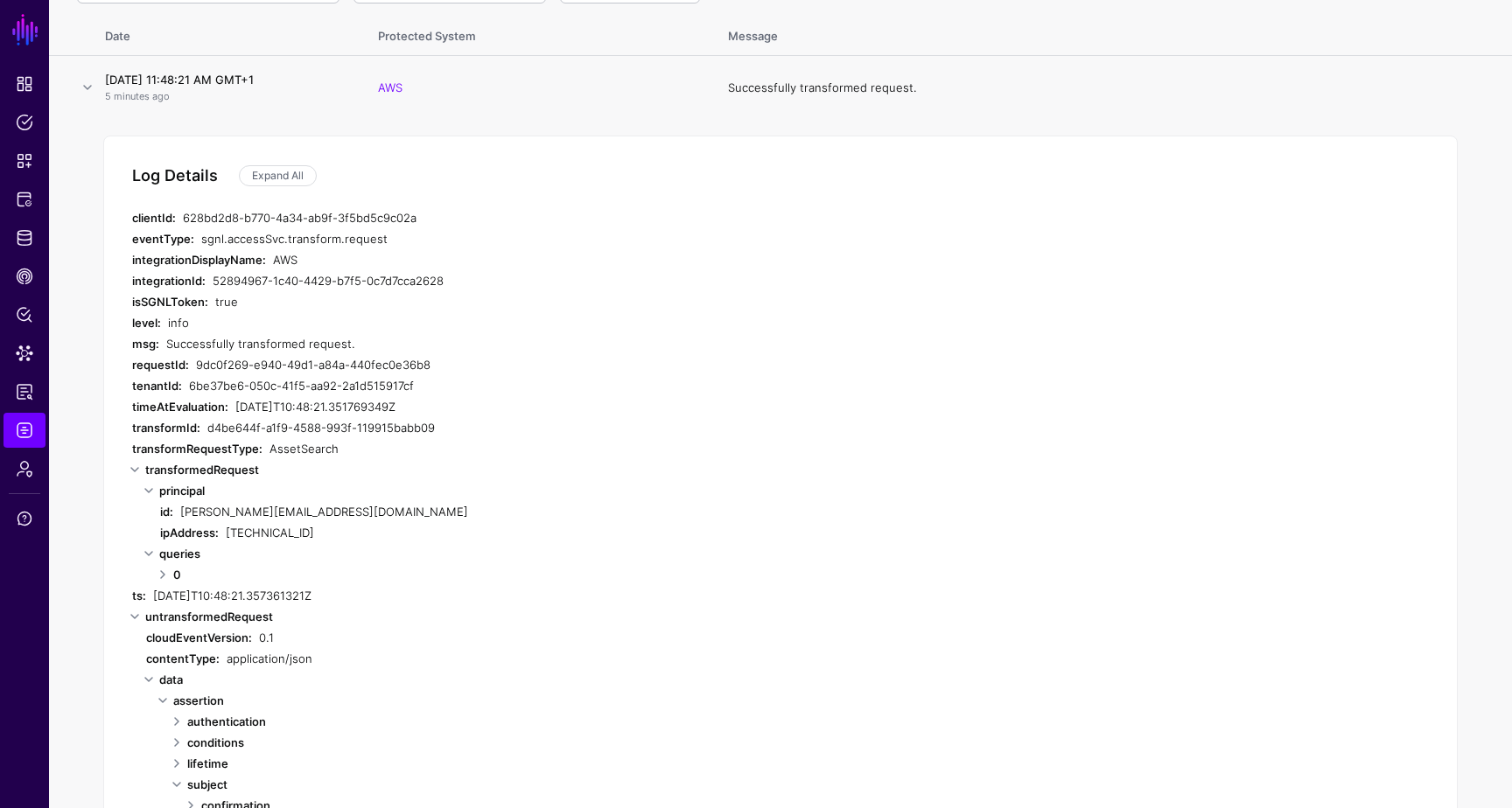 scroll, scrollTop: 200, scrollLeft: 0, axis: vertical 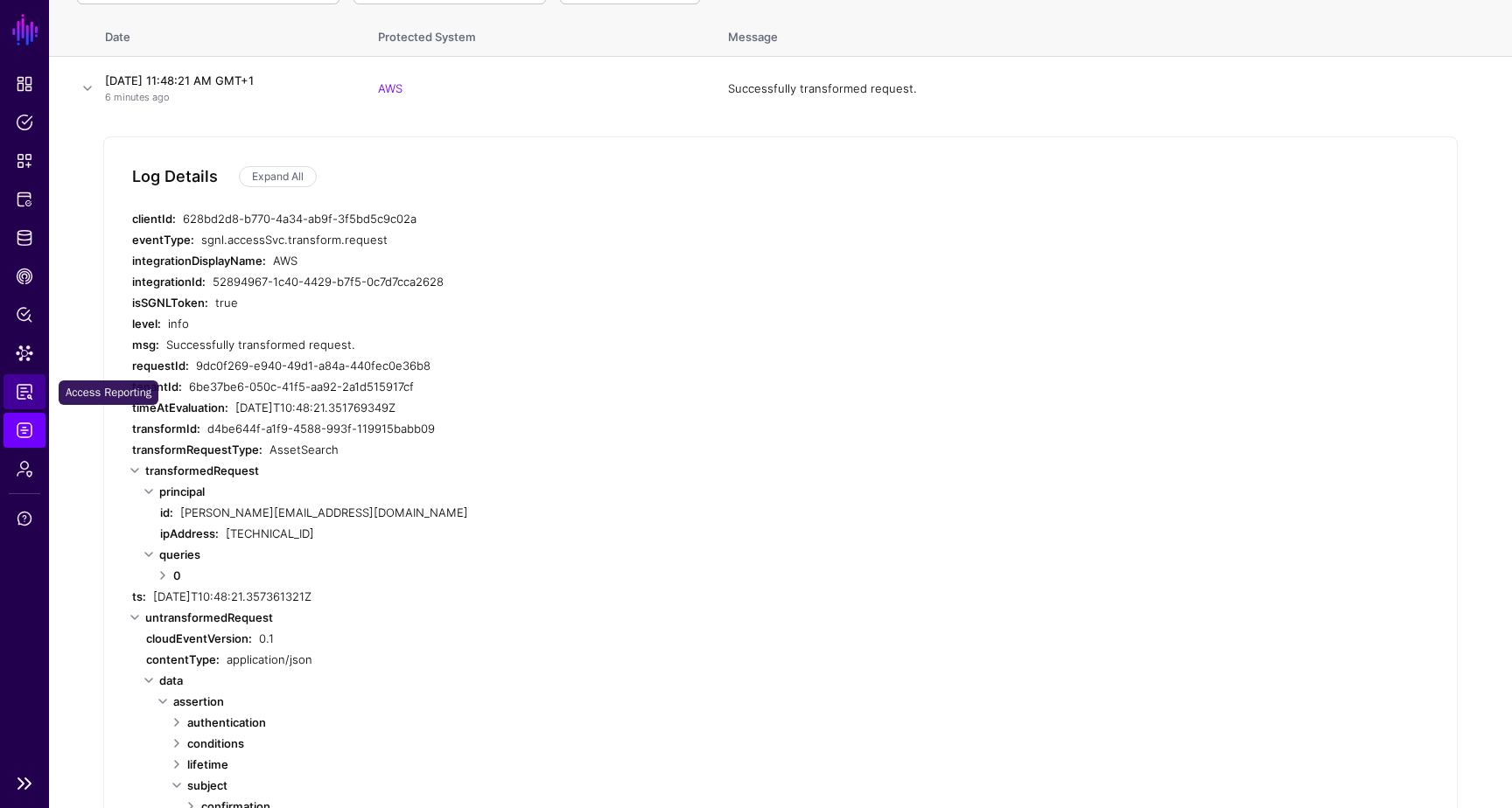 click on "Access Reporting" 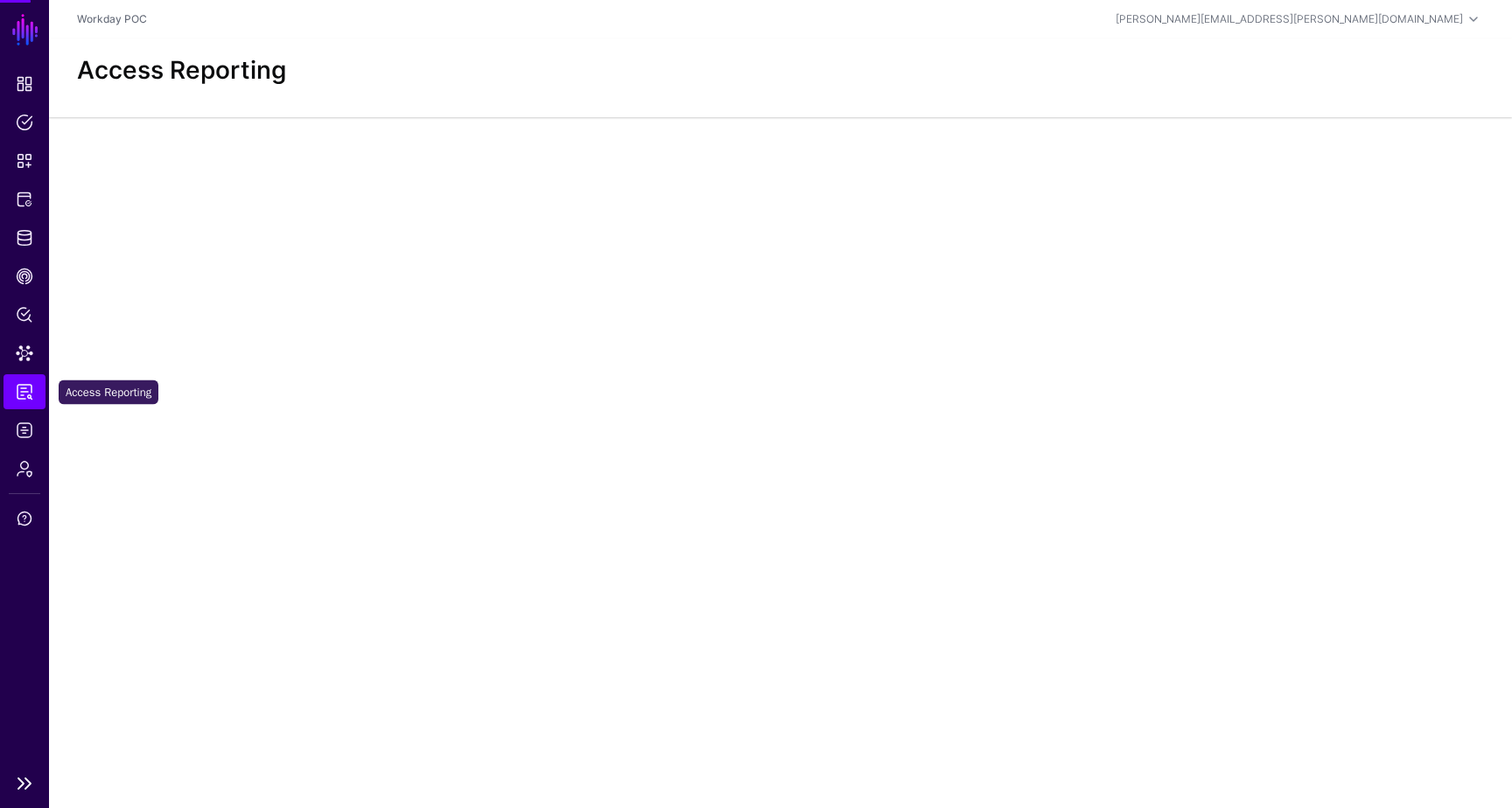 scroll, scrollTop: 0, scrollLeft: 0, axis: both 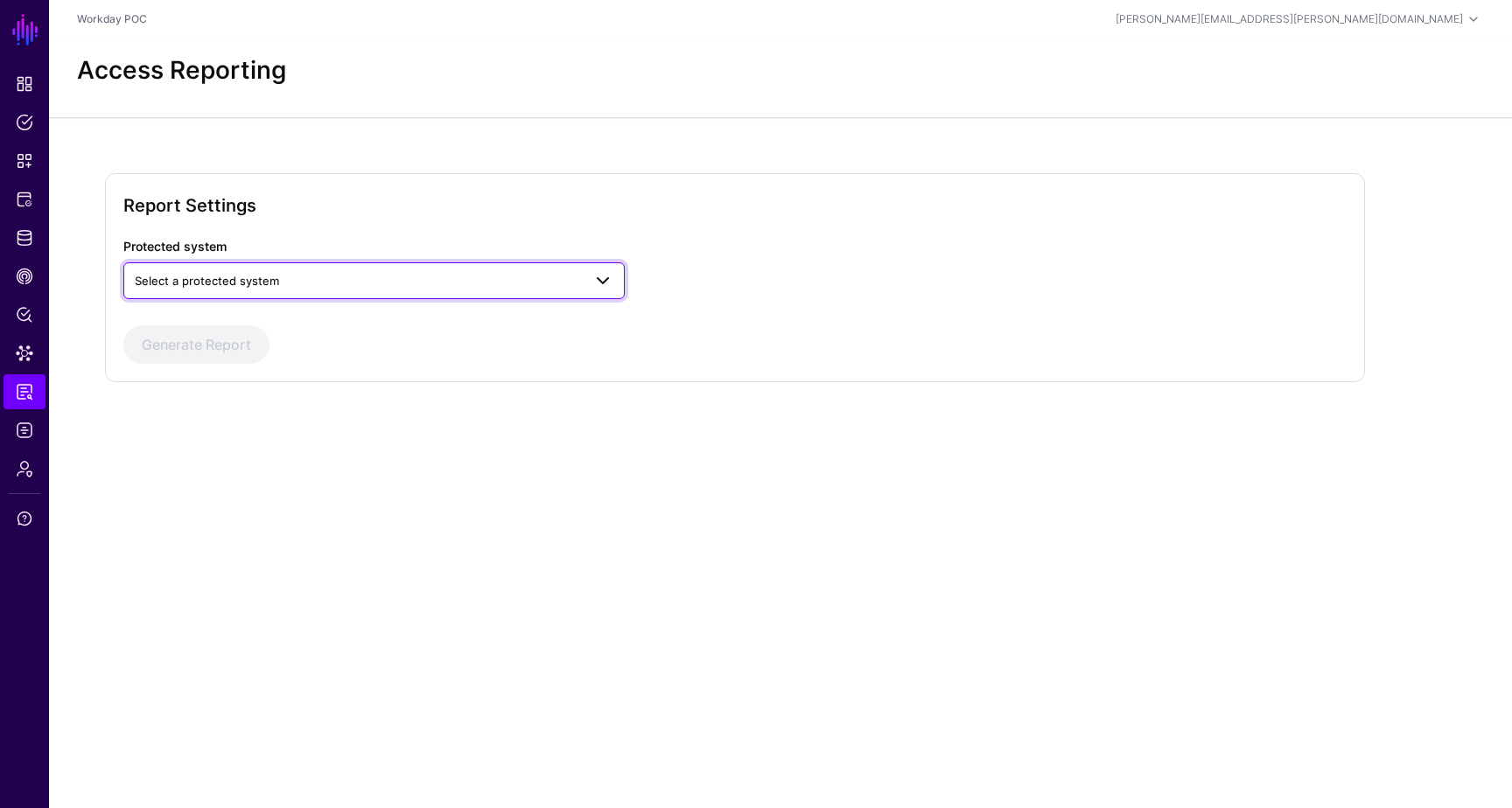click on "Select a protected system" at bounding box center [206, 281] 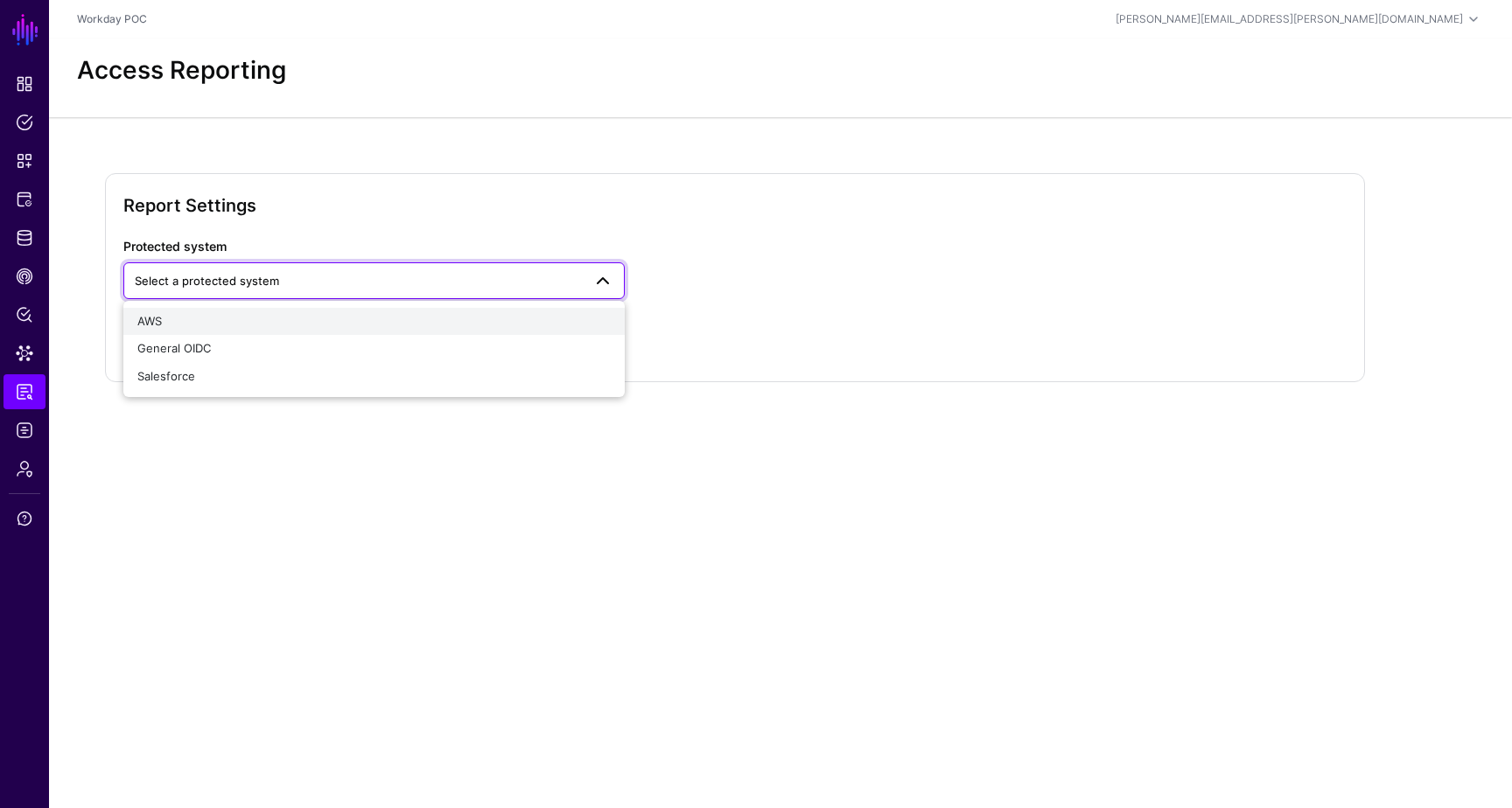 click on "AWS" 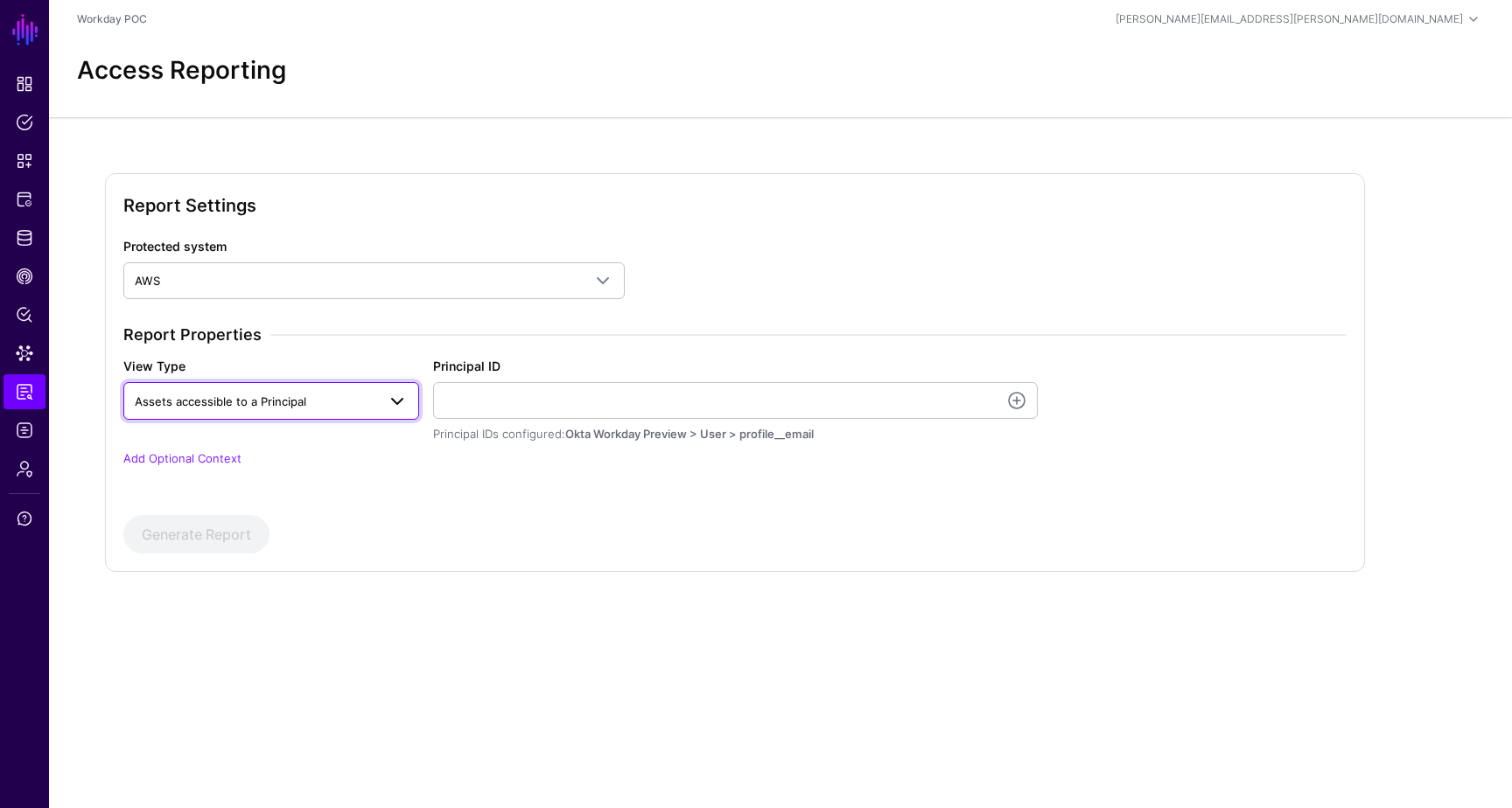 click on "Assets accessible to a Principal" at bounding box center [256, 401] 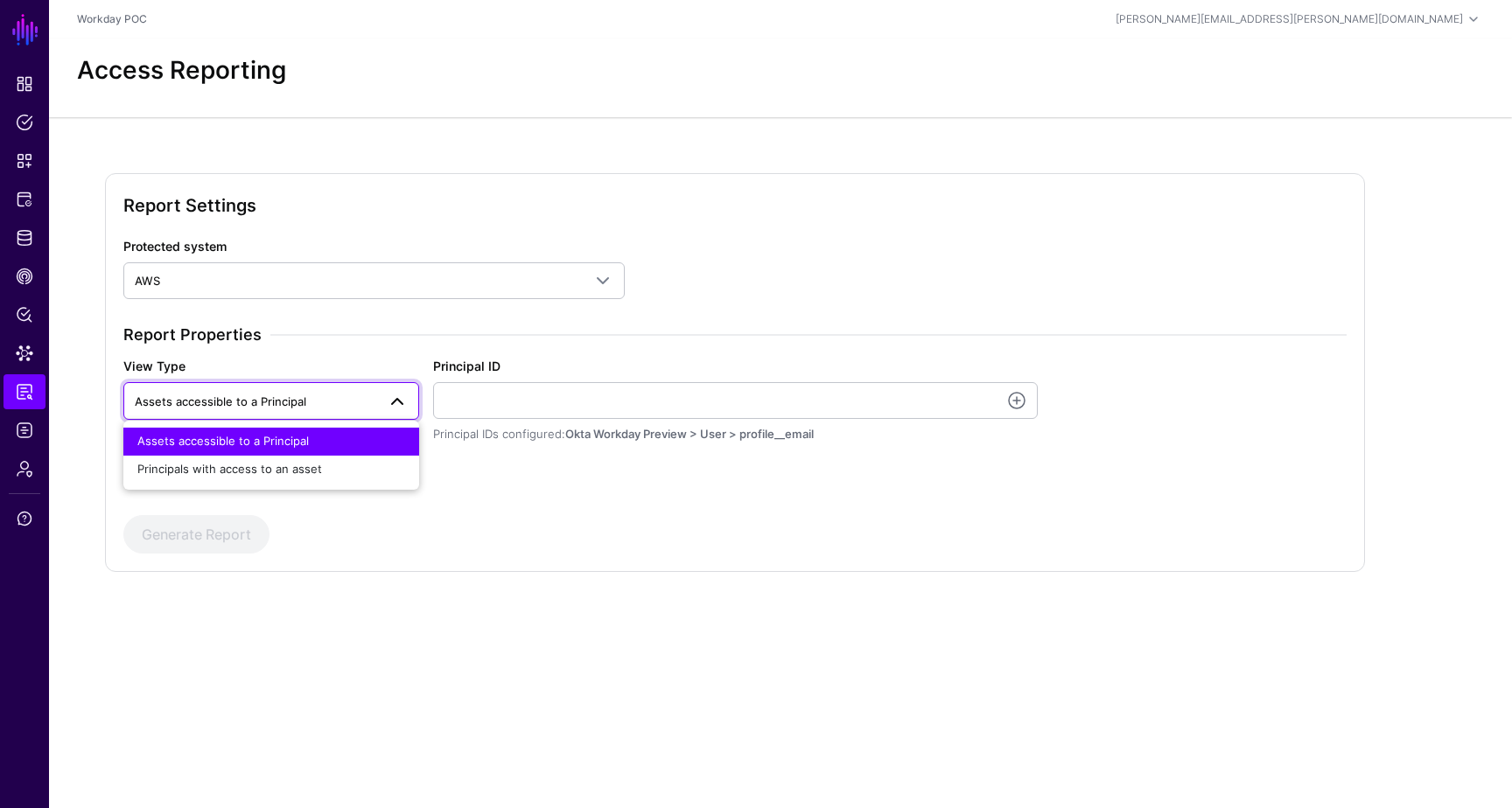 click on "Assets accessible to a Principal" at bounding box center [256, 401] 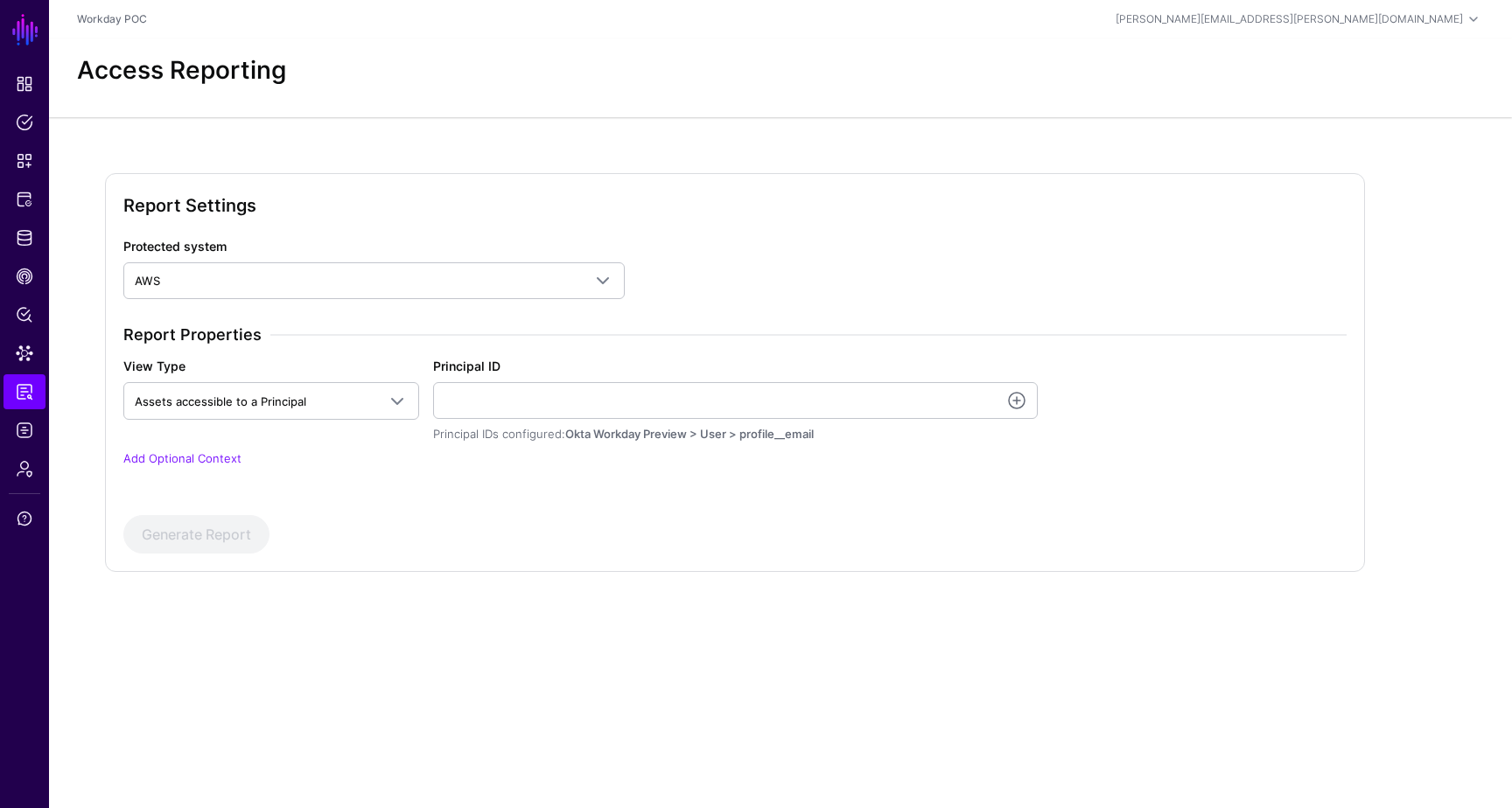 click on "Protected system AWS  AWS   General OIDC   Salesforce  Report Properties View Type Assets accessible to a Principal  Assets accessible to a Principal   Principals with access to an asset   Principal ID   Principal IDs configured:  Okta Workday Preview > User > profile__email Add Optional Context Generate Report" 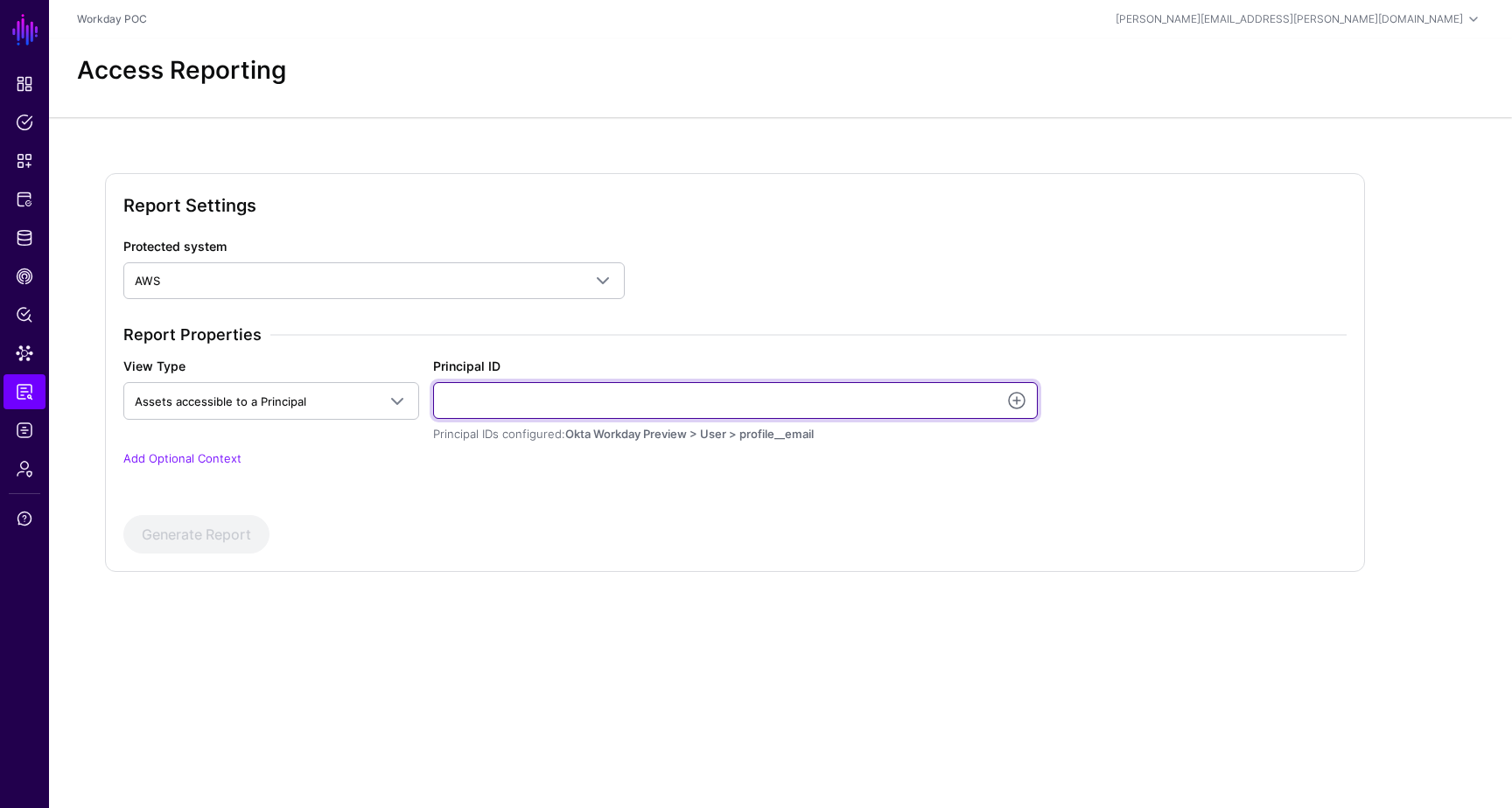 click on "Principal ID" at bounding box center (735, 401) 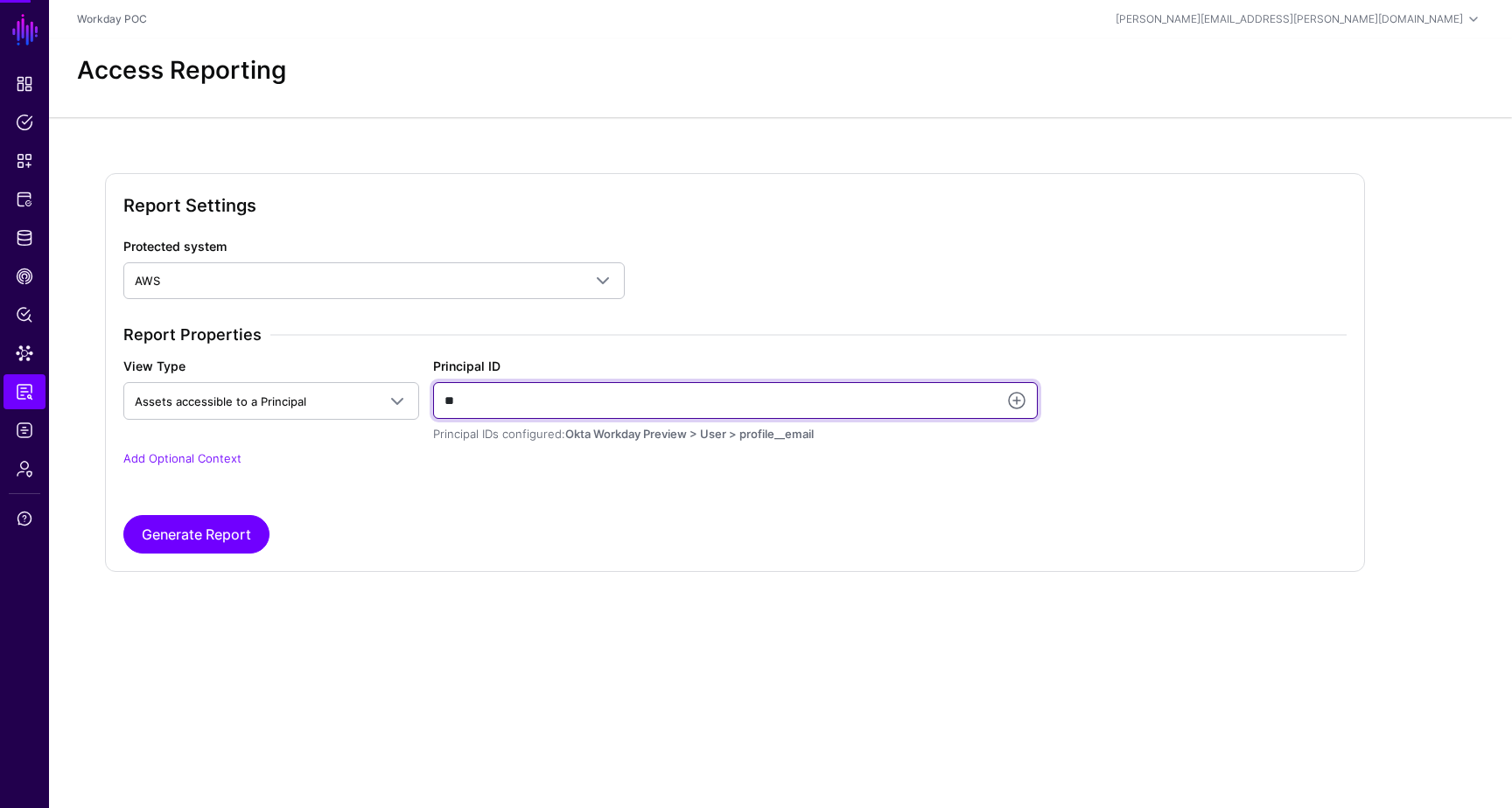 type on "*" 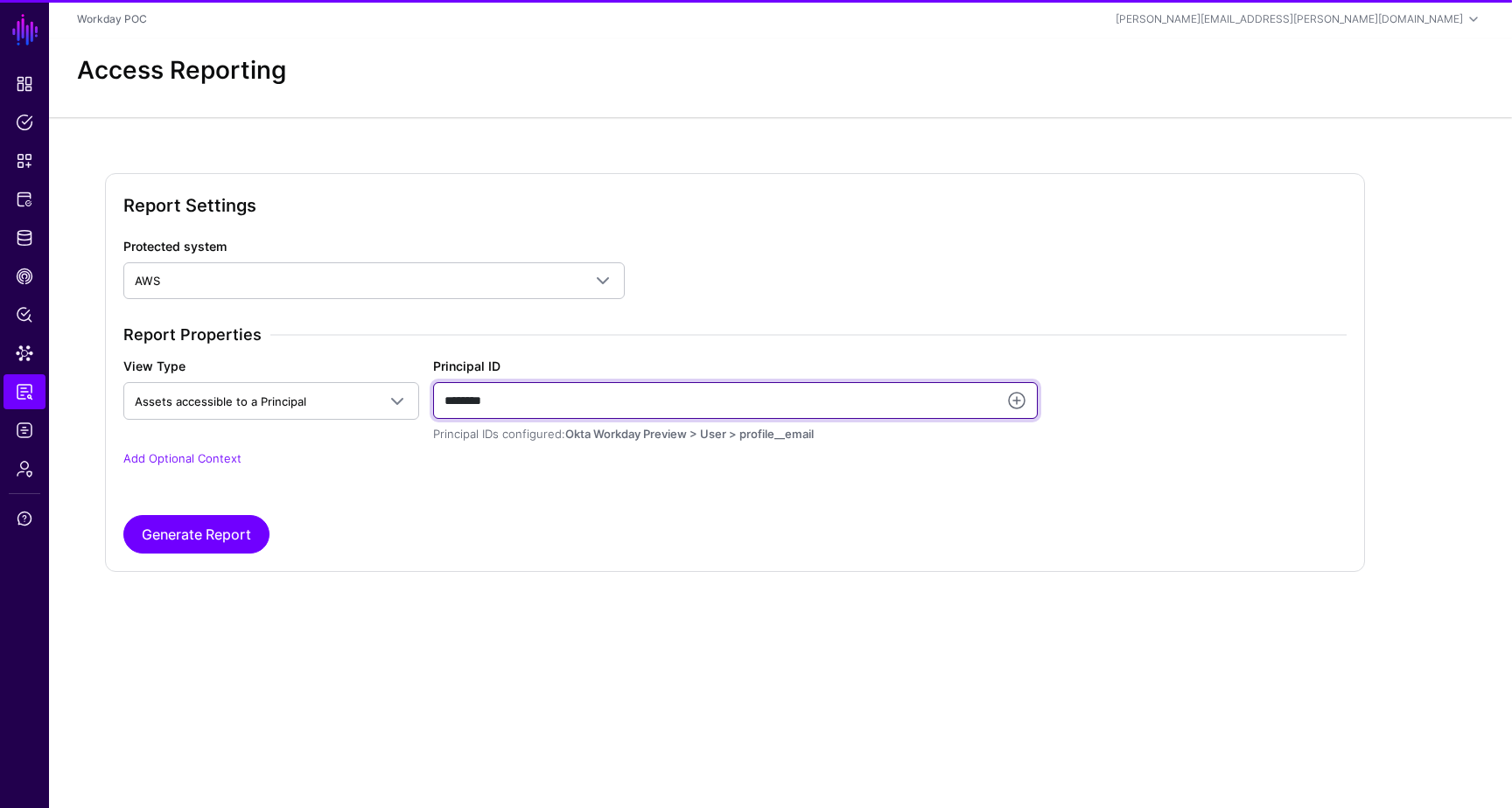 type on "*******" 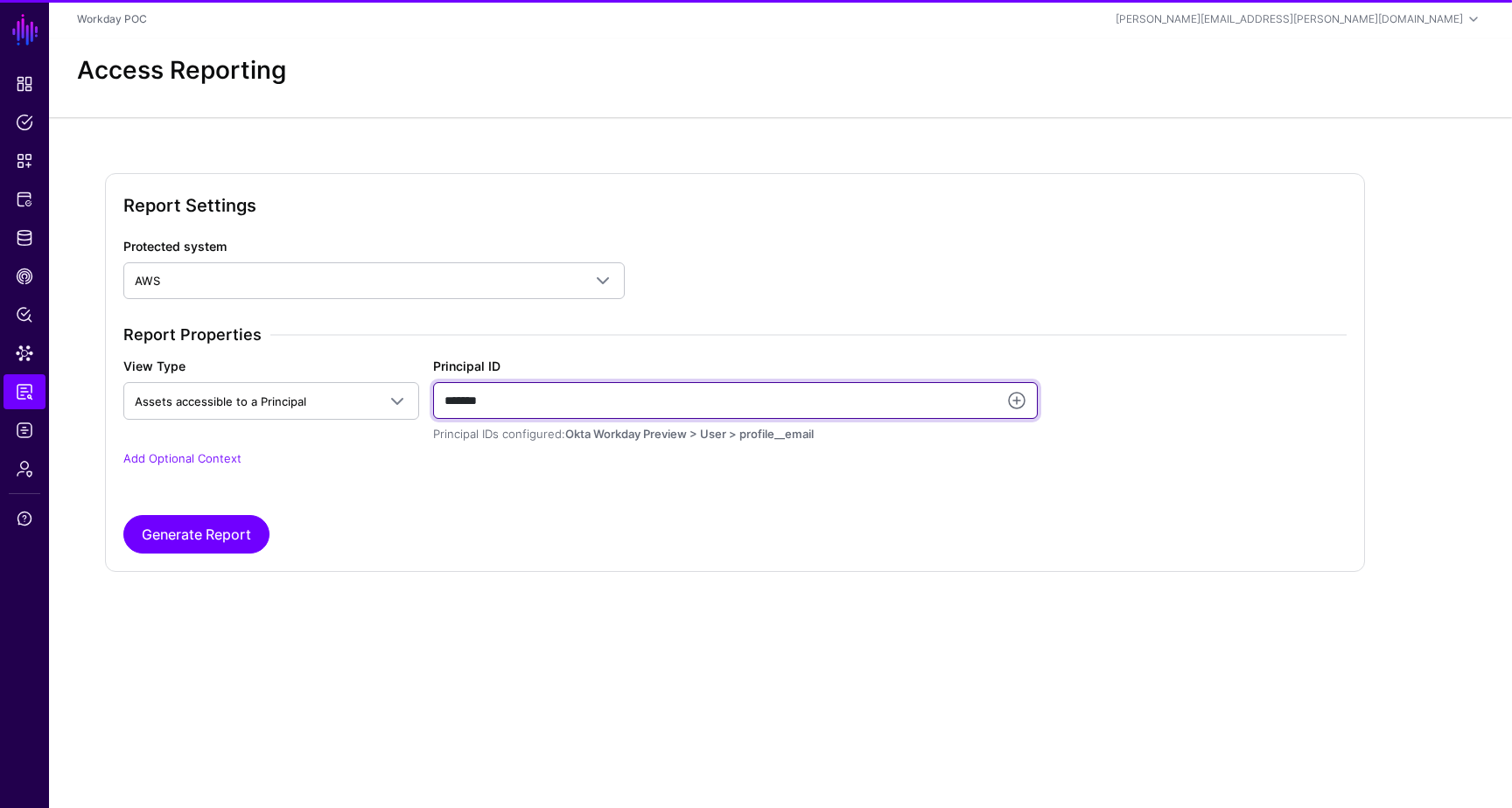 click on "Generate Report" 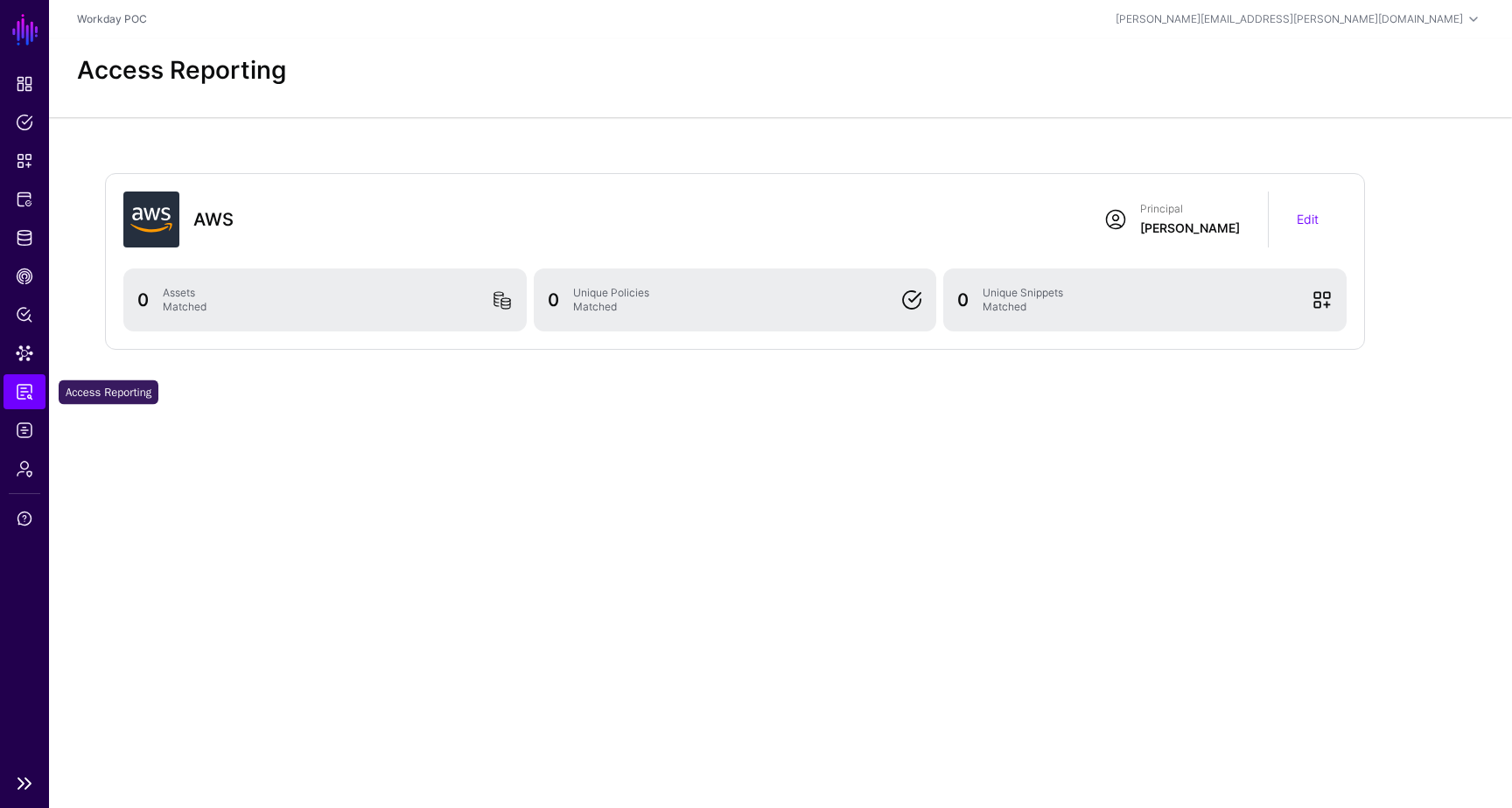 click on "Access Reporting" 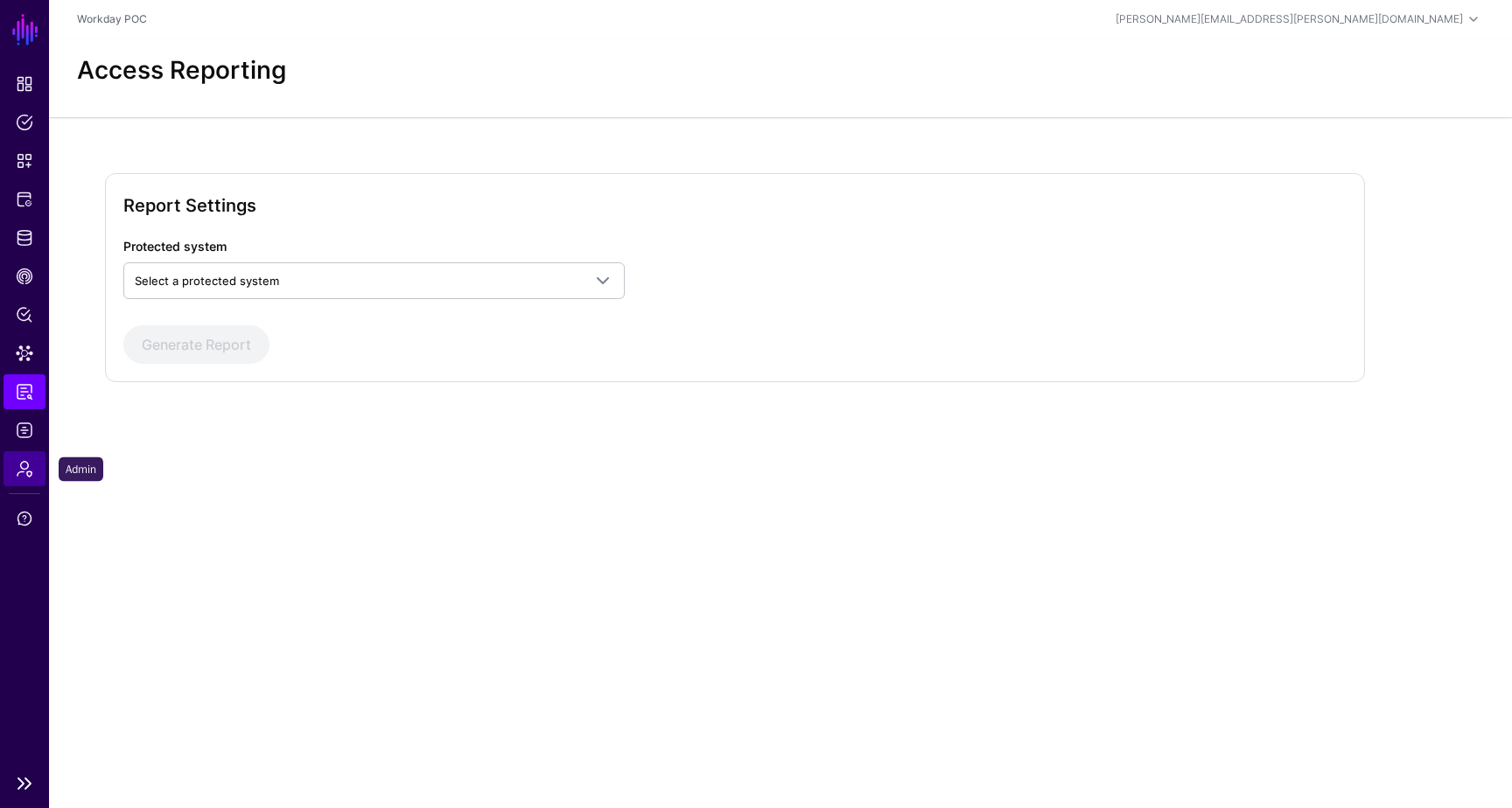 click on "Admin" 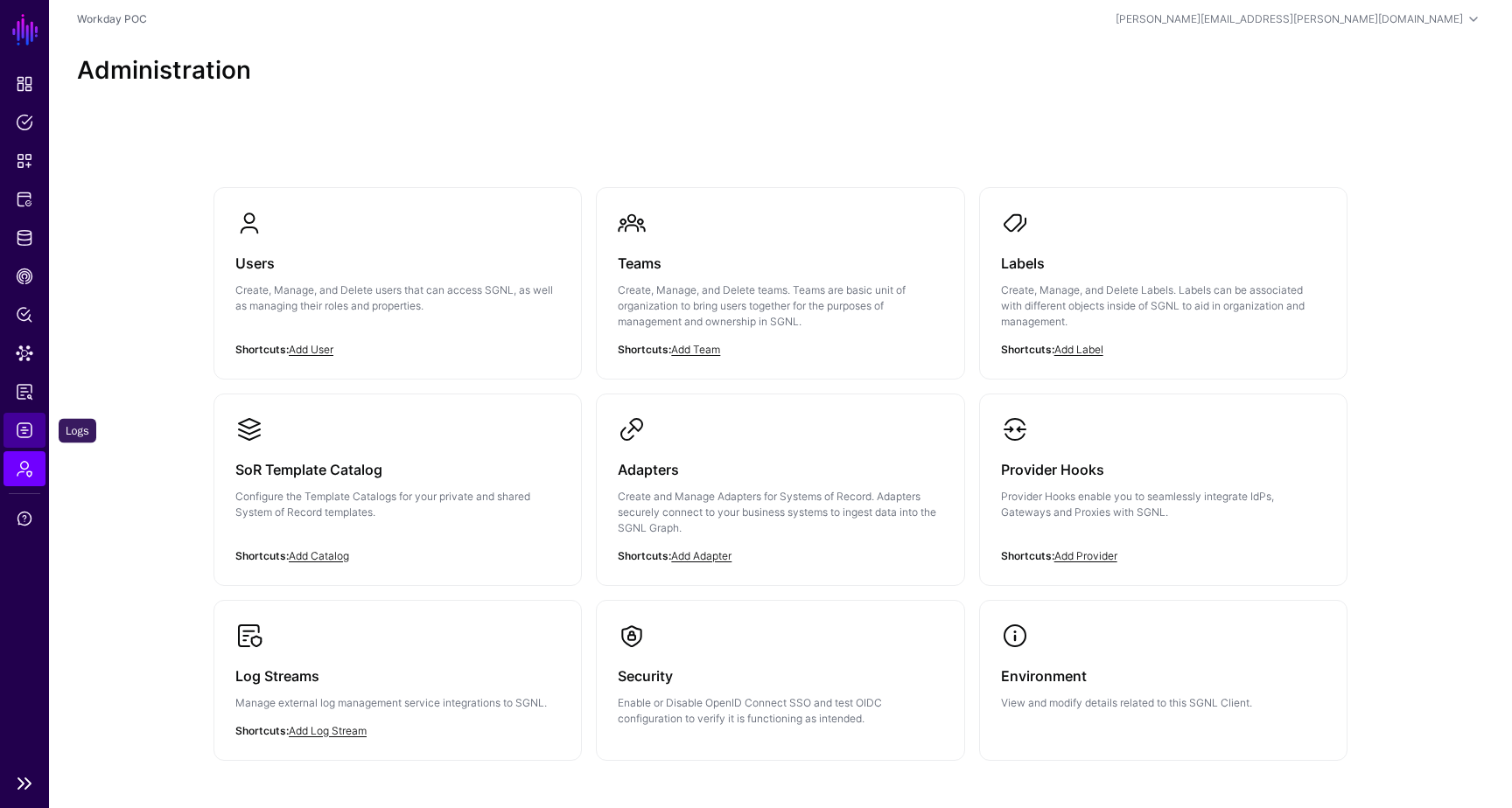 click on "Logs" 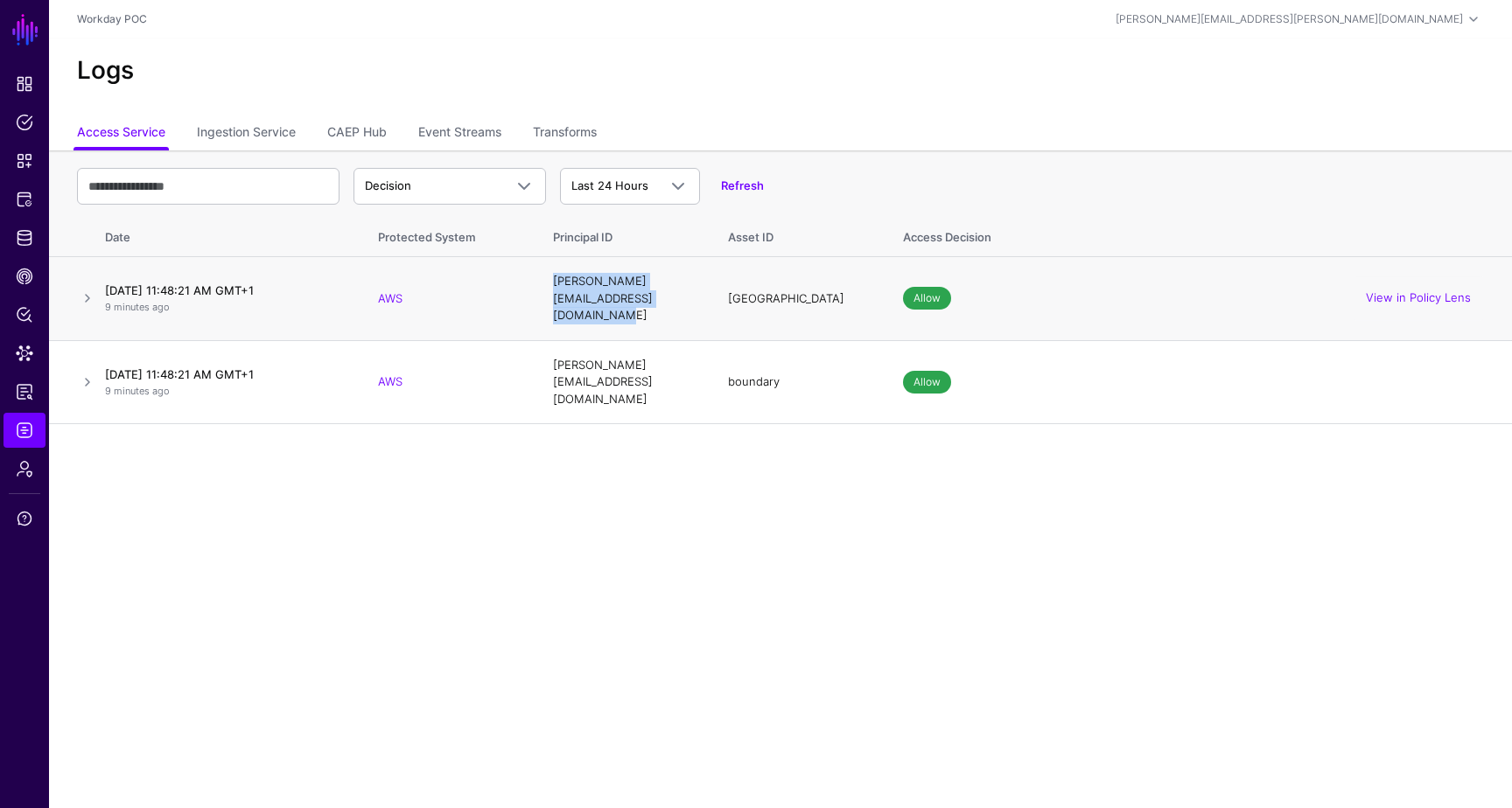 drag, startPoint x: 553, startPoint y: 289, endPoint x: 785, endPoint y: 284, distance: 232.05387 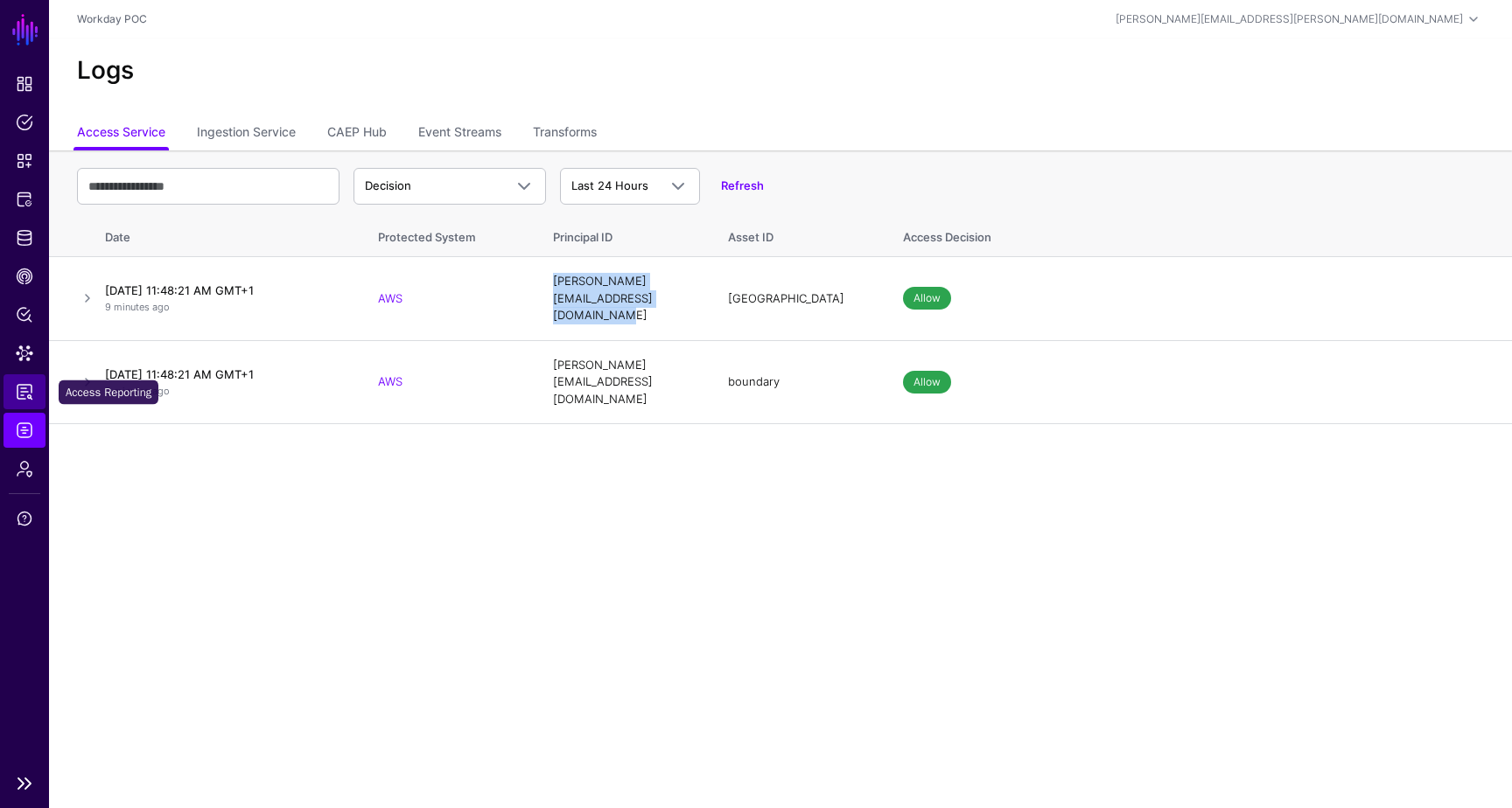 click on "Access Reporting" 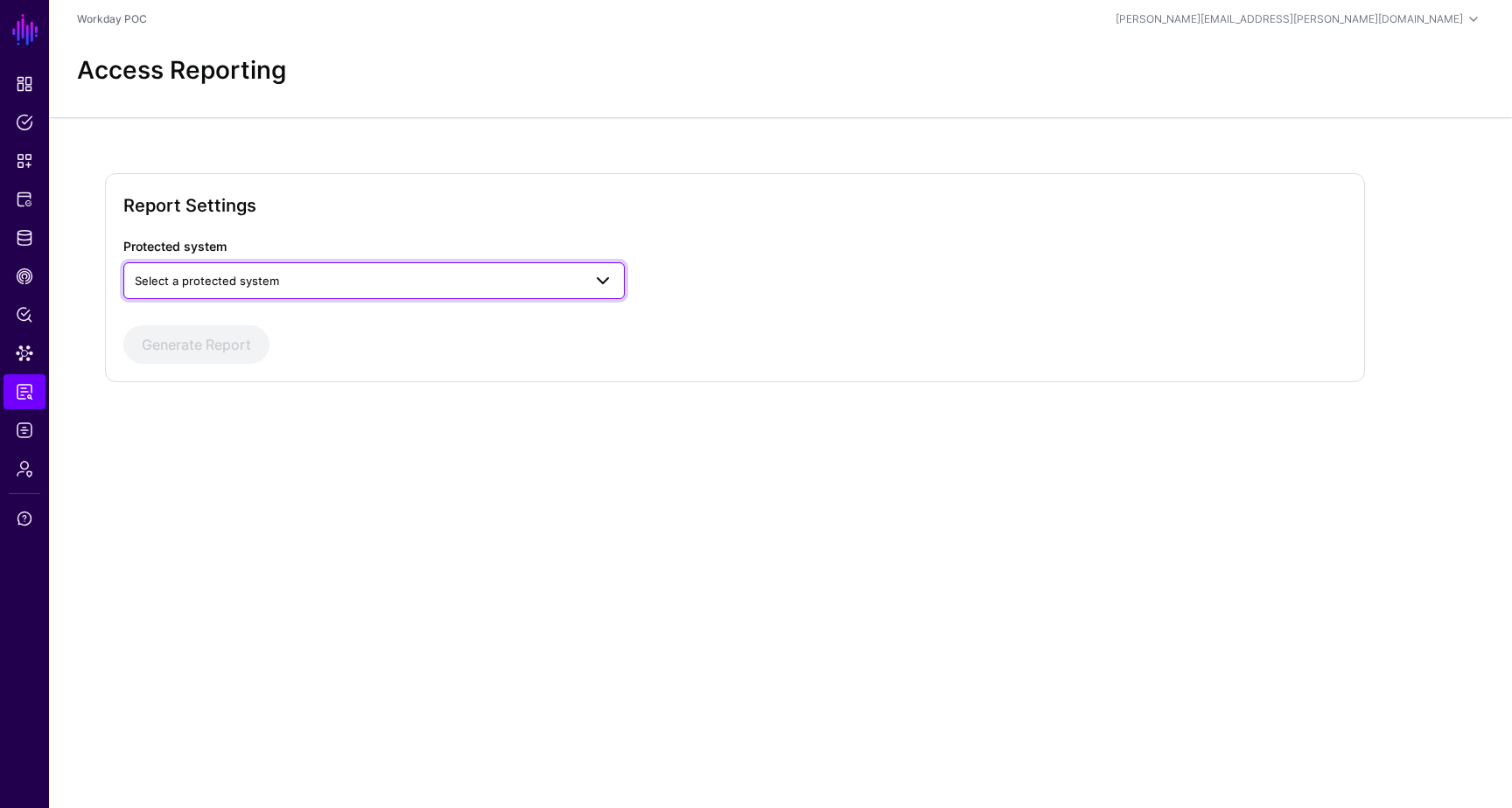 click on "Select a protected system" at bounding box center (358, 281) 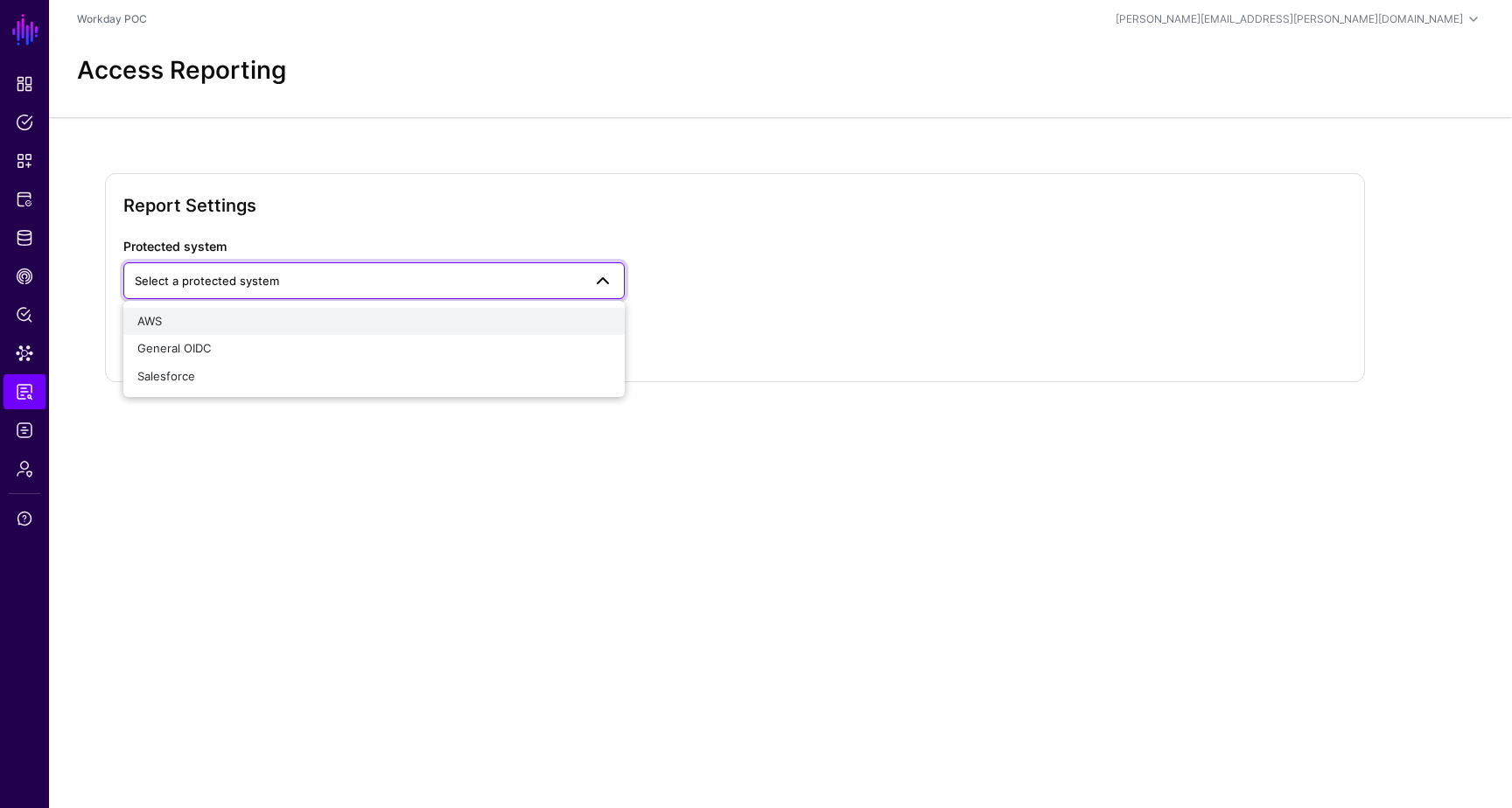 click on "AWS" 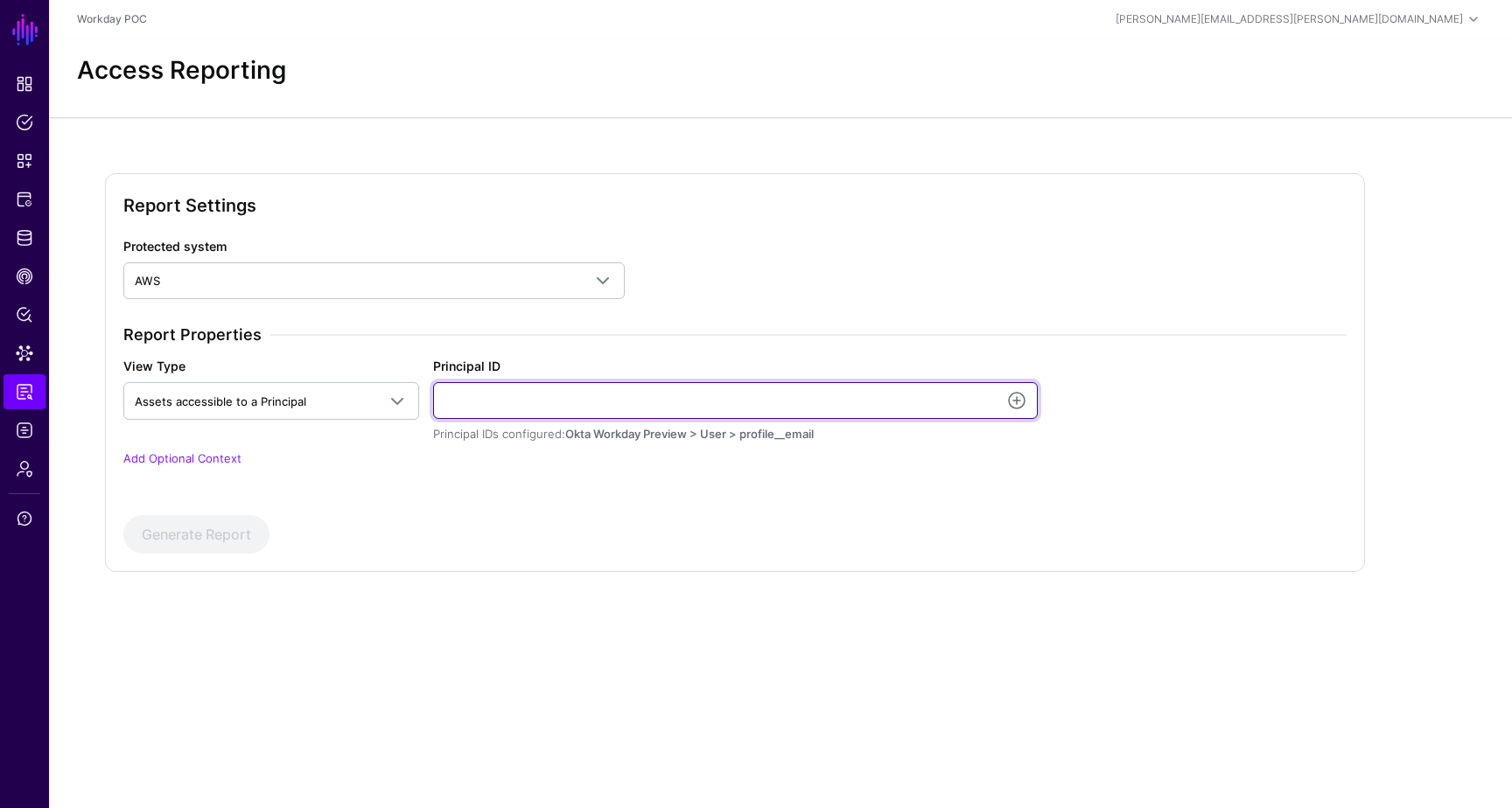 click on "Principal ID" at bounding box center (735, 401) 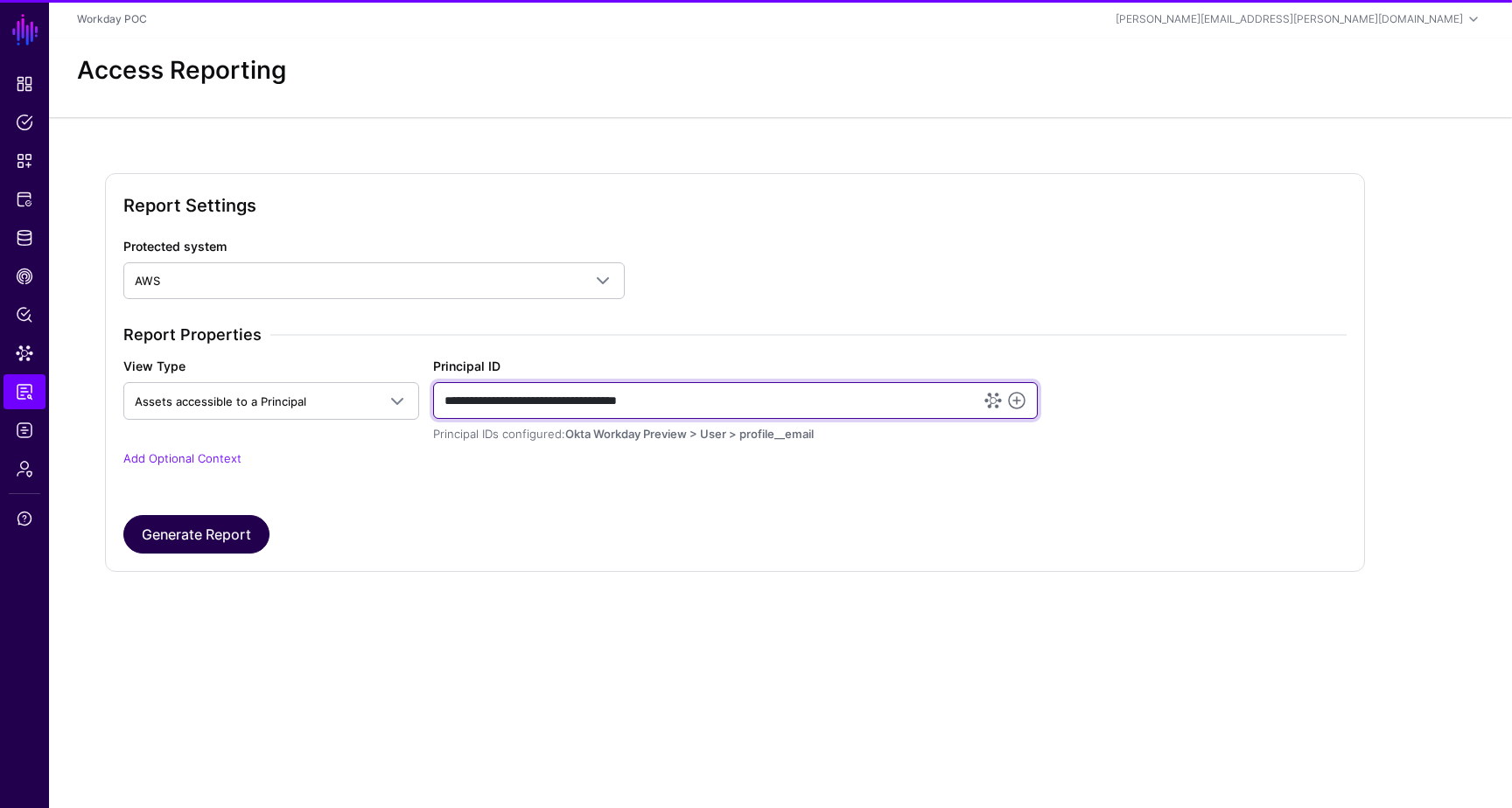 type on "**********" 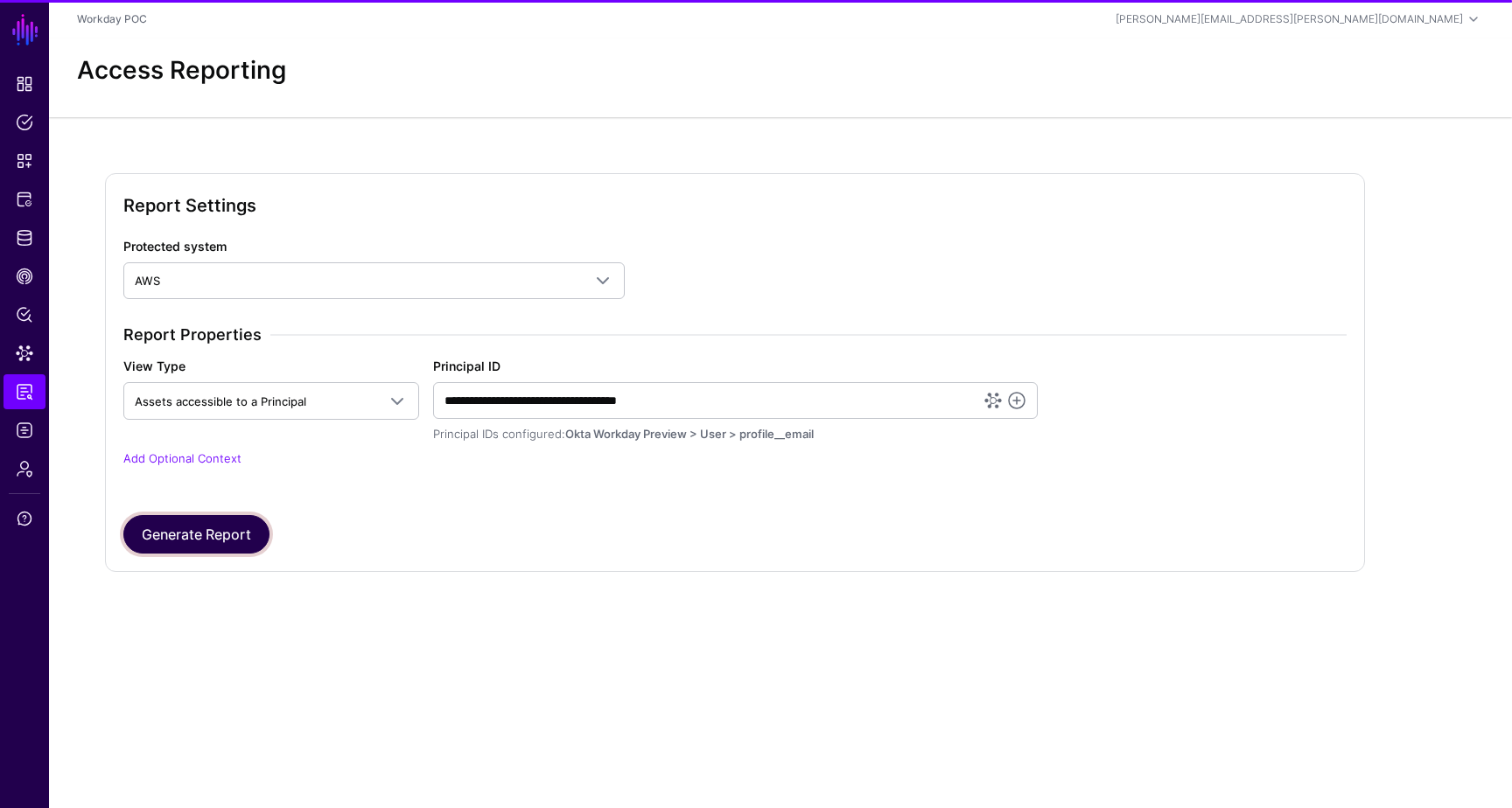 click on "Generate Report" 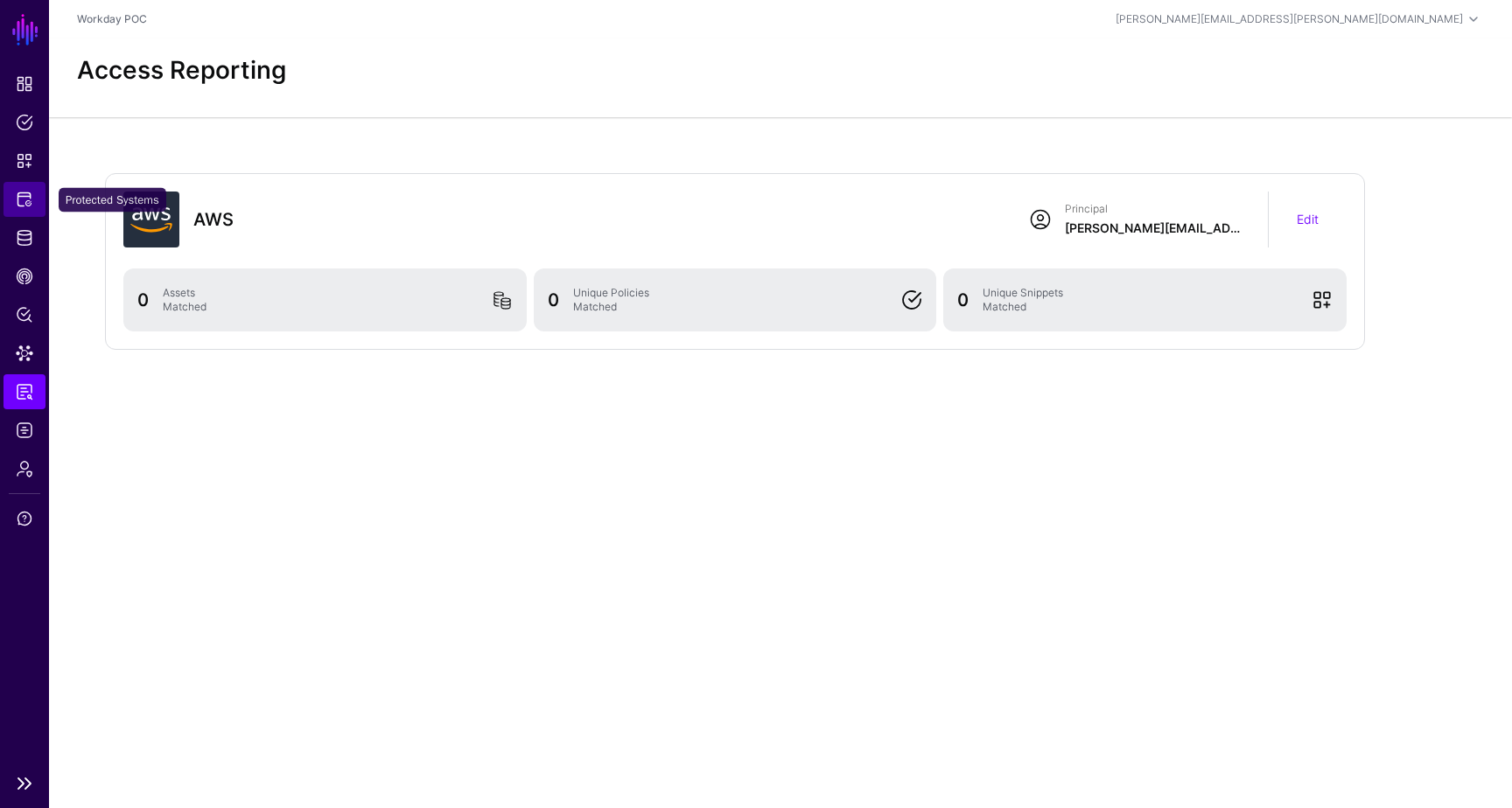 click on "Protected Systems" 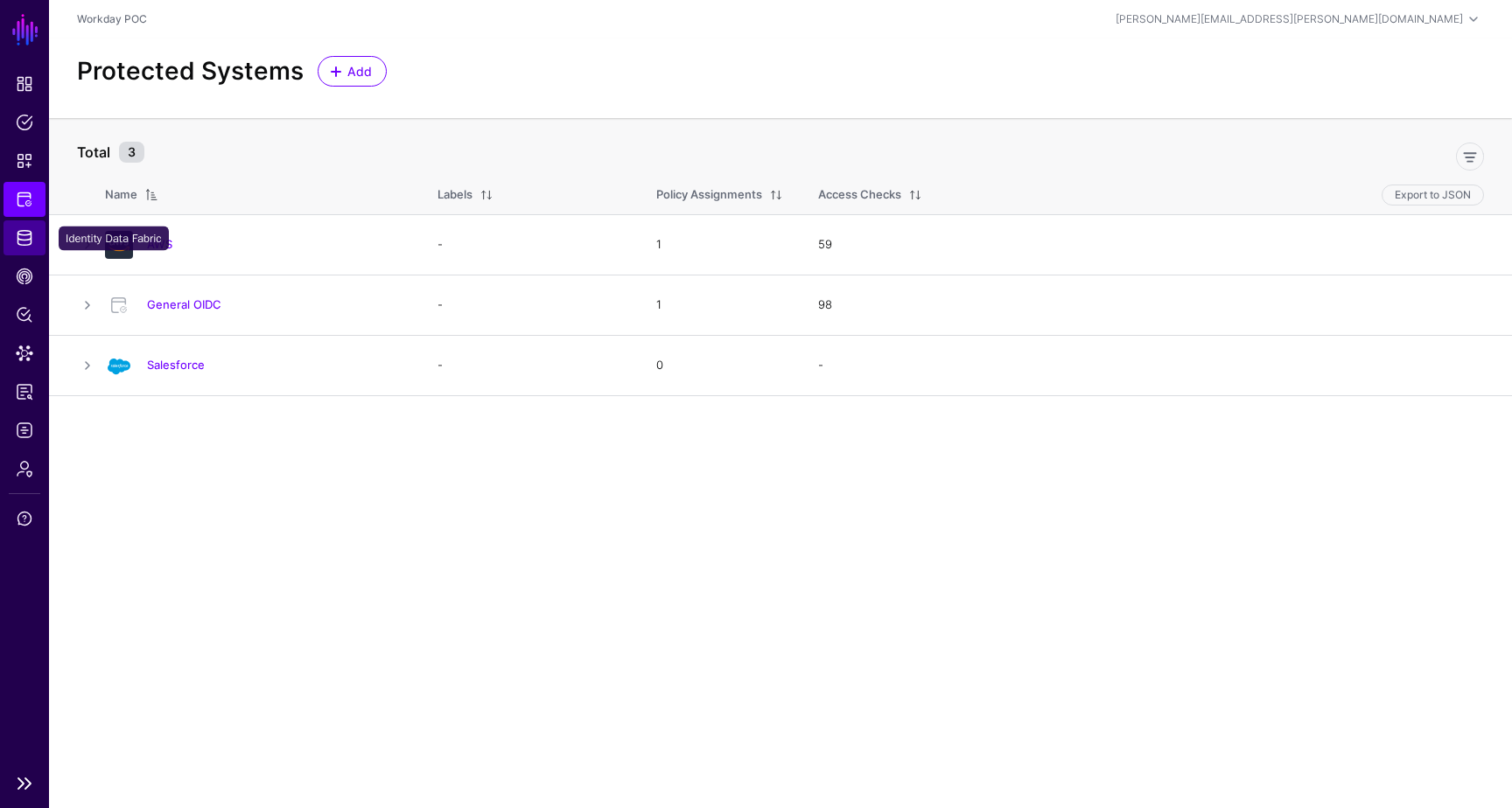 click on "Identity Data Fabric" 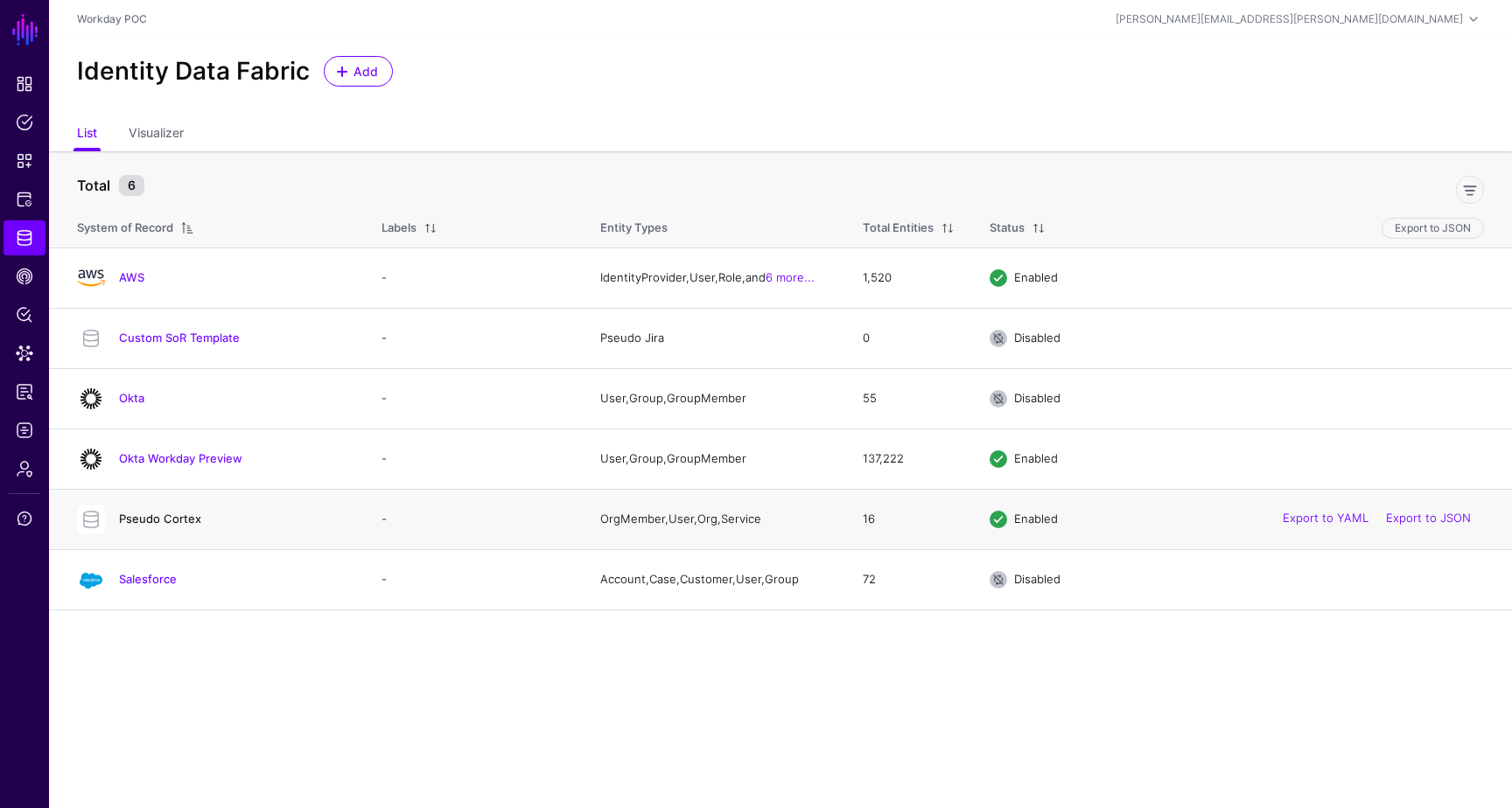 click on "Pseudo Cortex" 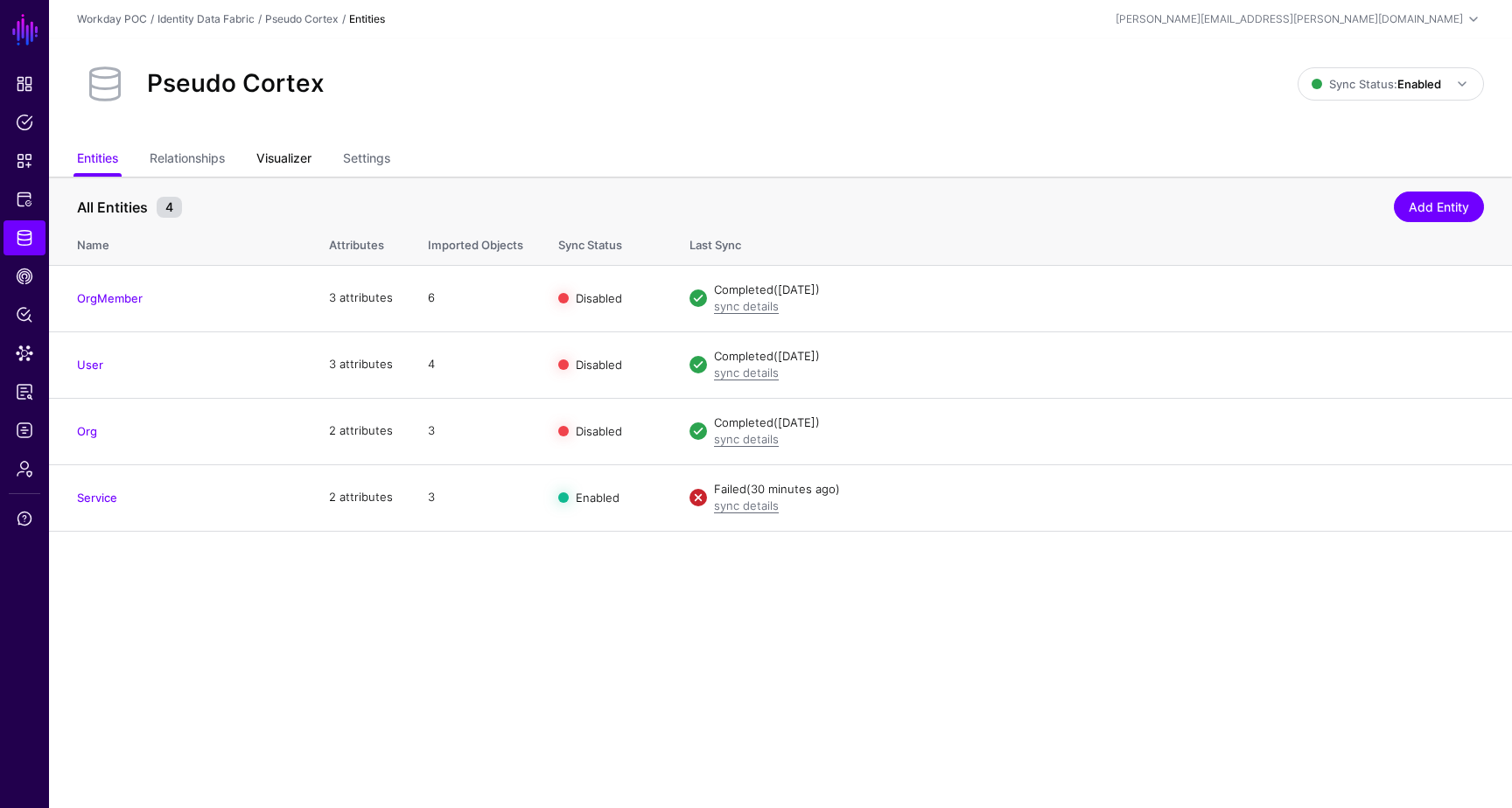click on "Visualizer" 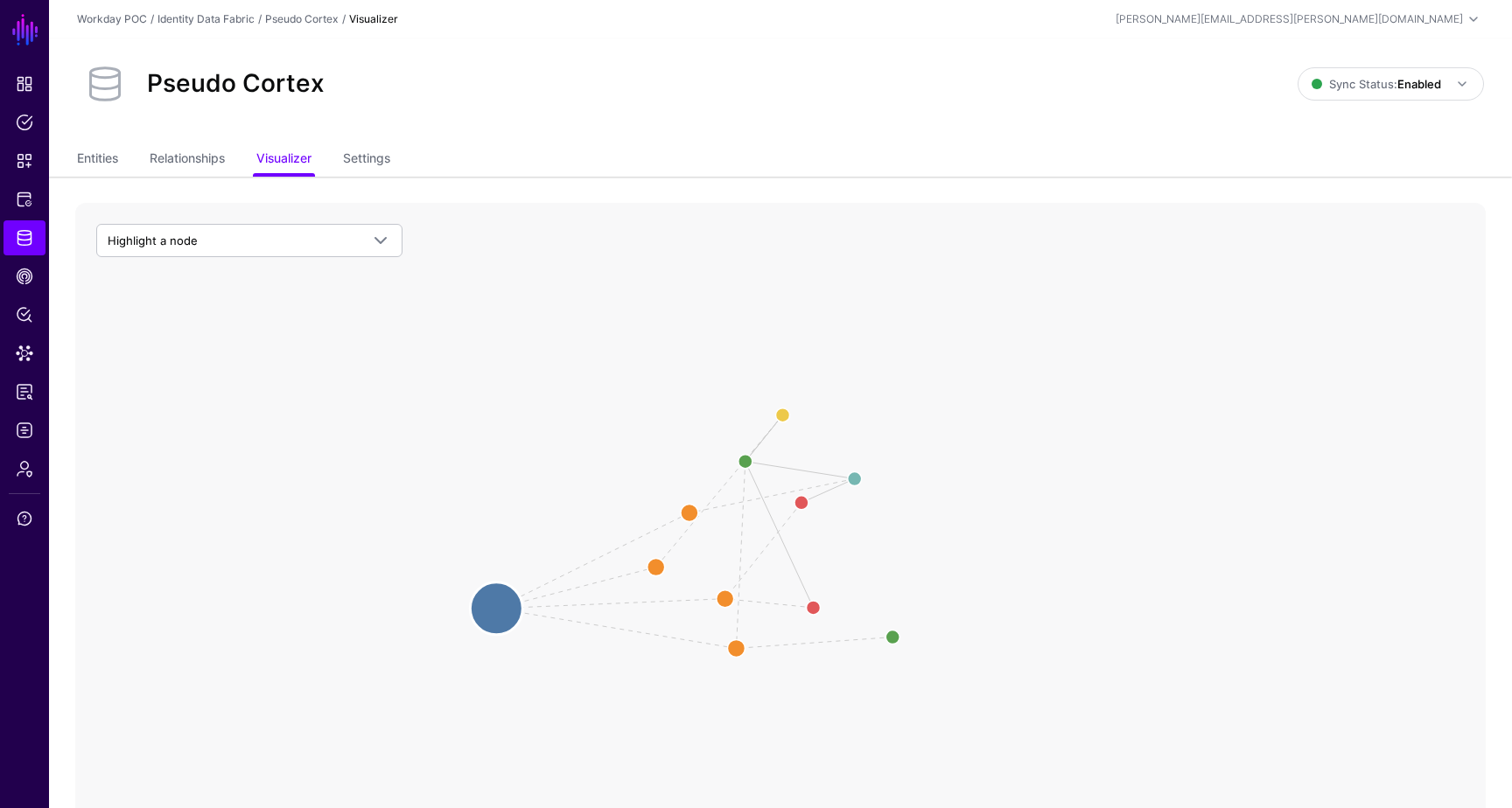 drag, startPoint x: 791, startPoint y: 571, endPoint x: 497, endPoint y: 609, distance: 296.44561 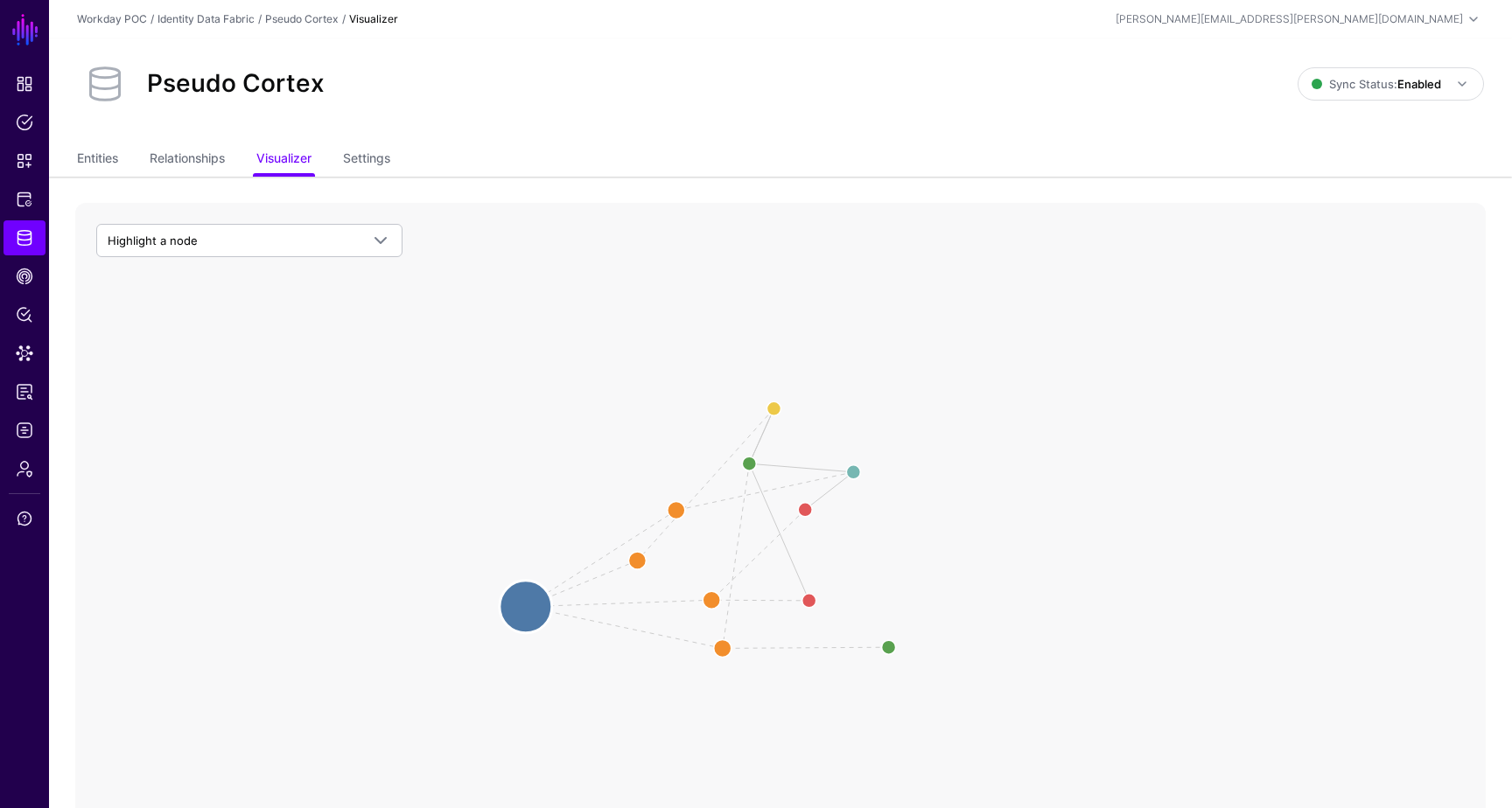 click 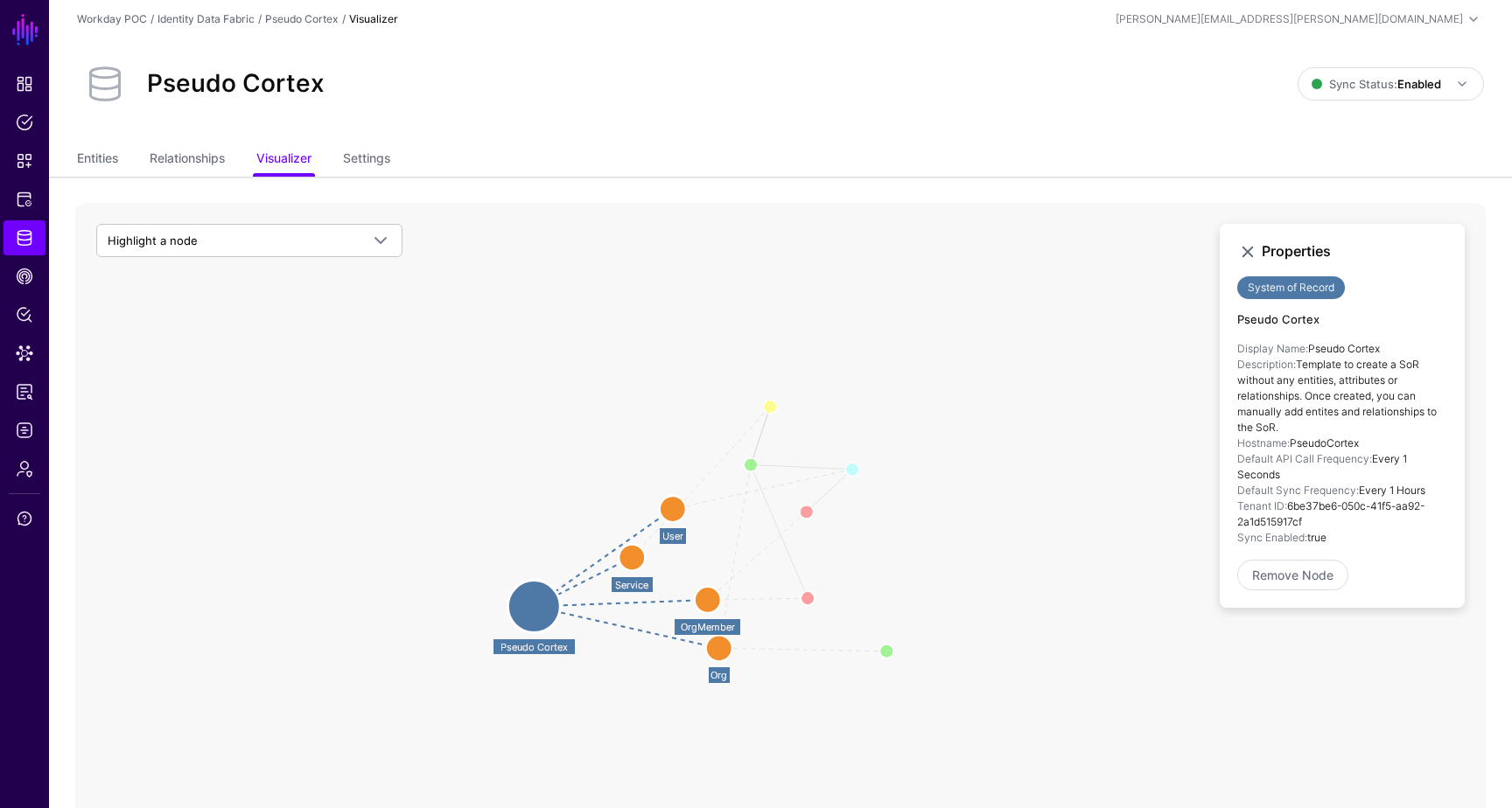 click 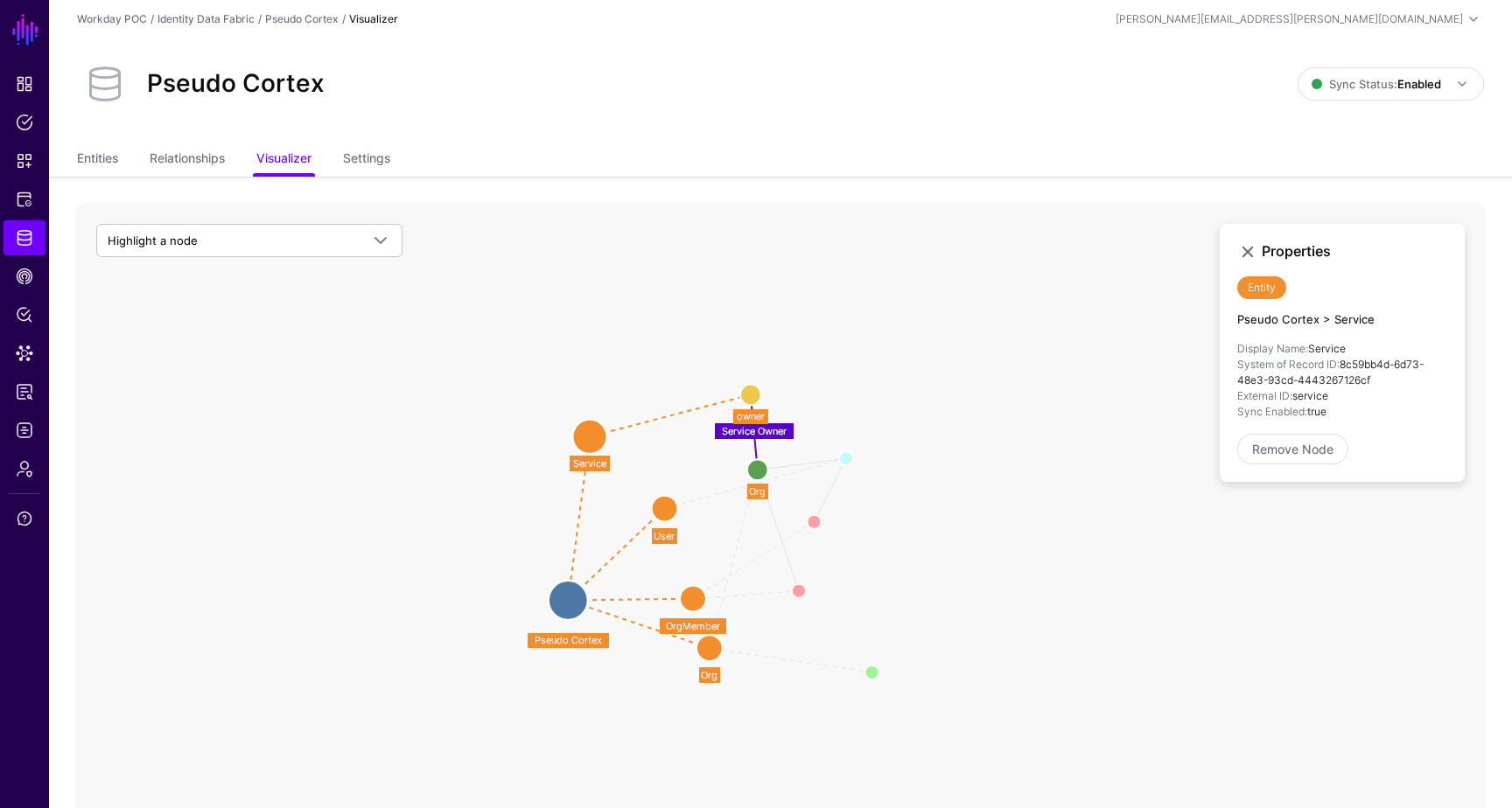 drag, startPoint x: 629, startPoint y: 558, endPoint x: 591, endPoint y: 440, distance: 123.96774 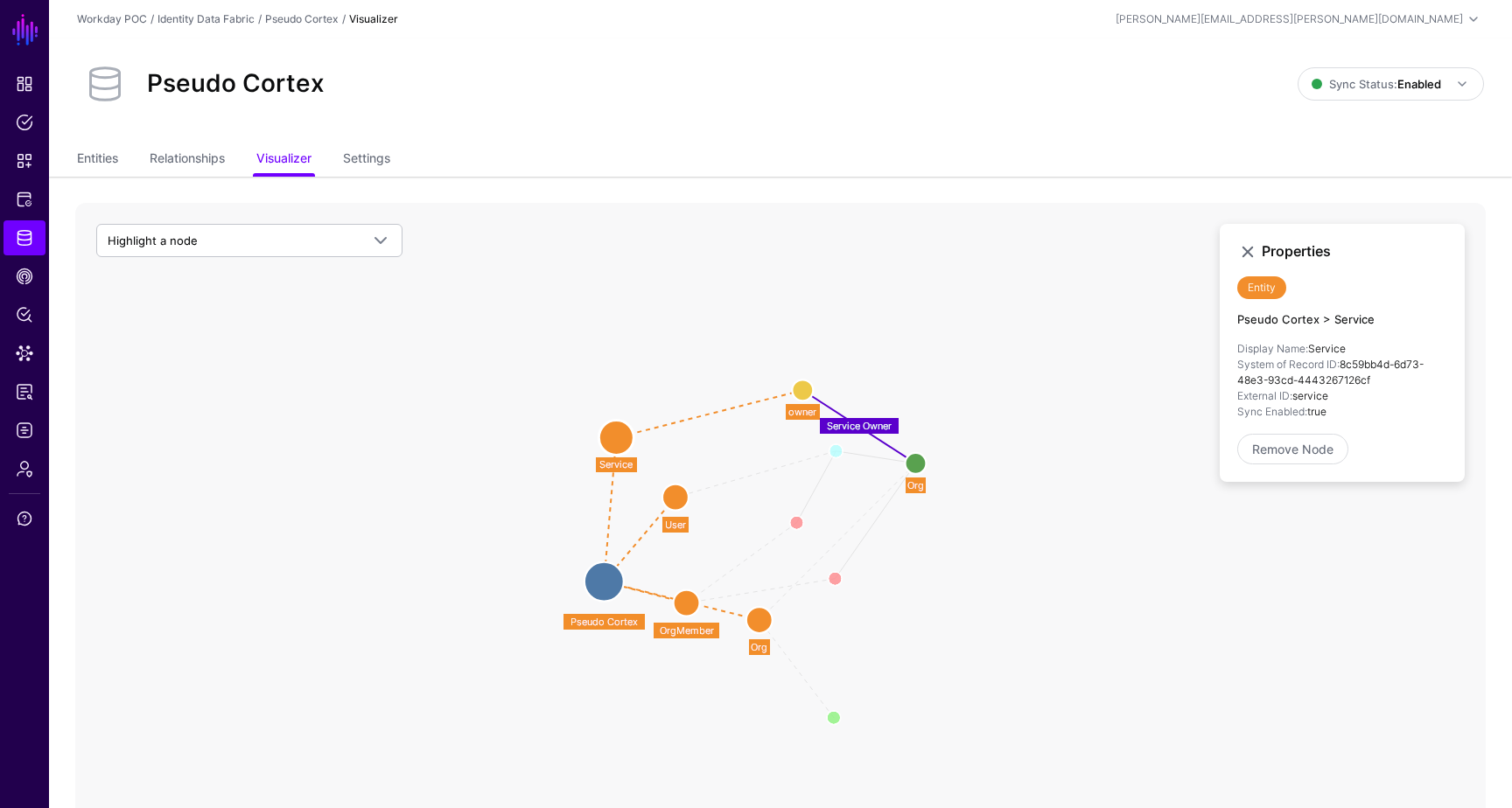 drag, startPoint x: 765, startPoint y: 467, endPoint x: 921, endPoint y: 461, distance: 156.11534 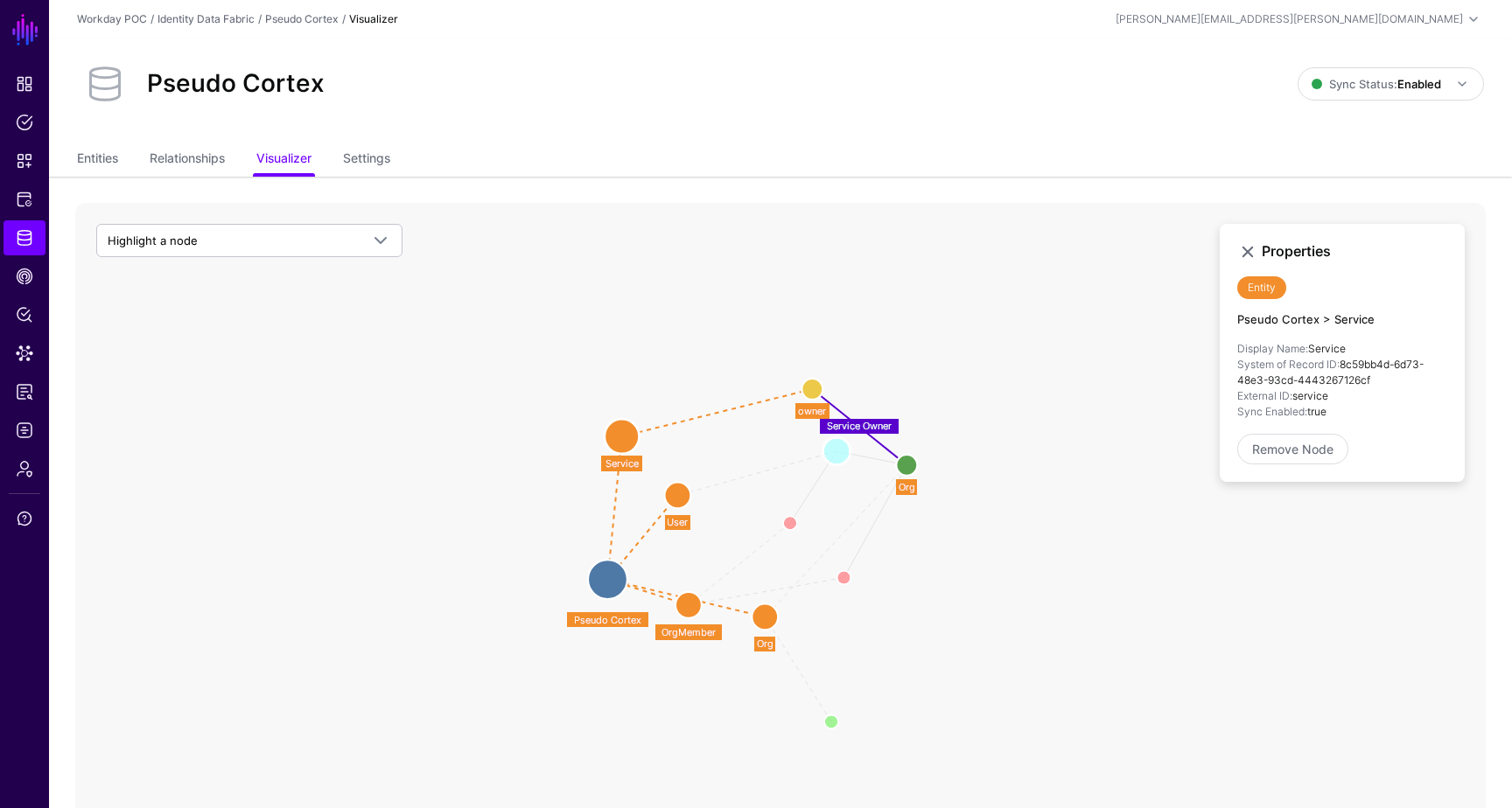 click 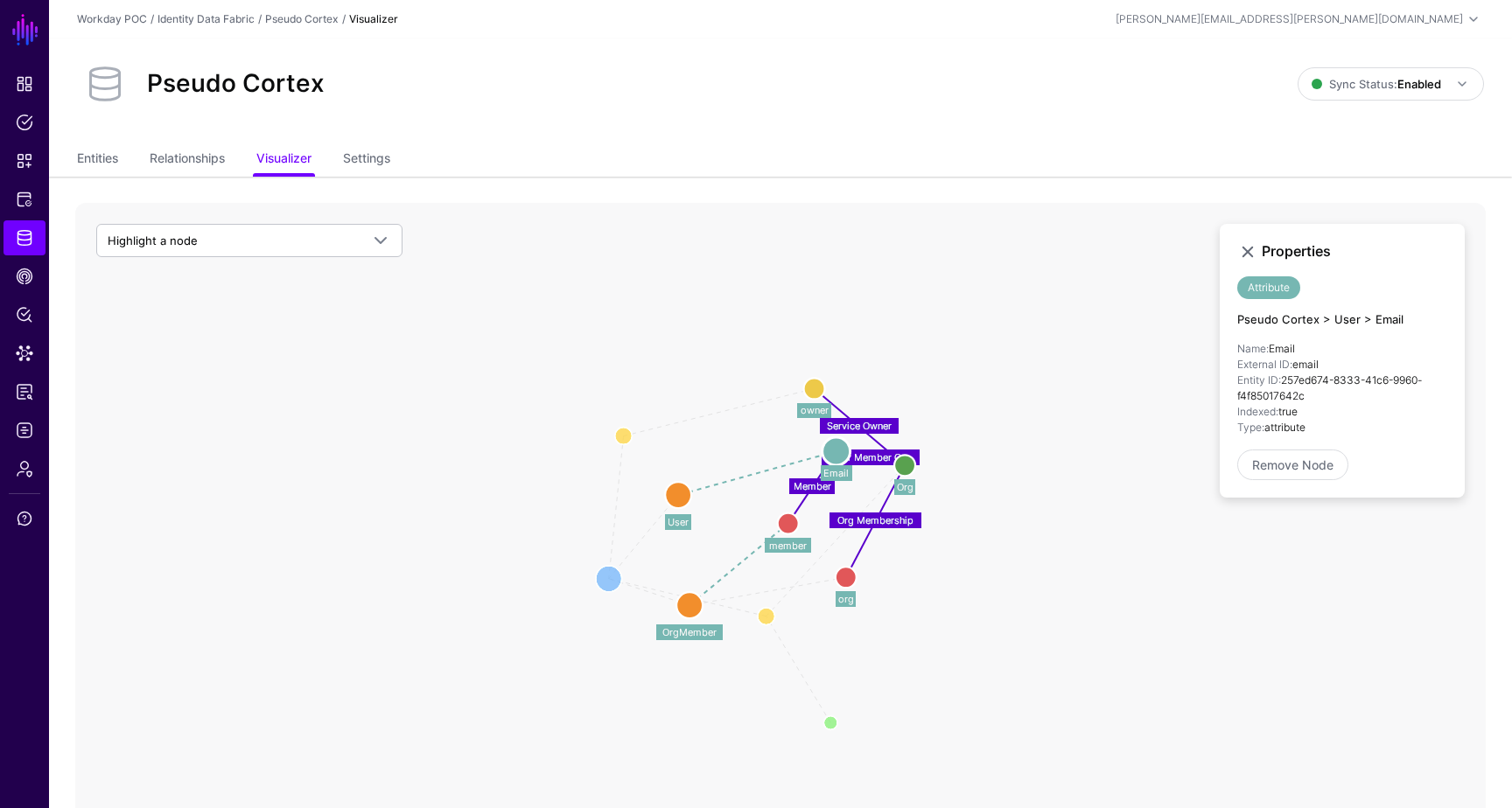 click 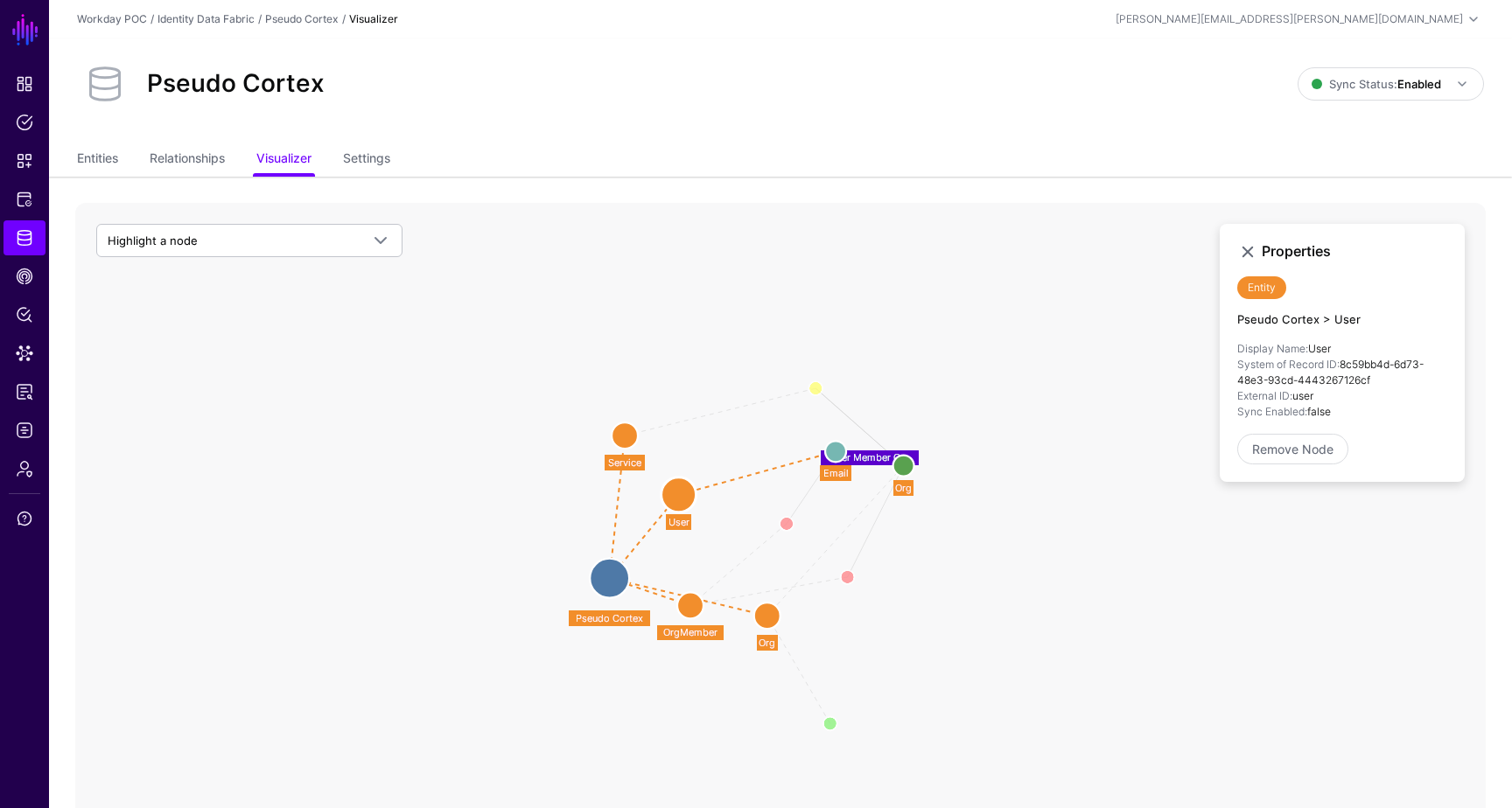 click 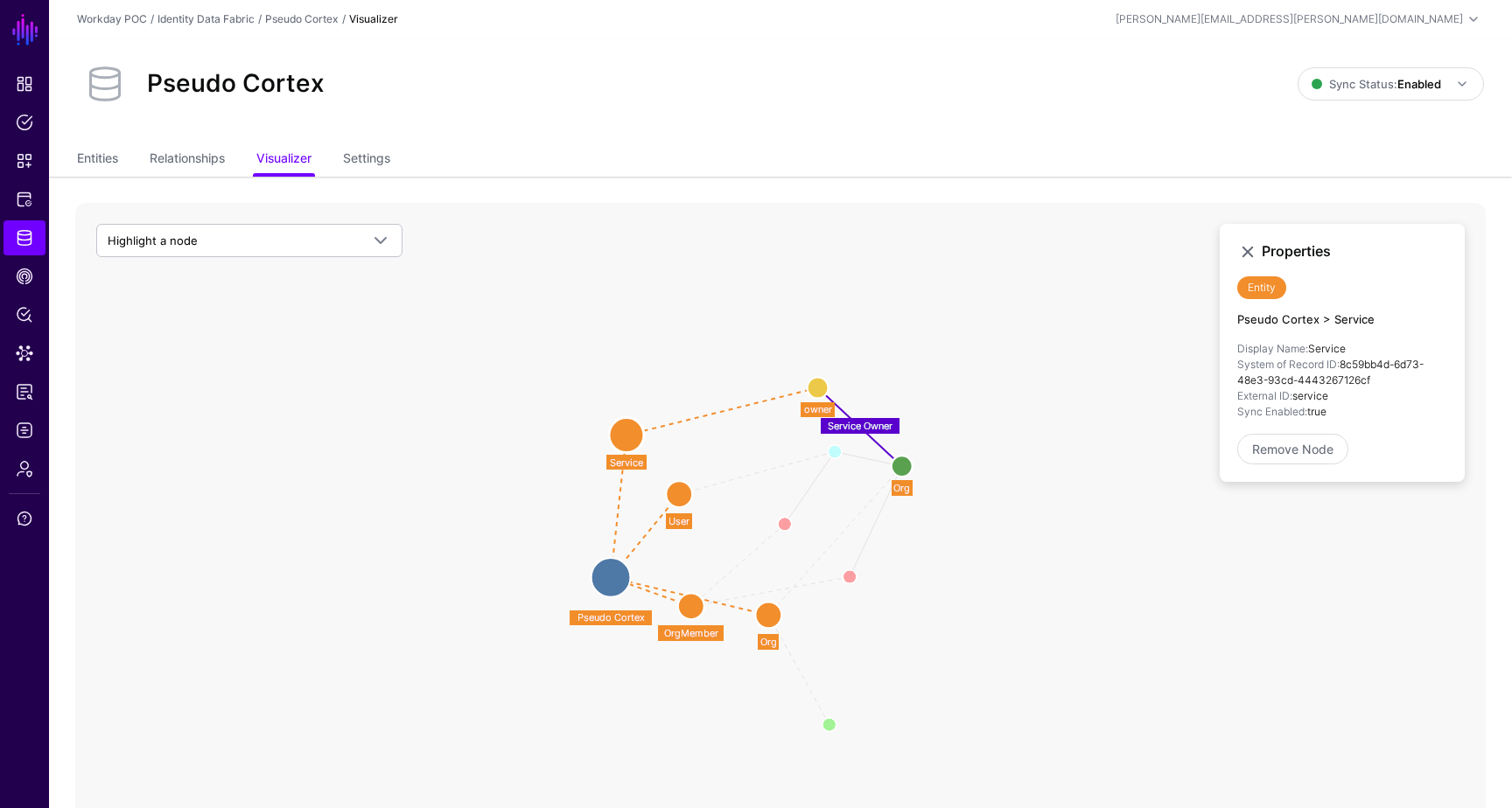 click 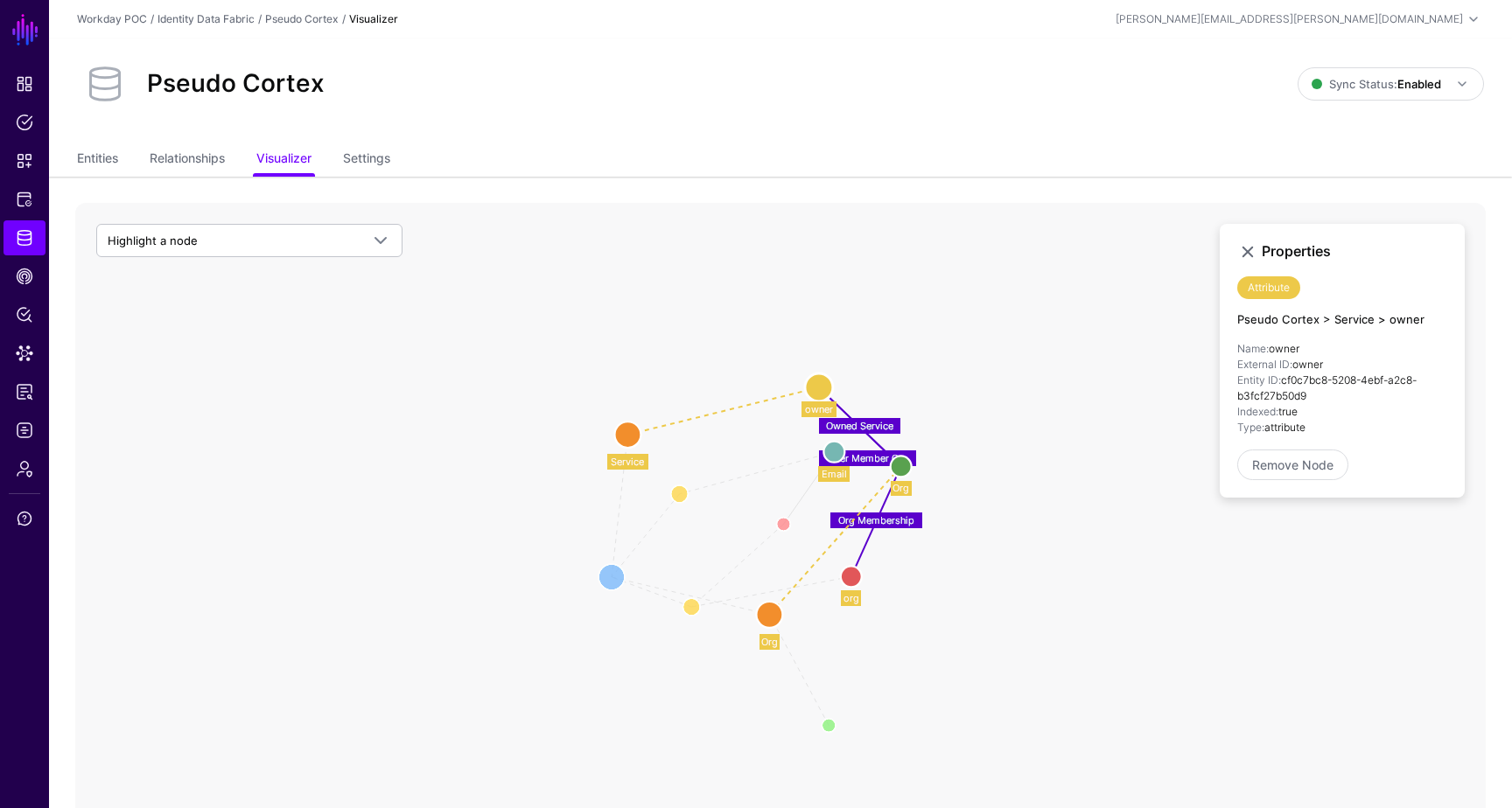 click 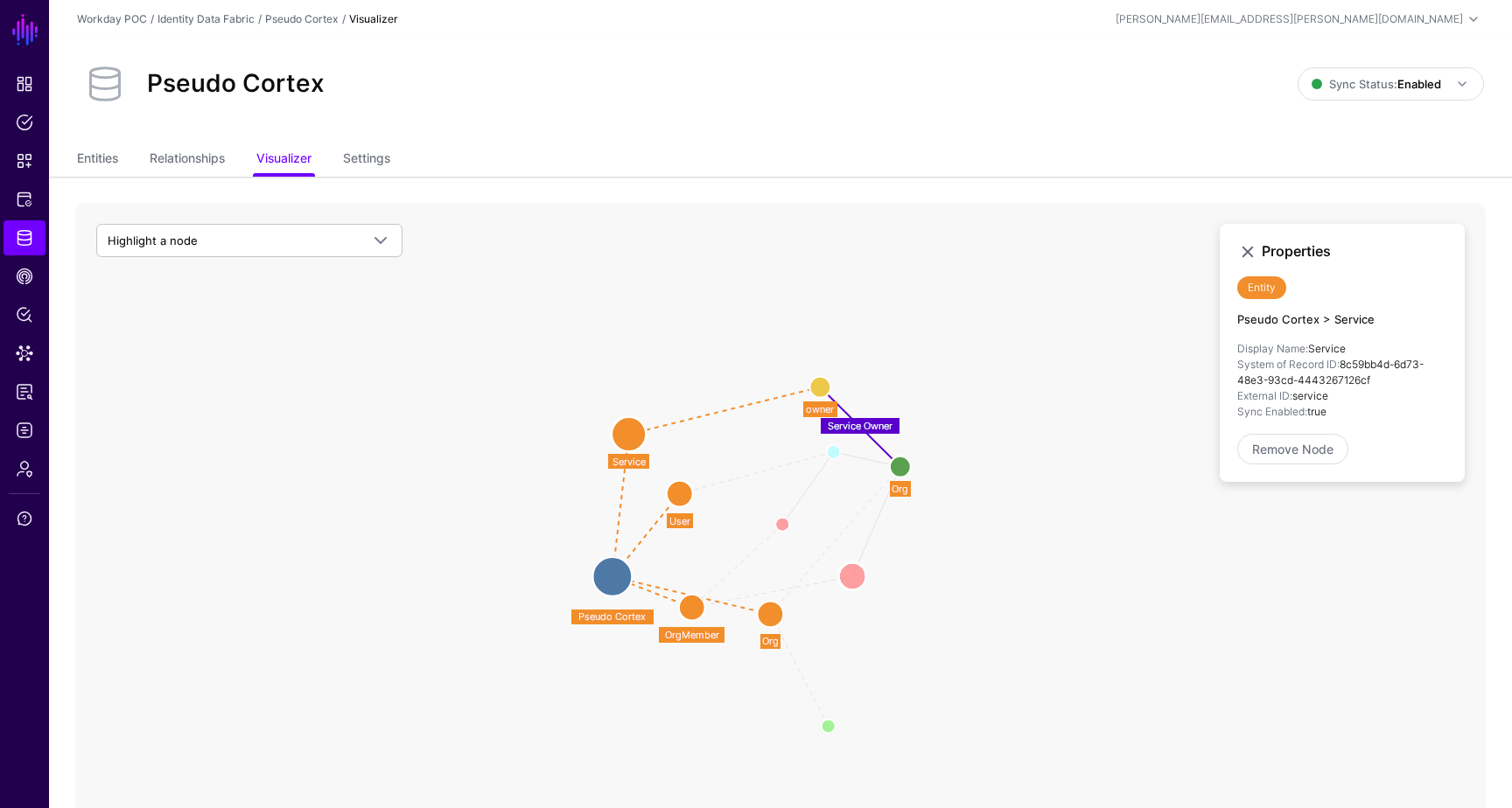 click 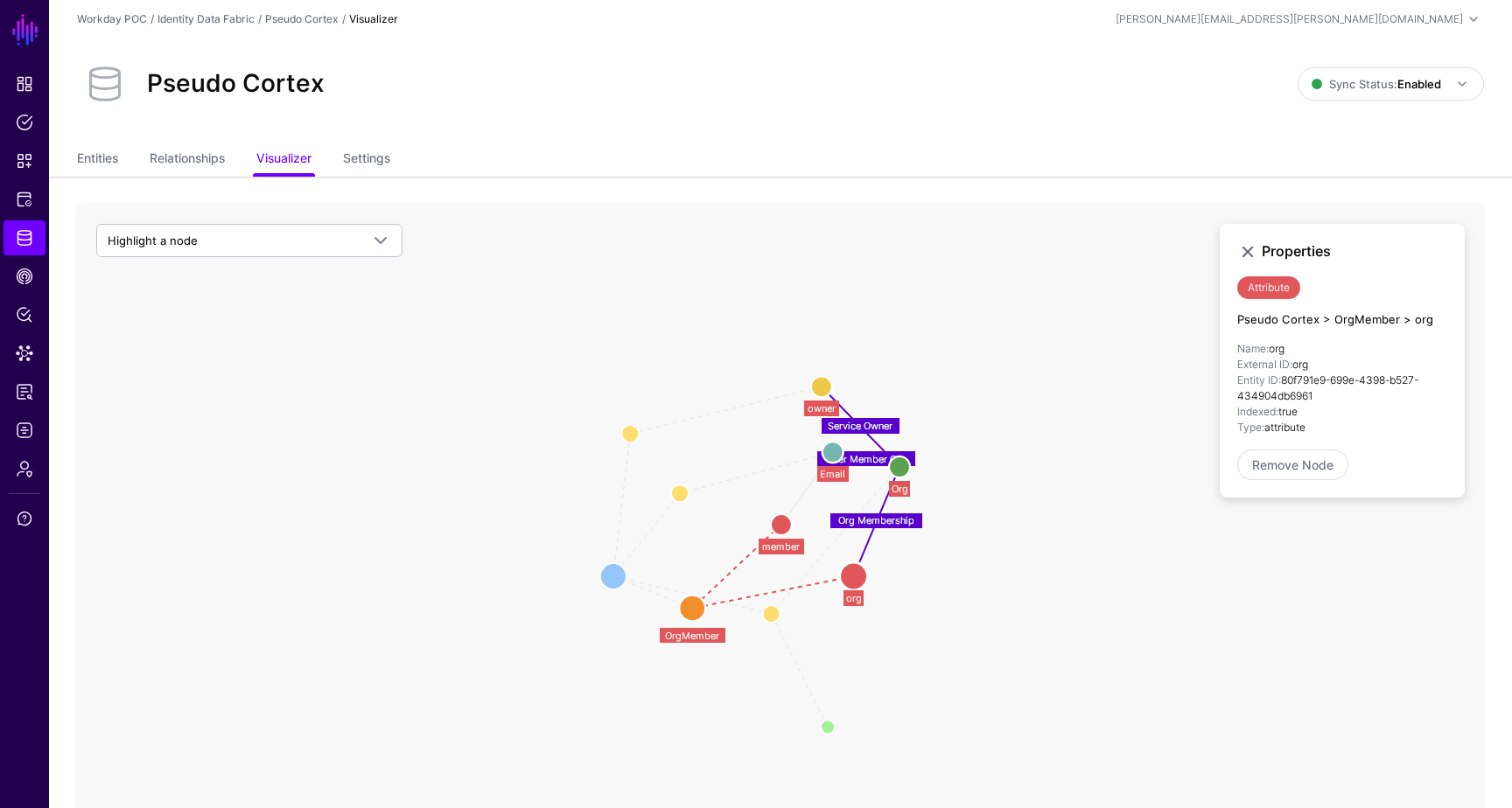 click 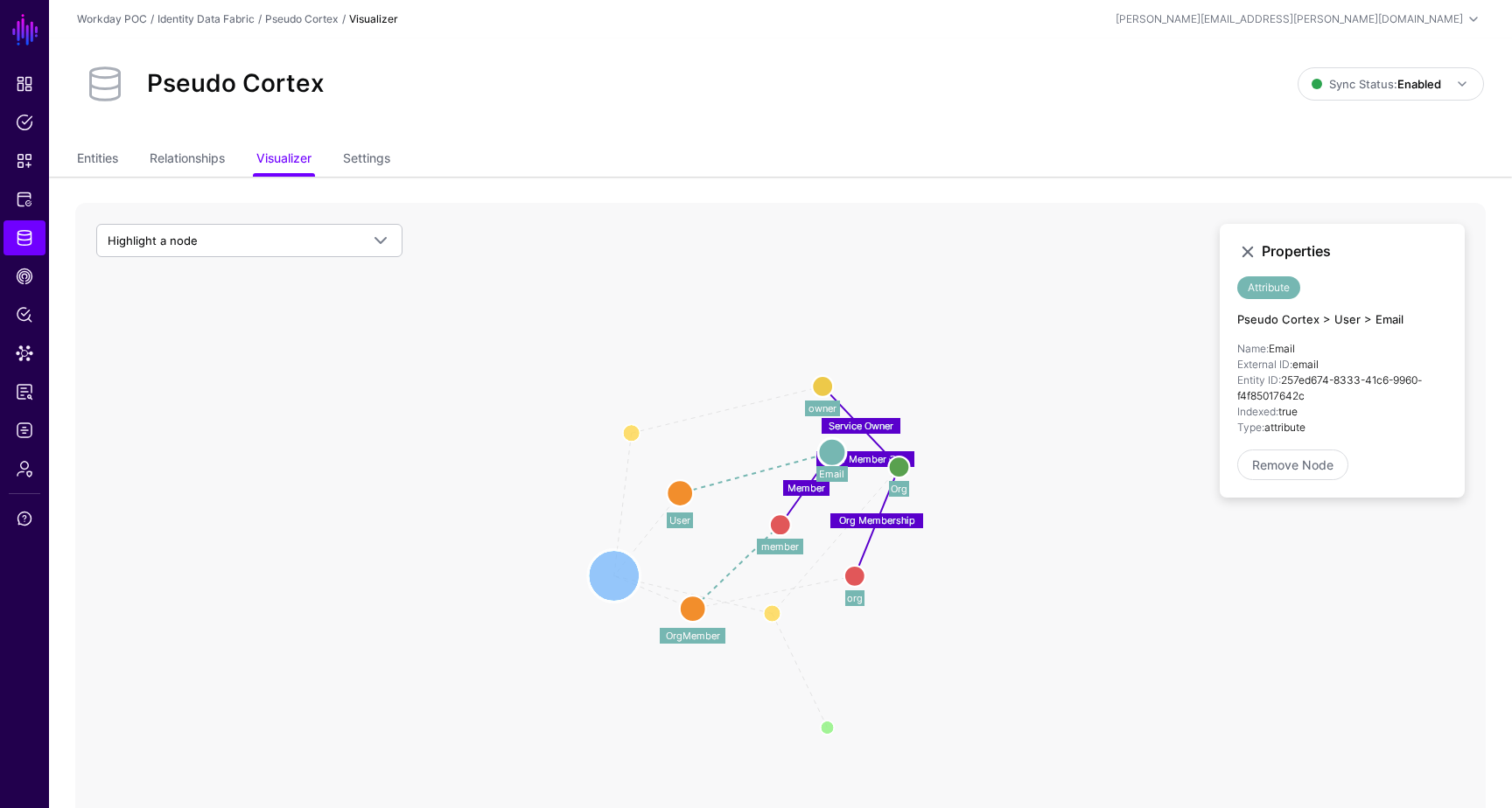 click 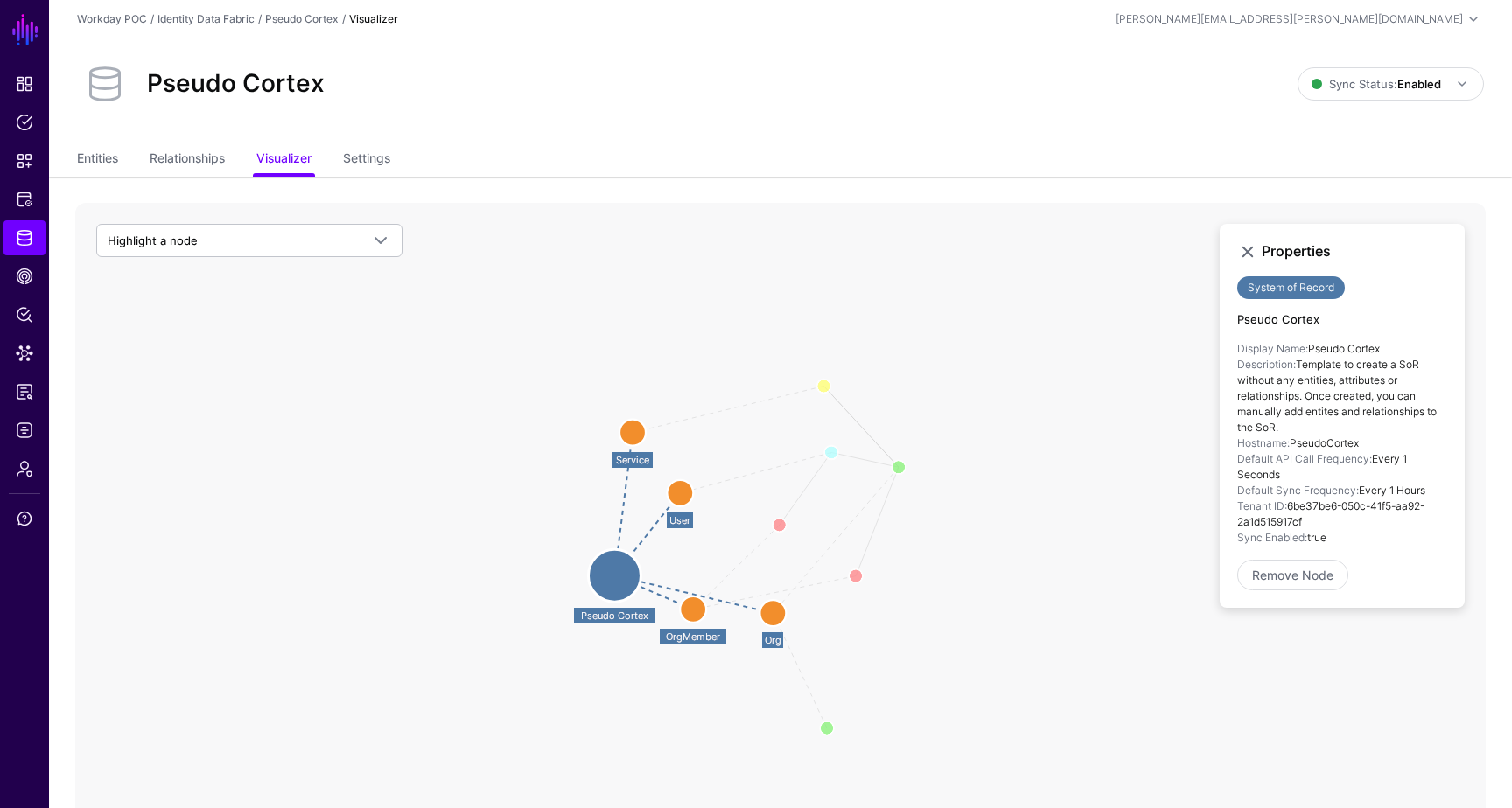 click 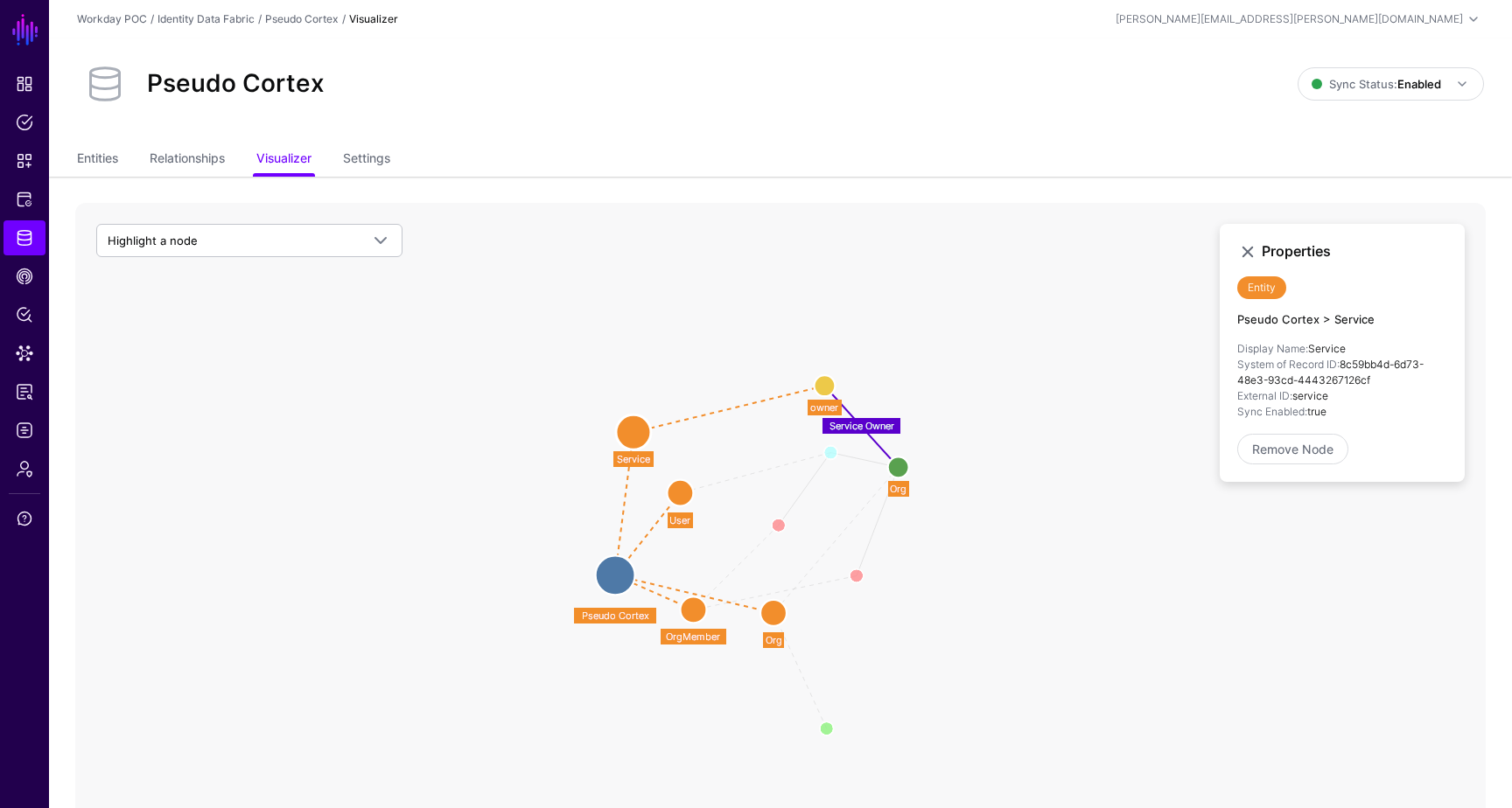 click 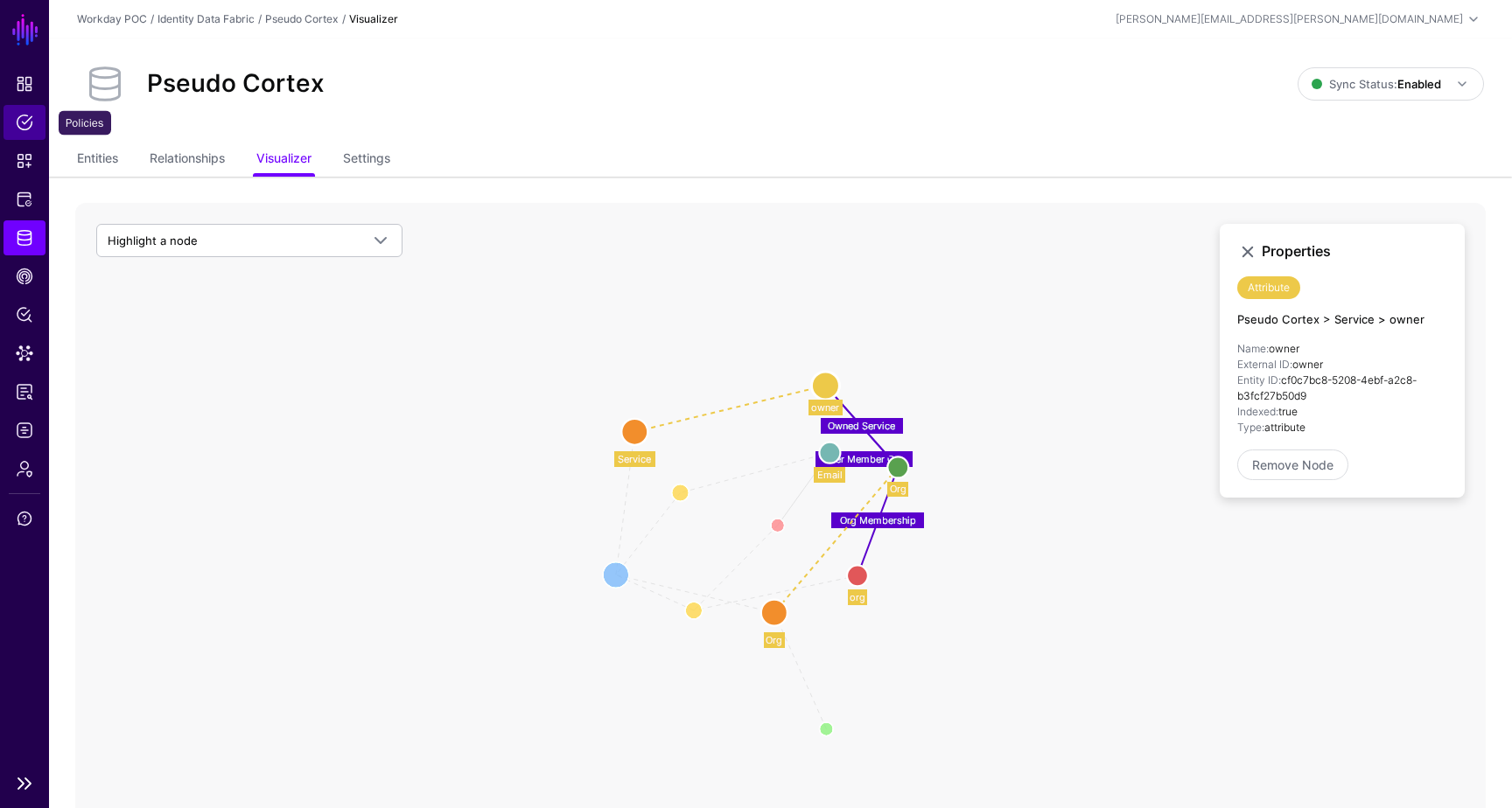 click on "Policies" 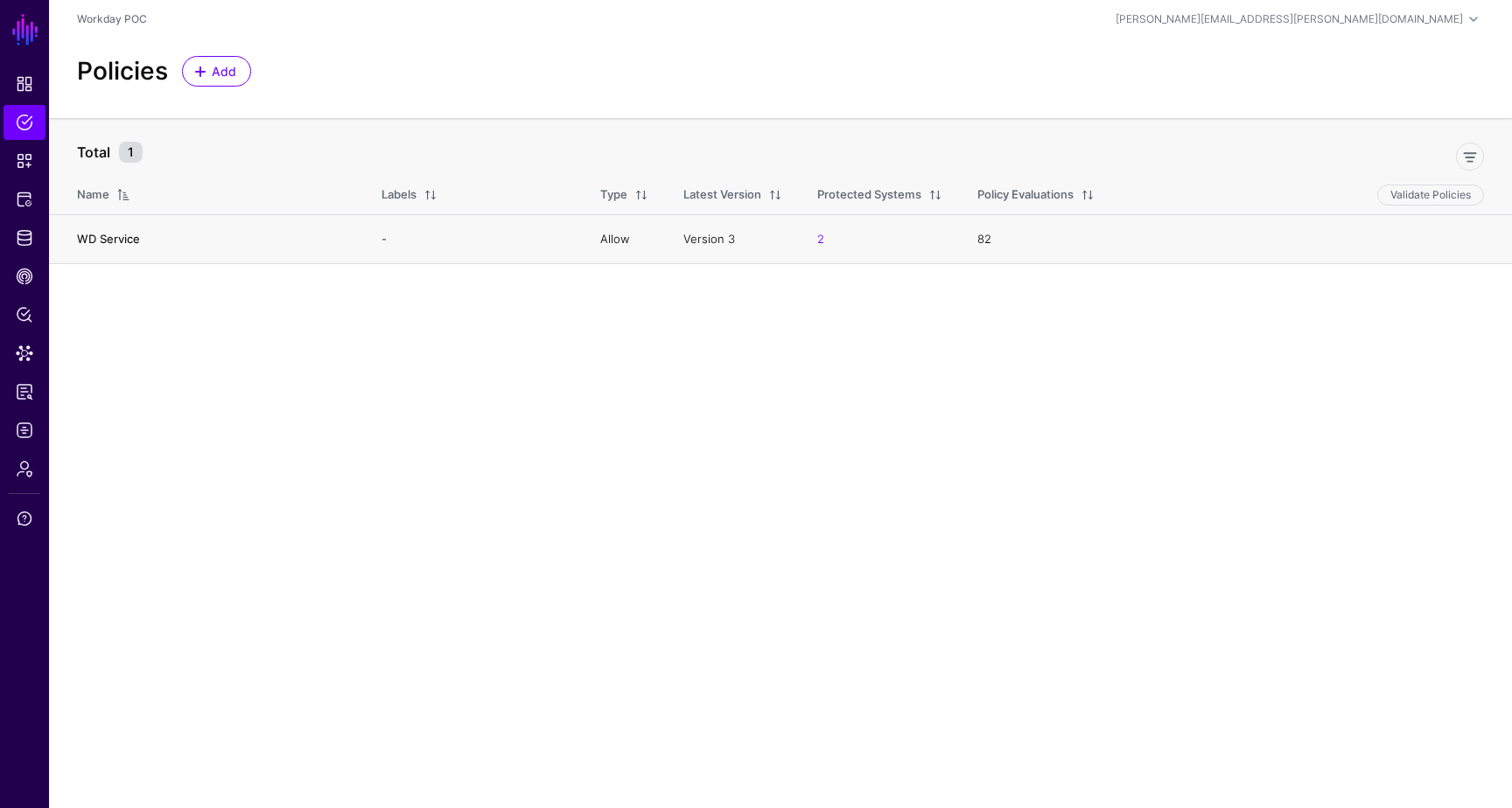 click on "WD Service" 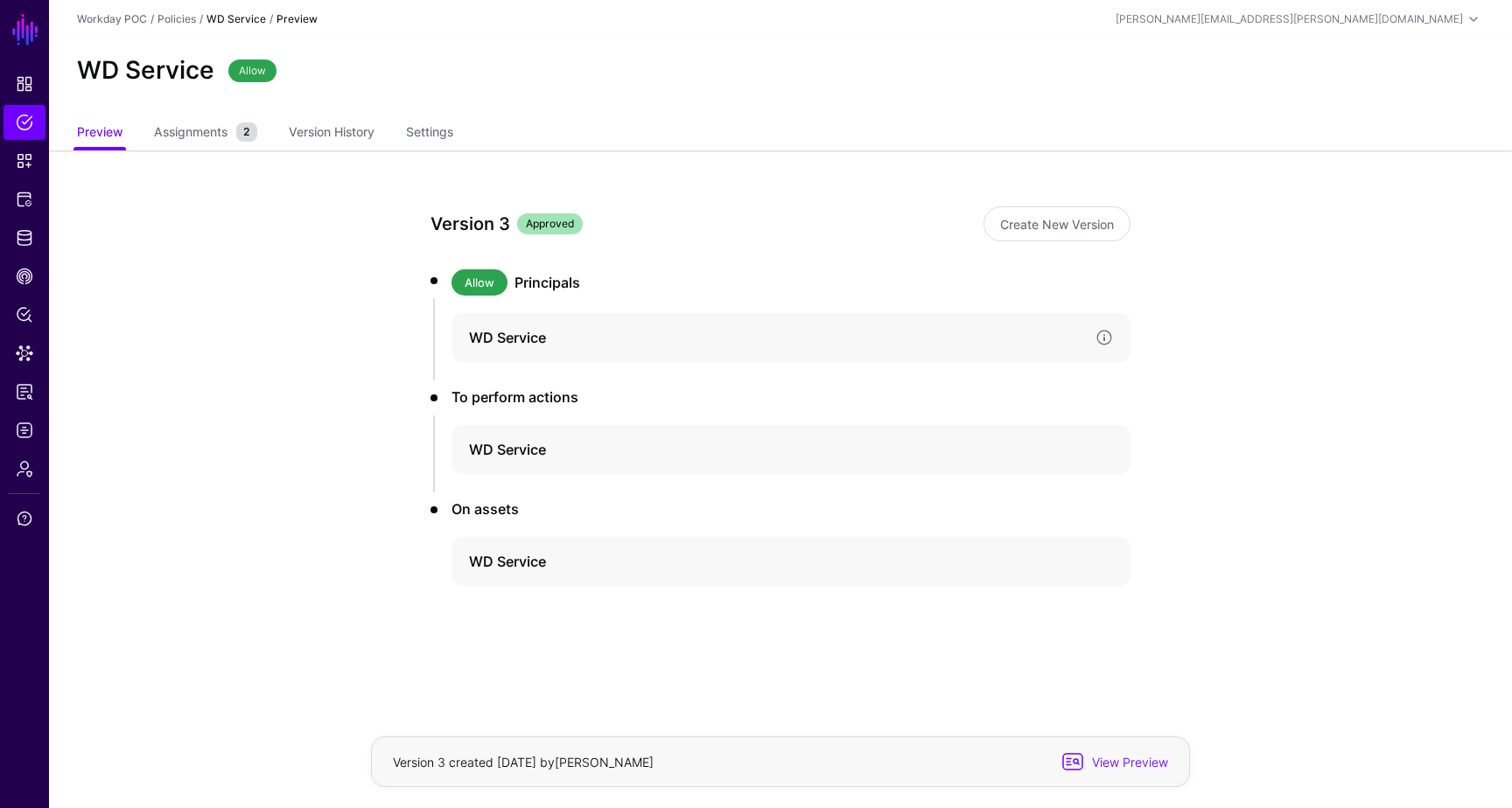 click on "WD Service" 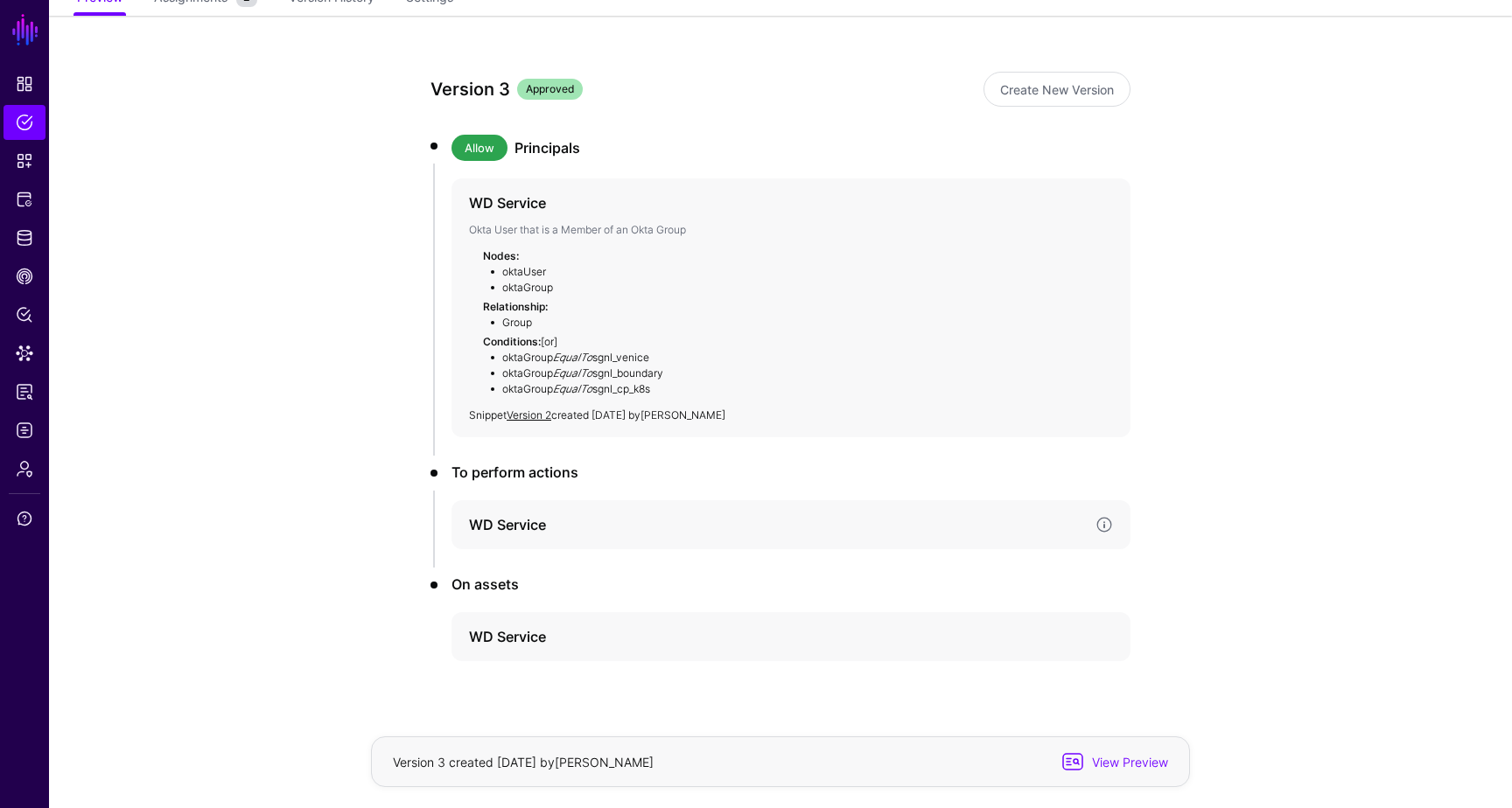 scroll, scrollTop: 146, scrollLeft: 0, axis: vertical 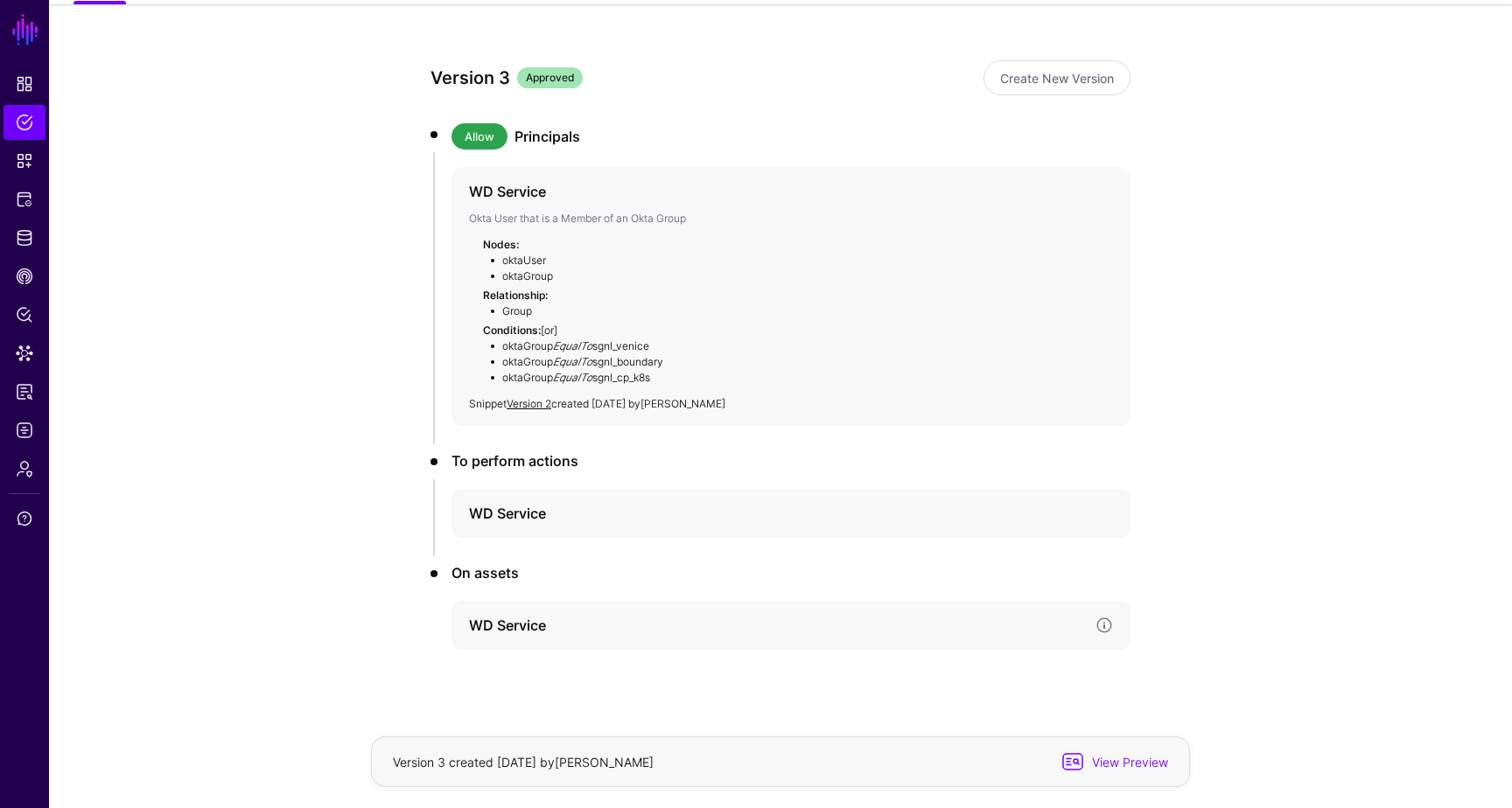 click on "WD Service" 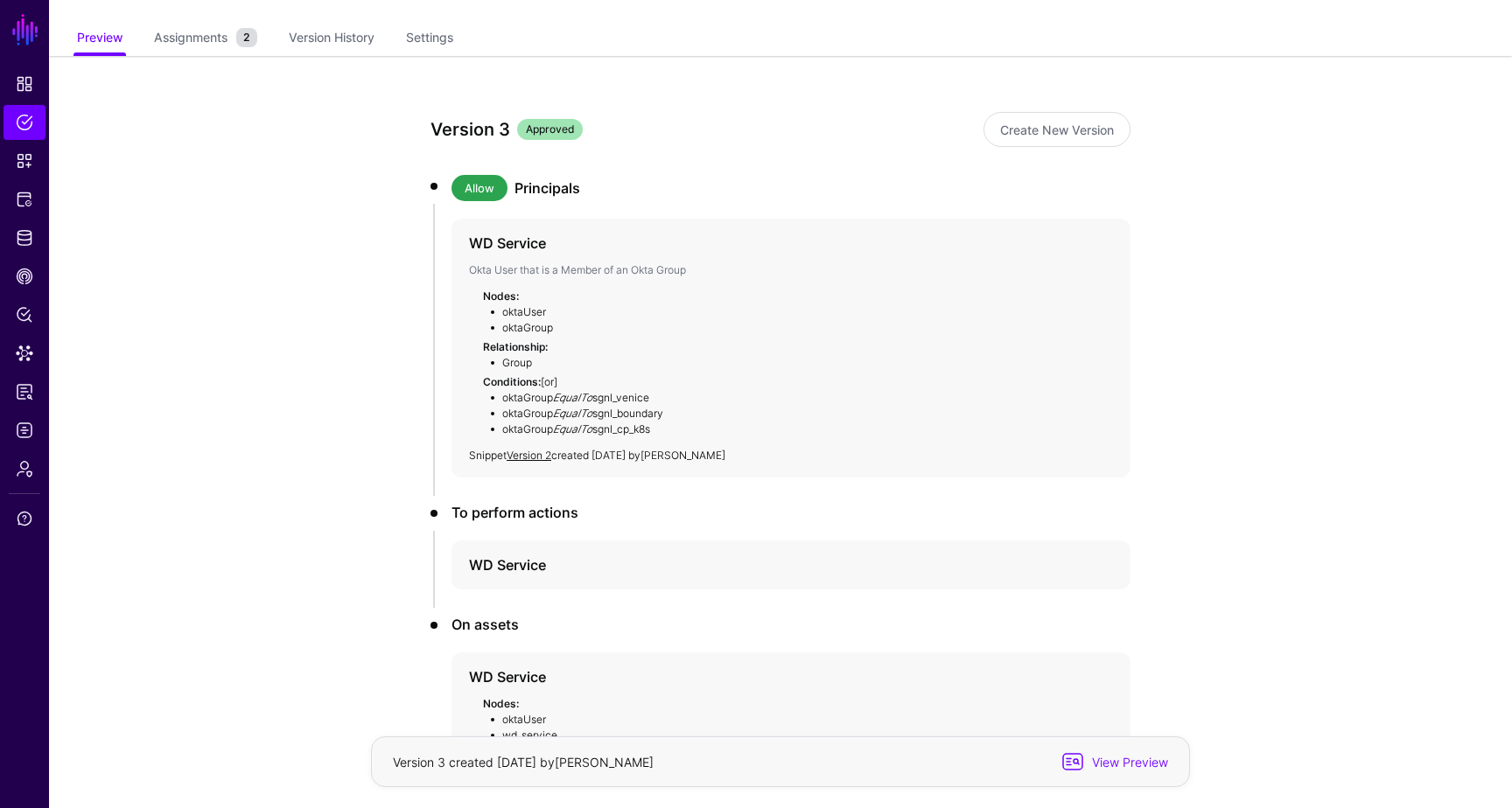 scroll, scrollTop: 0, scrollLeft: 0, axis: both 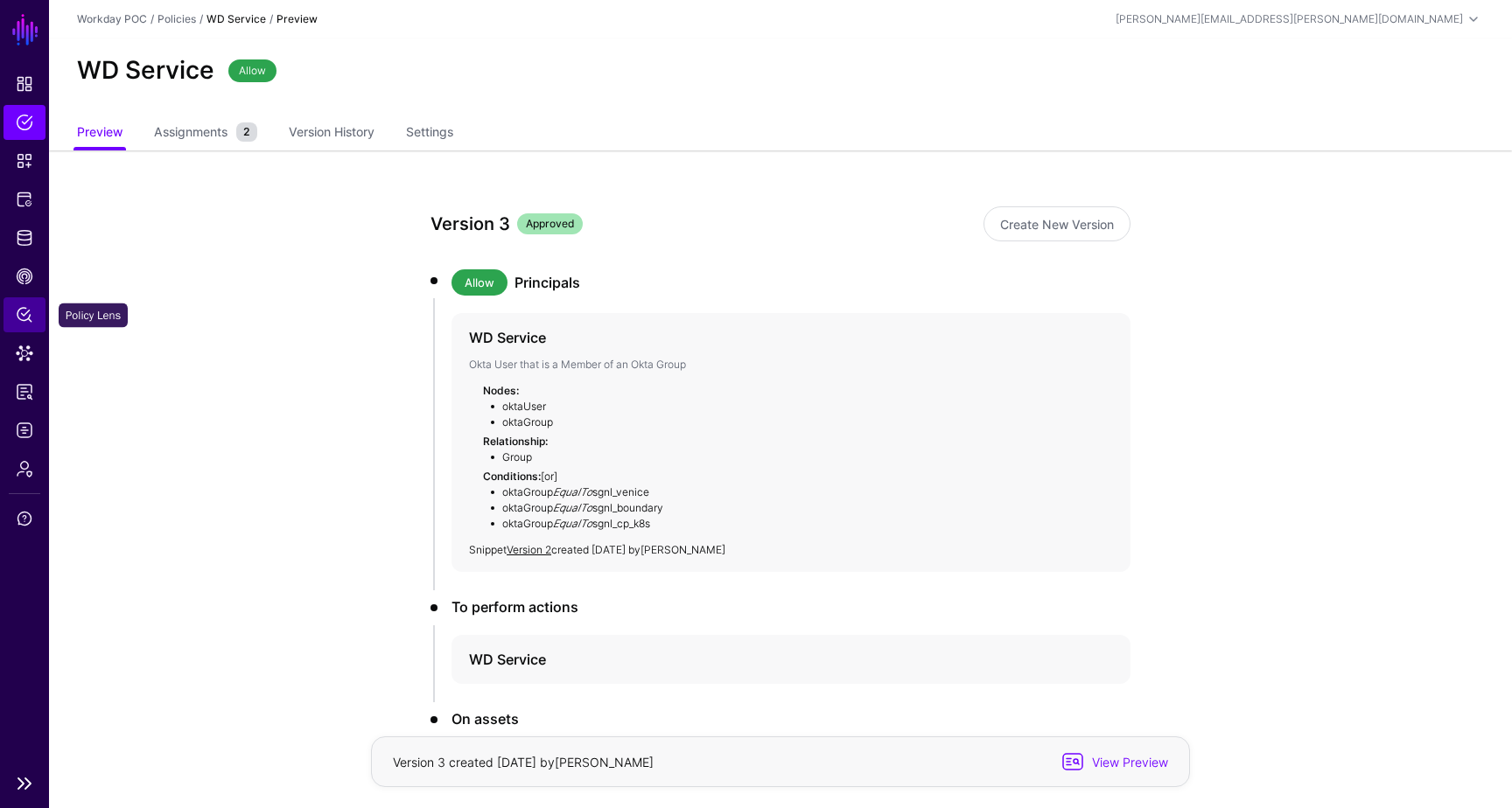 click on "Policy Lens" 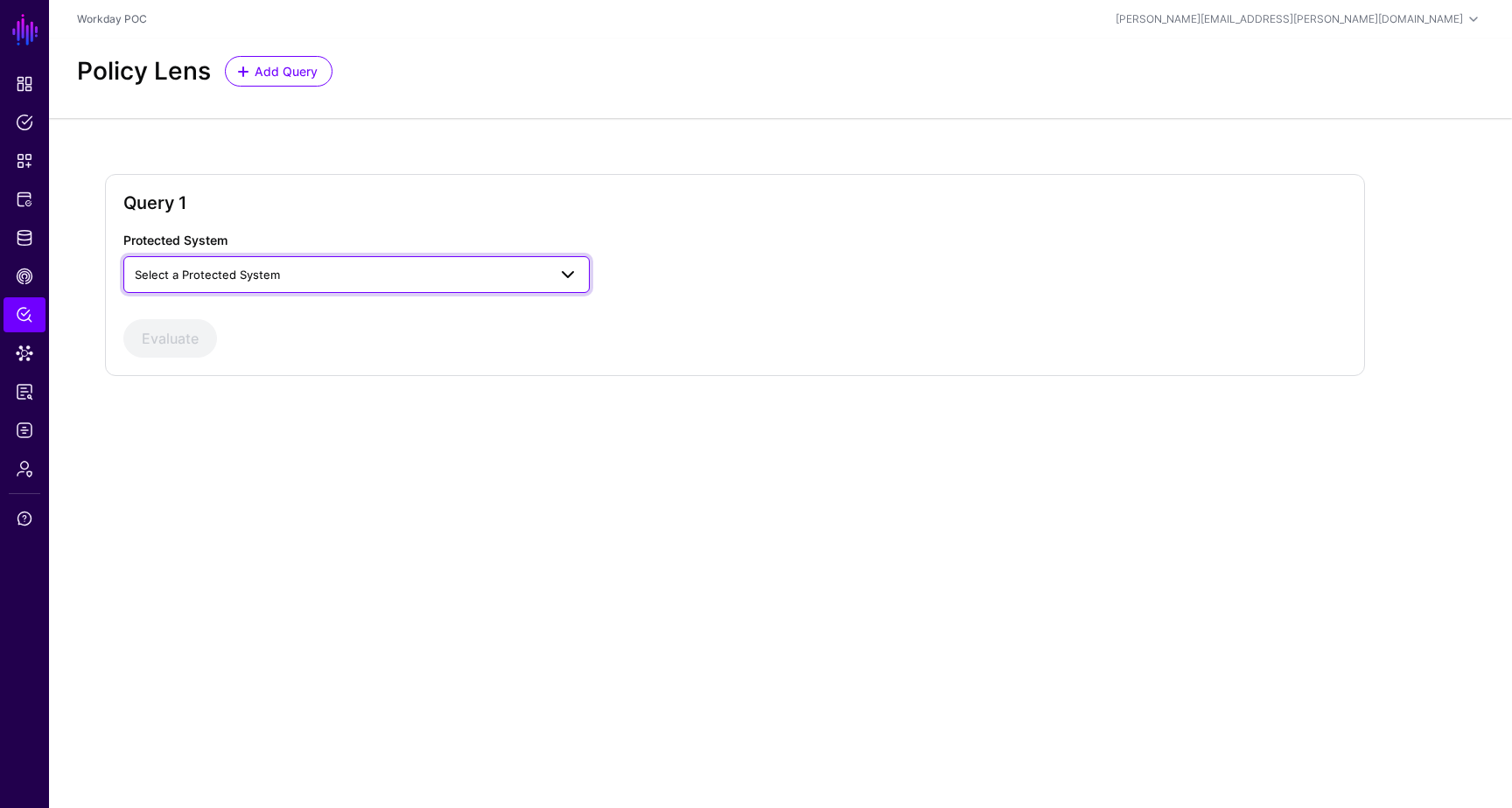 click on "Select a Protected System" at bounding box center (340, 275) 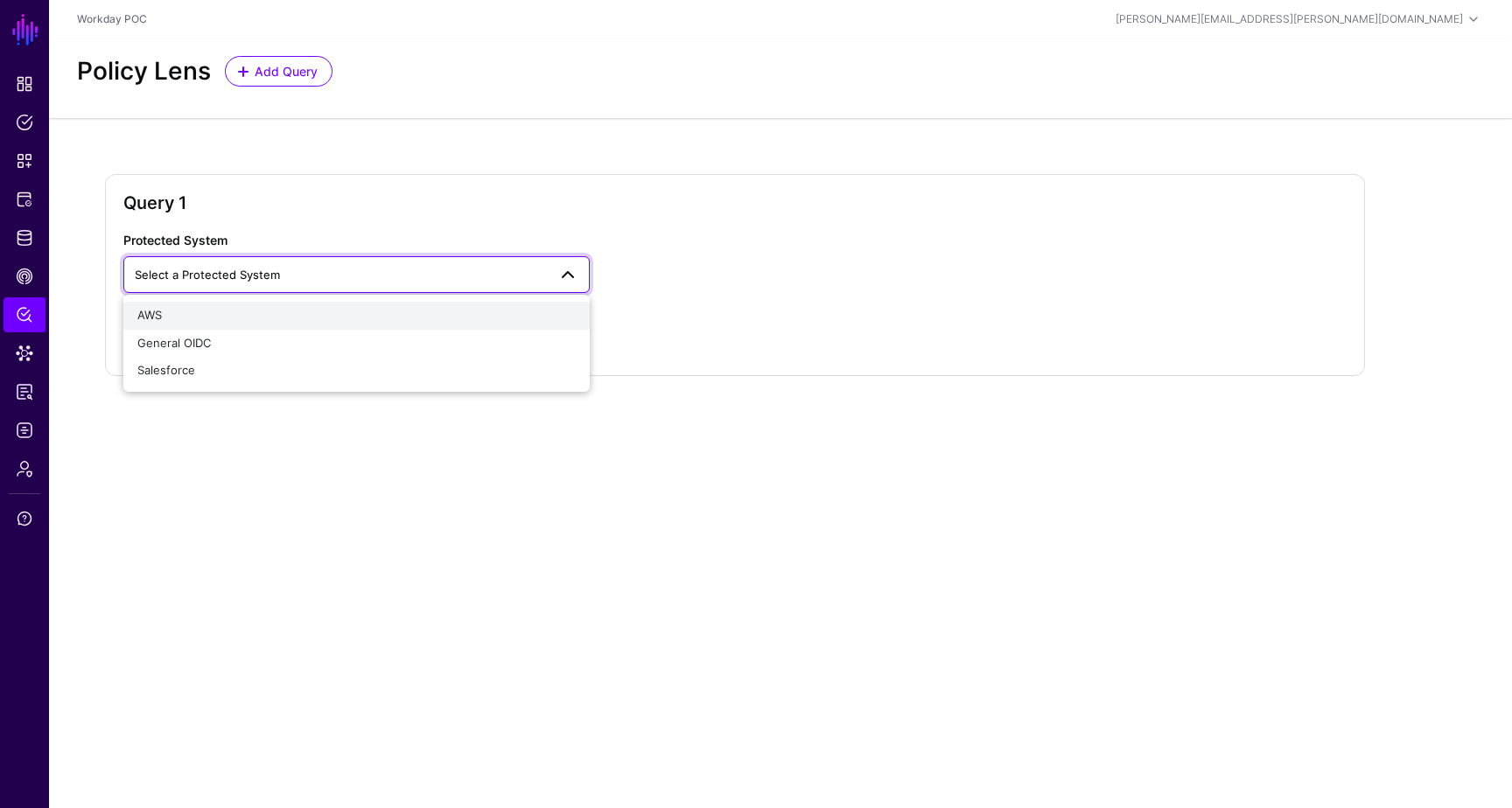 click on "AWS" at bounding box center [356, 316] 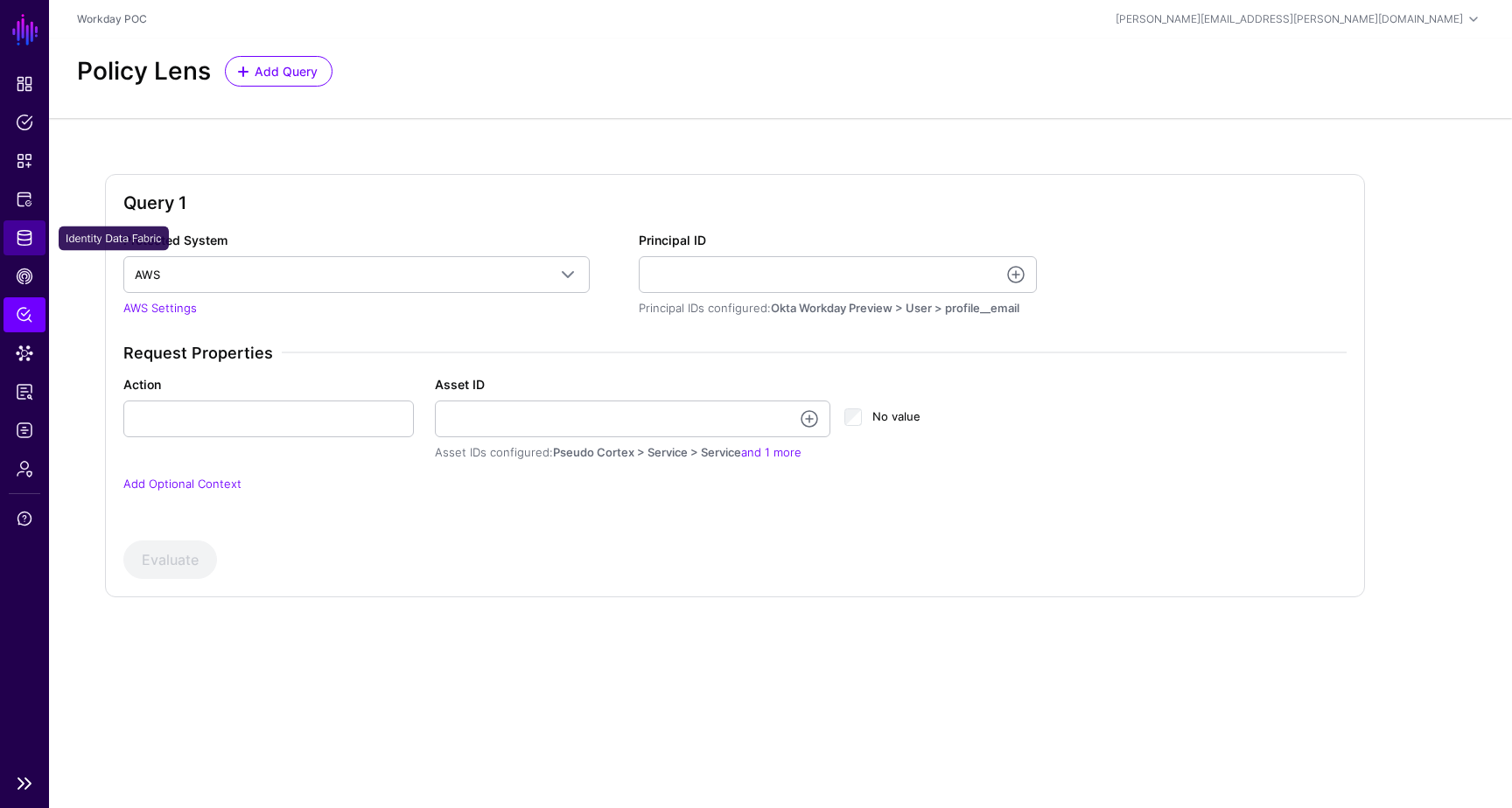 click on "Identity Data Fabric" 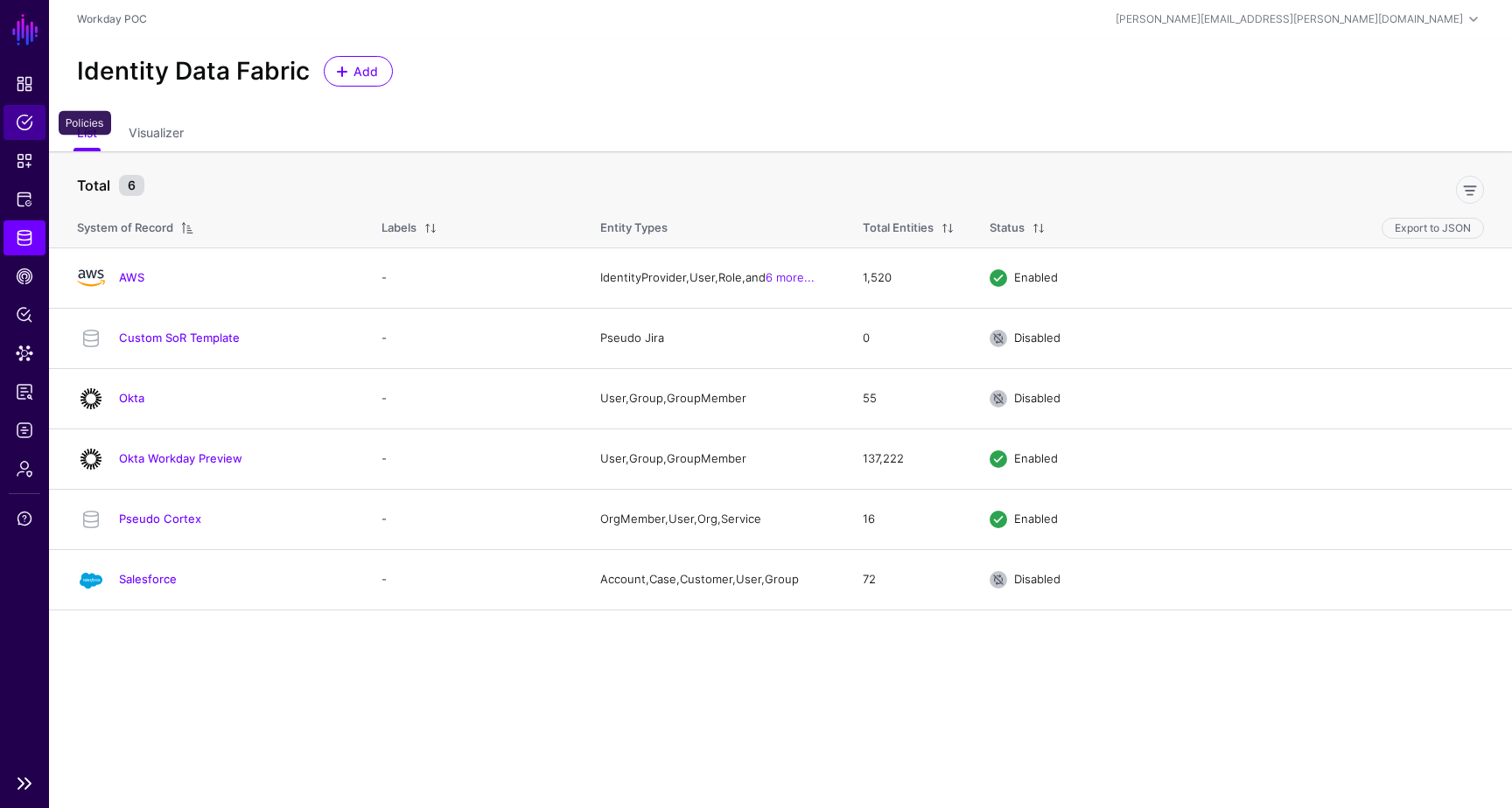 click on "Policies" 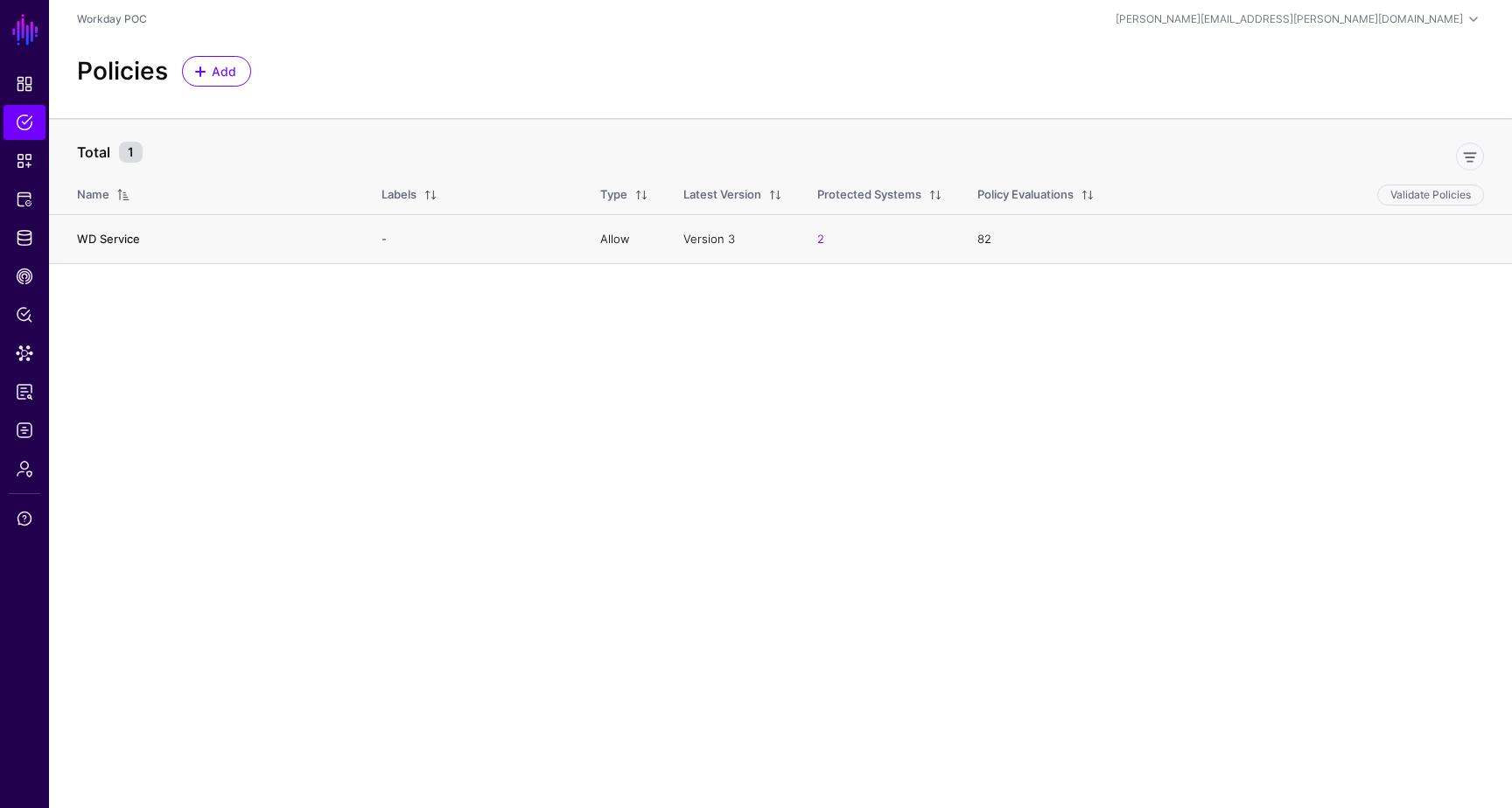 click on "WD Service" 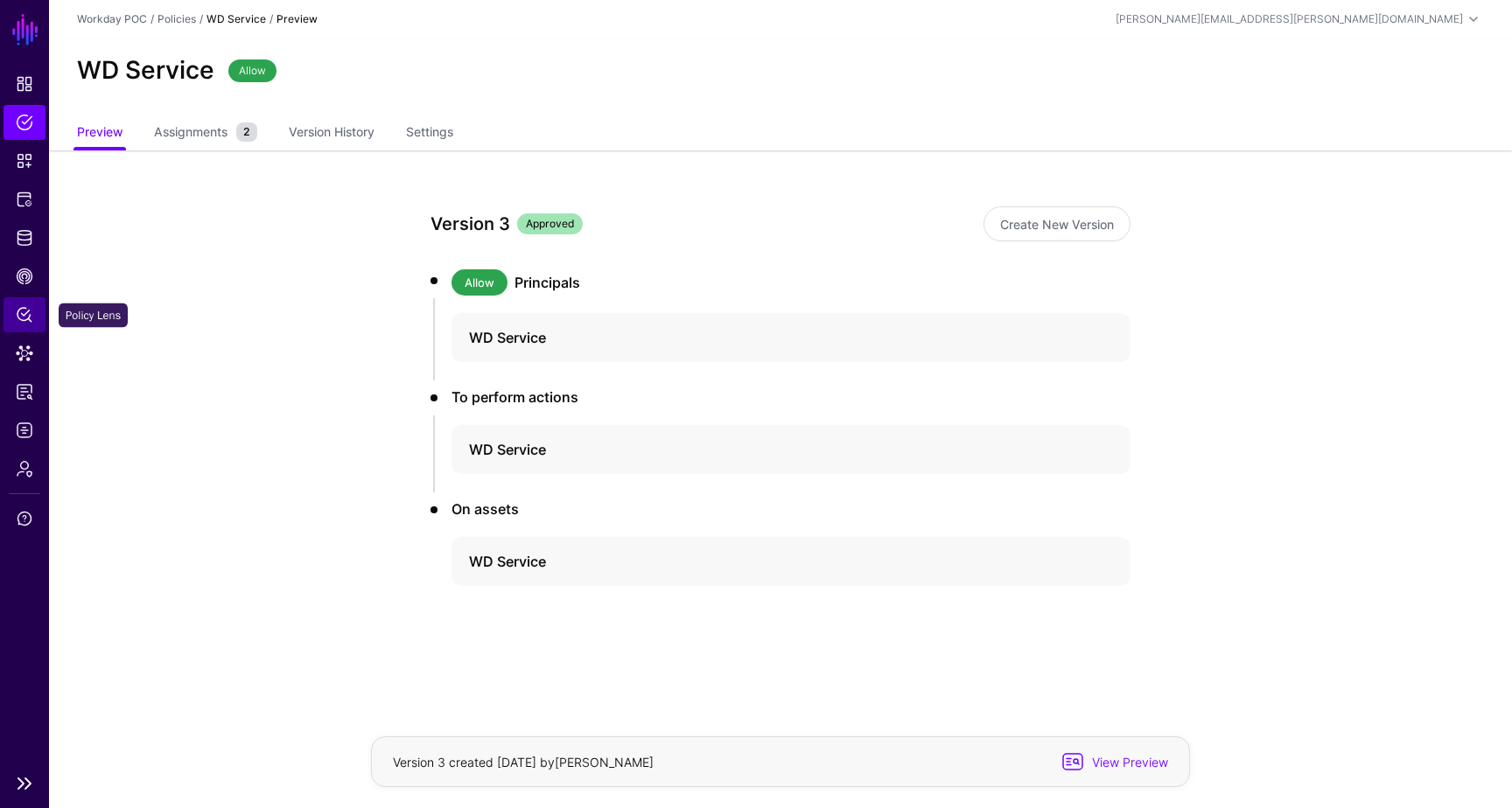 click on "Policy Lens" 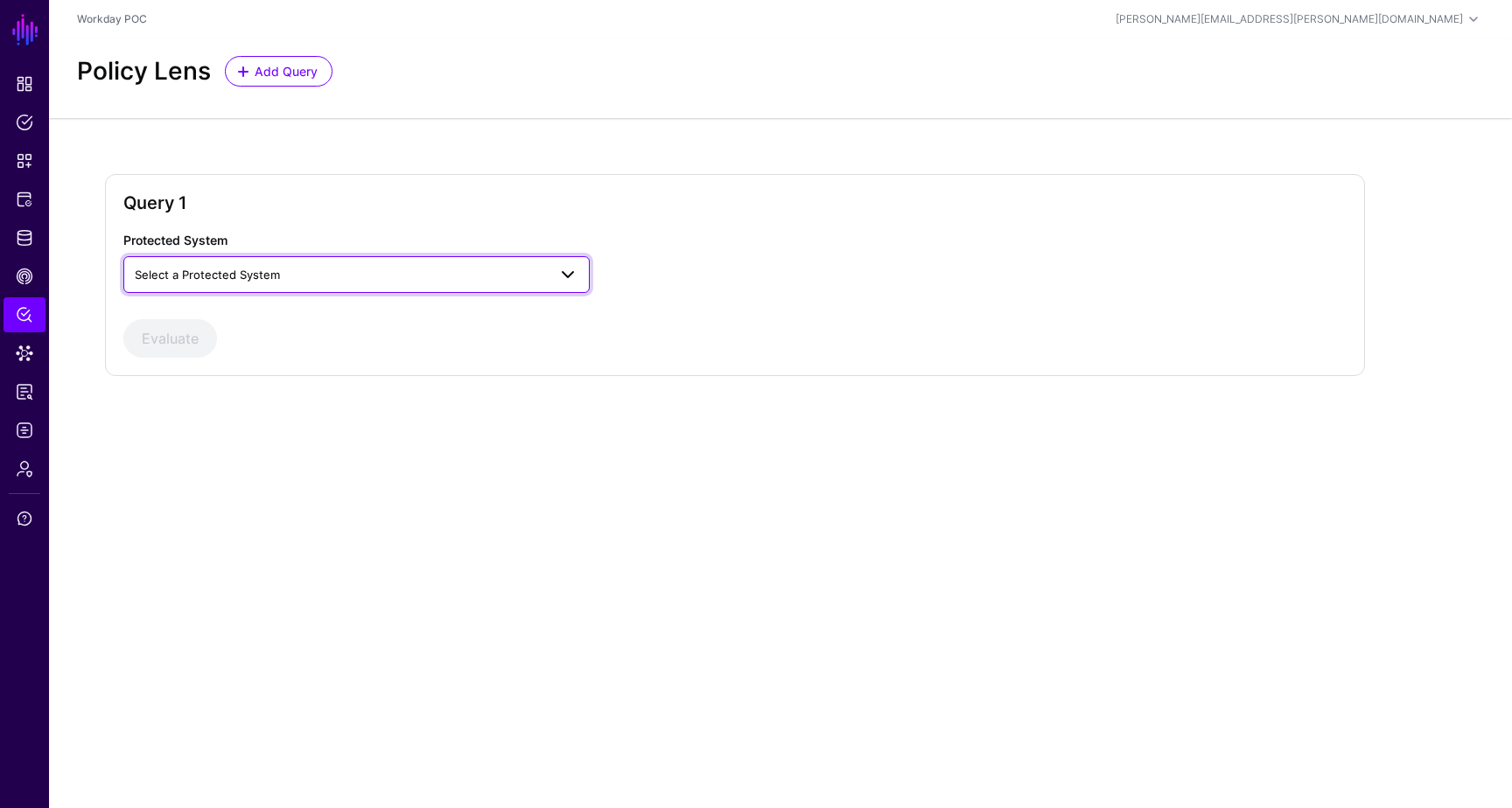 click on "Select a Protected System" at bounding box center [340, 275] 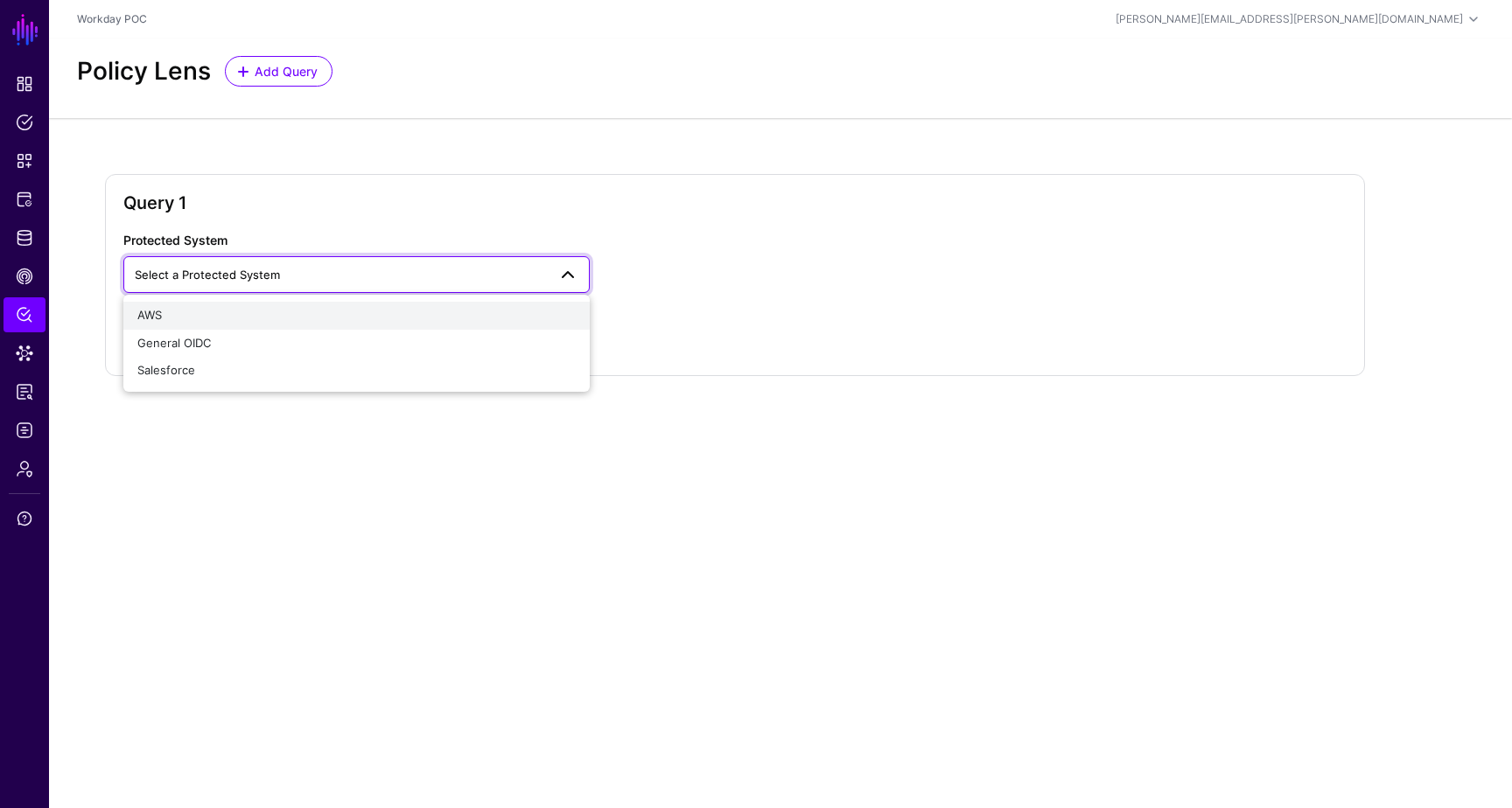 click on "AWS" at bounding box center [356, 316] 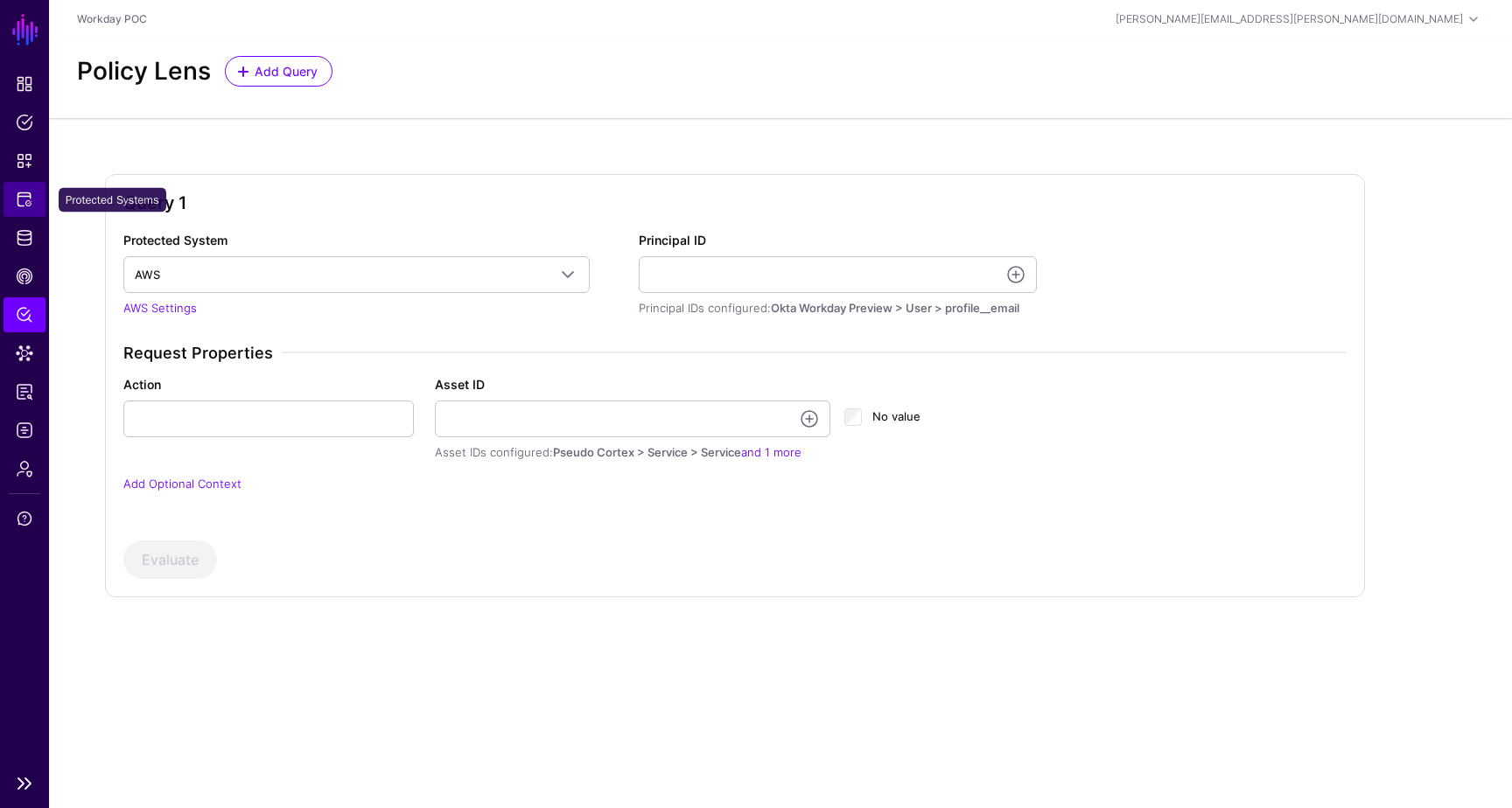 click on "Protected Systems" 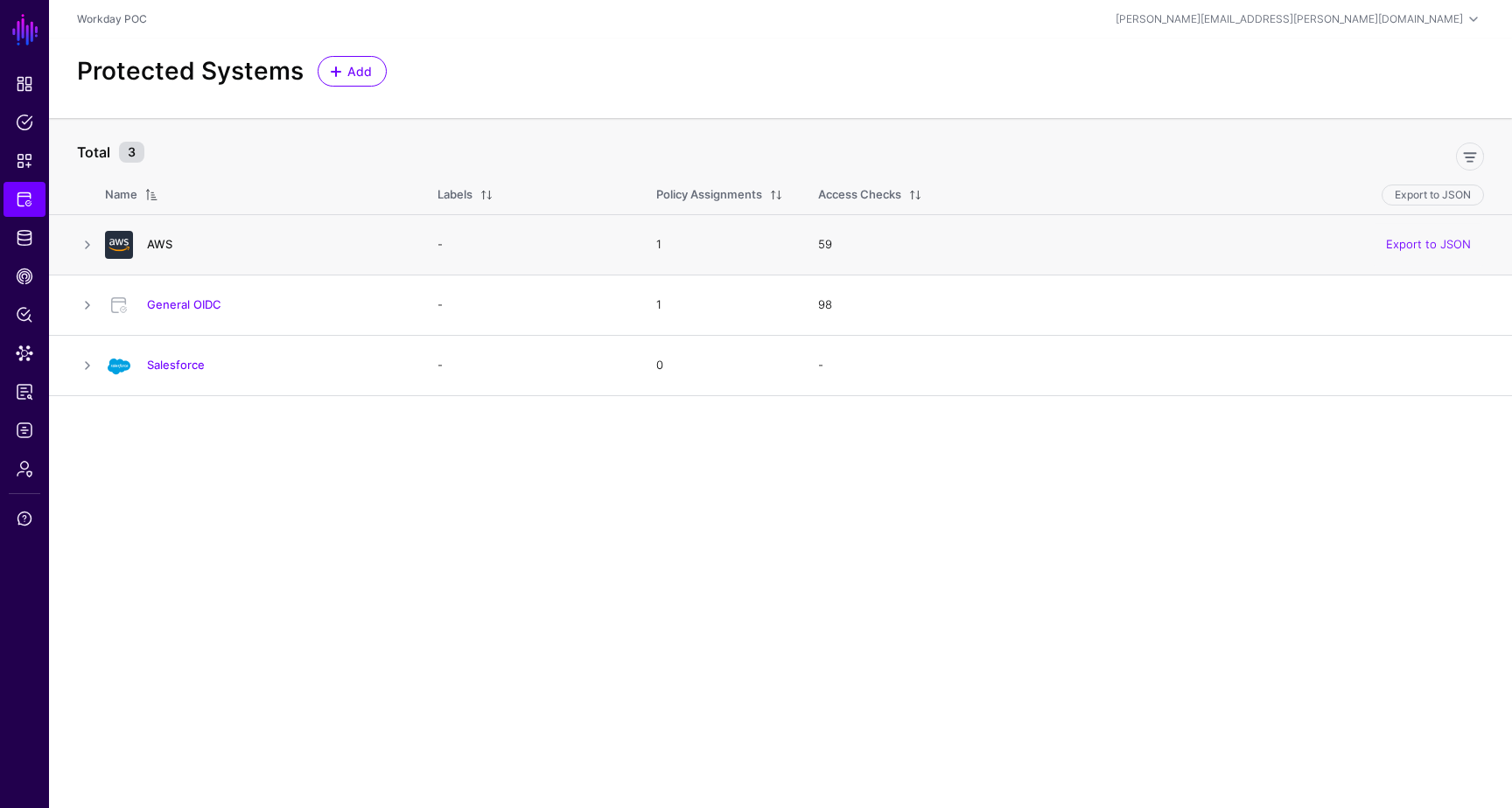click on "AWS" 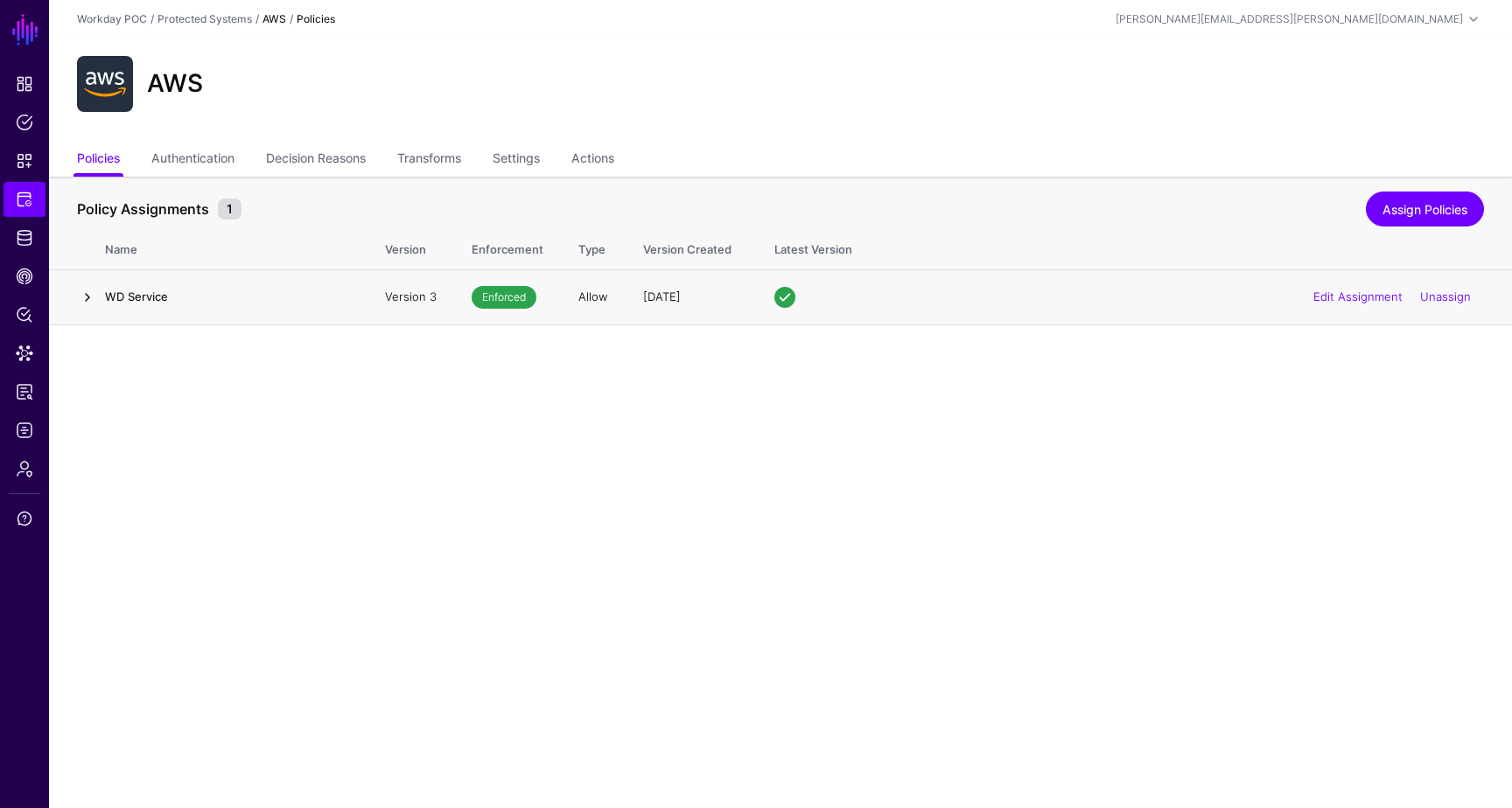click 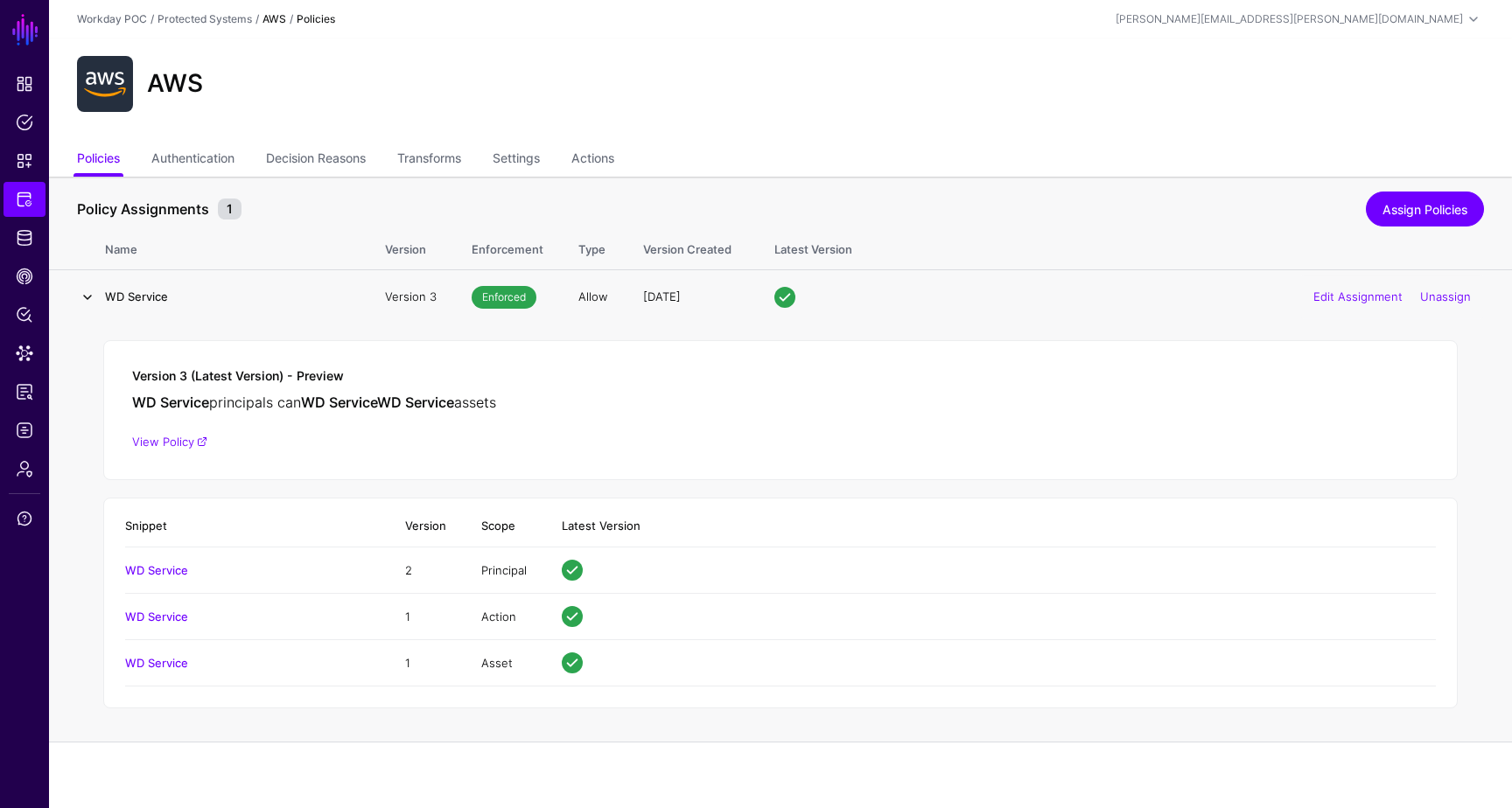 click 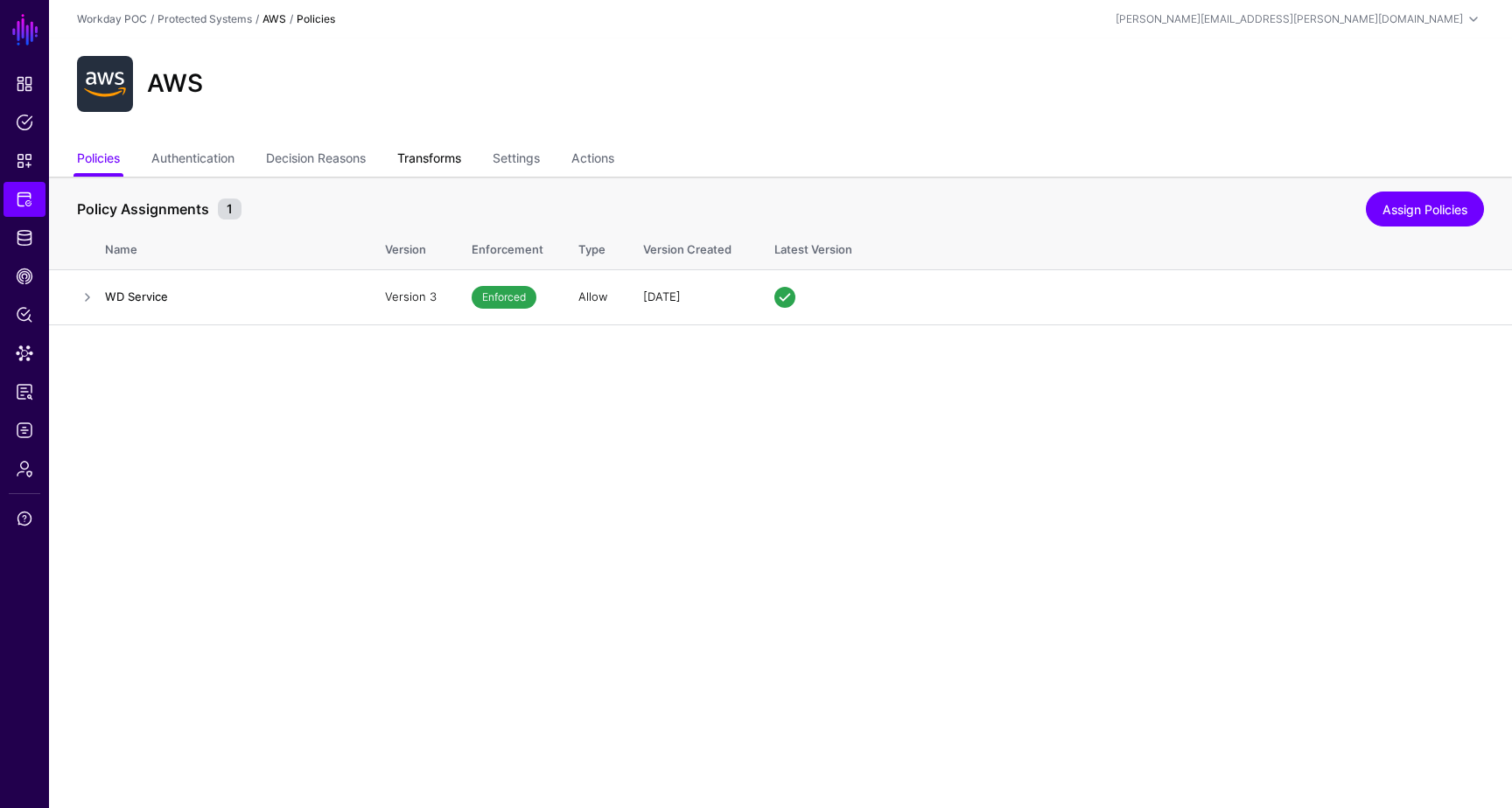 click on "Transforms" 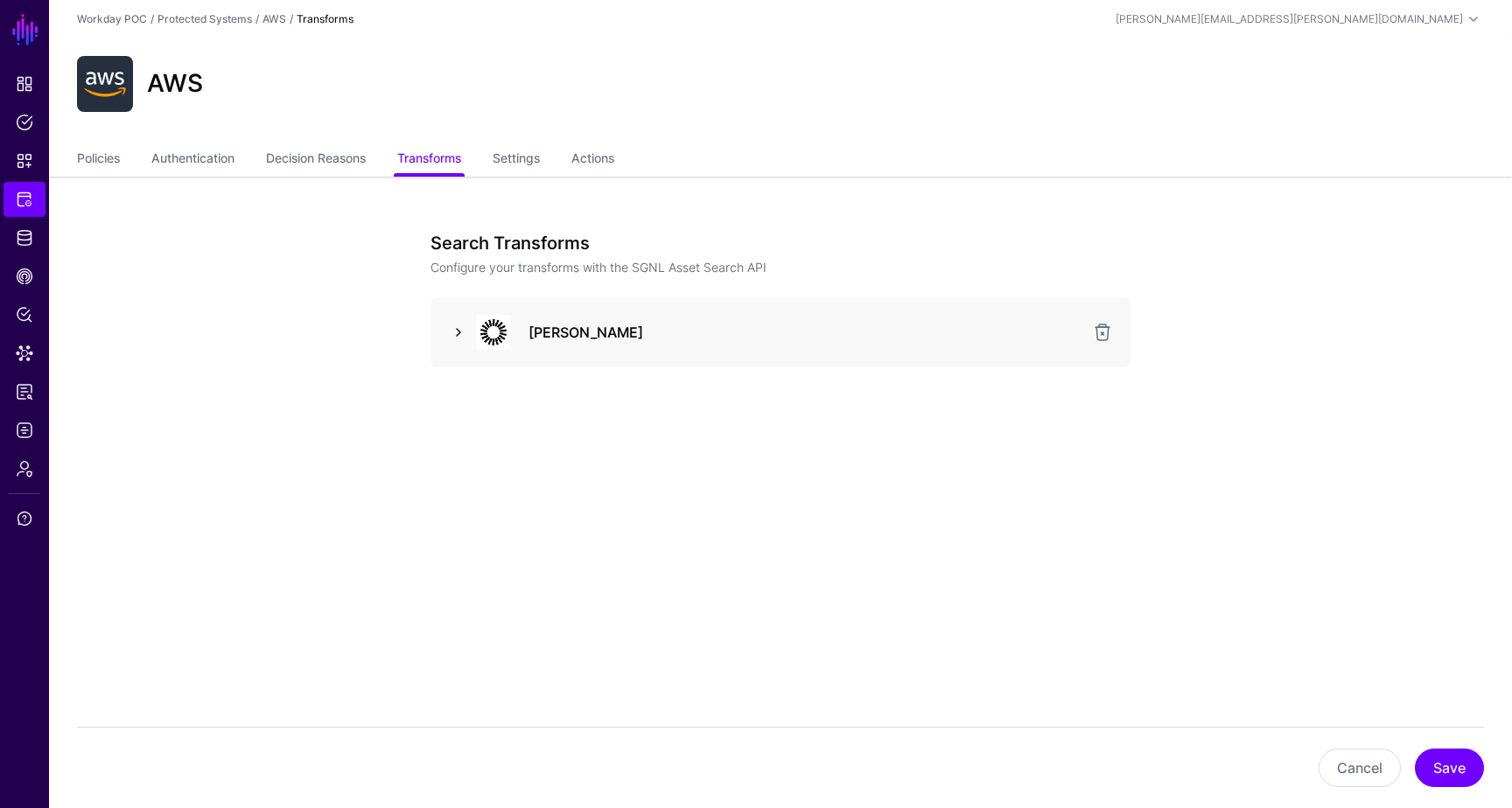 click at bounding box center [458, 332] 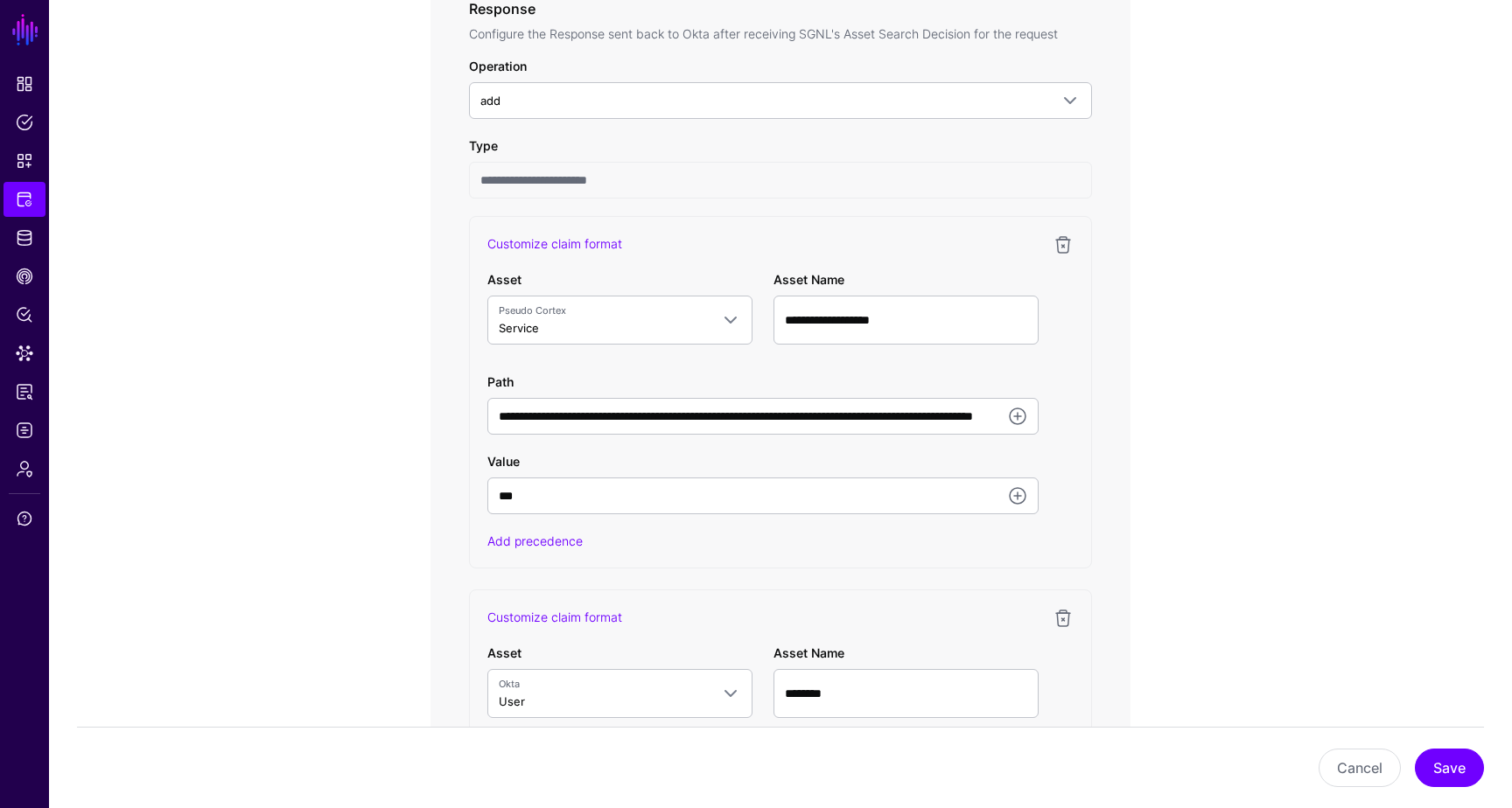 scroll, scrollTop: 902, scrollLeft: 0, axis: vertical 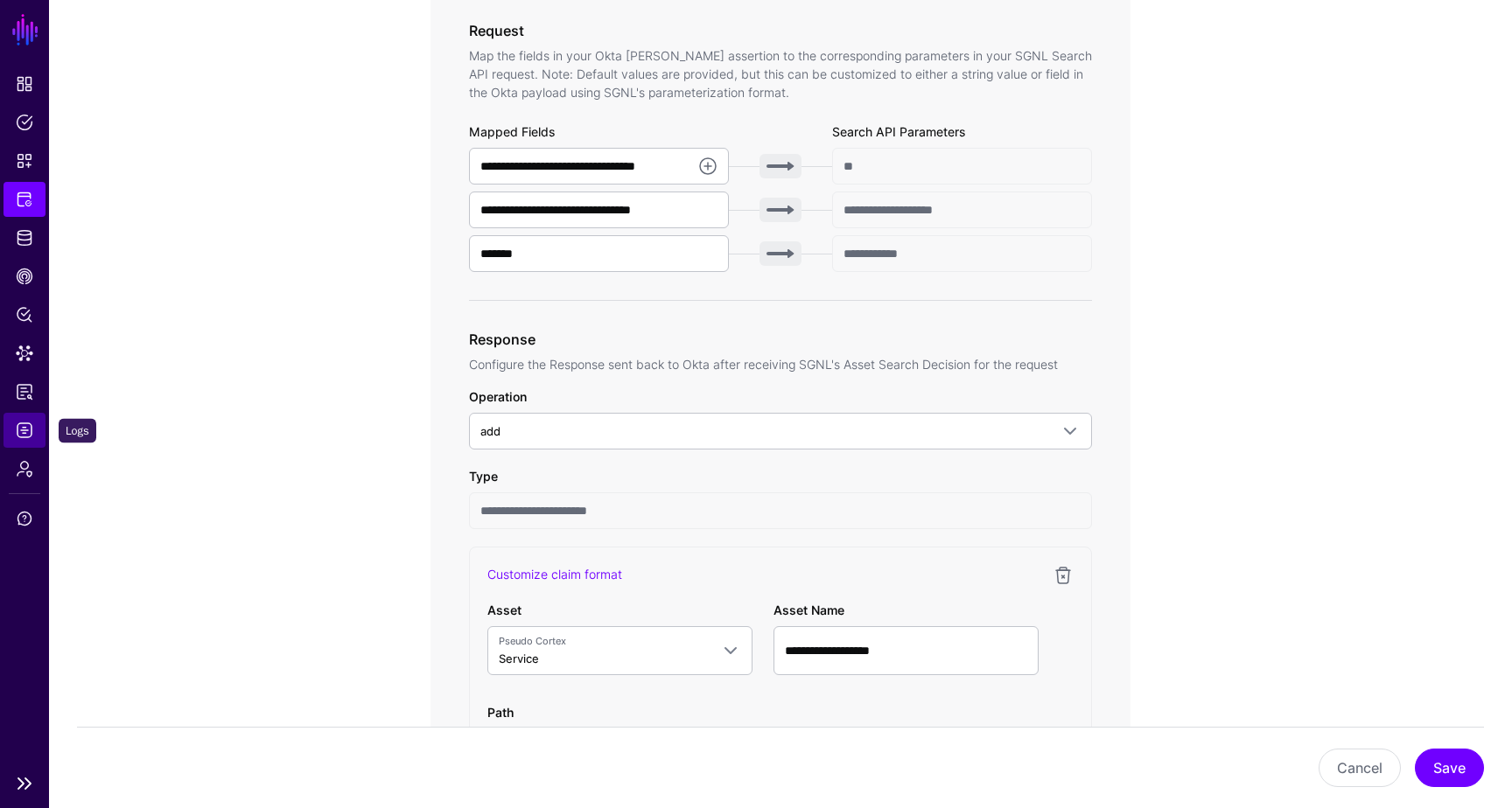 click on "Logs" 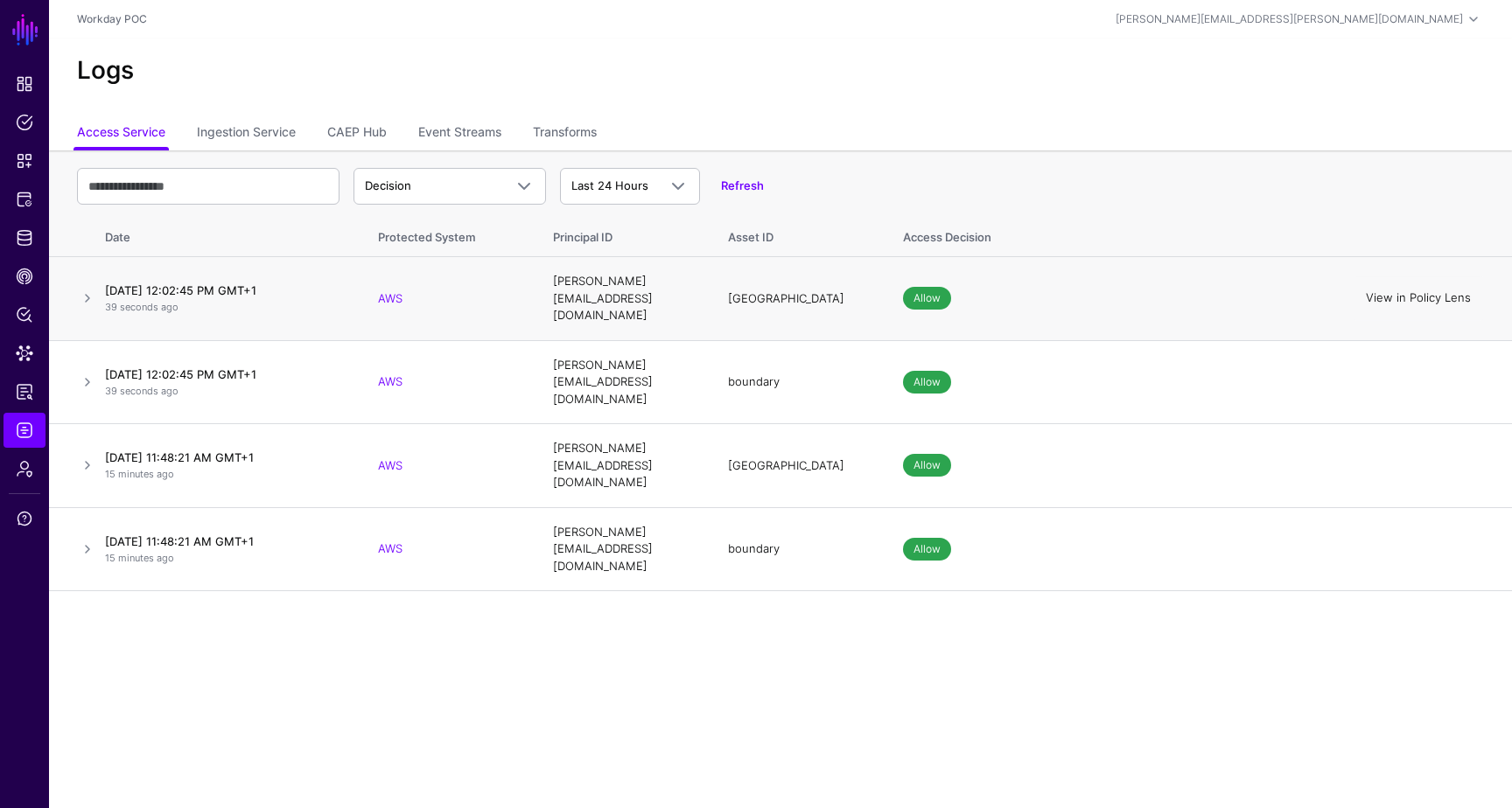 click on "View in Policy Lens" at bounding box center [1418, 298] 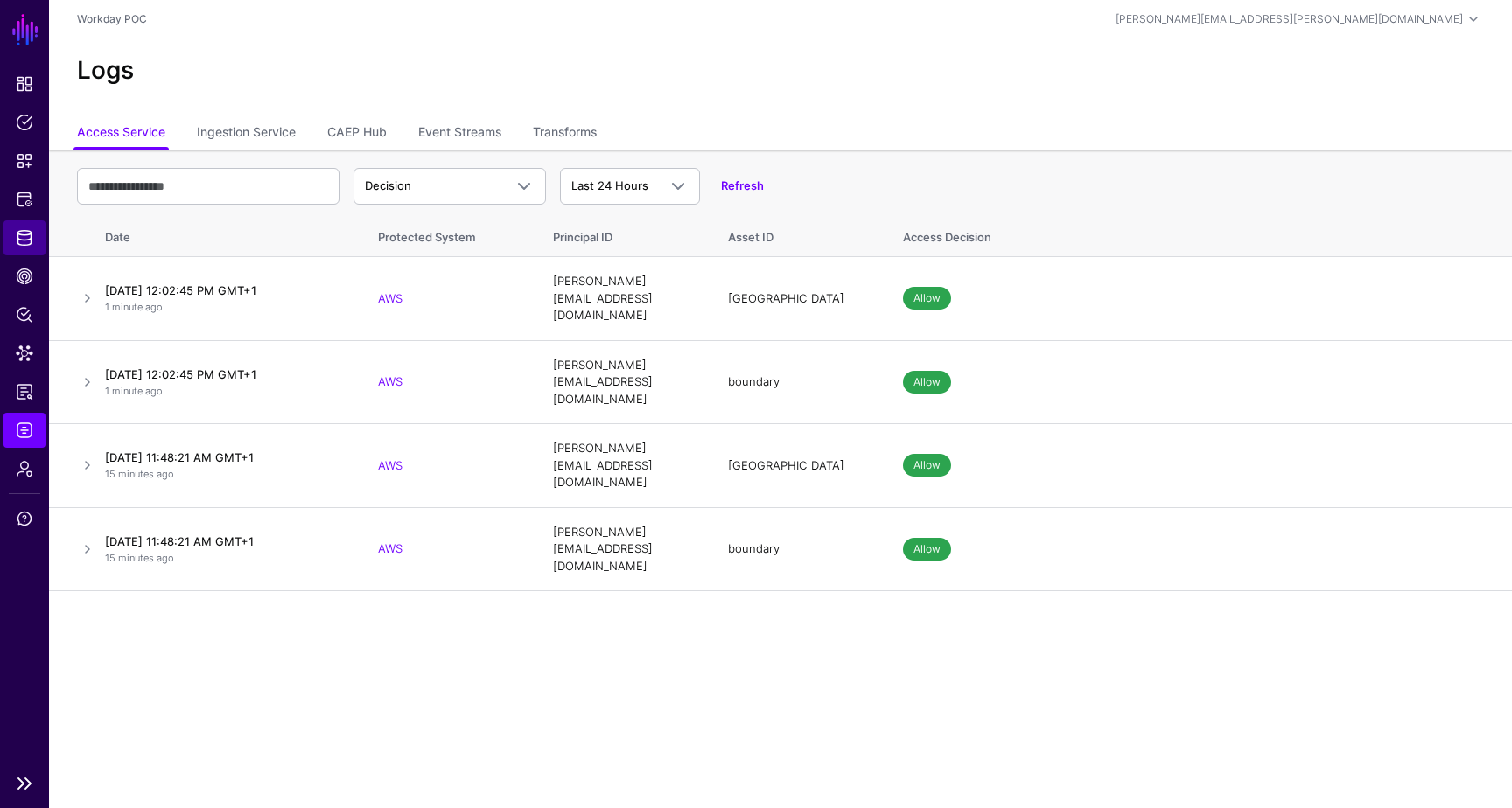 click on "Identity Data Fabric" 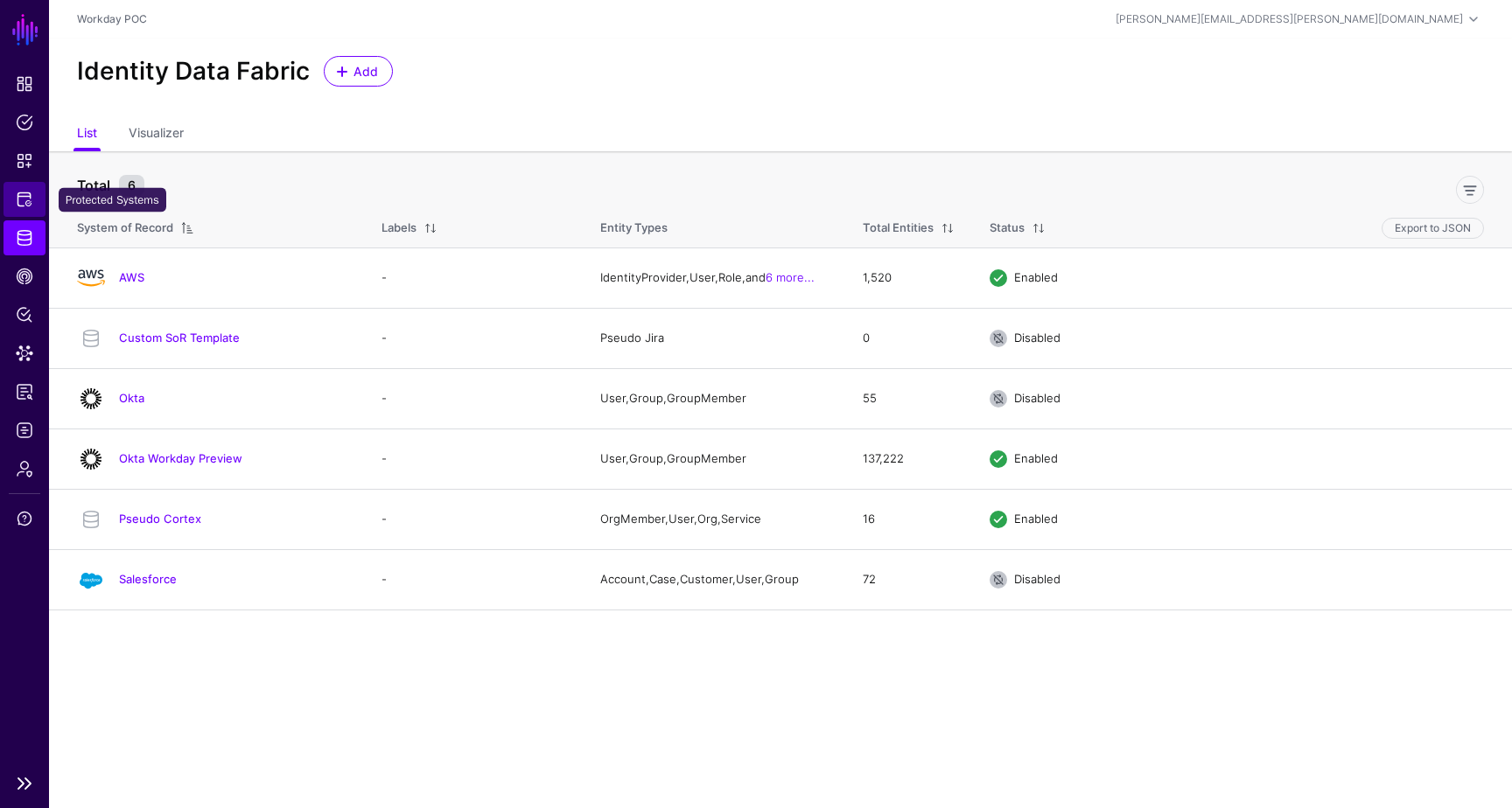 click on "Protected Systems" 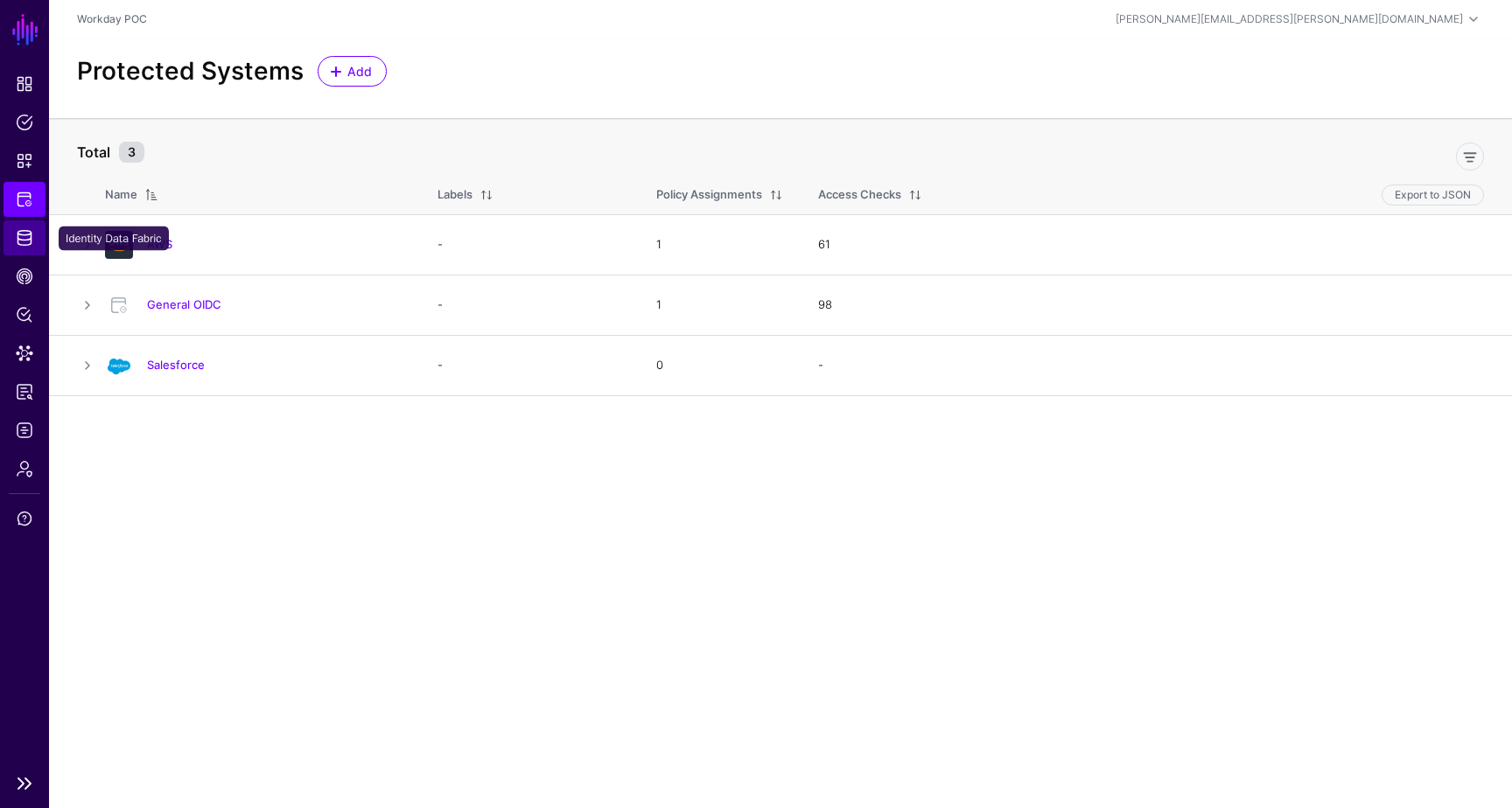 click on "Identity Data Fabric" 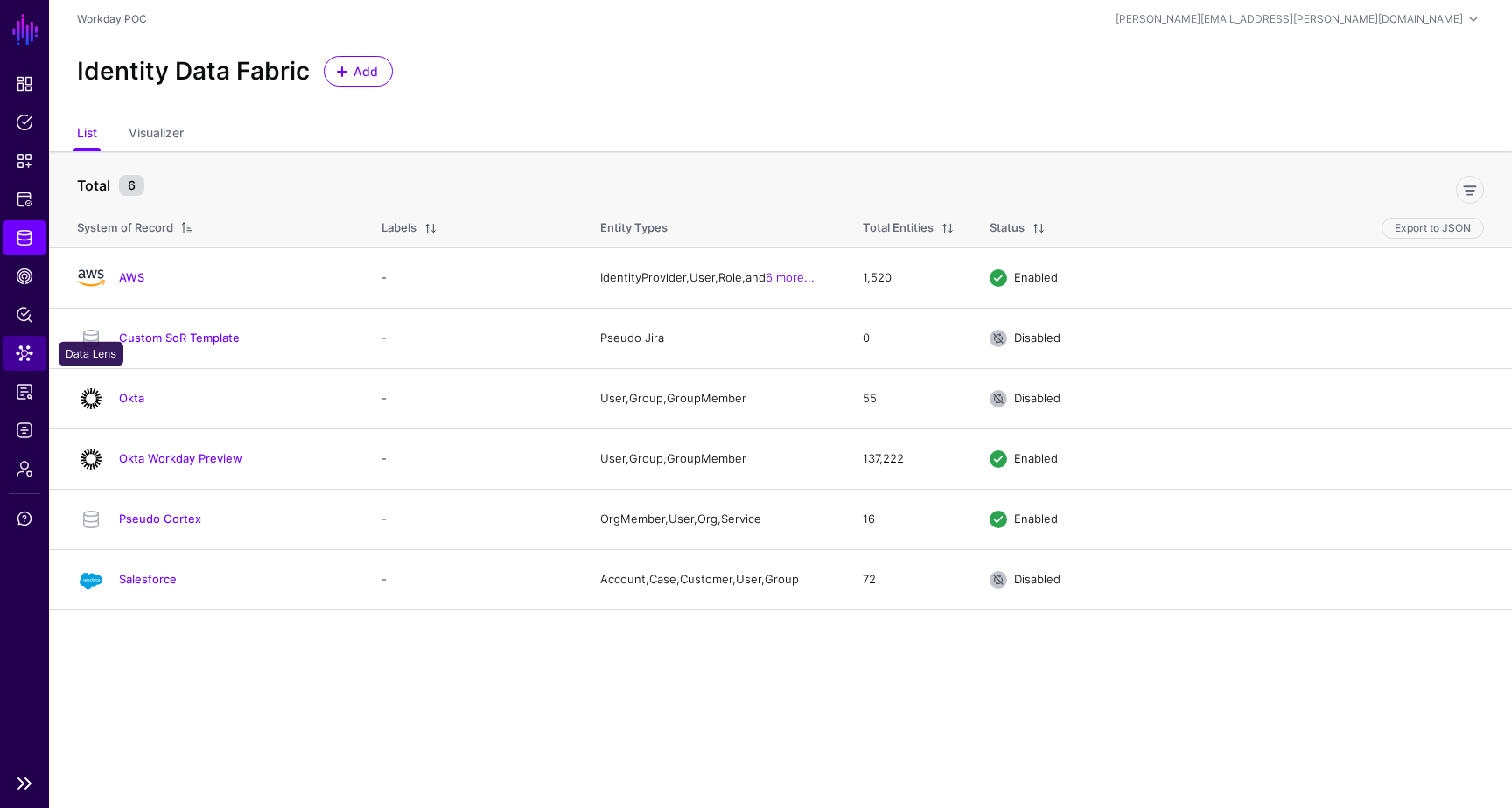 click on "Data Lens" 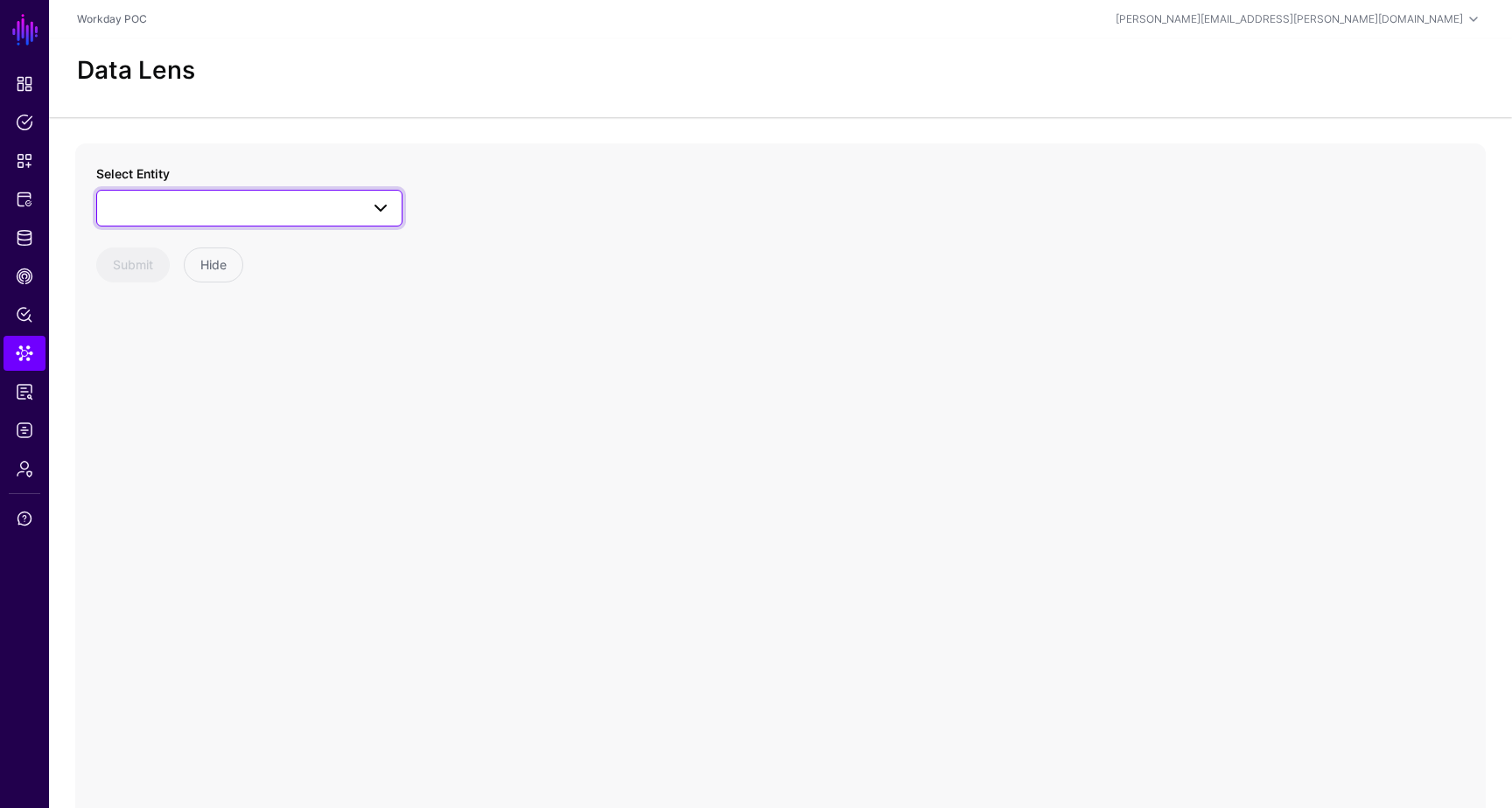 click at bounding box center (381, 208) 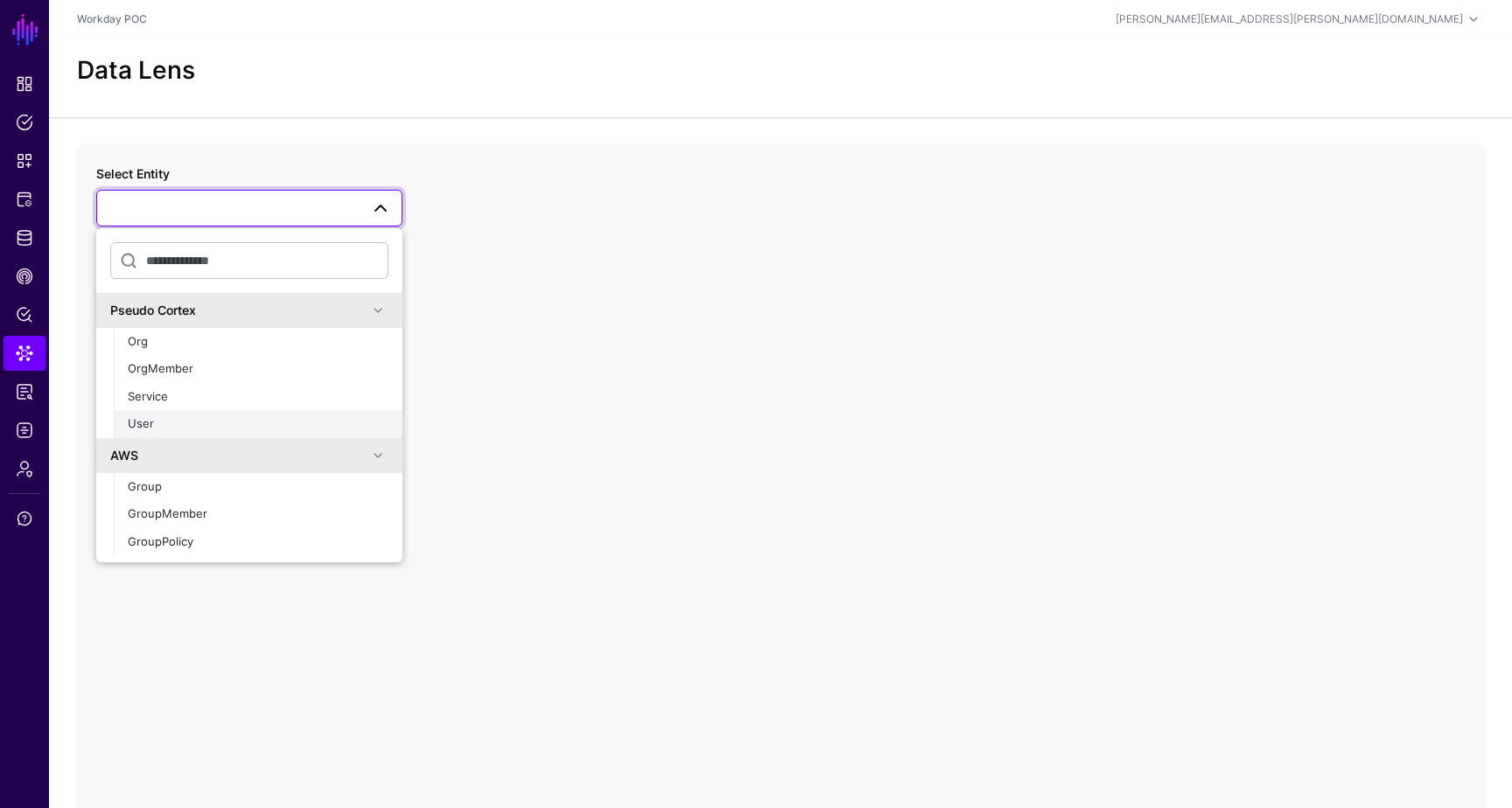 click on "User" 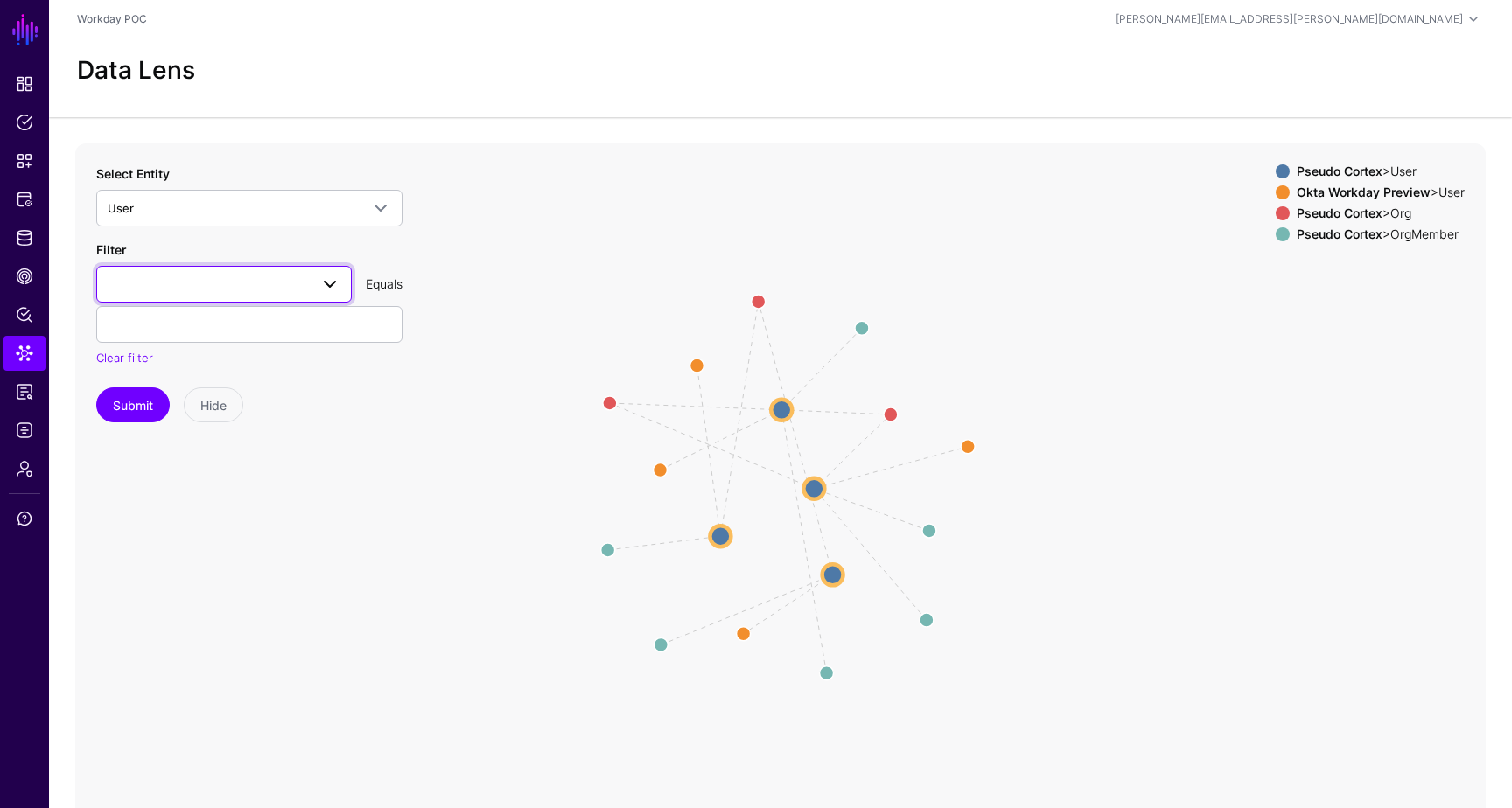 click at bounding box center [330, 284] 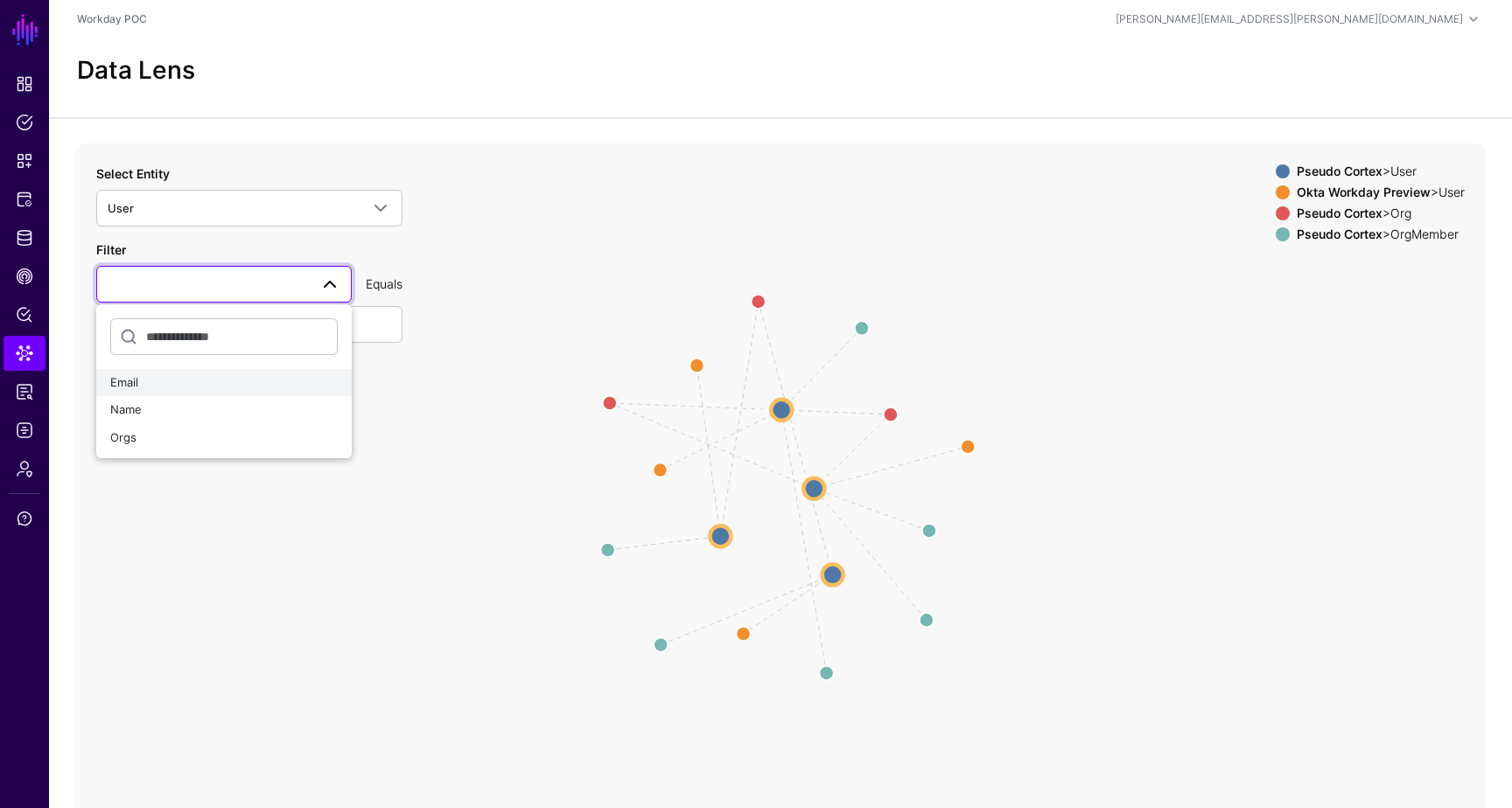 click on "Email" 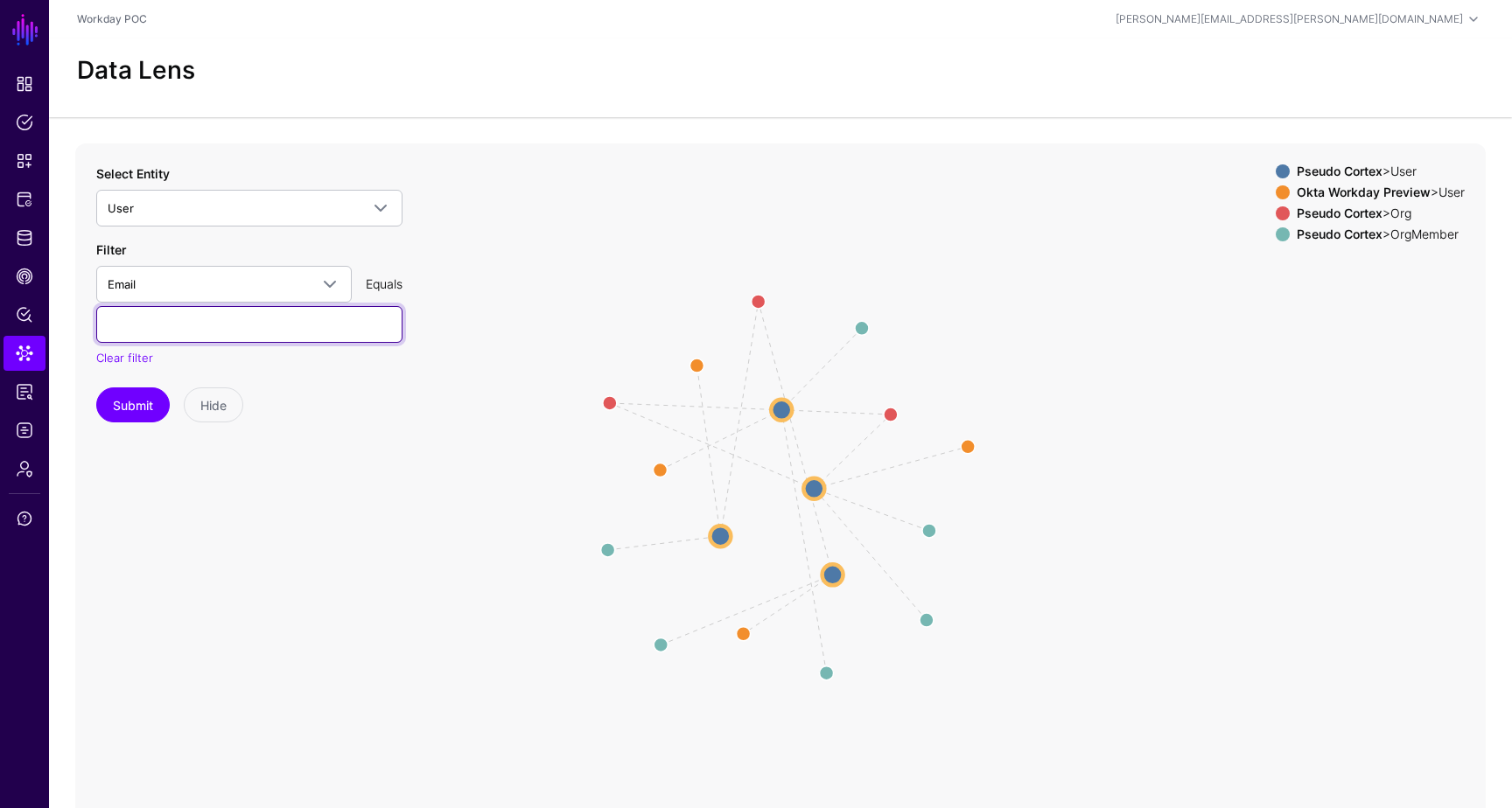 click at bounding box center [249, 324] 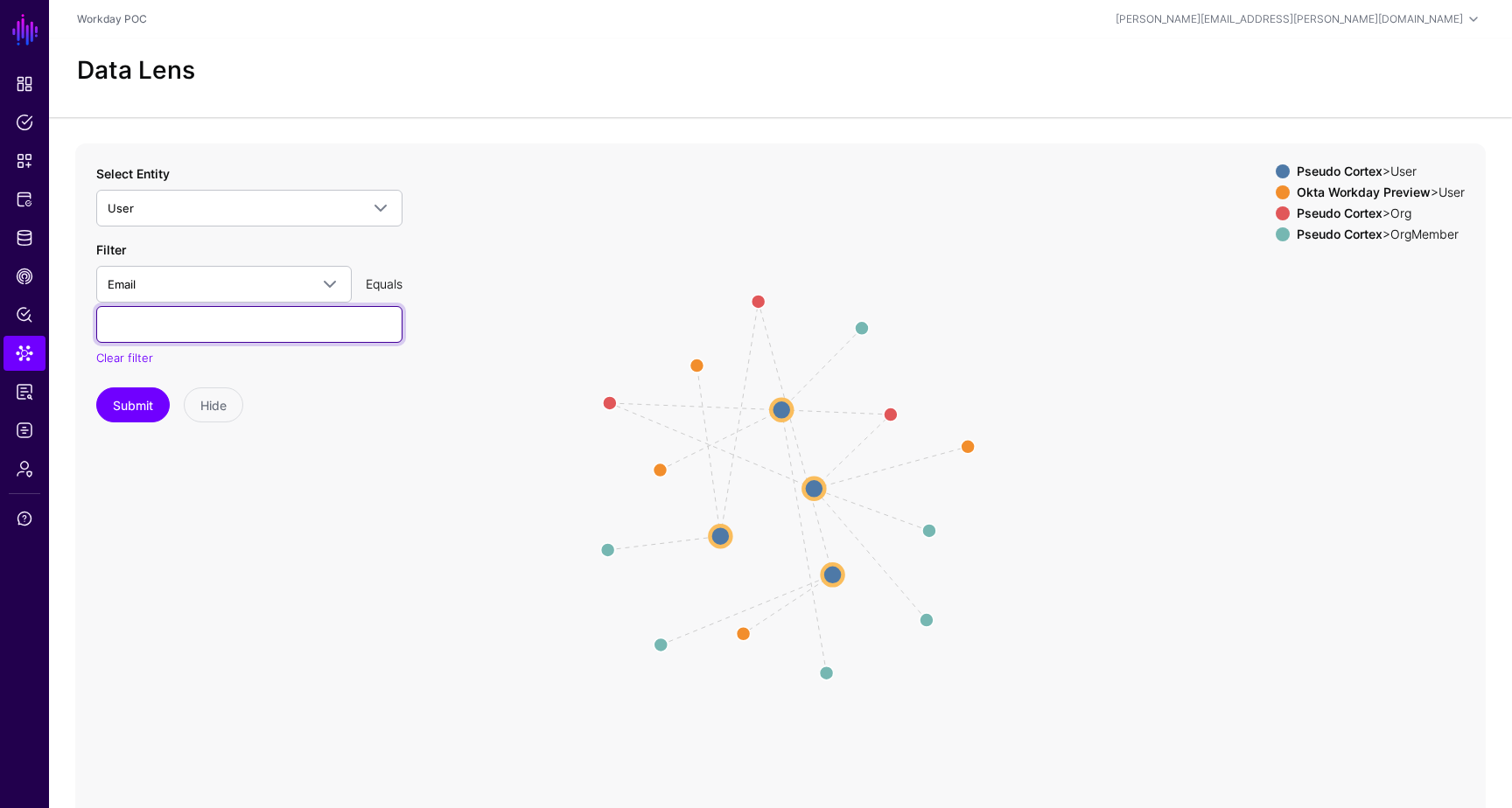 paste on "**********" 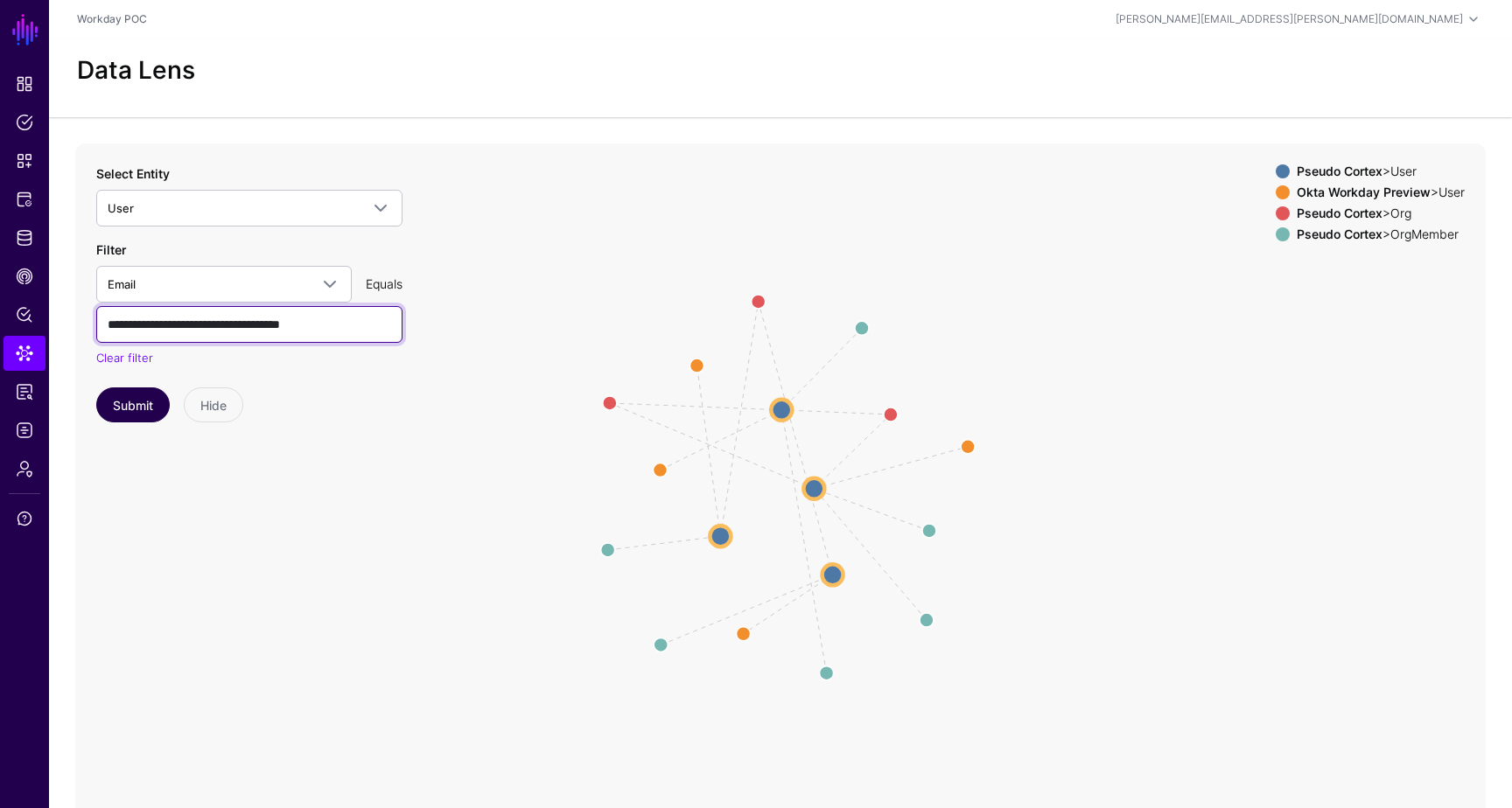 type on "**********" 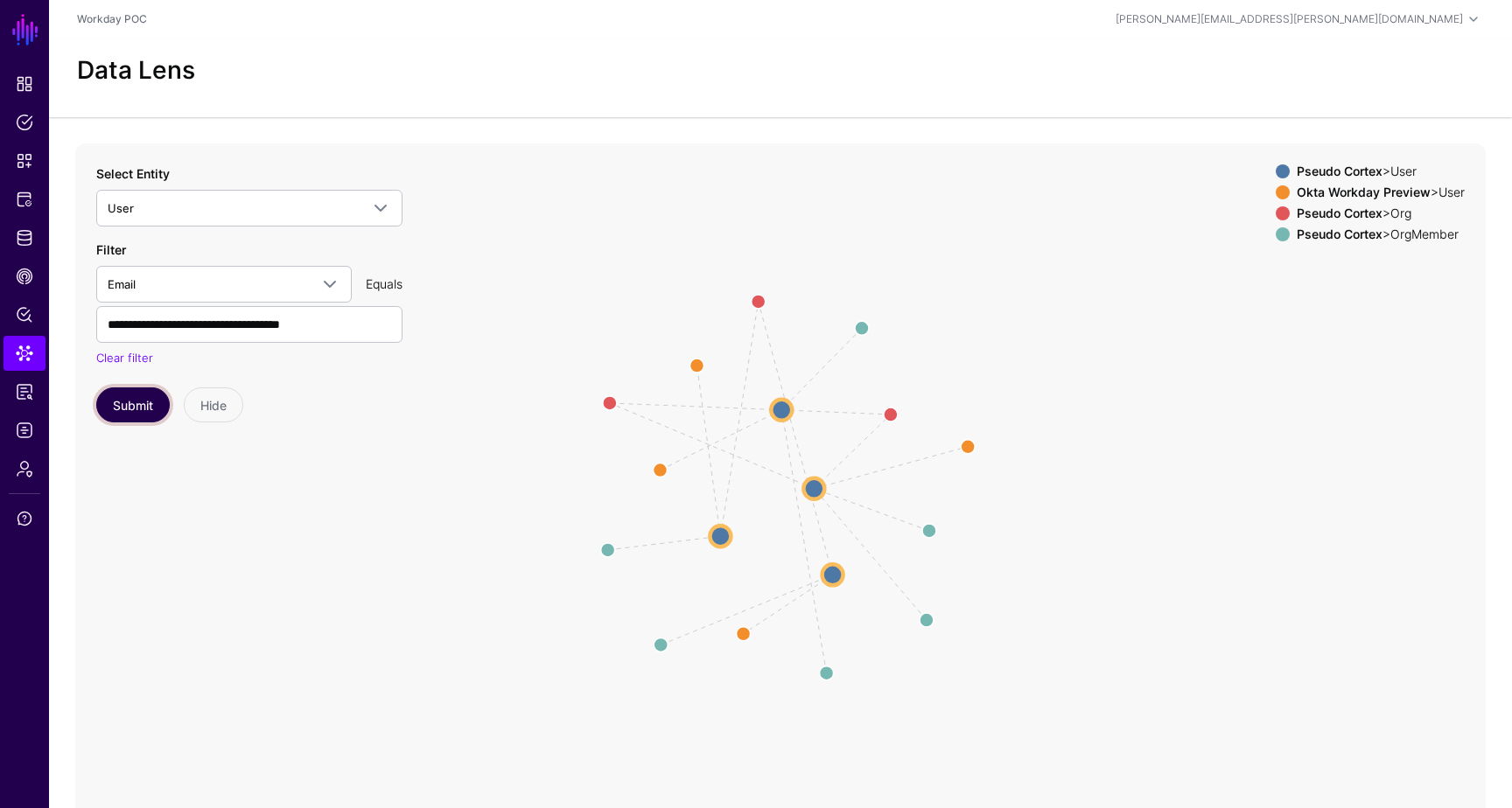 click on "Submit" 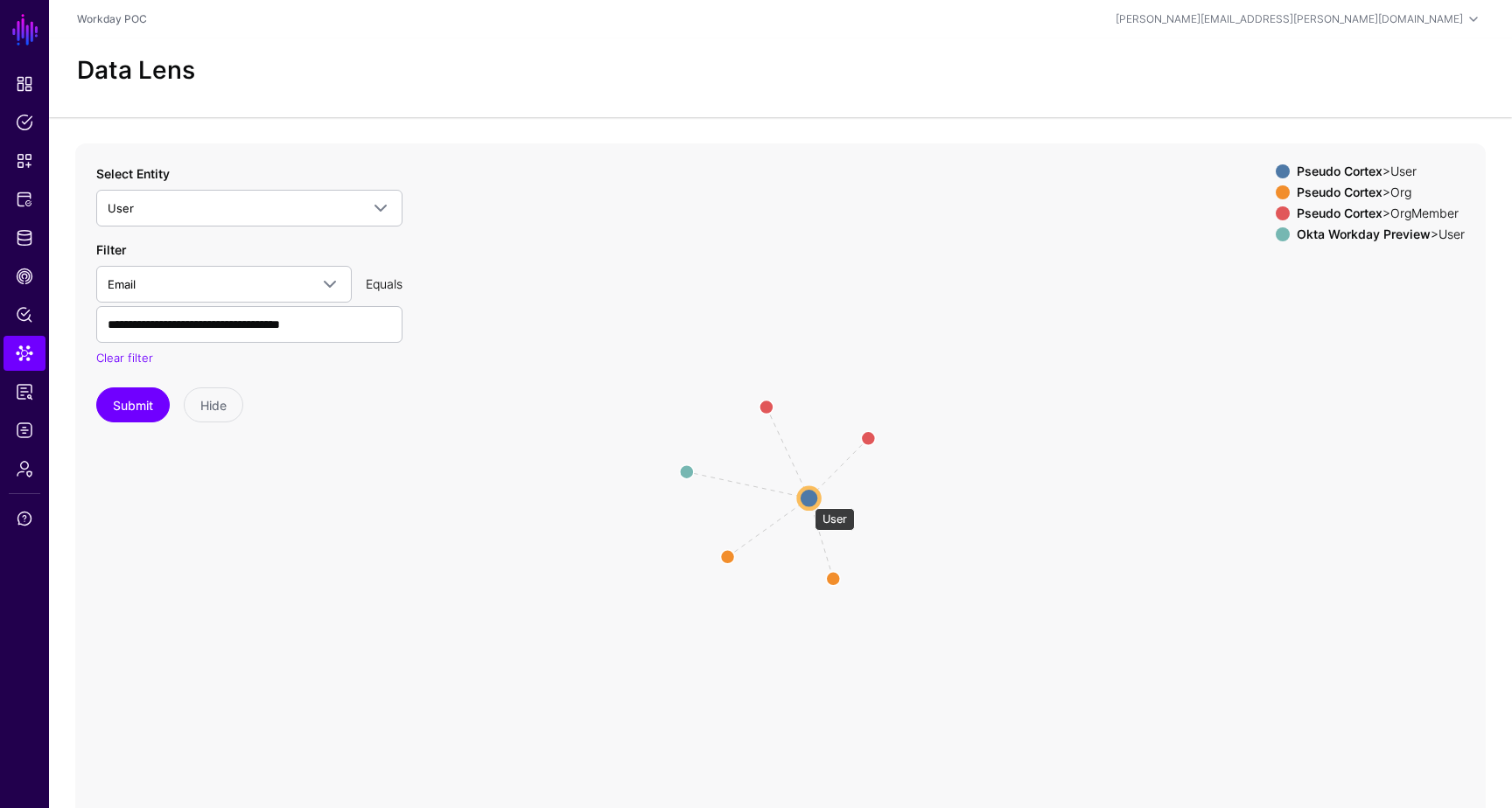 click 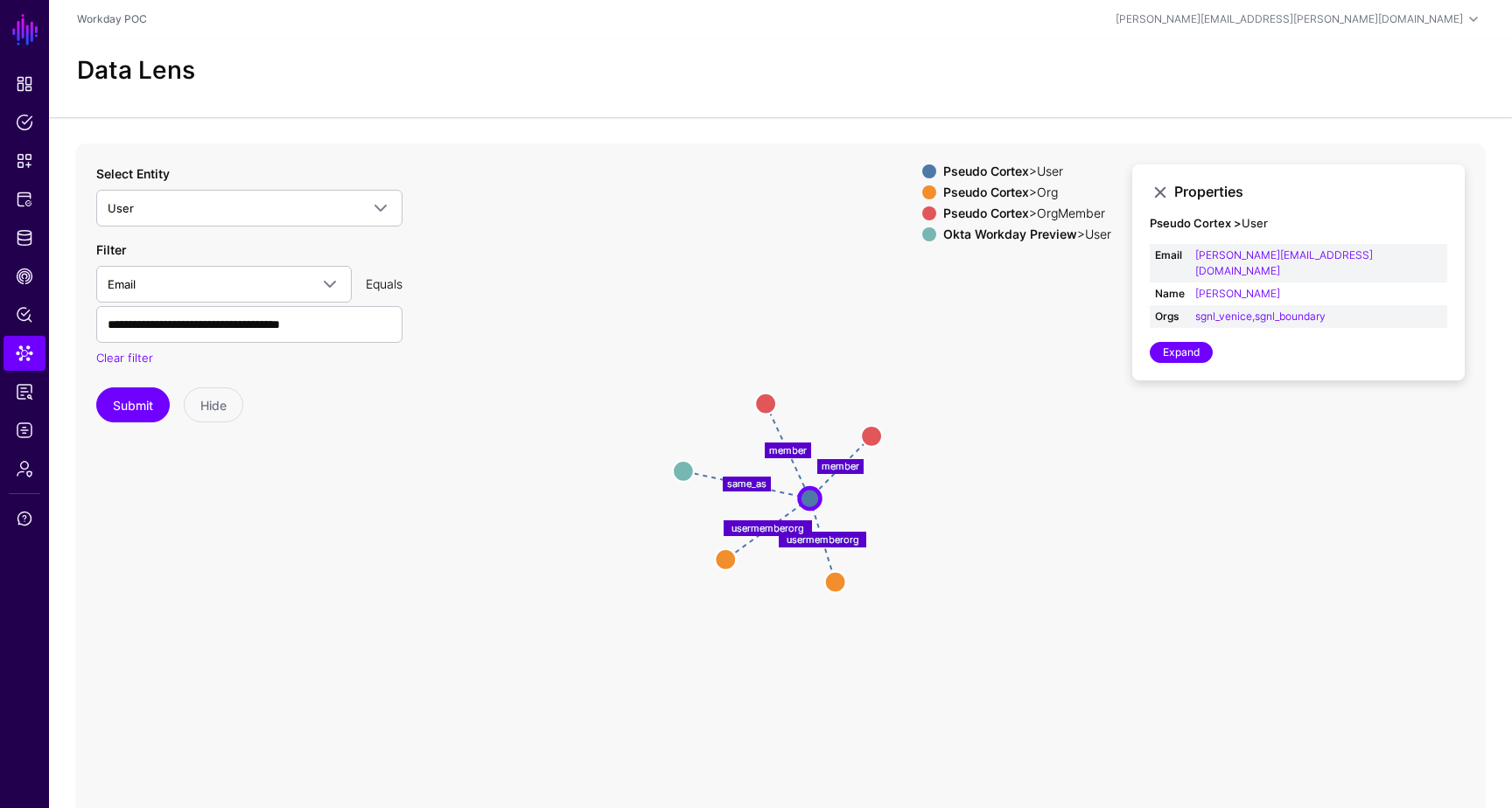 click on "same_as usermemberorg usermemberorg member member OrgMember OrgMember User User Org Org OrgMember OrgMember Org Org User User" 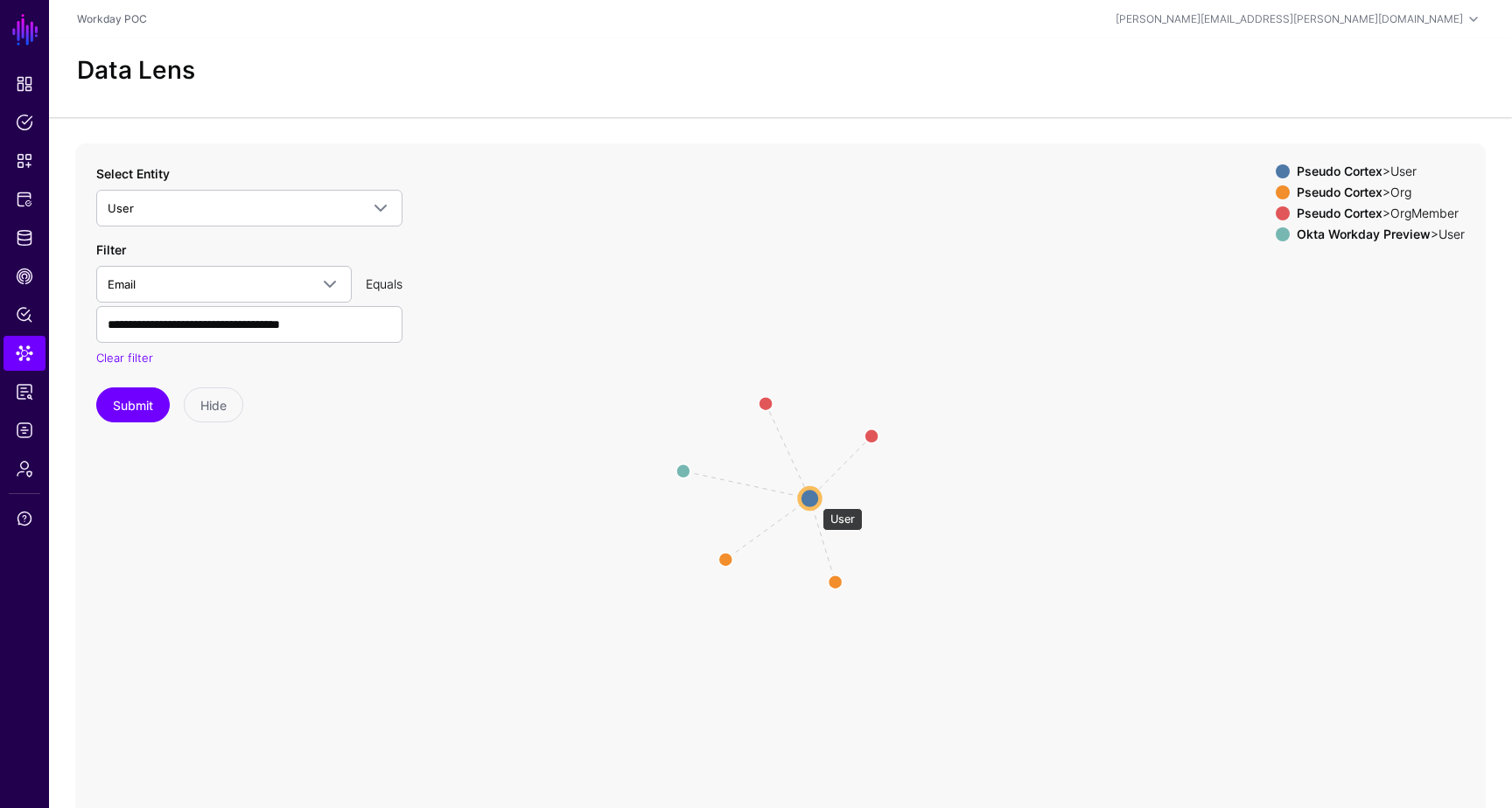 click 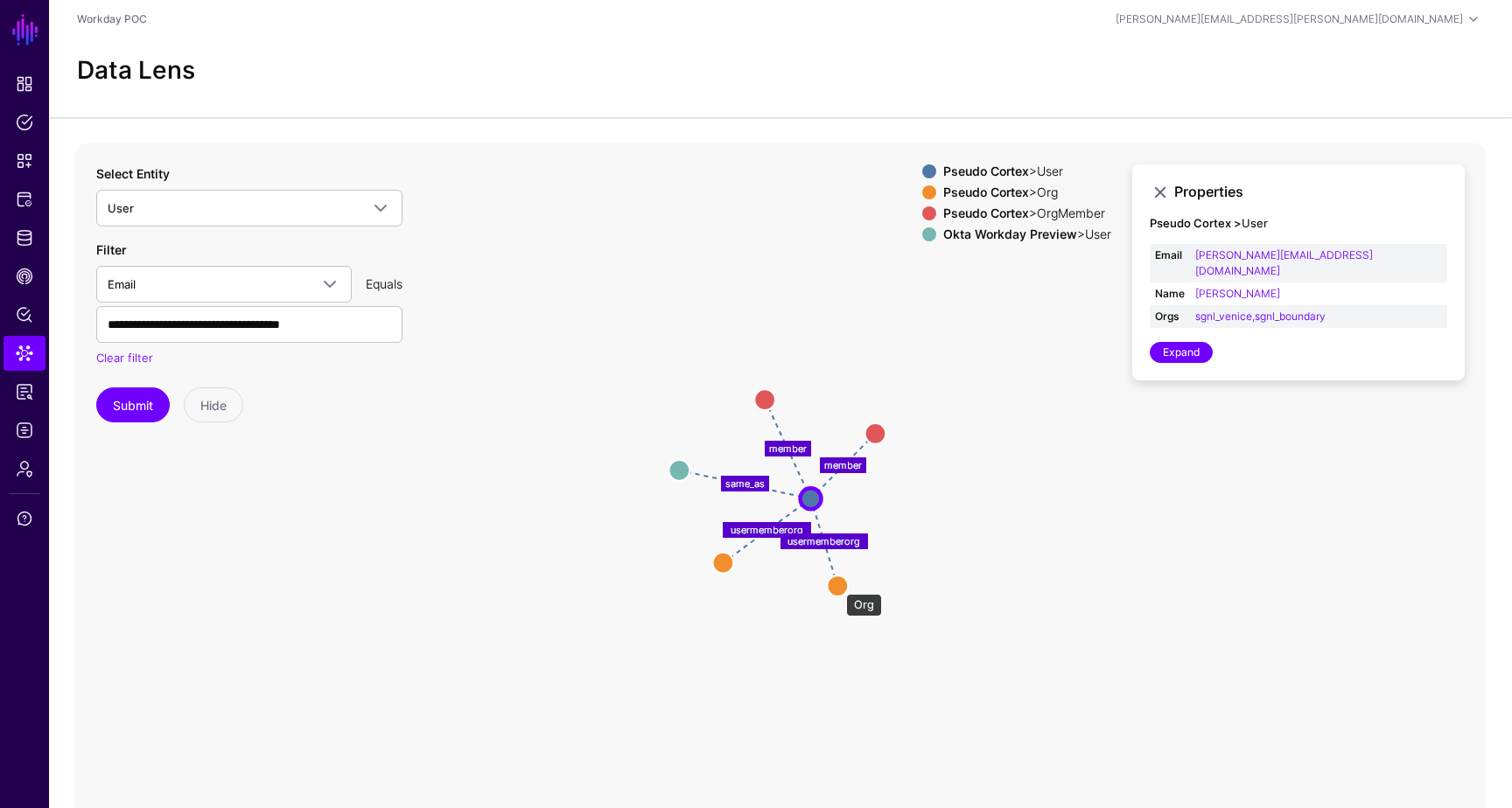 click 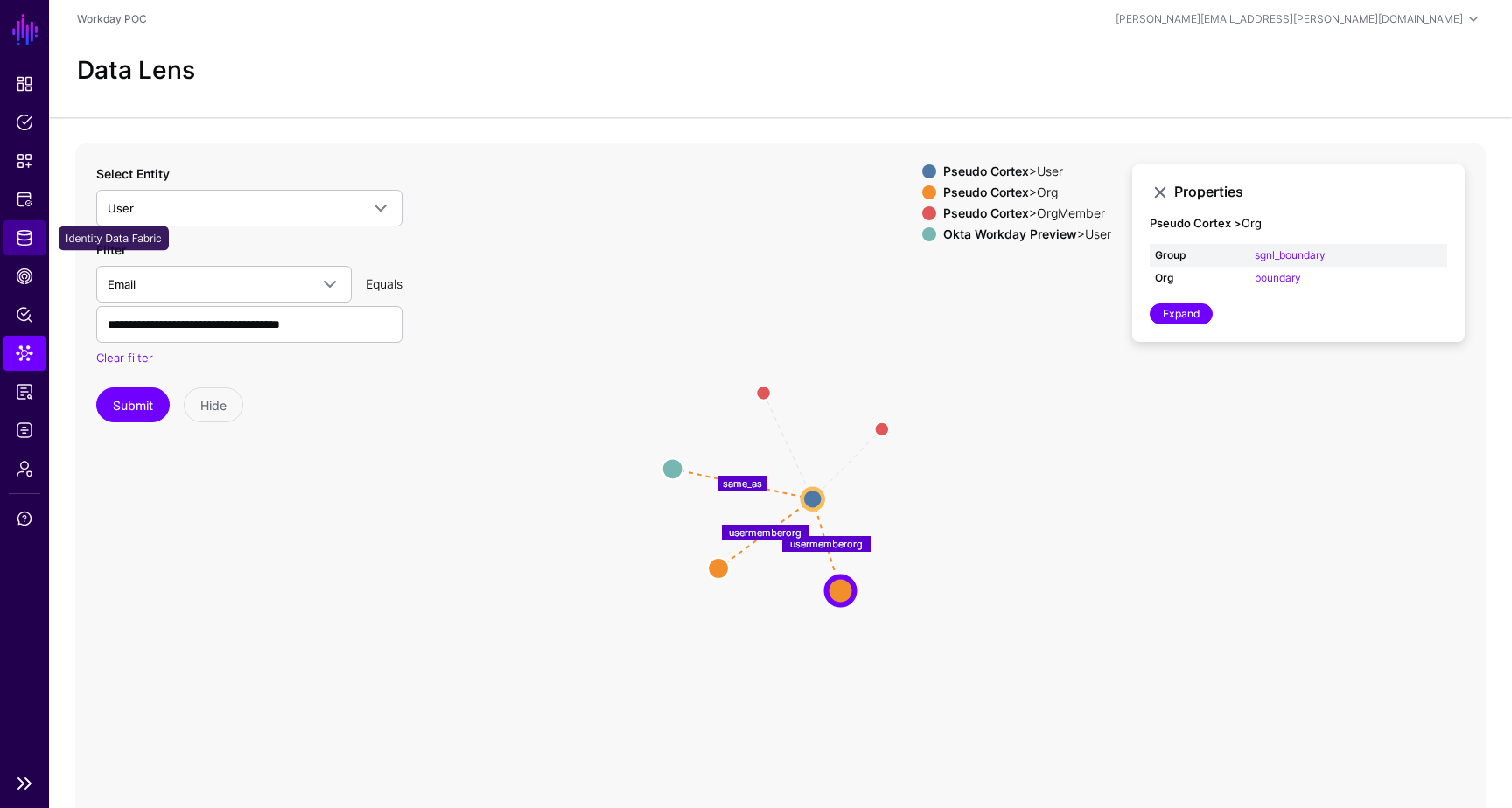 click on "Identity Data Fabric" 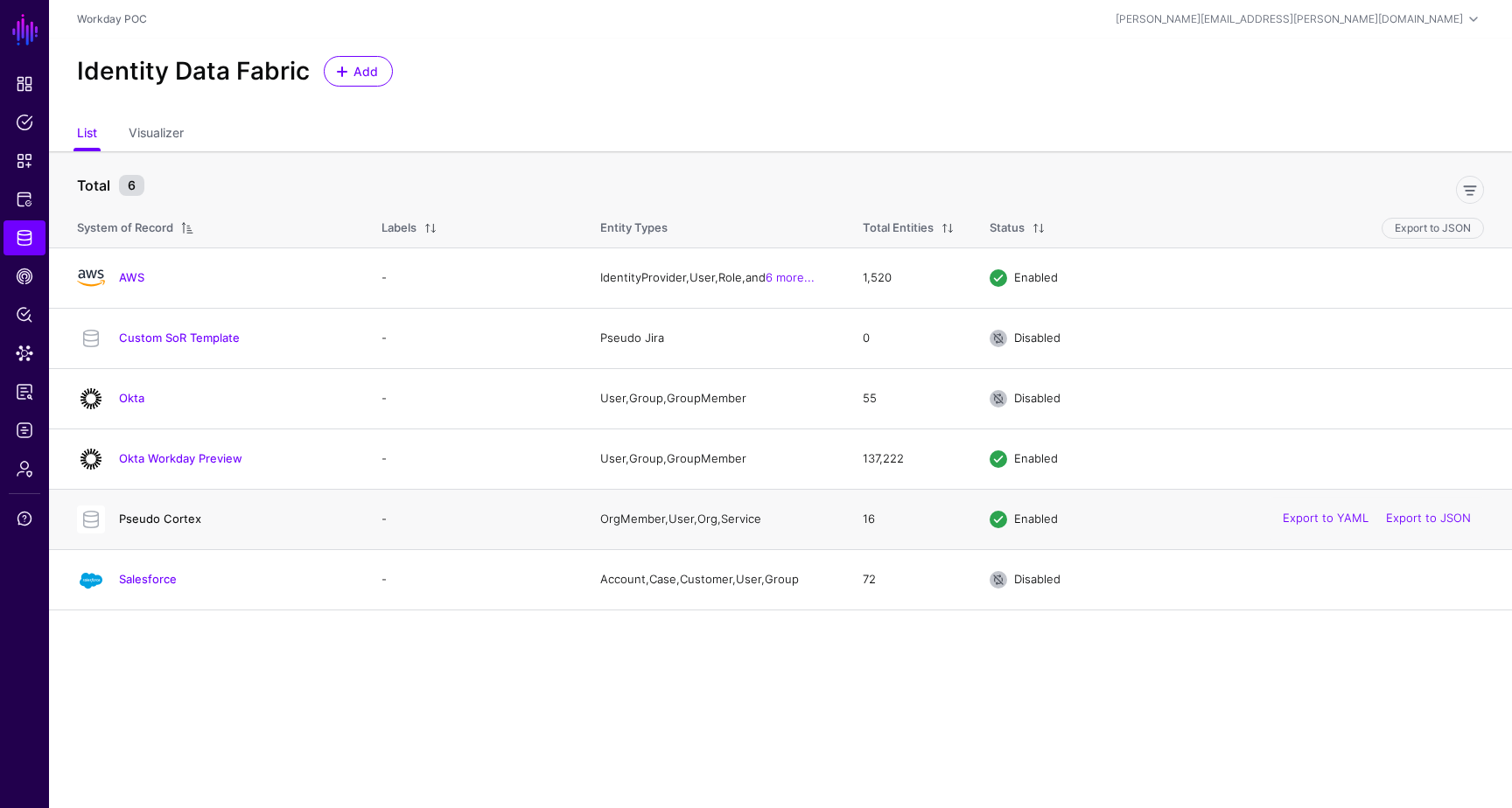click on "Pseudo Cortex" 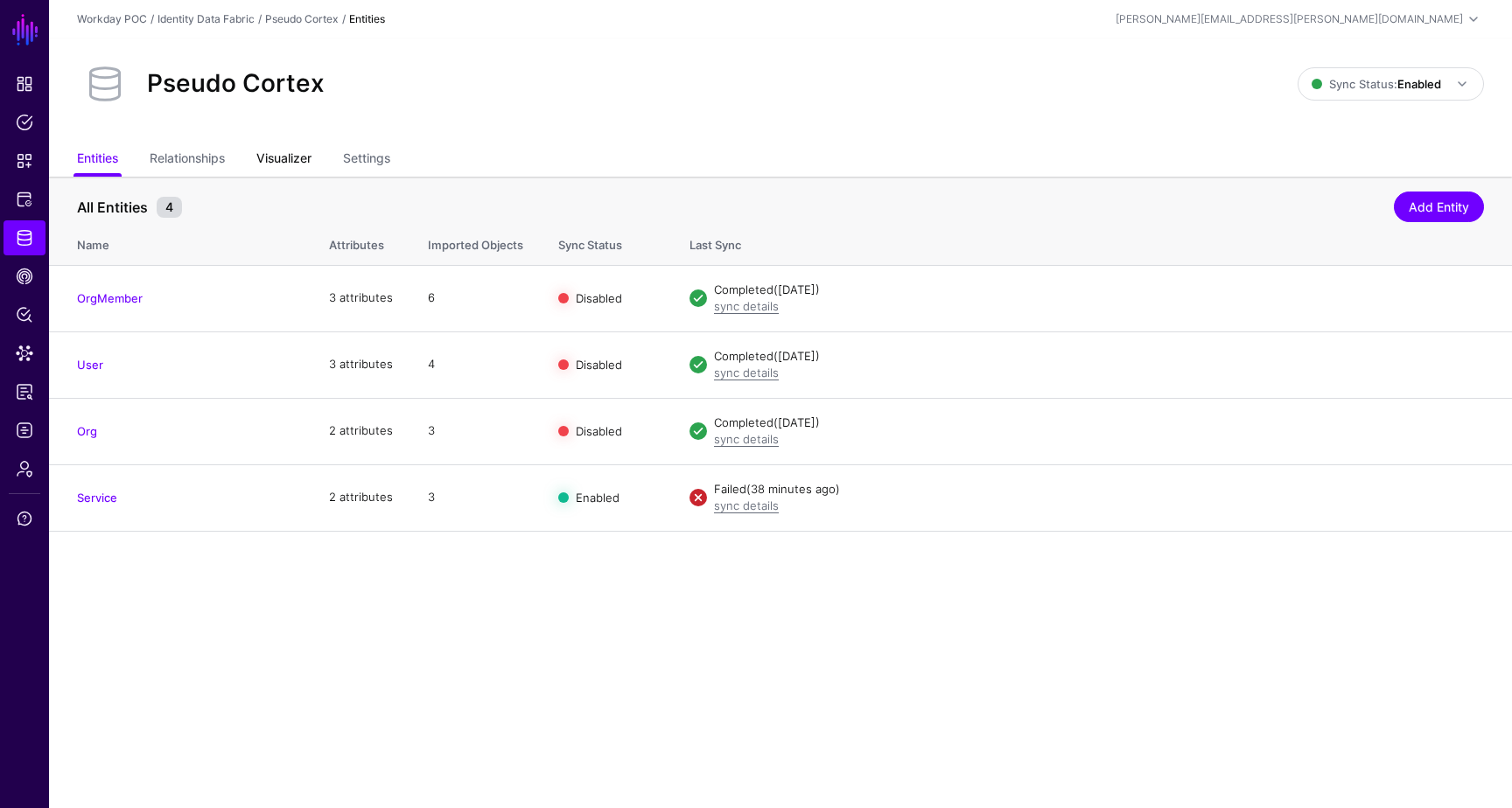 click on "Visualizer" 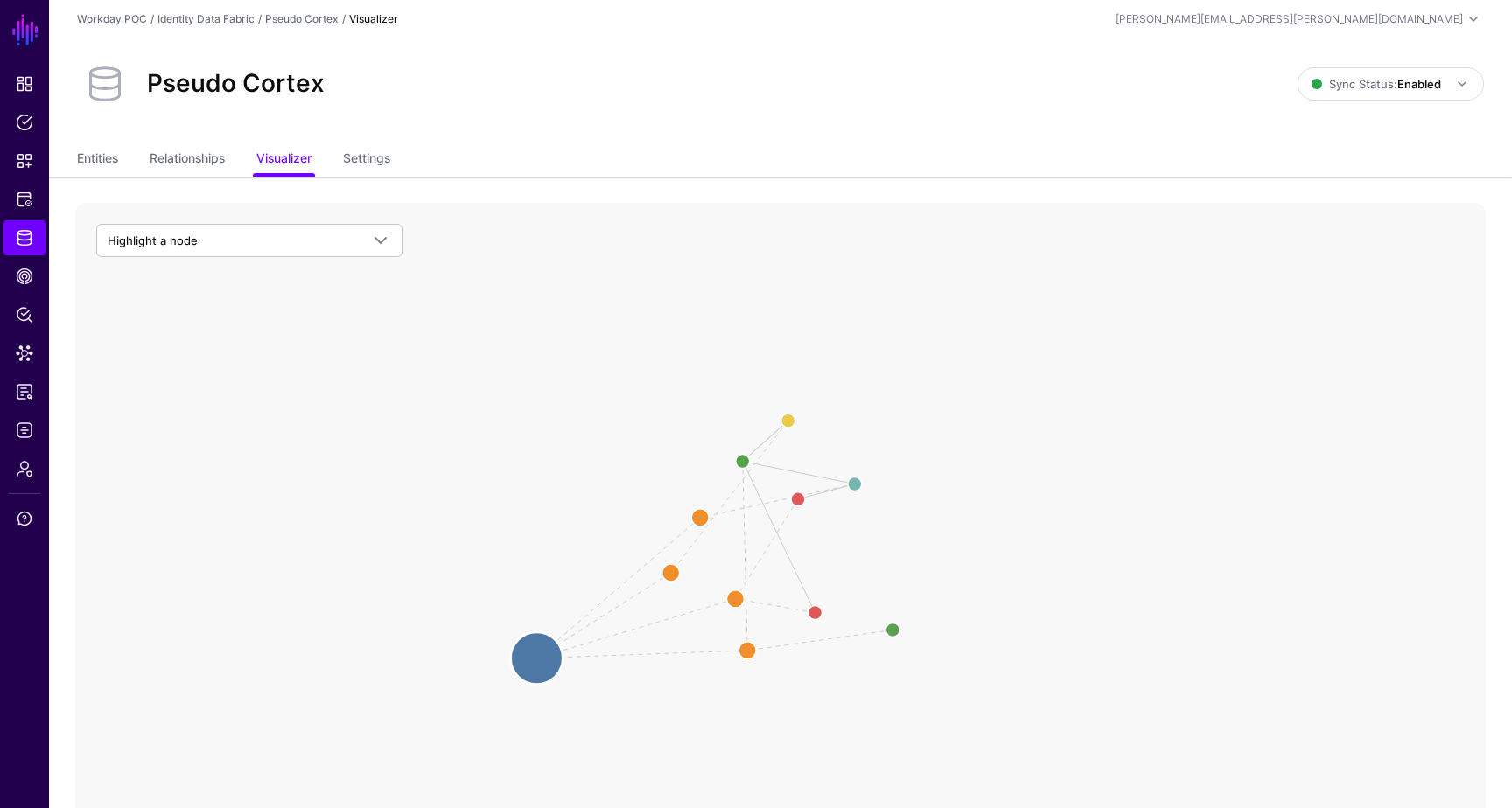 drag, startPoint x: 789, startPoint y: 574, endPoint x: 536, endPoint y: 661, distance: 267.54065 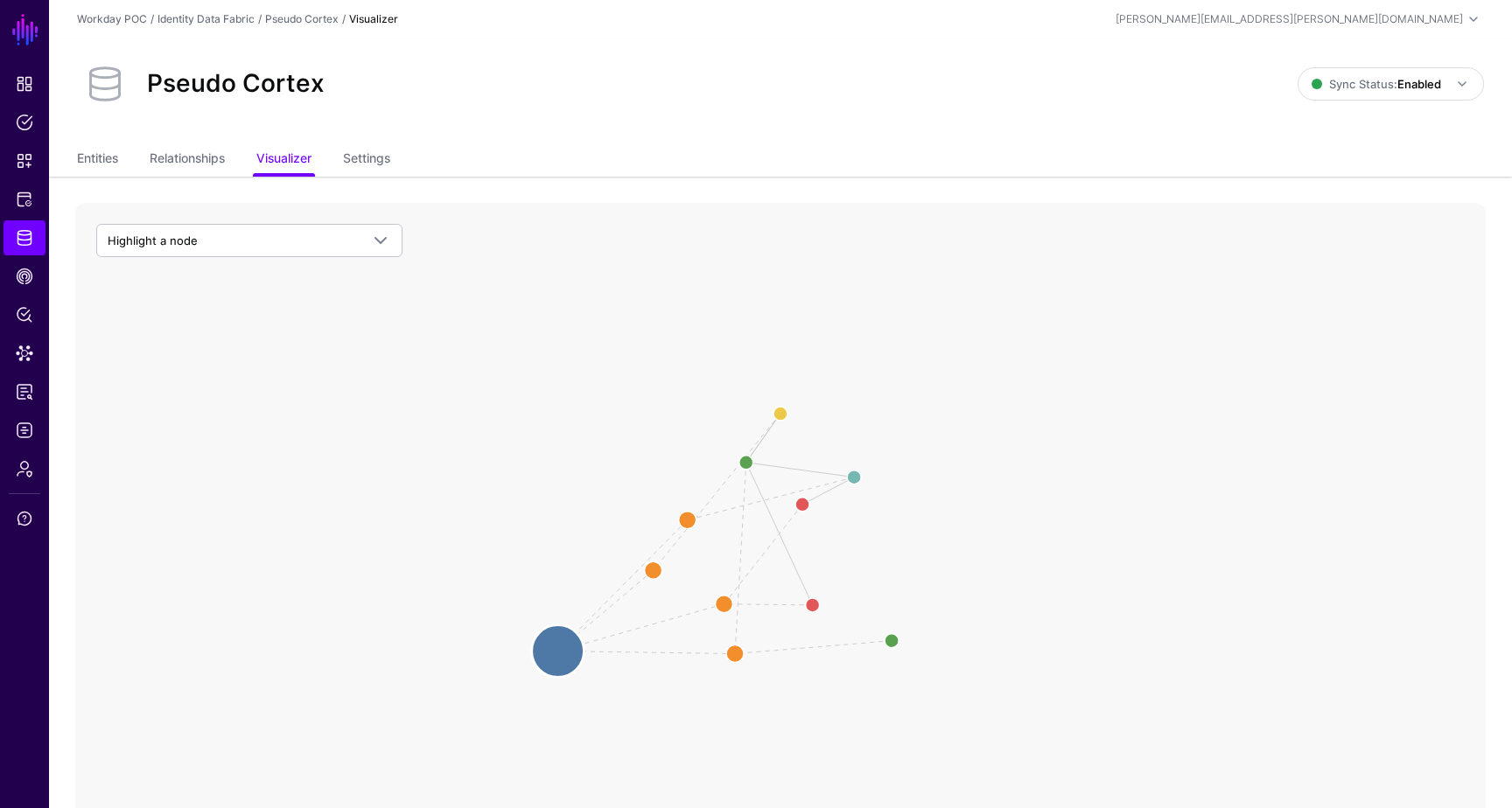 click 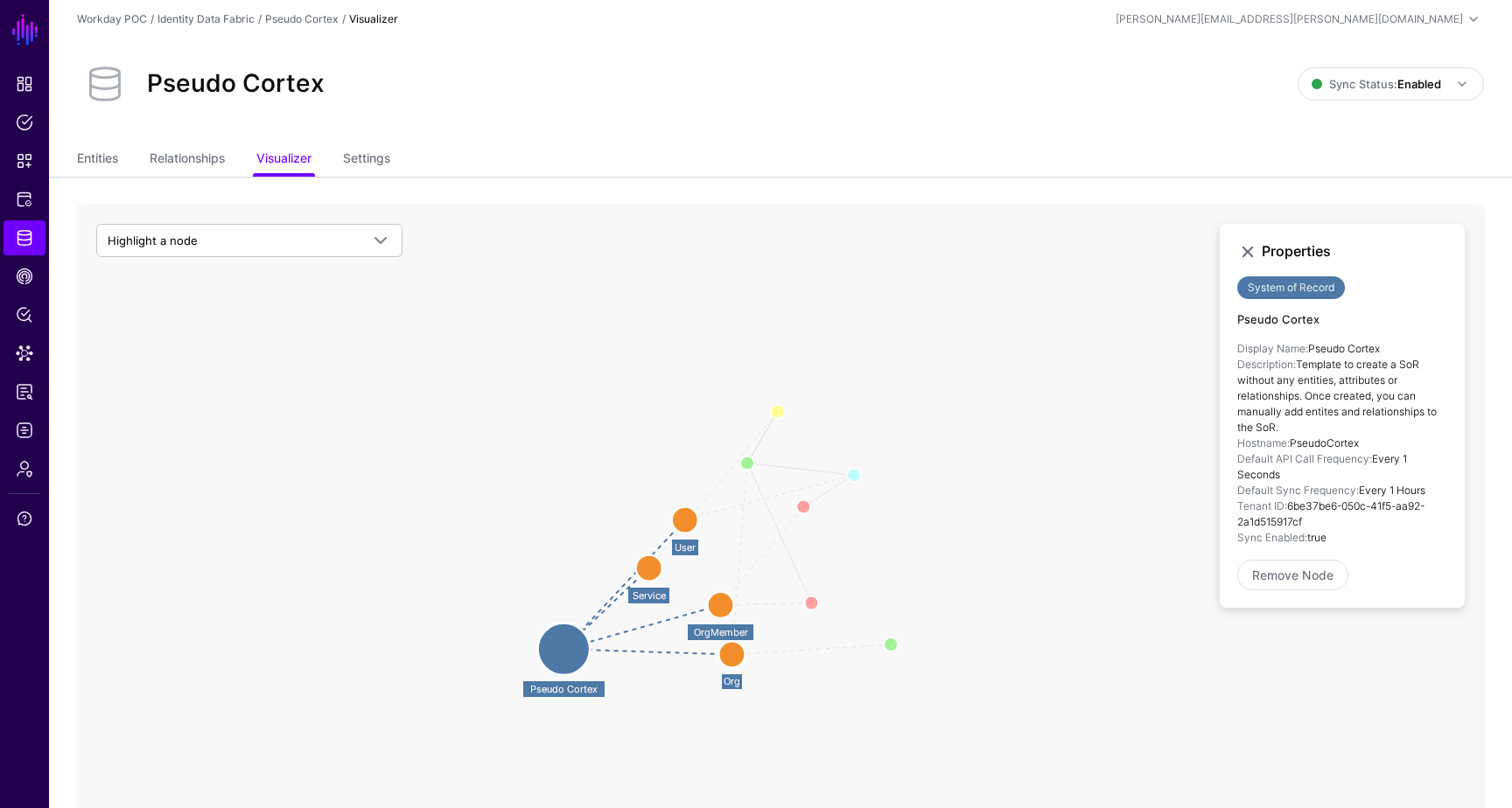 click 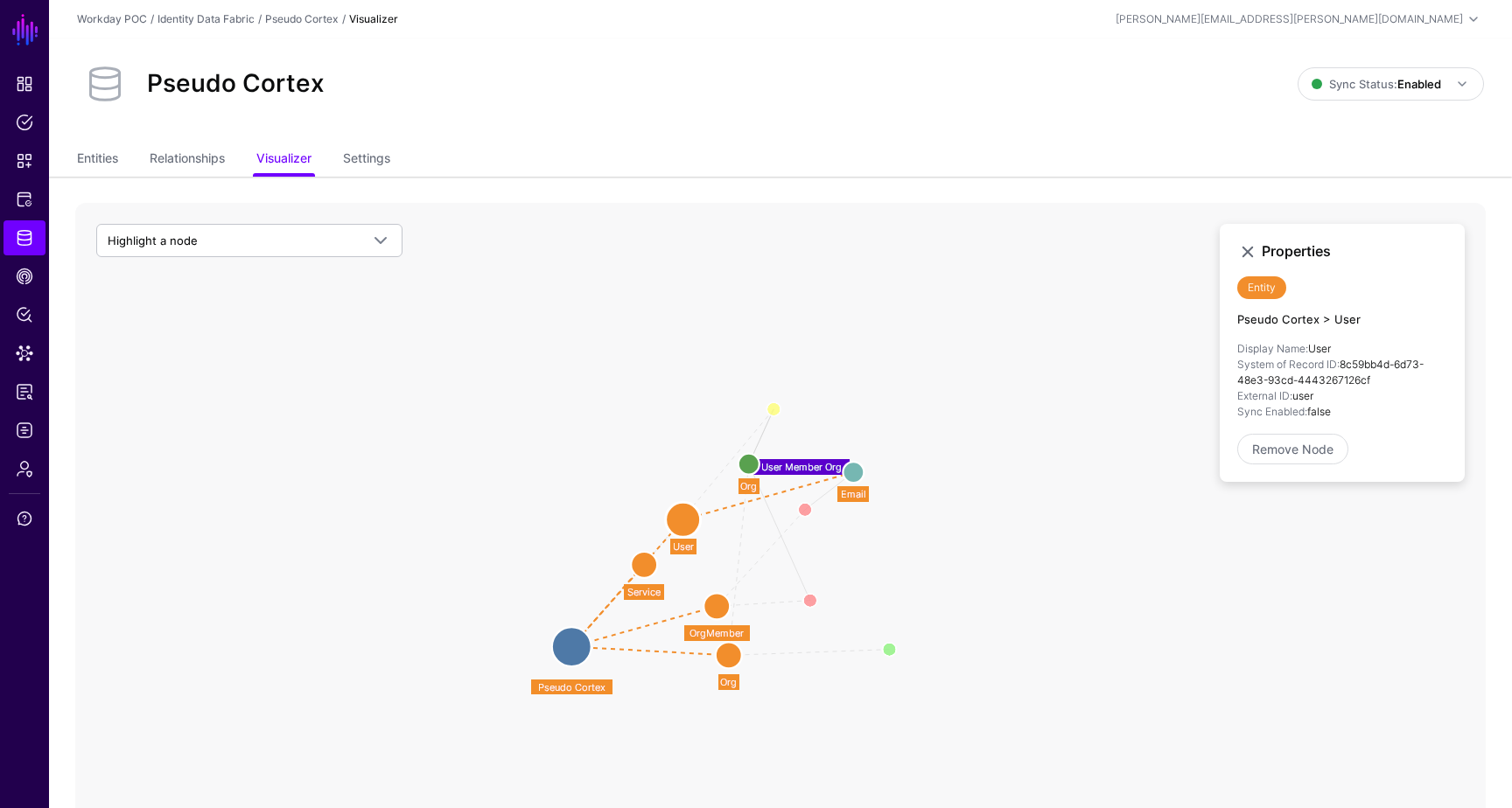 click 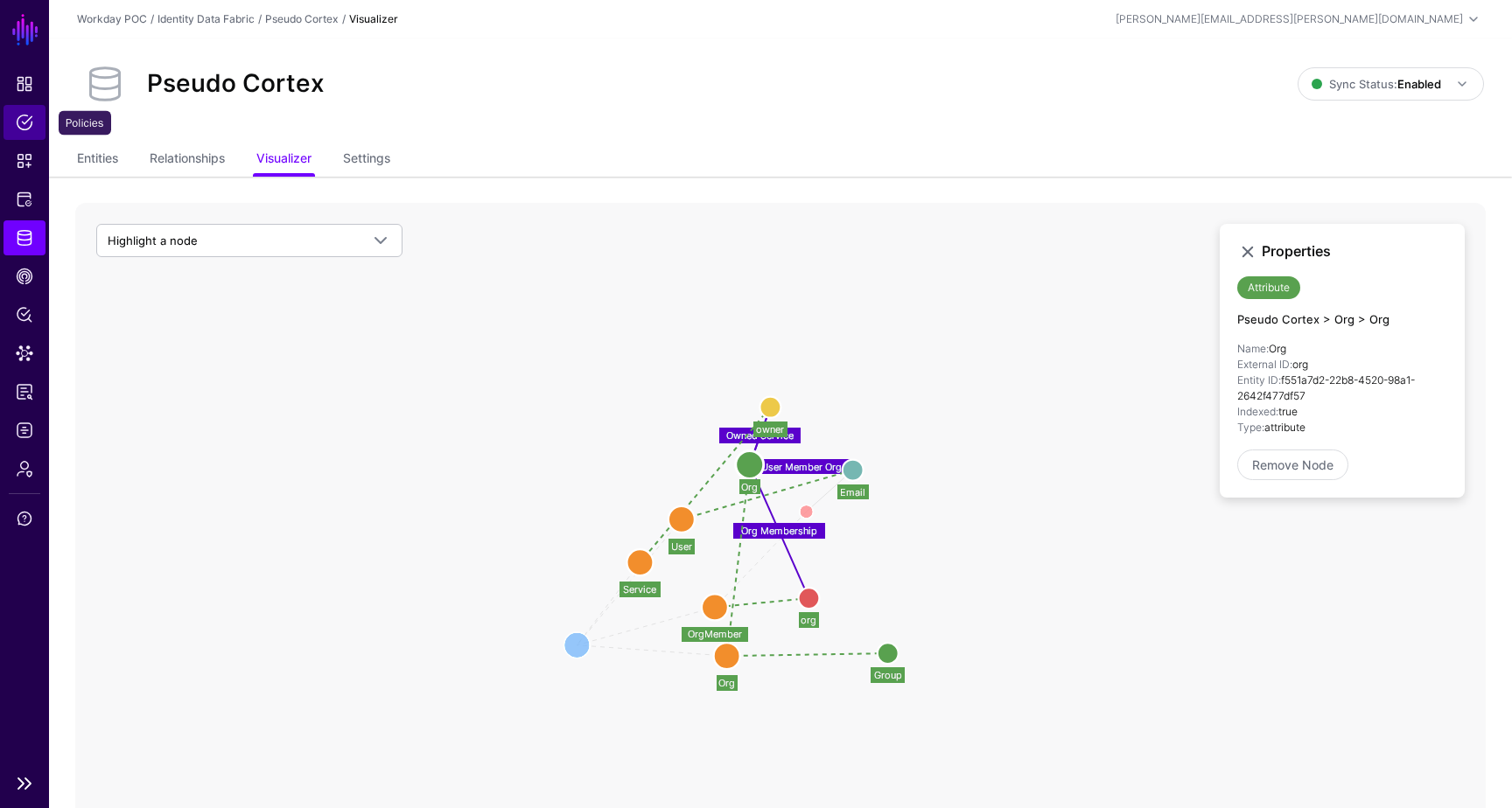 click on "Policies" 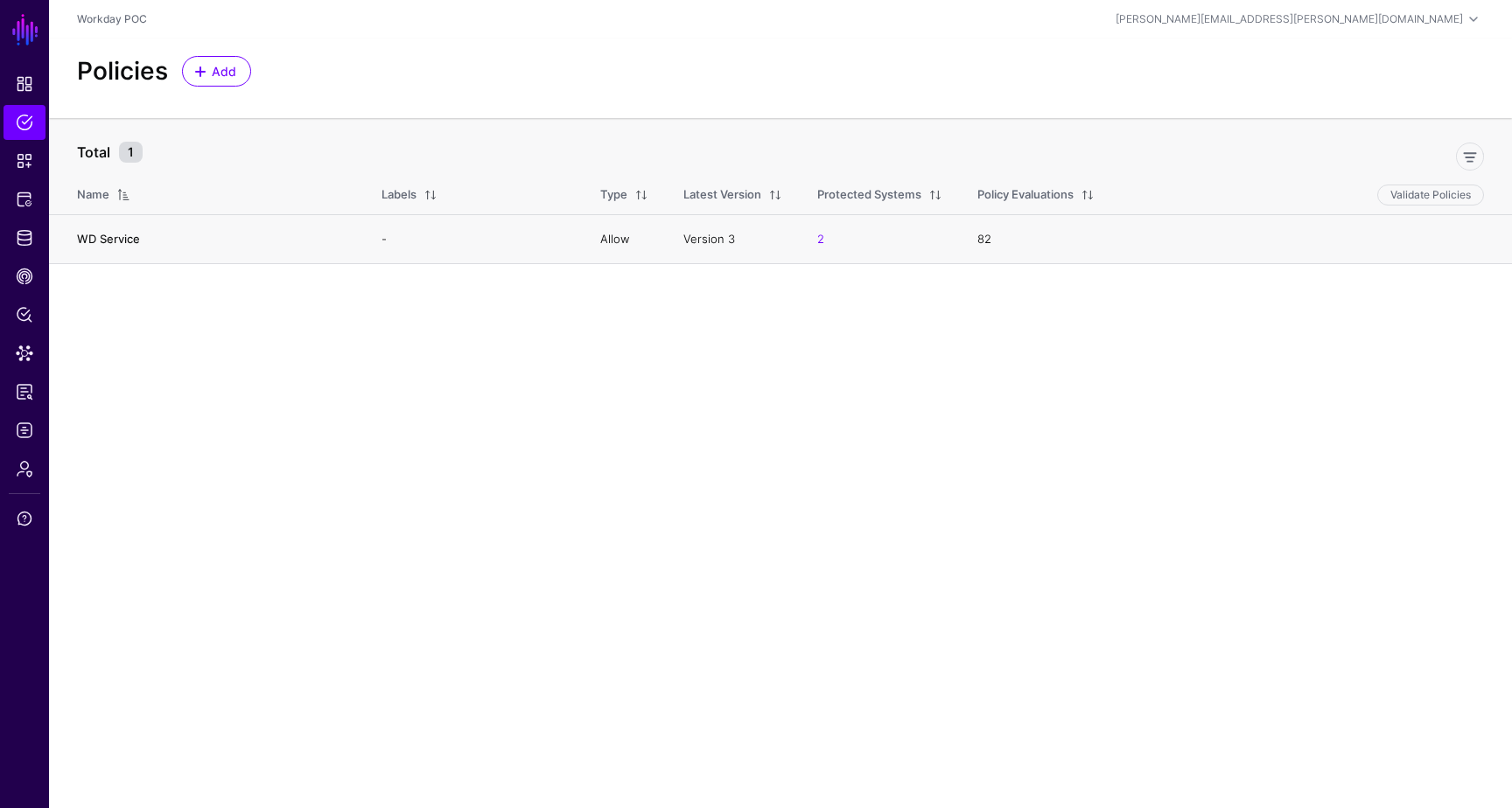 click on "WD Service" 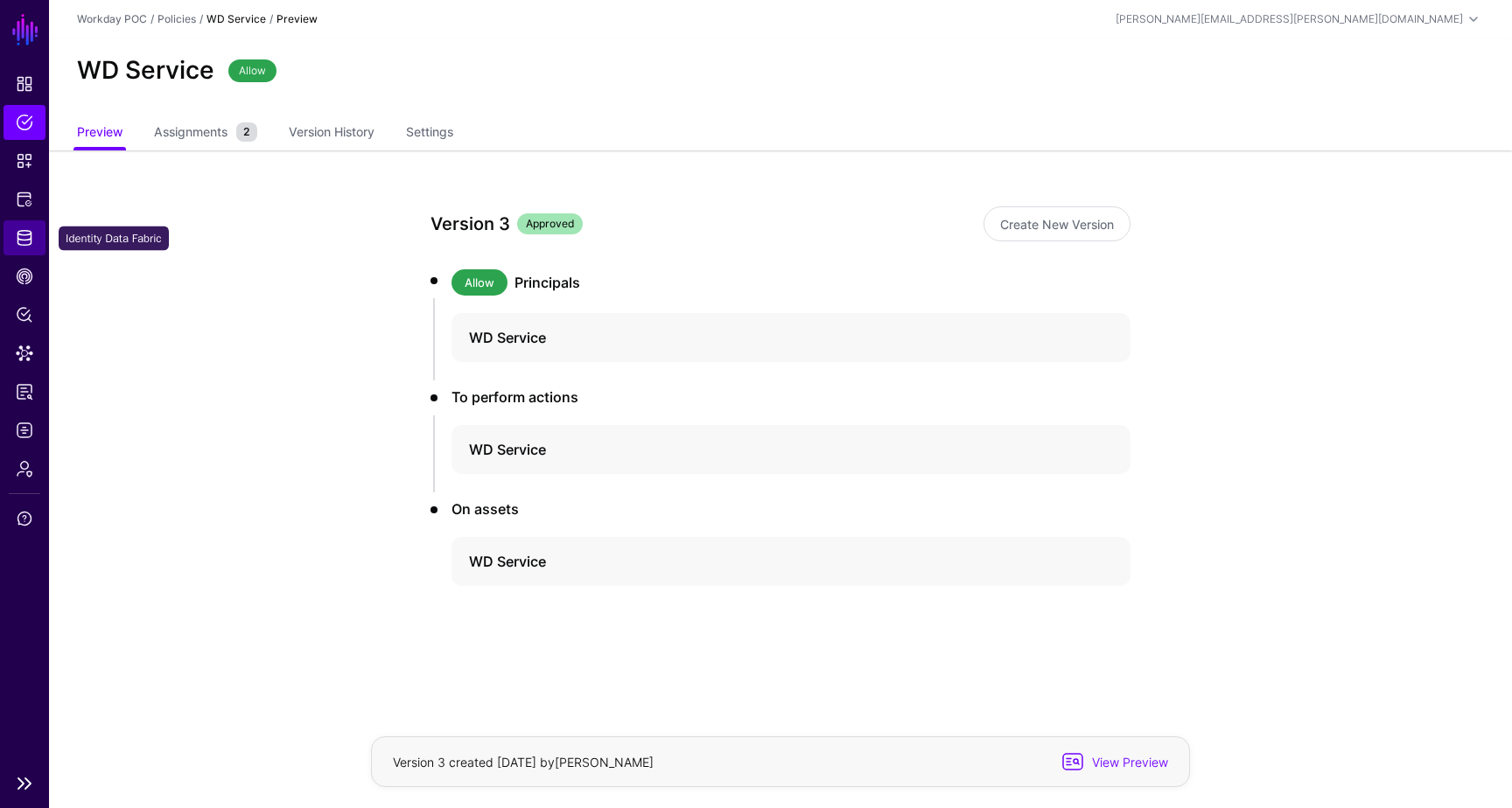 click on "Identity Data Fabric" 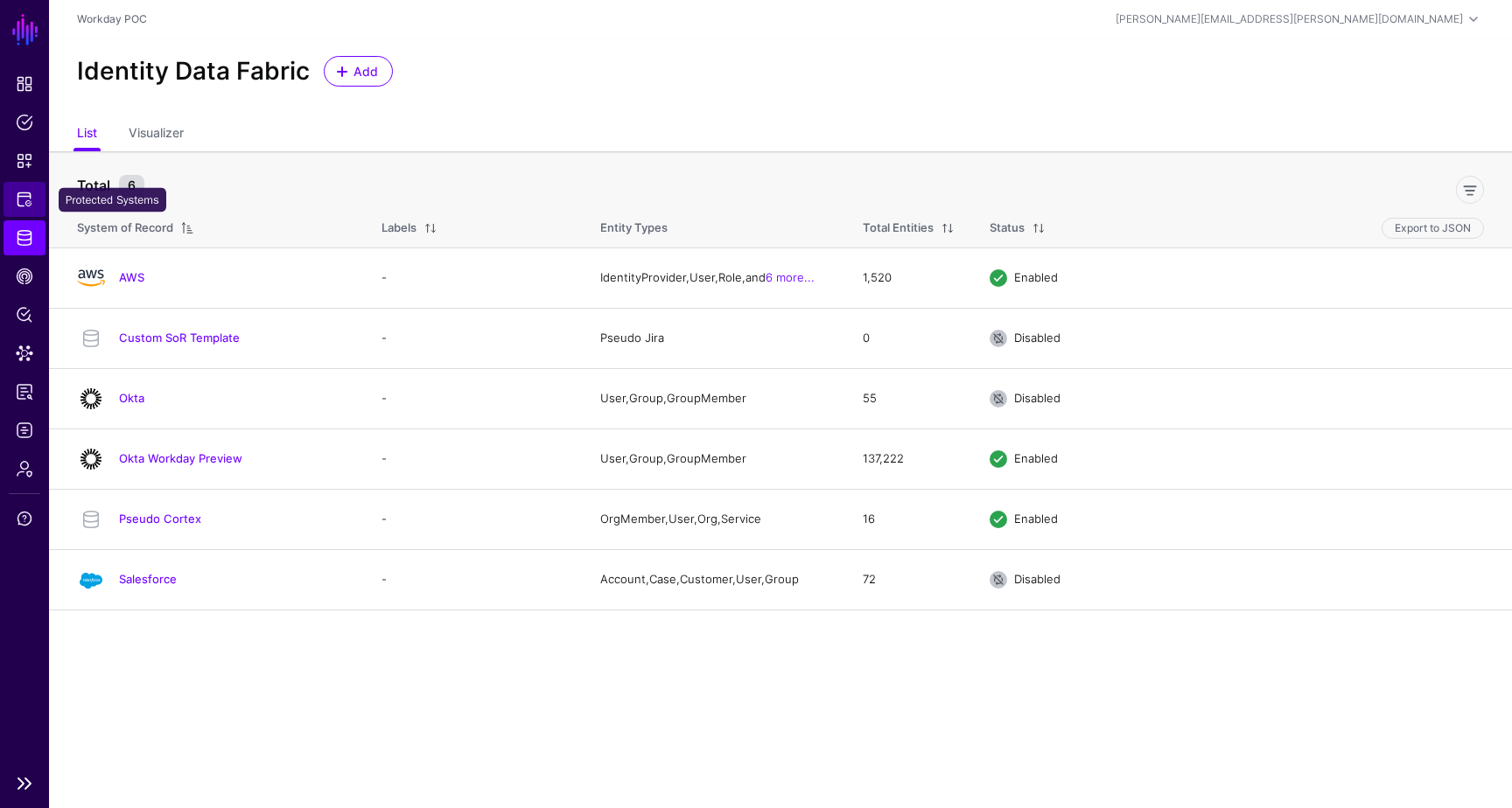 click on "Protected Systems" 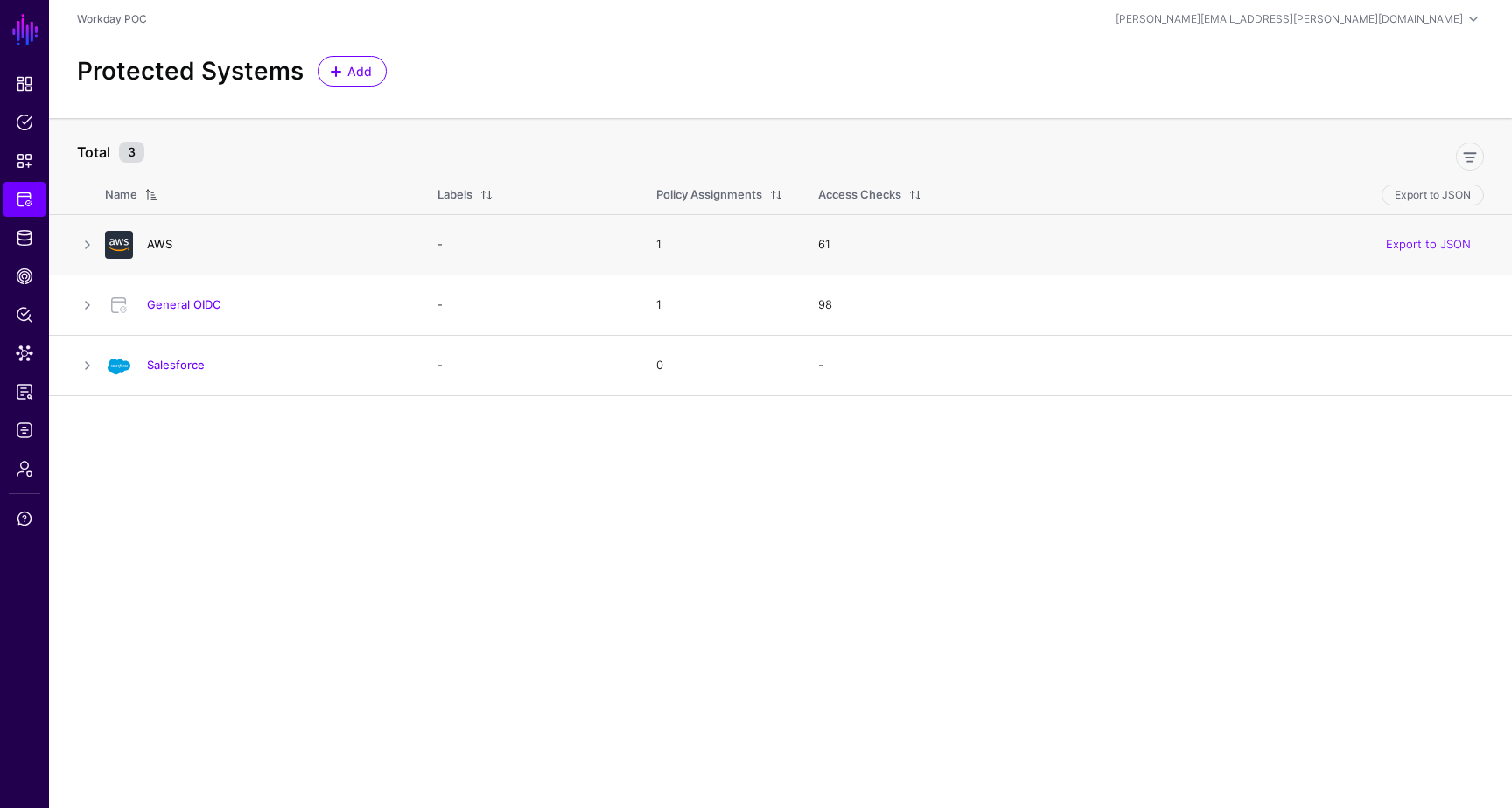 click on "AWS" 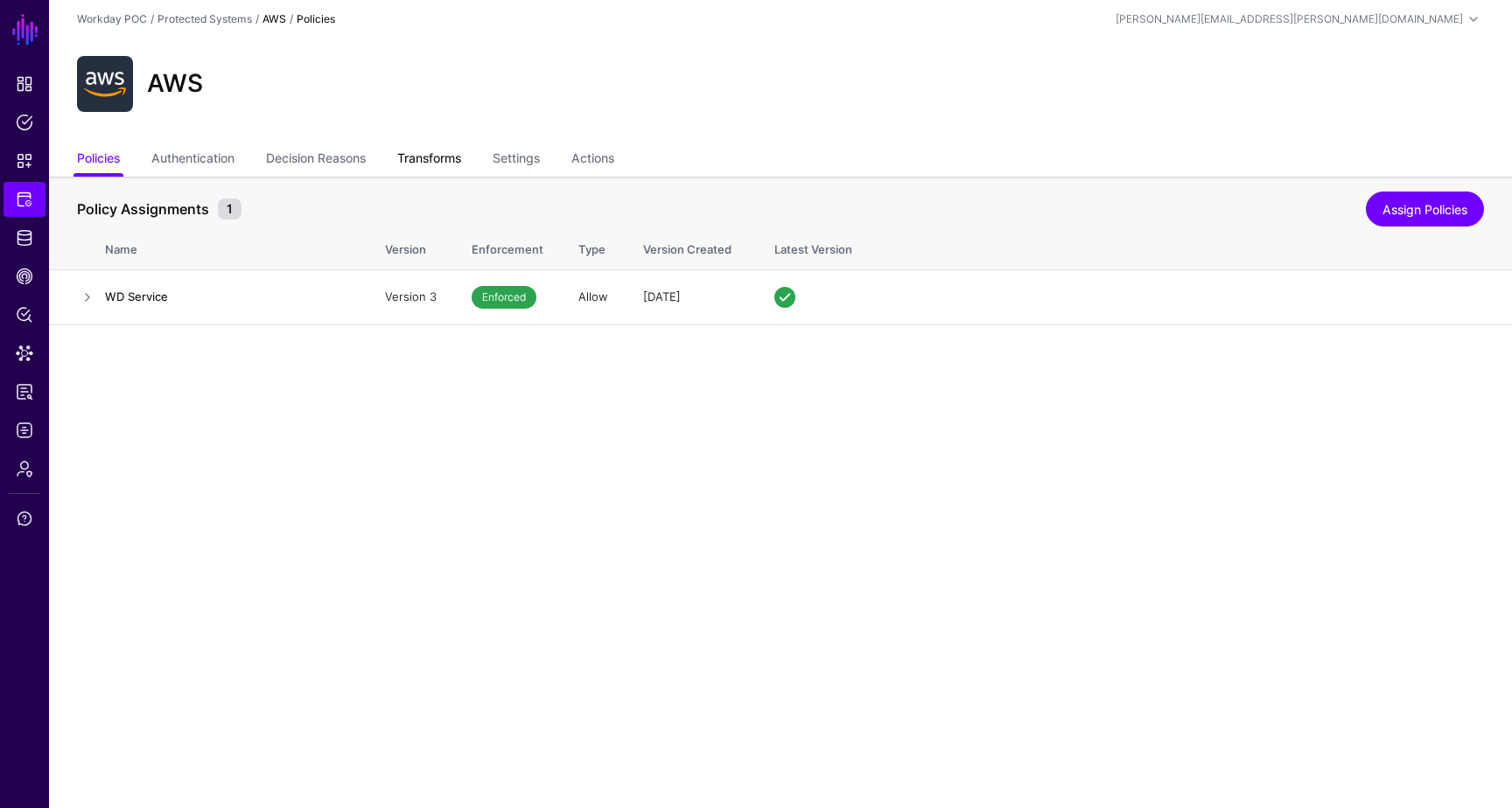 click on "Transforms" 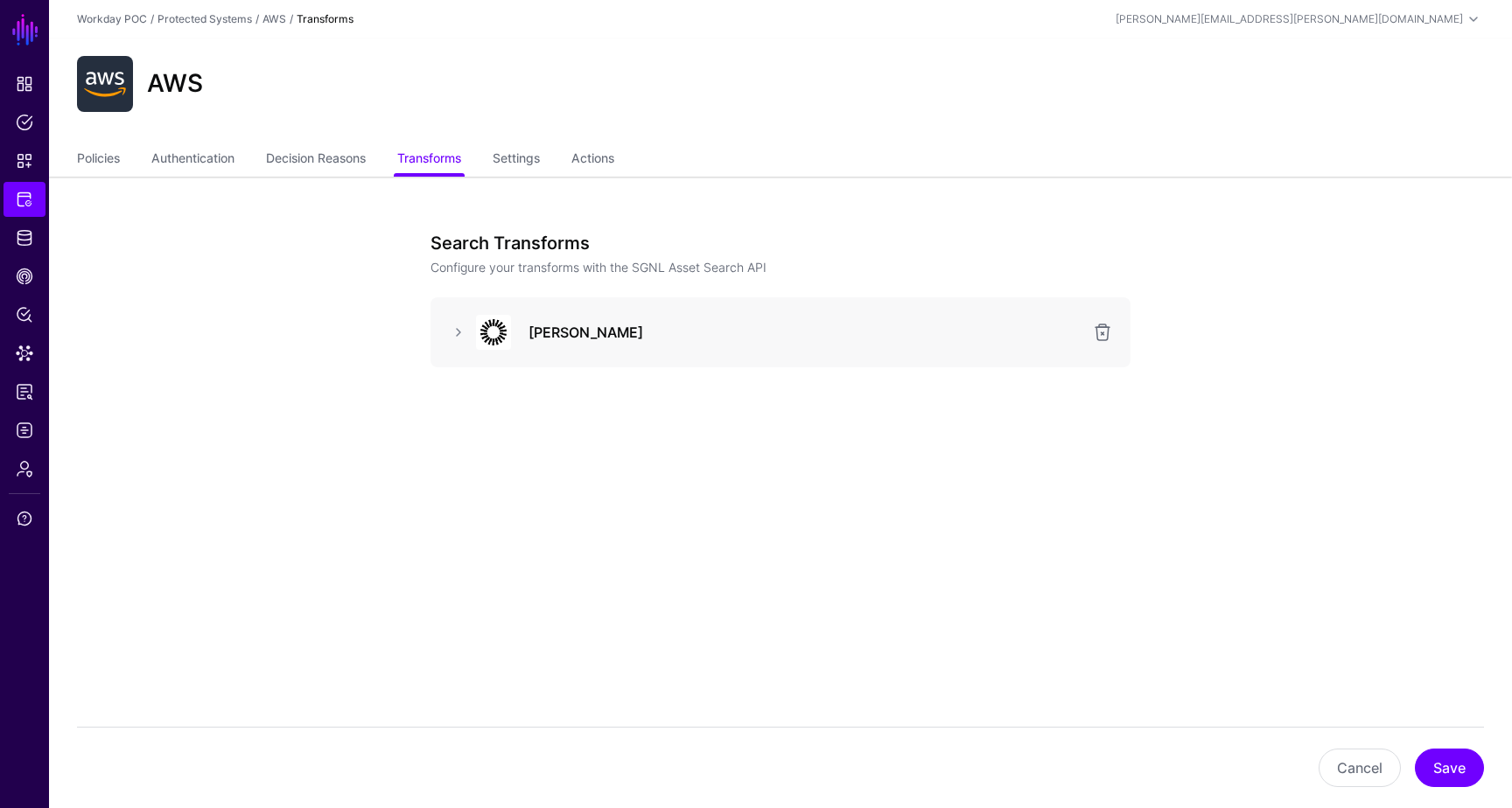 click on "[PERSON_NAME]" at bounding box center [805, 332] 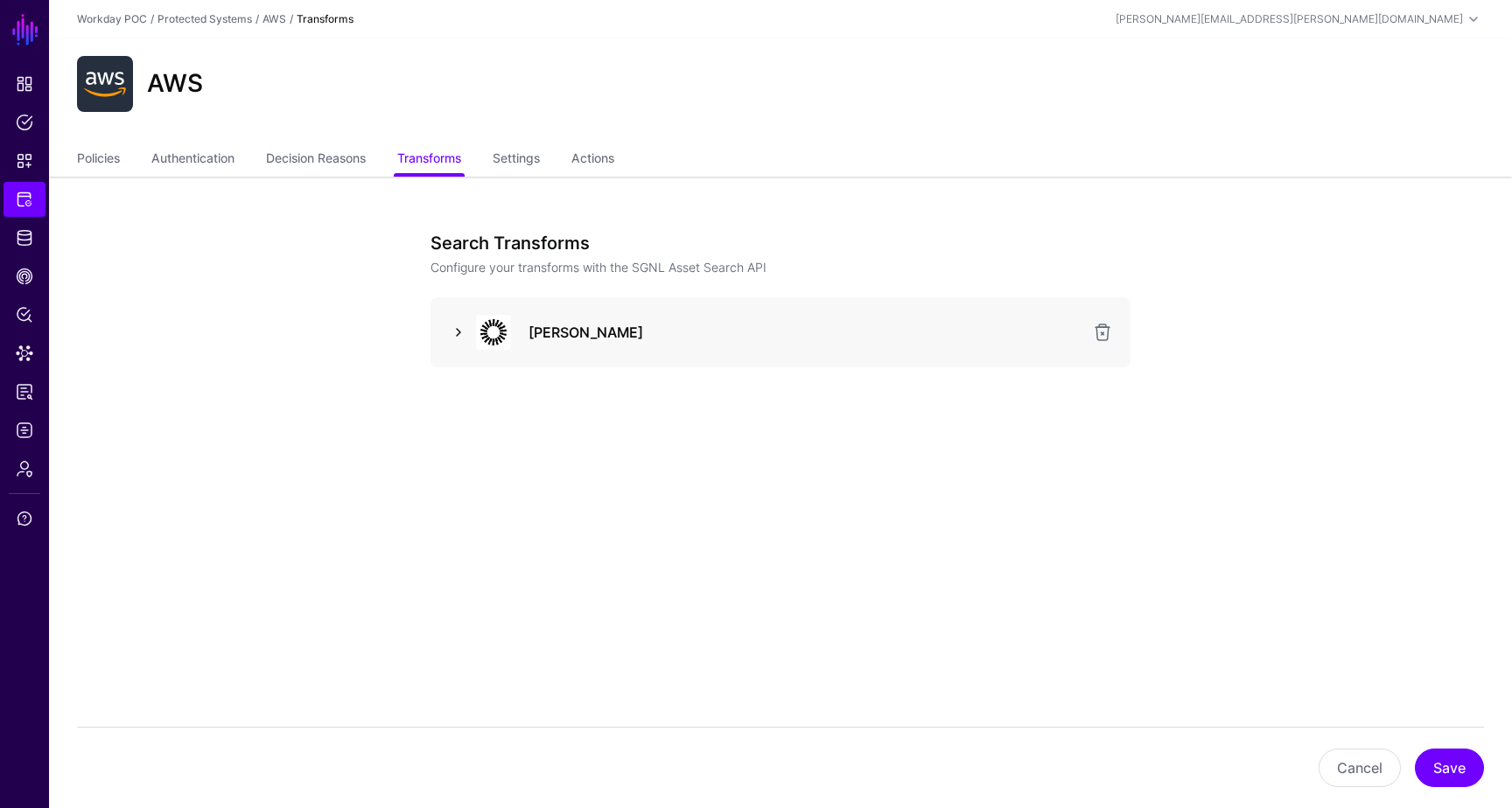 click at bounding box center (458, 332) 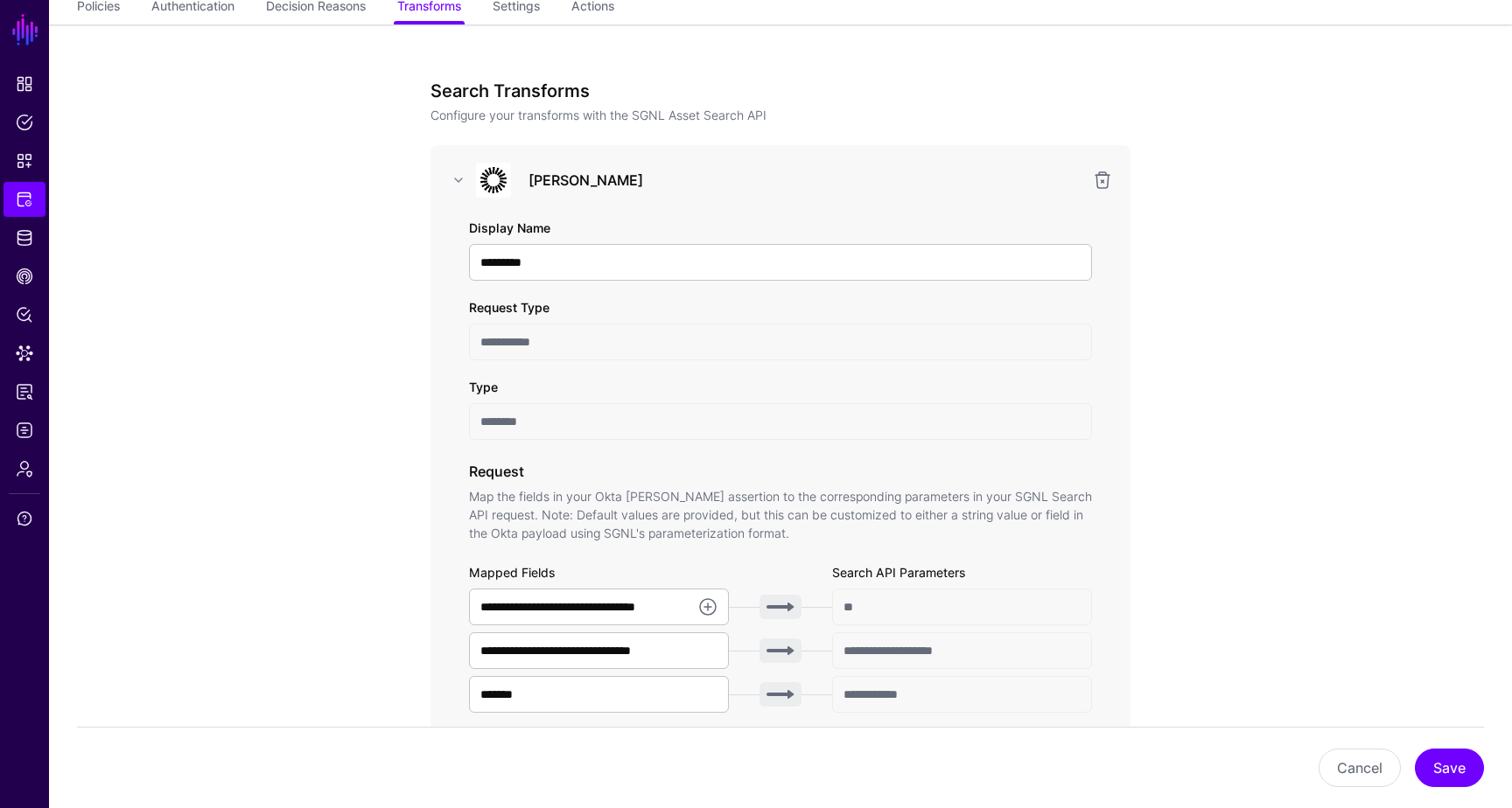scroll, scrollTop: 0, scrollLeft: 0, axis: both 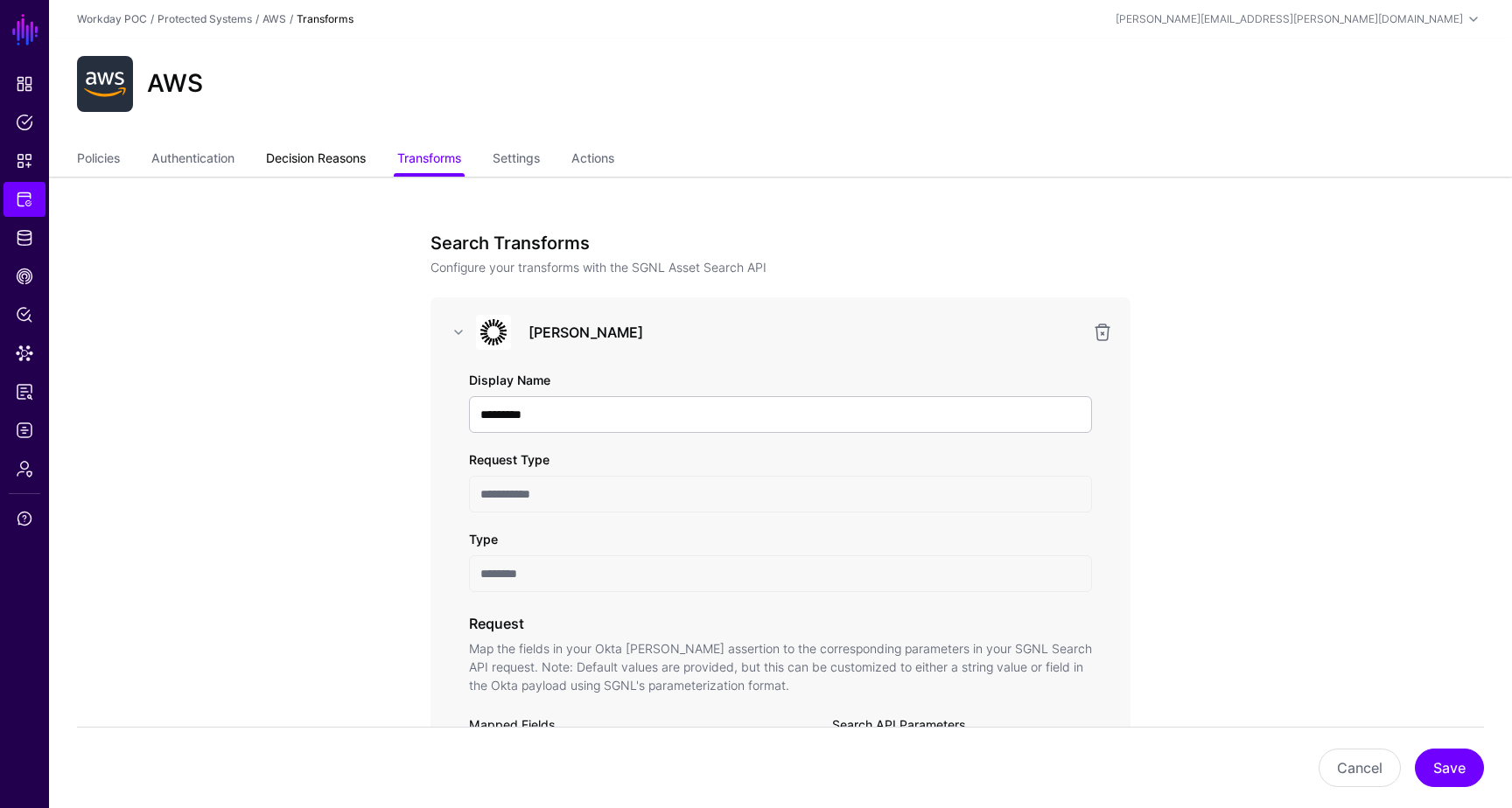 click on "Decision Reasons" 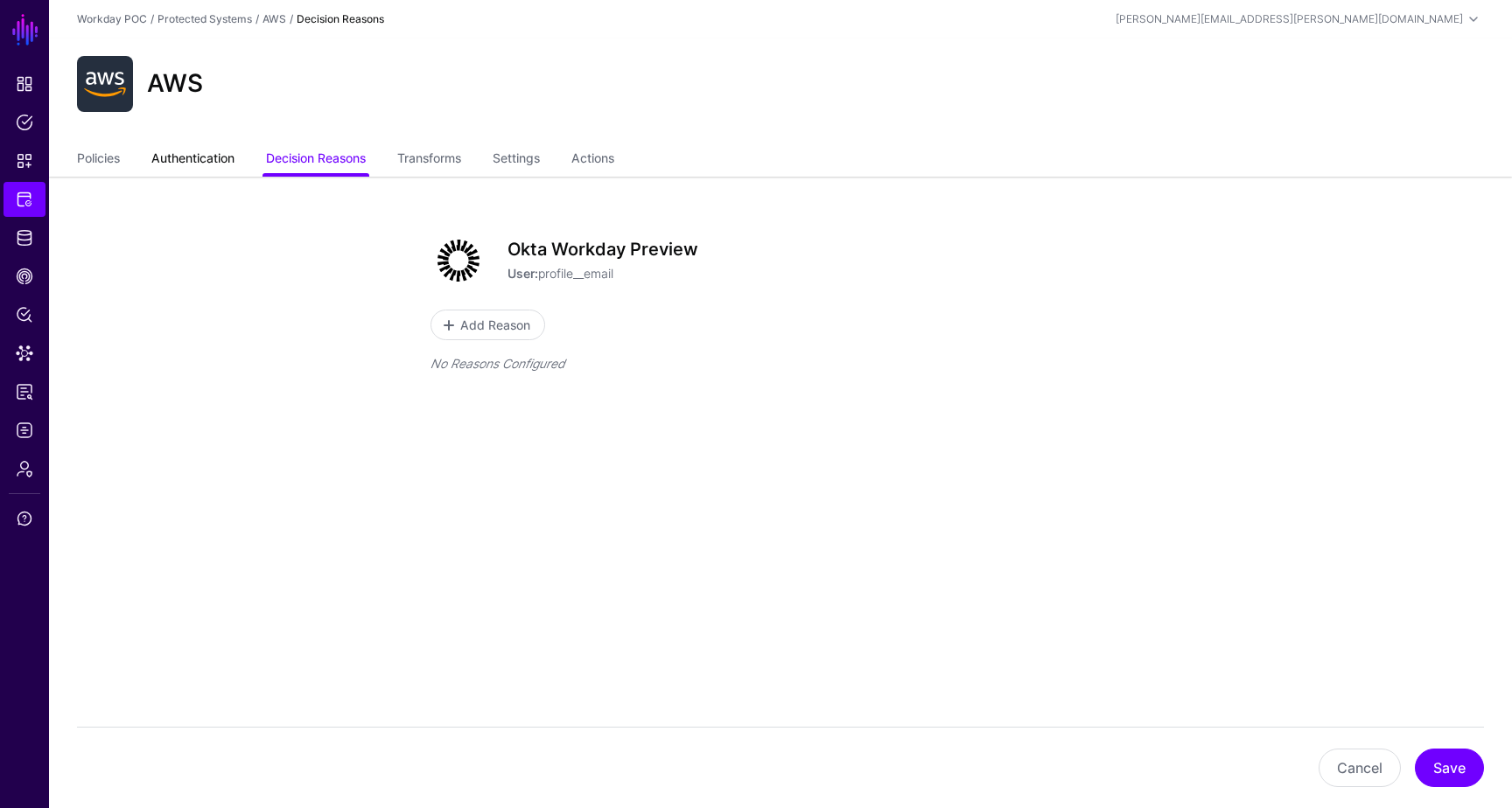click on "Authentication" 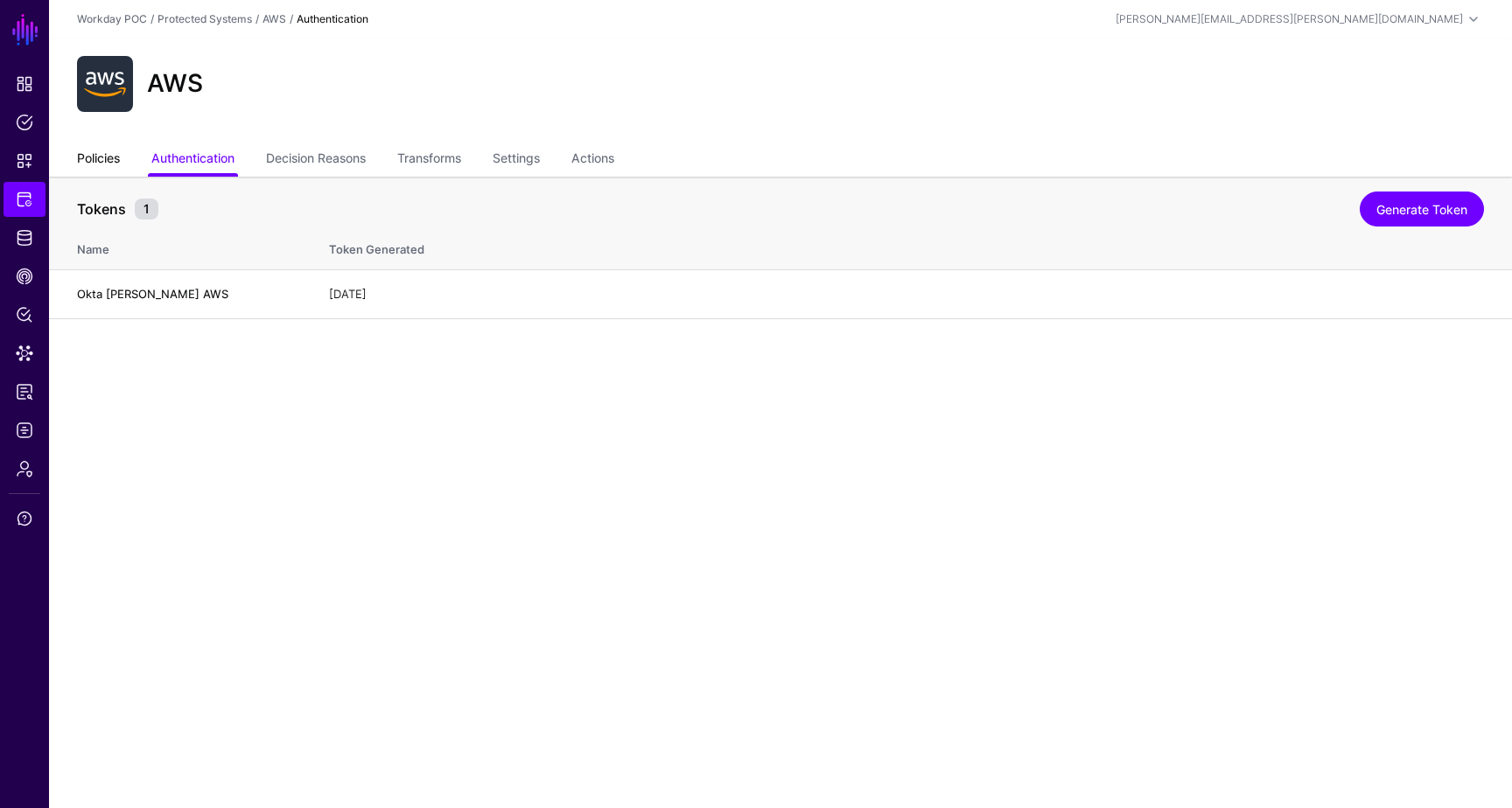 click on "Policies" 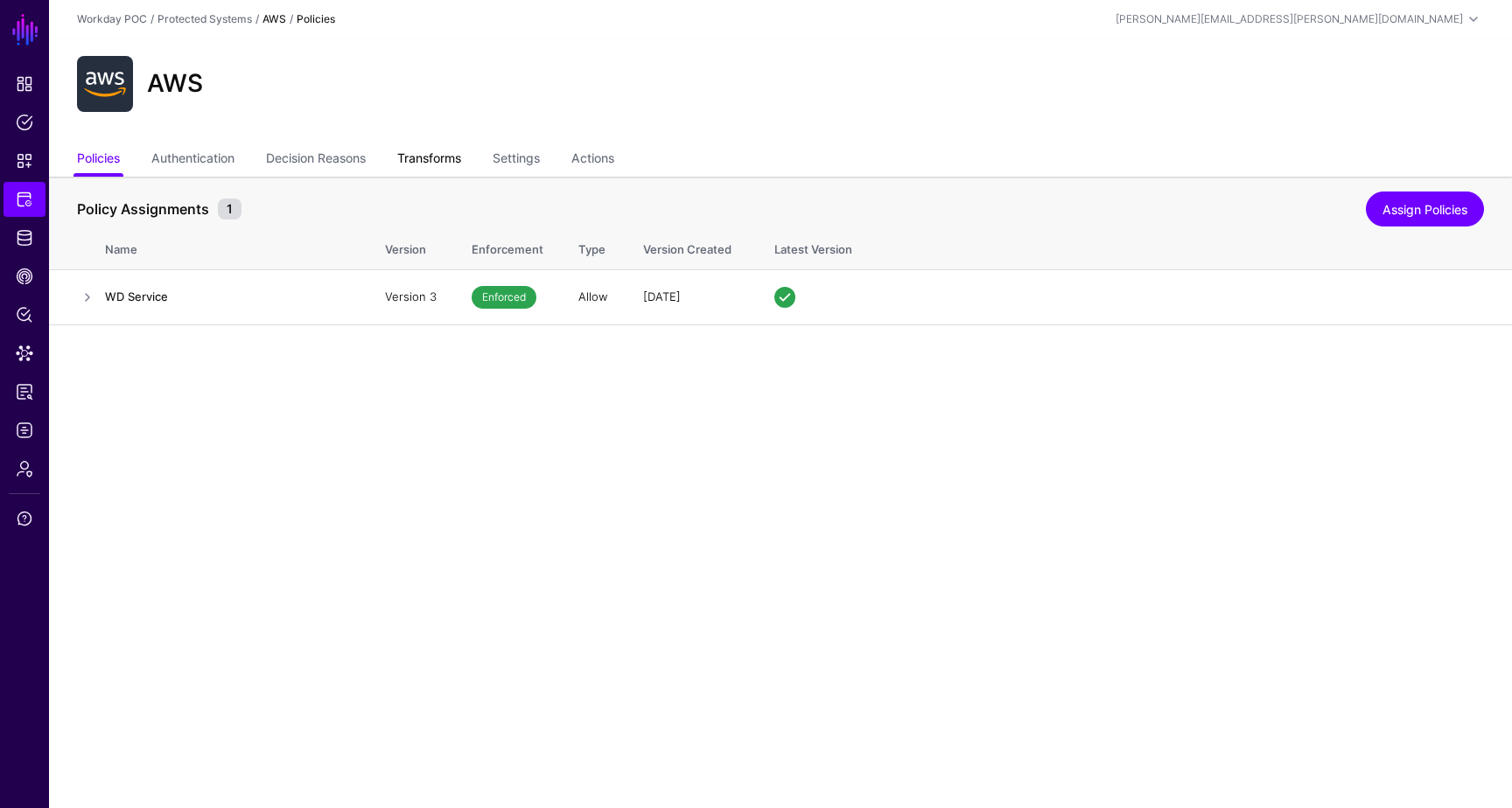 click on "Transforms" 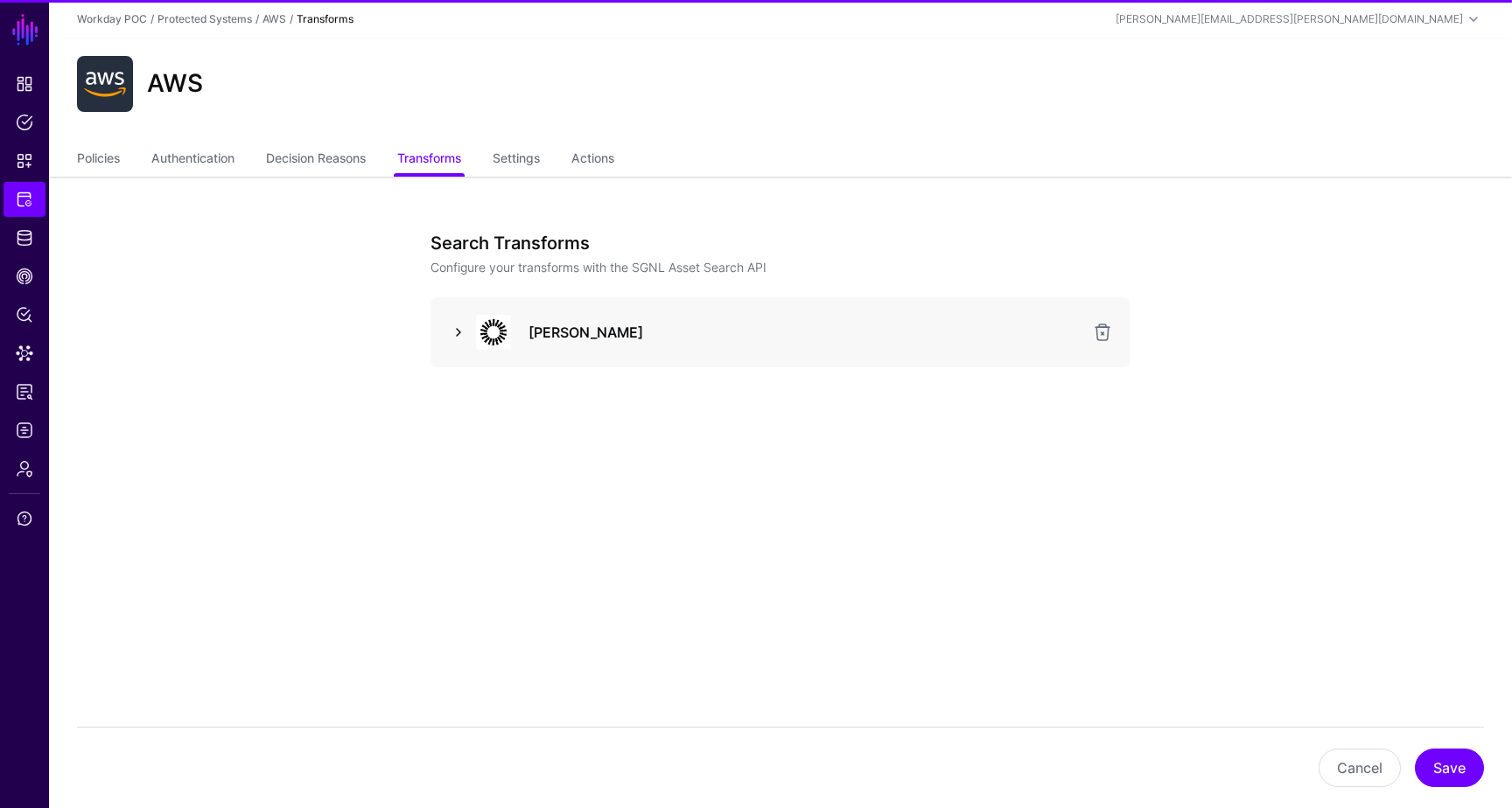 click at bounding box center (458, 332) 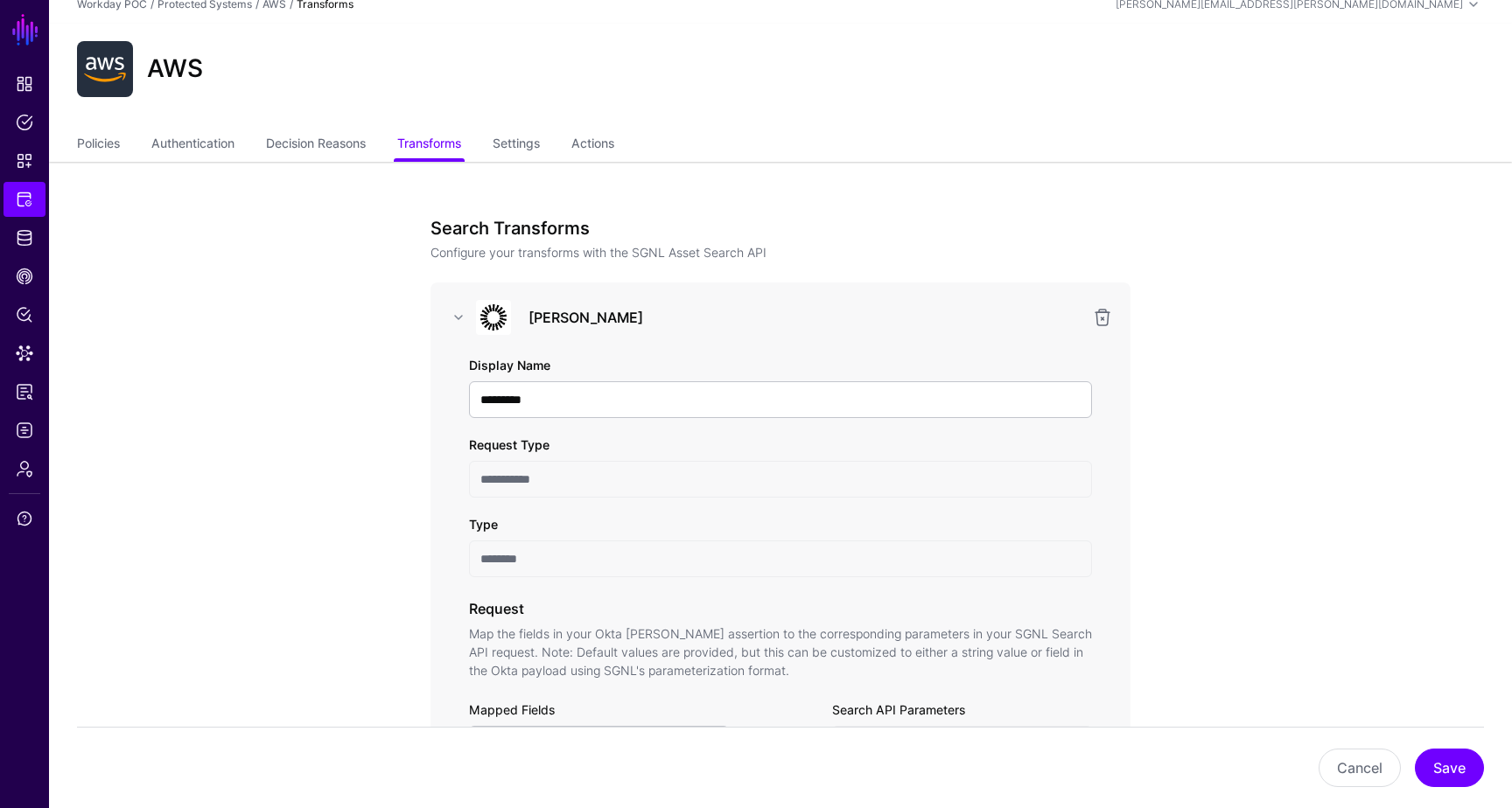scroll, scrollTop: 0, scrollLeft: 0, axis: both 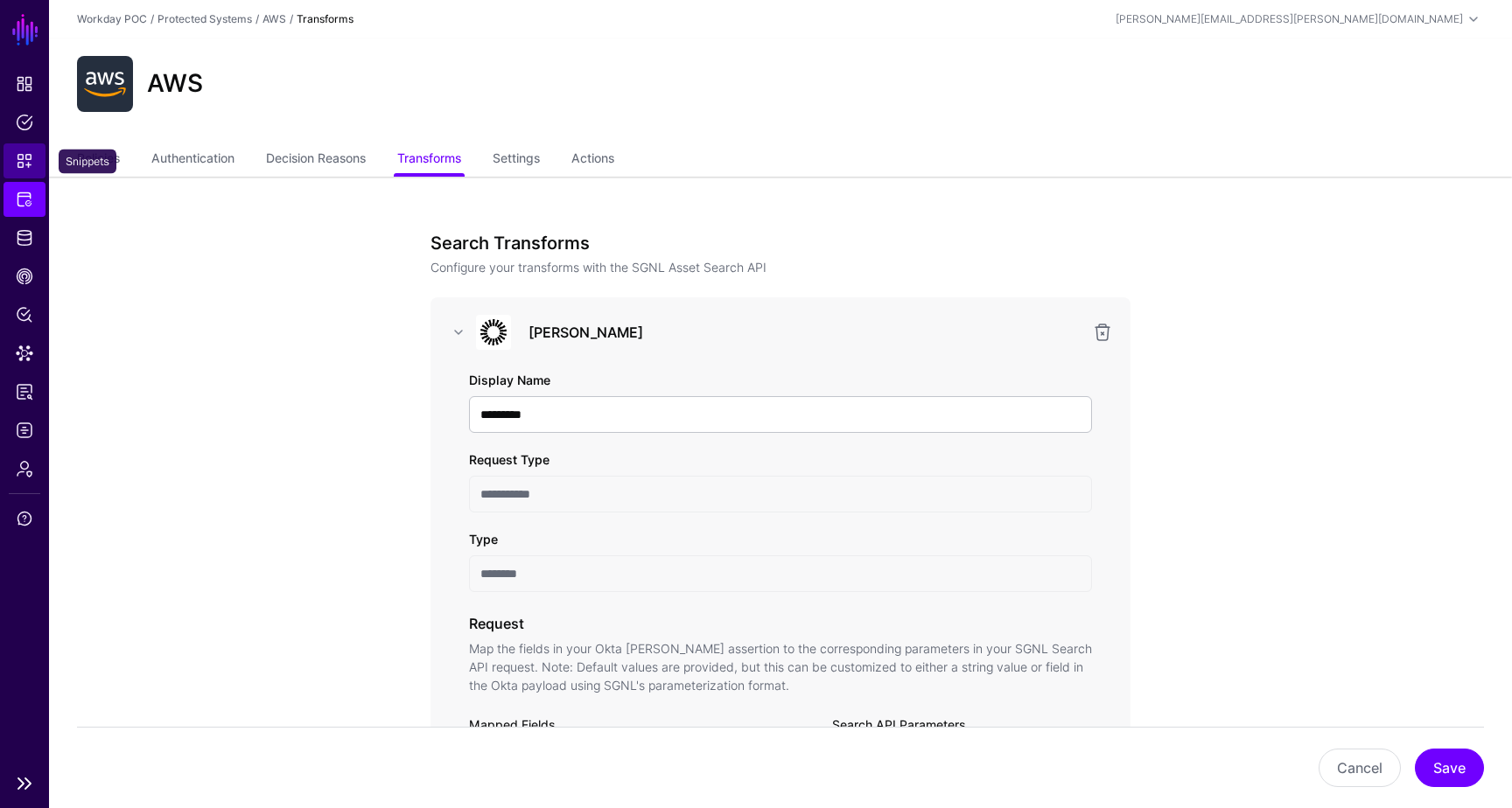 click on "Snippets" 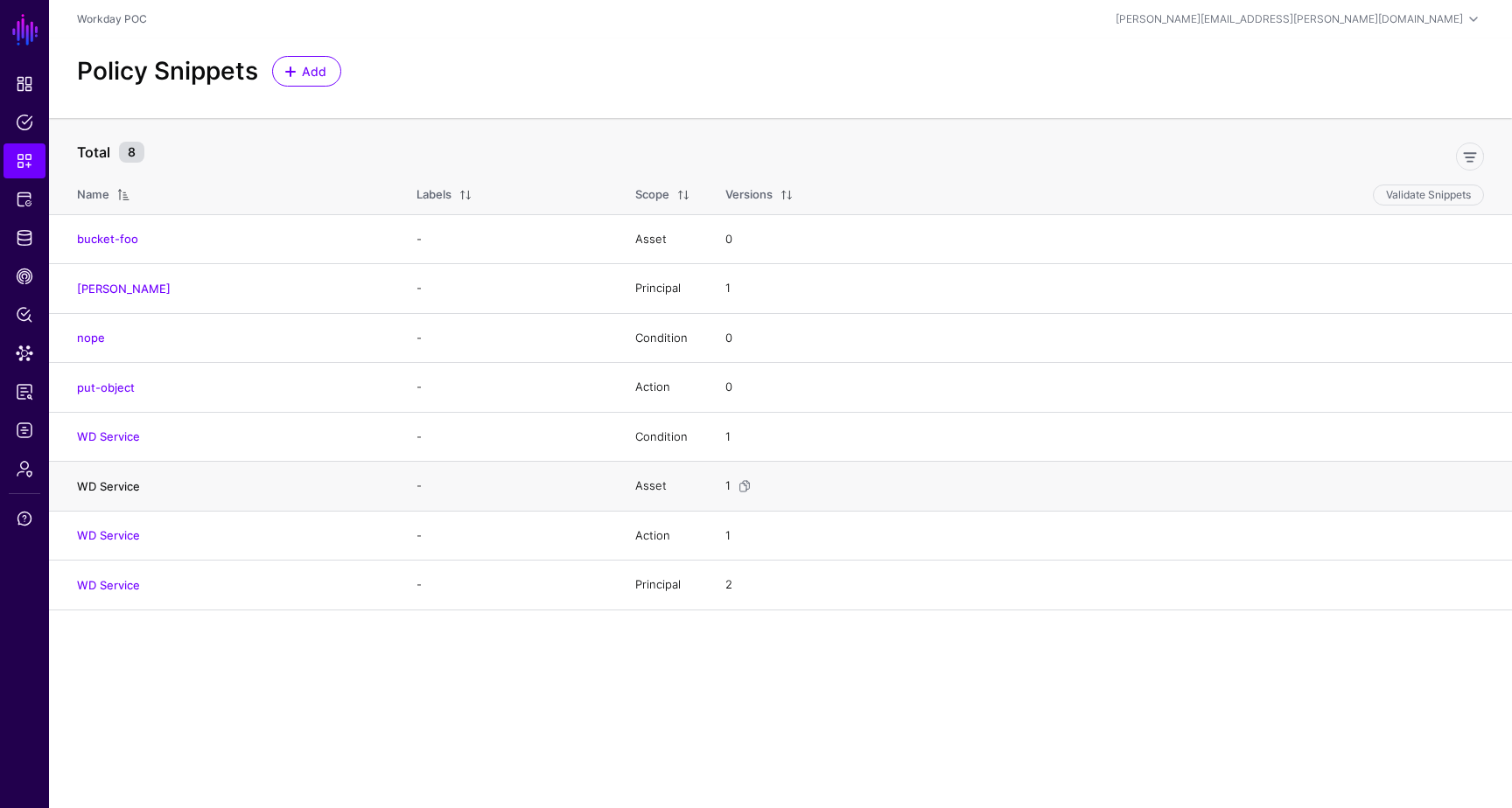 click on "WD Service" 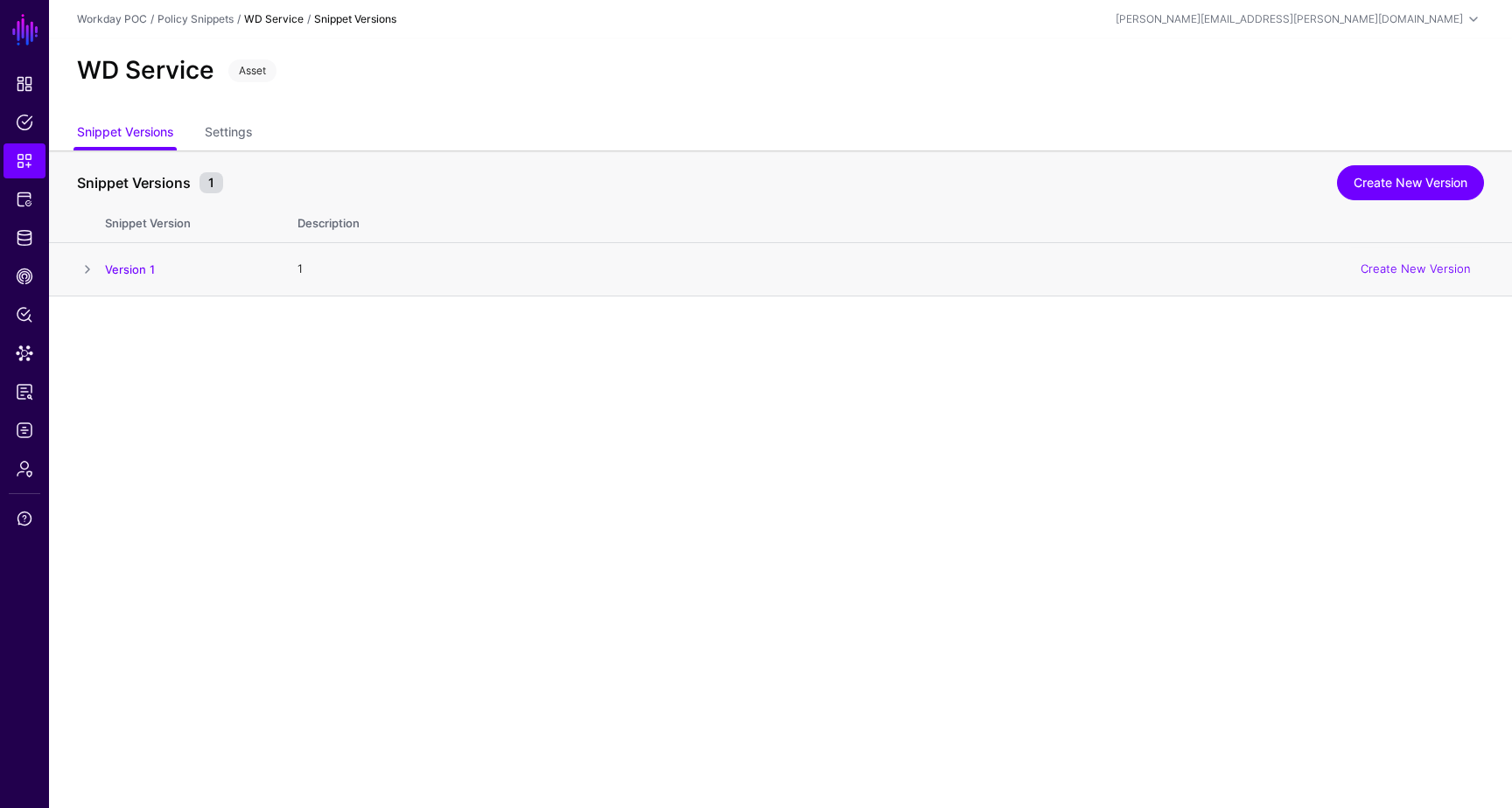 click at bounding box center (88, 269) 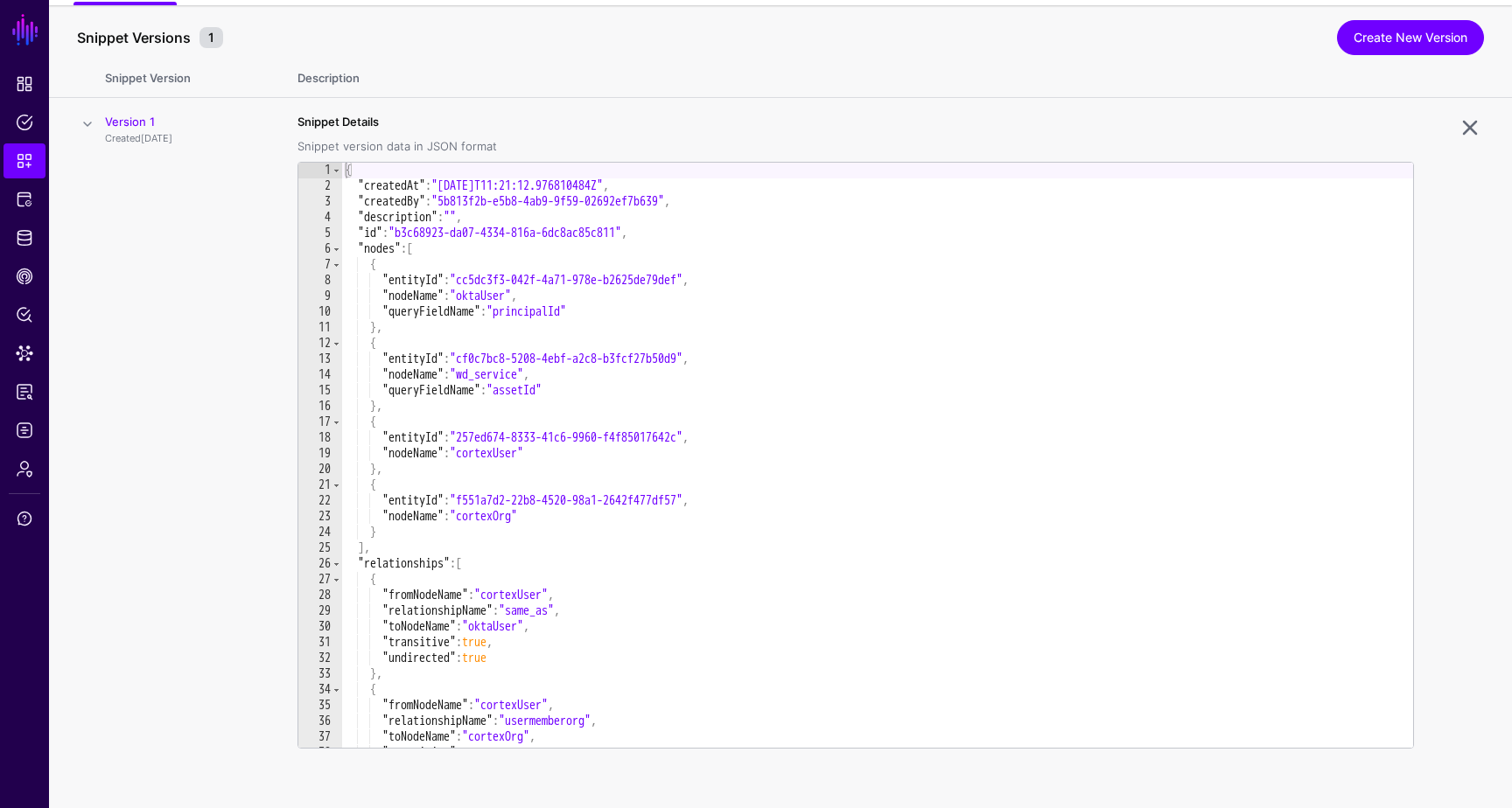 scroll, scrollTop: 155, scrollLeft: 0, axis: vertical 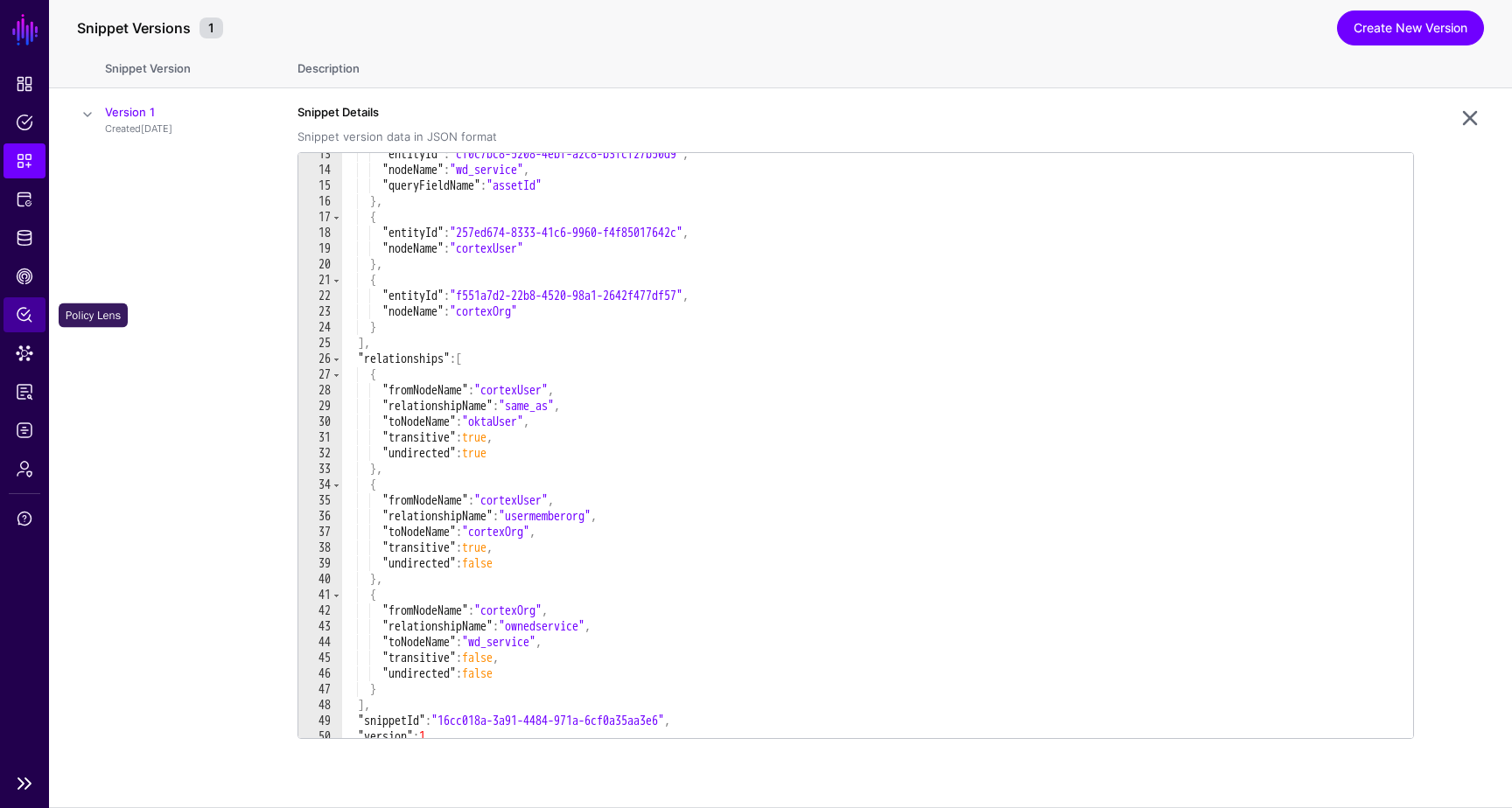 click on "Policy Lens" 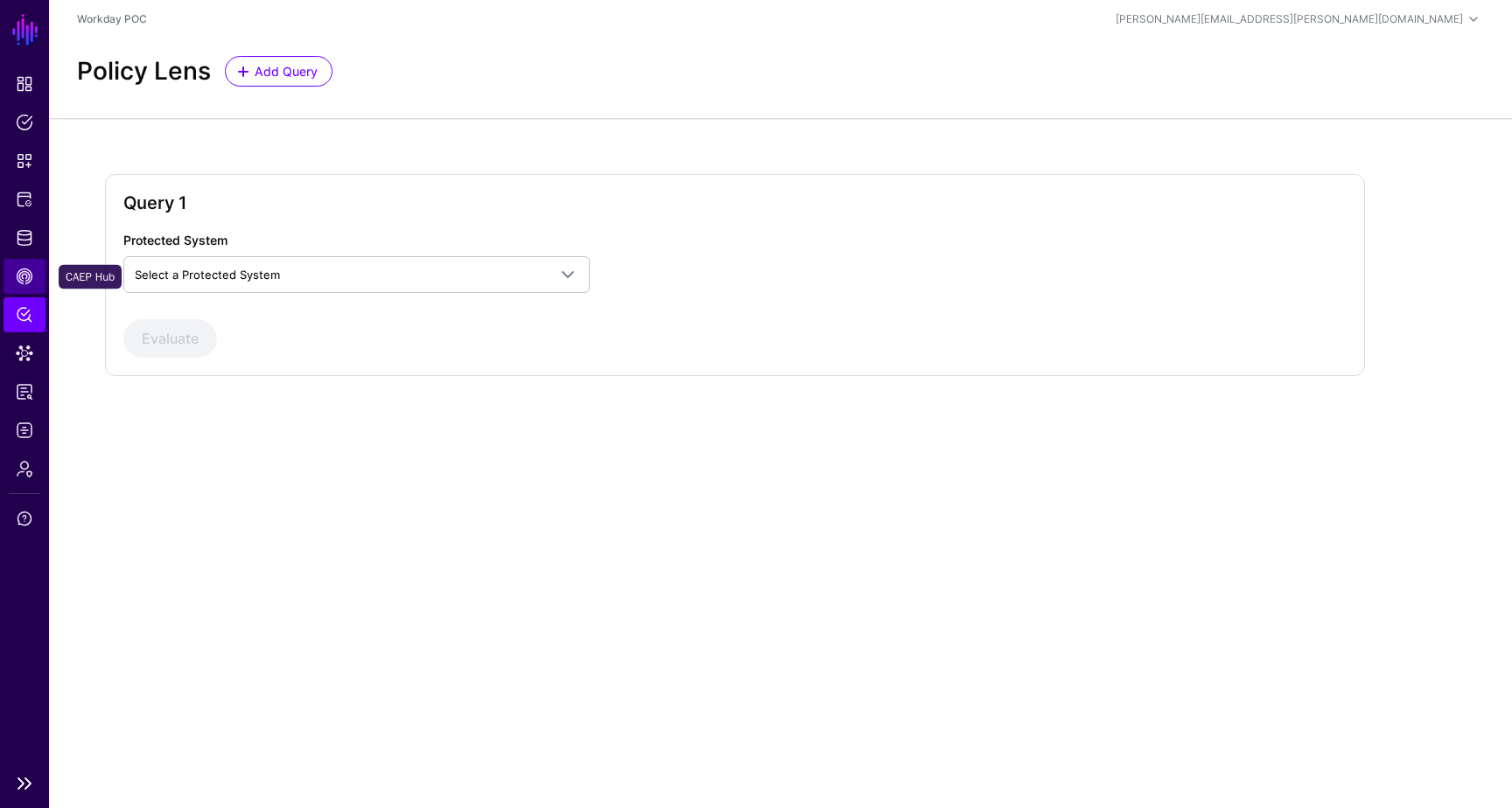 click on "CAEP Hub" 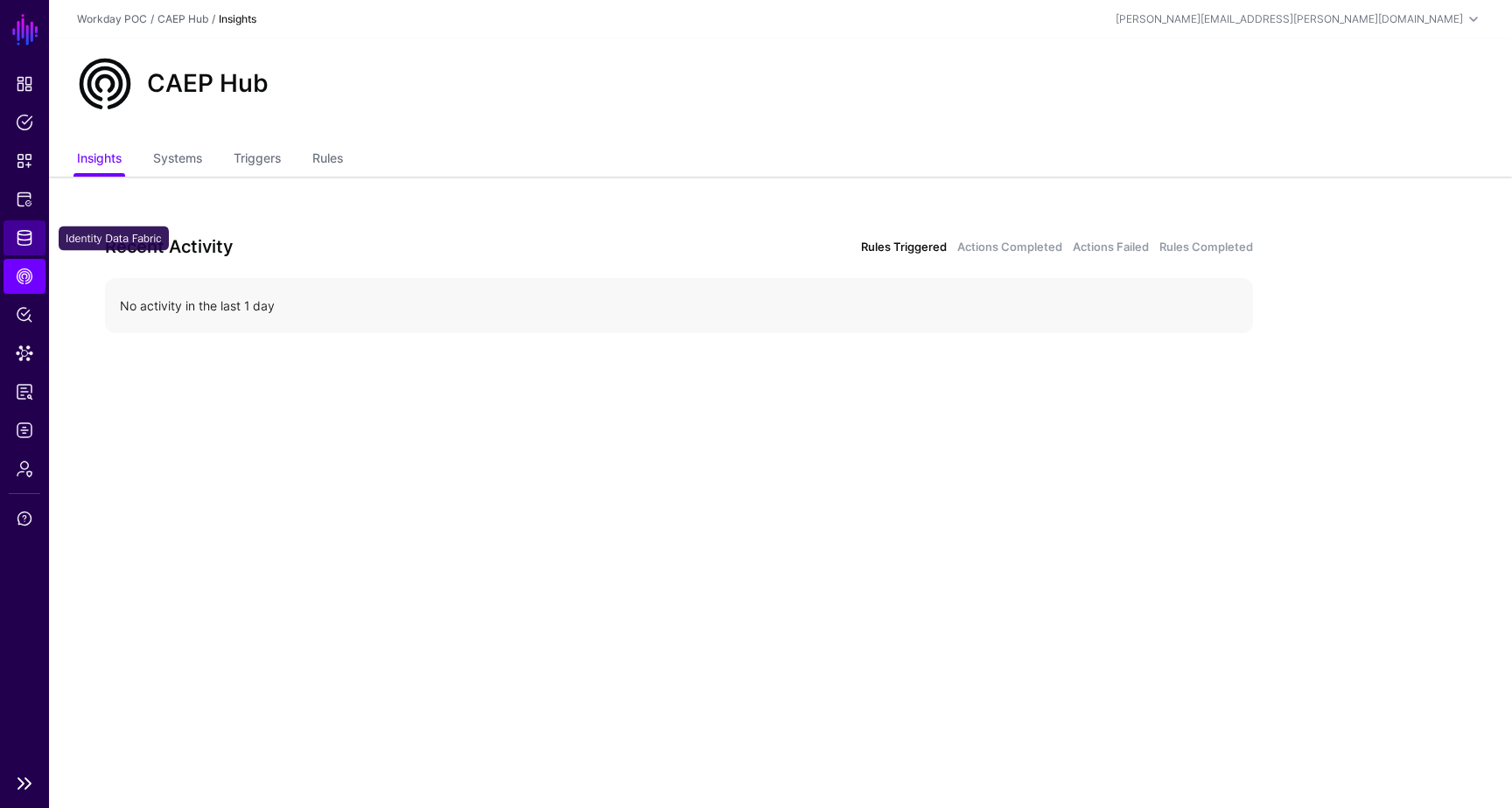 click on "Identity Data Fabric" 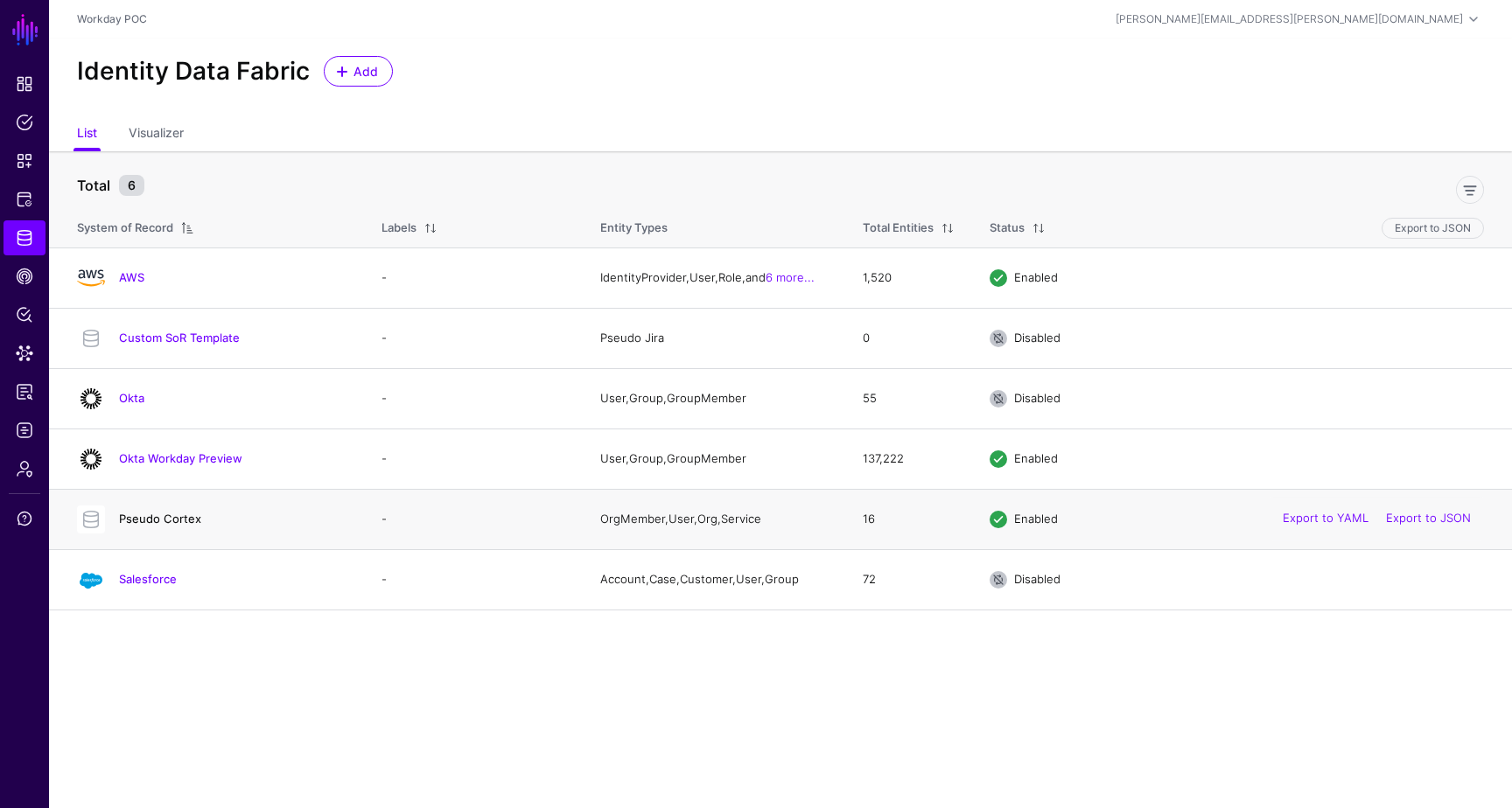 click on "Pseudo Cortex" 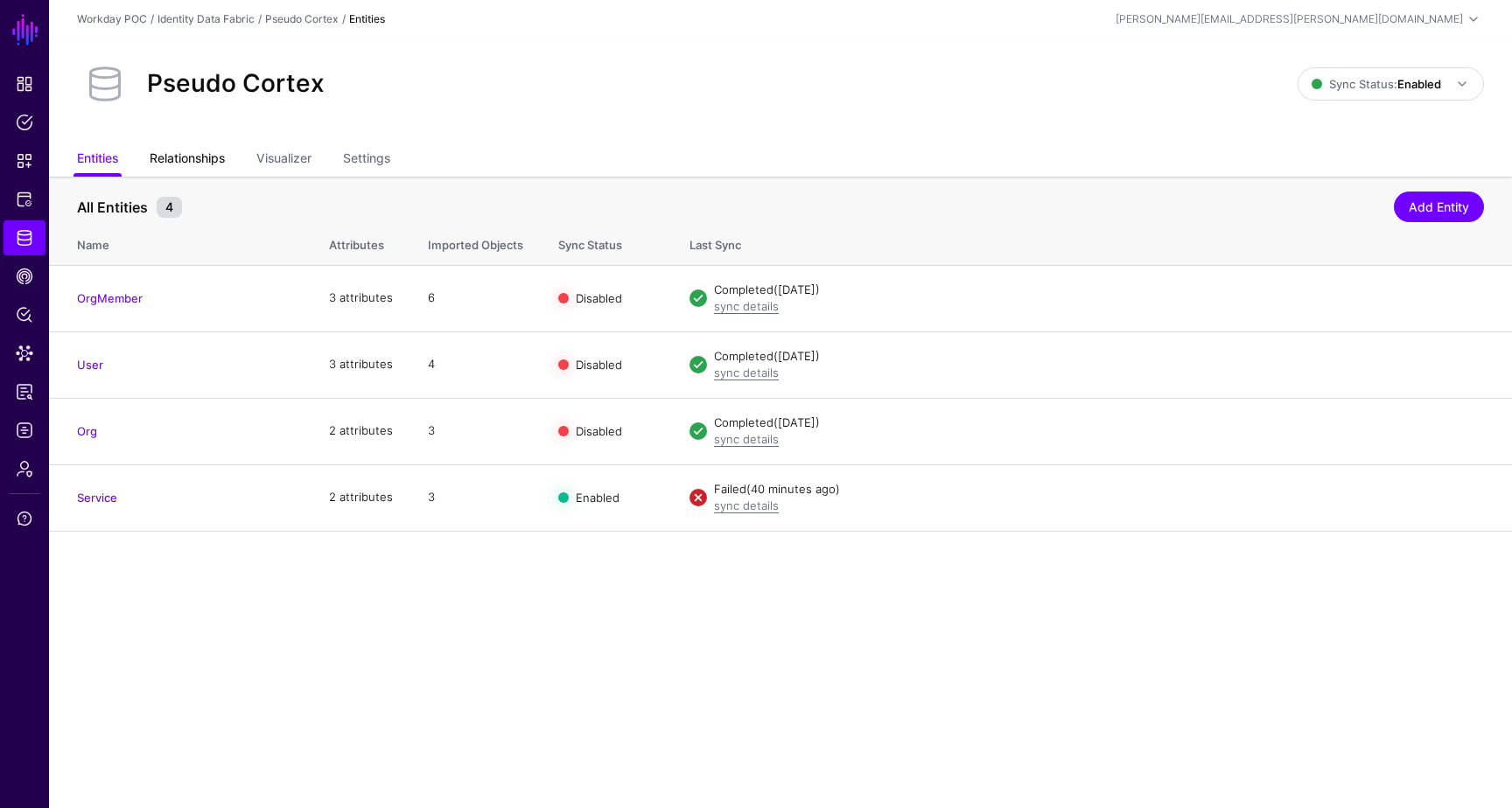 click on "Relationships" 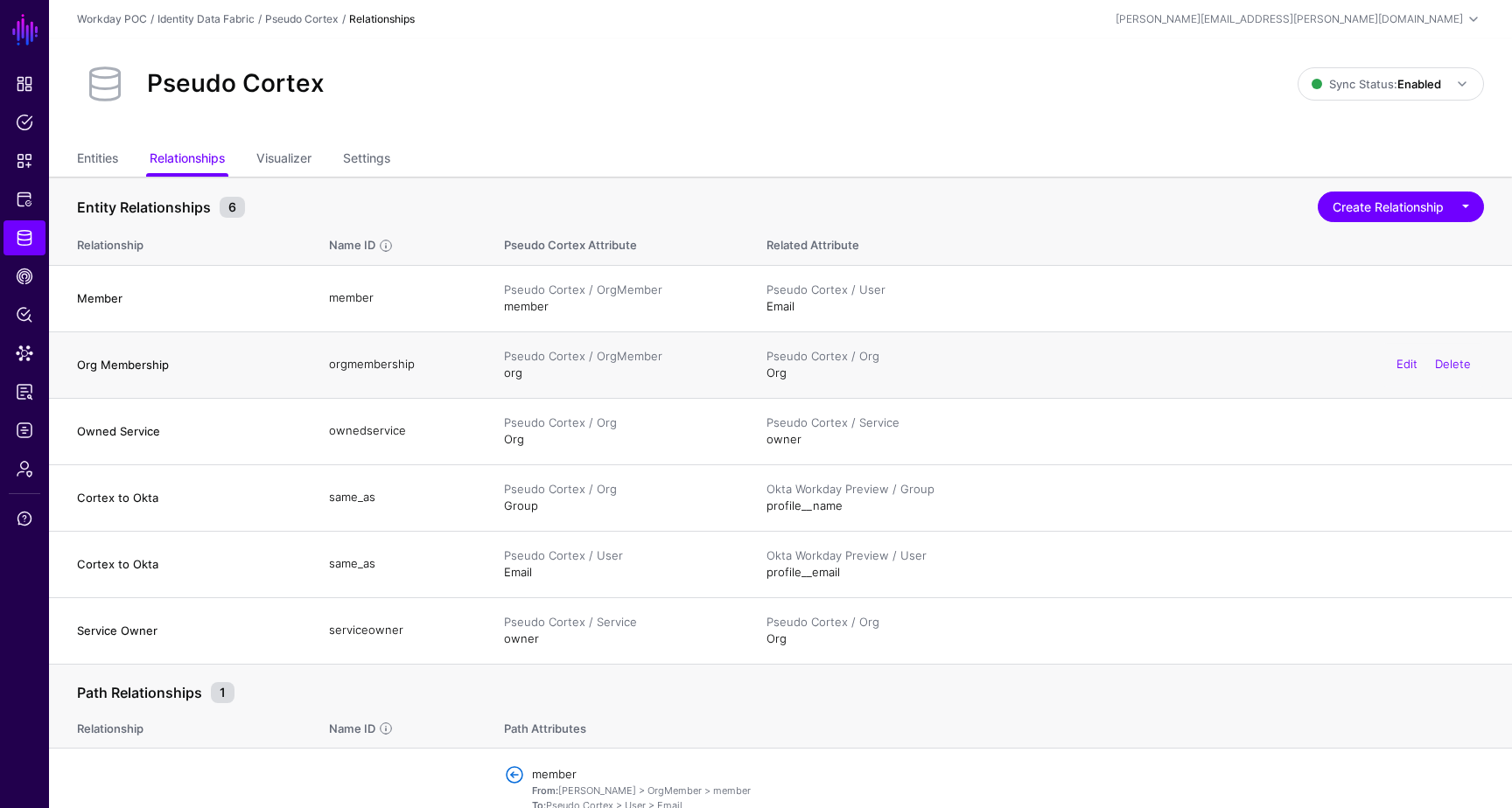 scroll, scrollTop: 73, scrollLeft: 0, axis: vertical 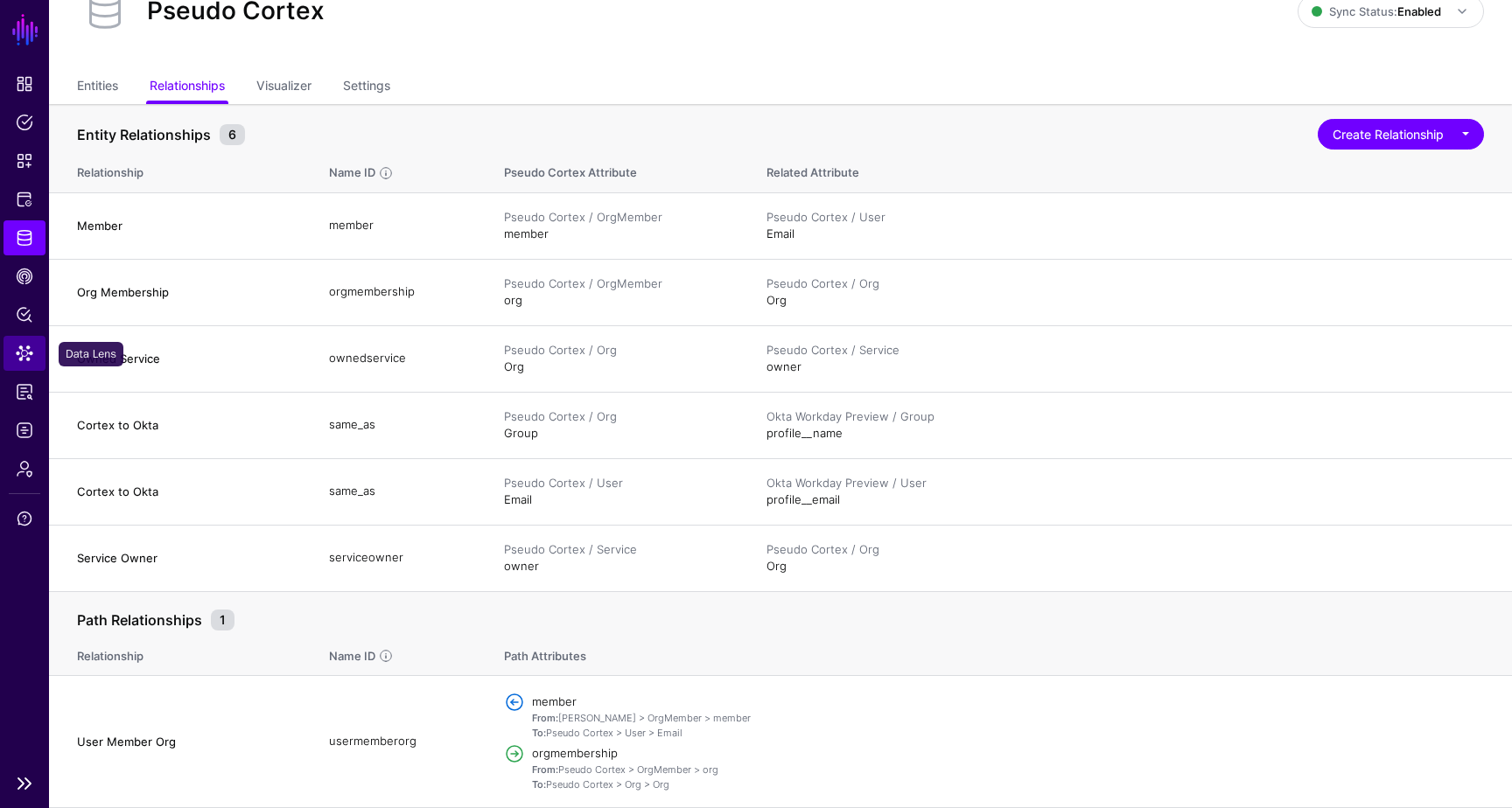 click on "Data Lens" 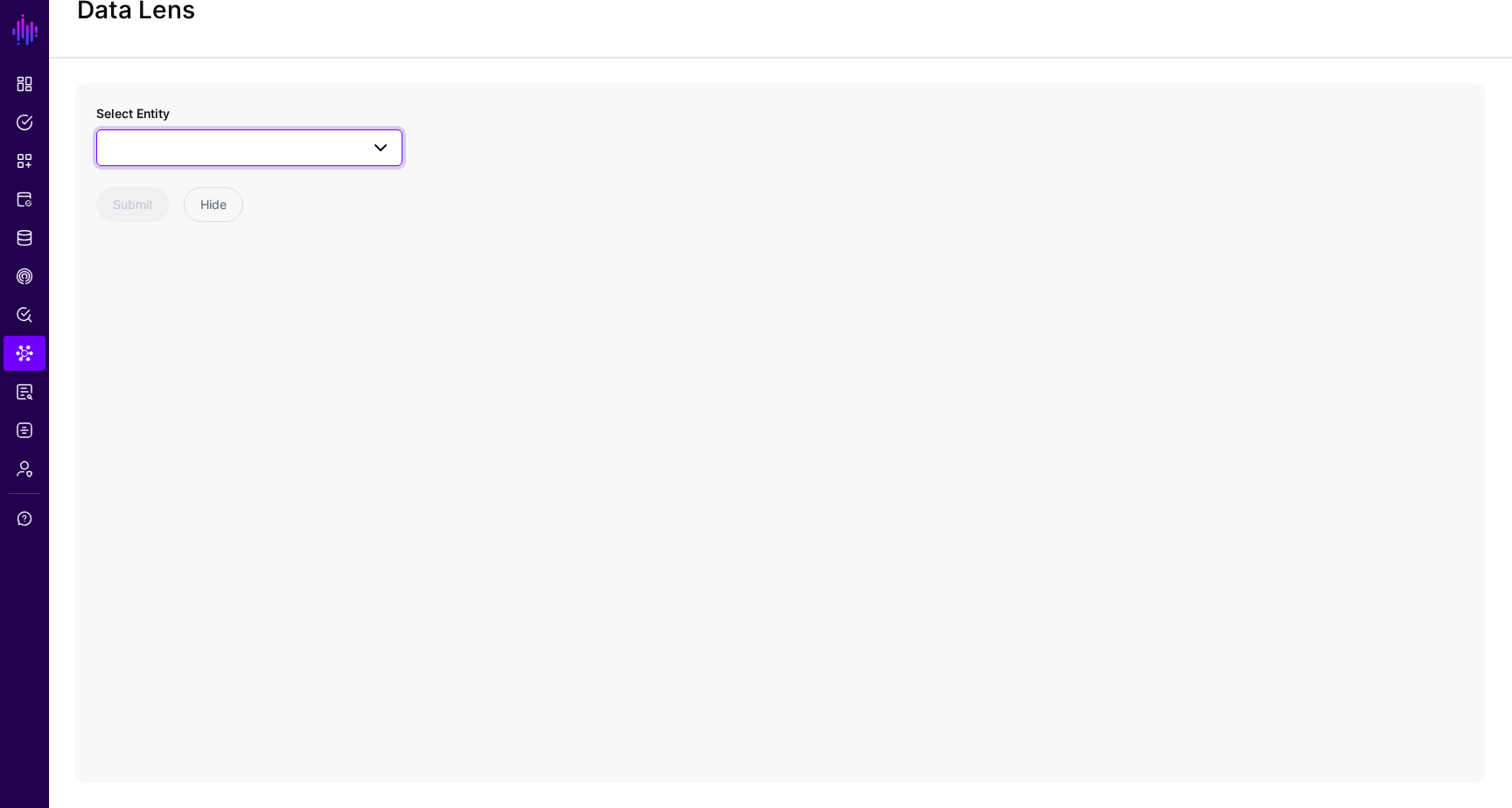 click at bounding box center [249, 148] 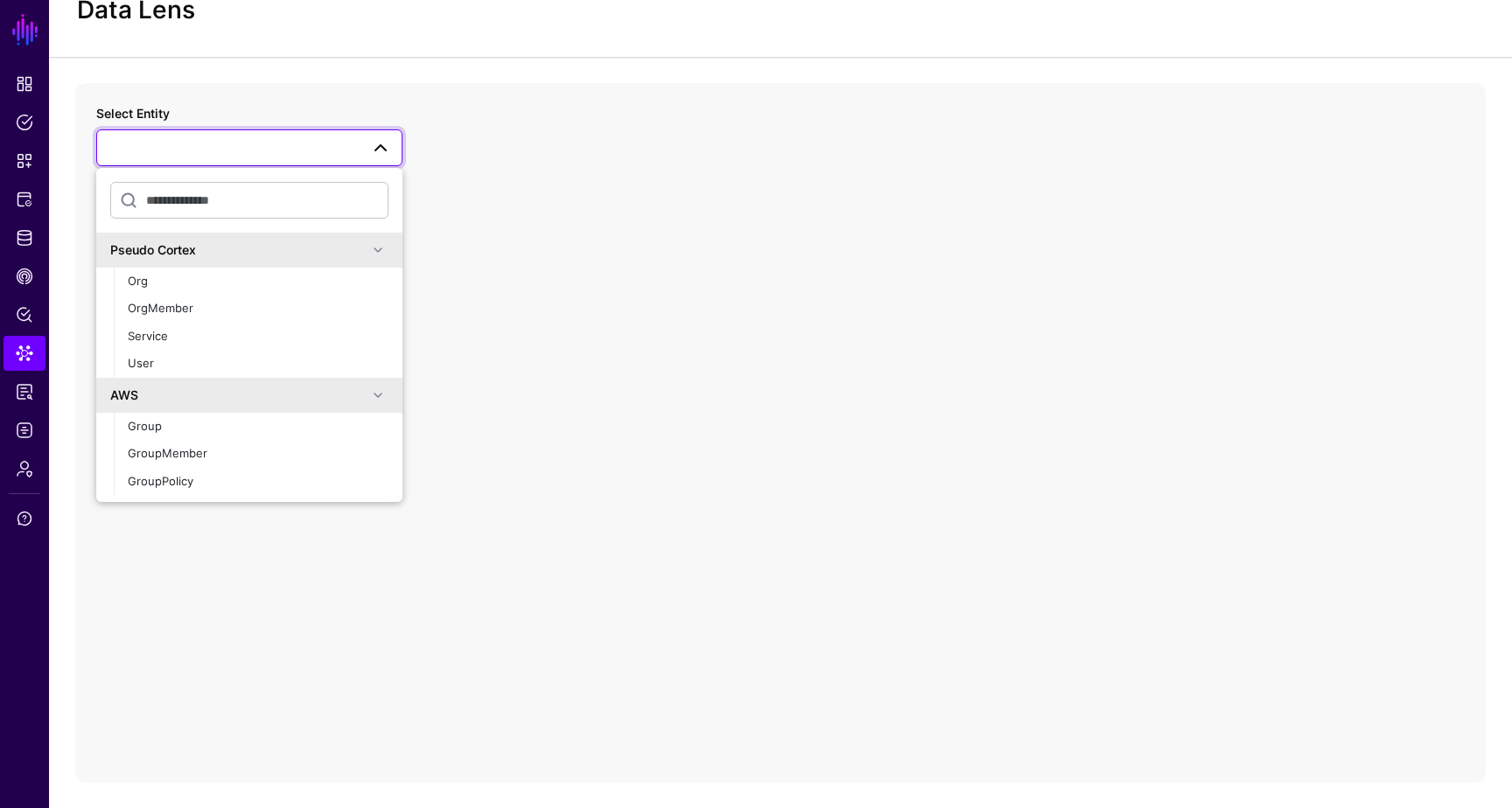 click 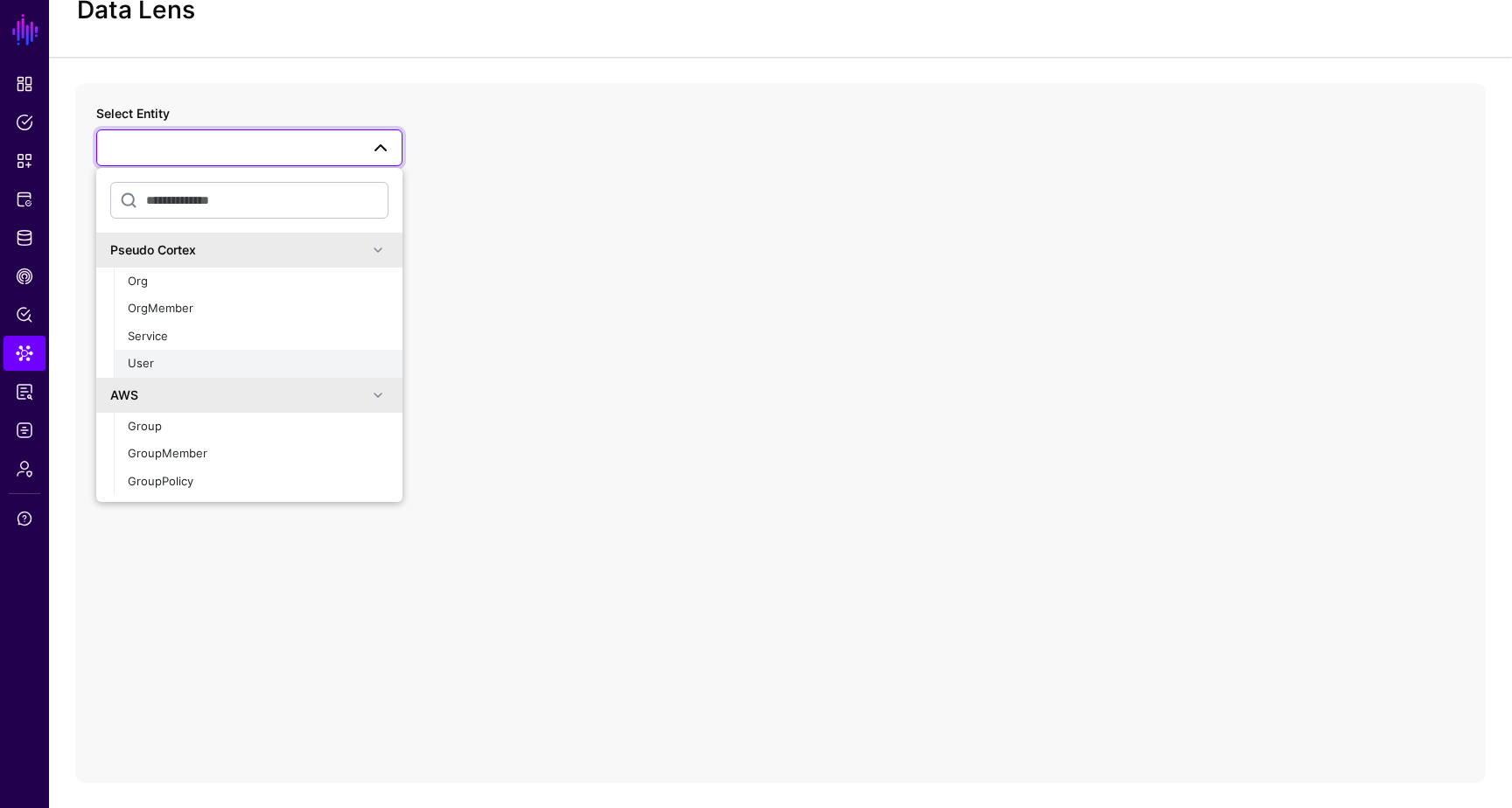 click on "User" 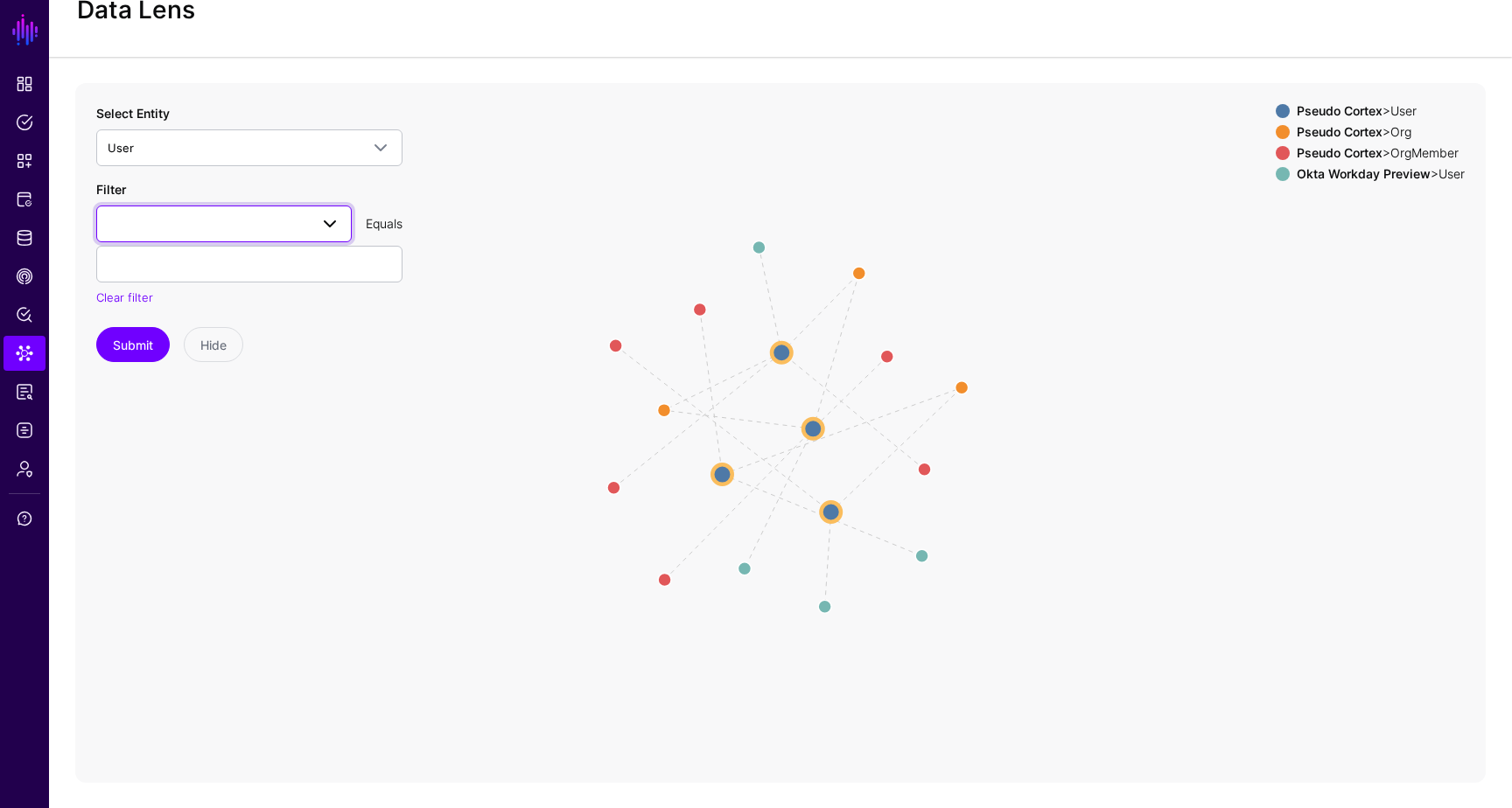 click at bounding box center (224, 224) 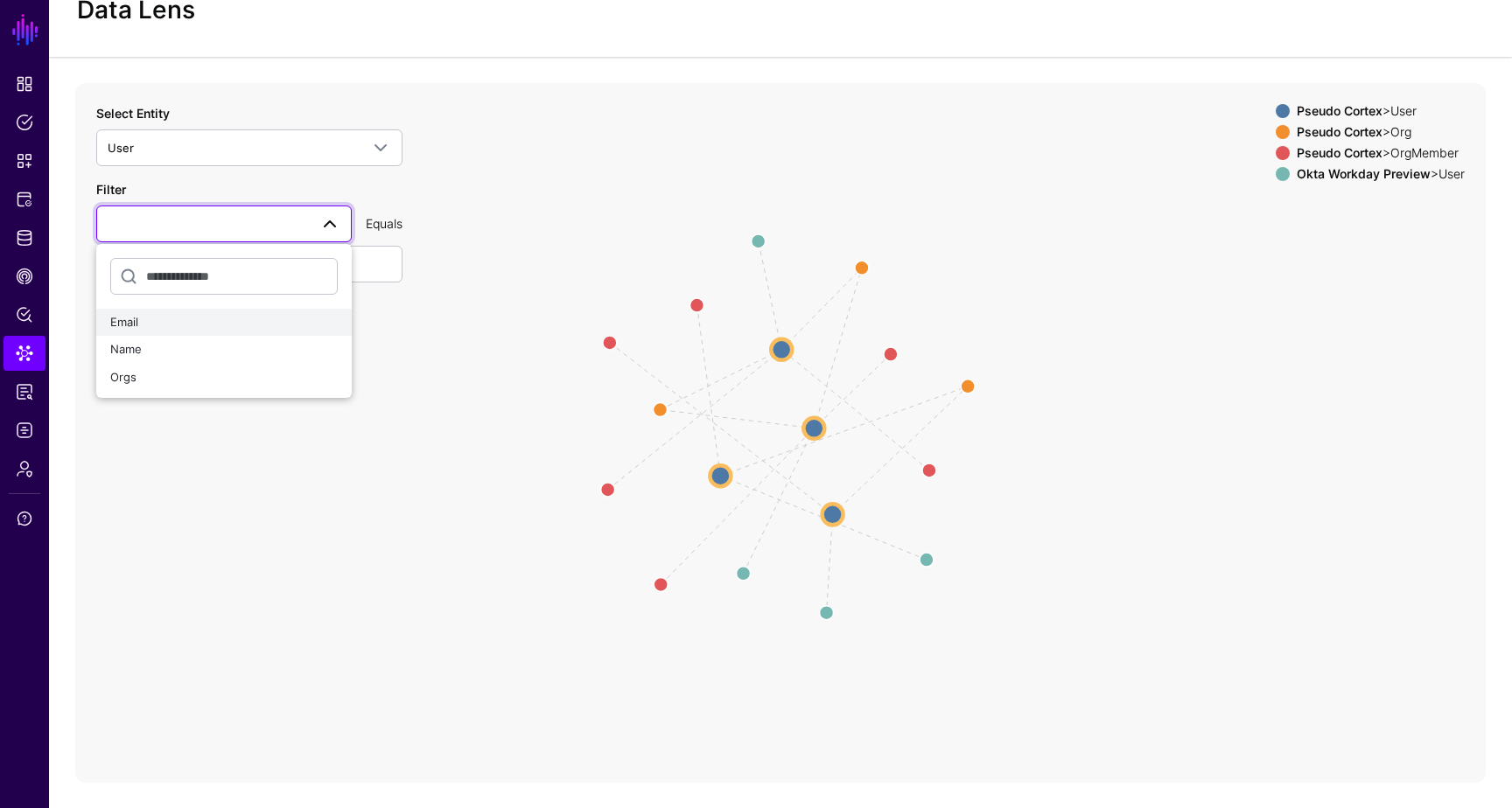 click on "Email" 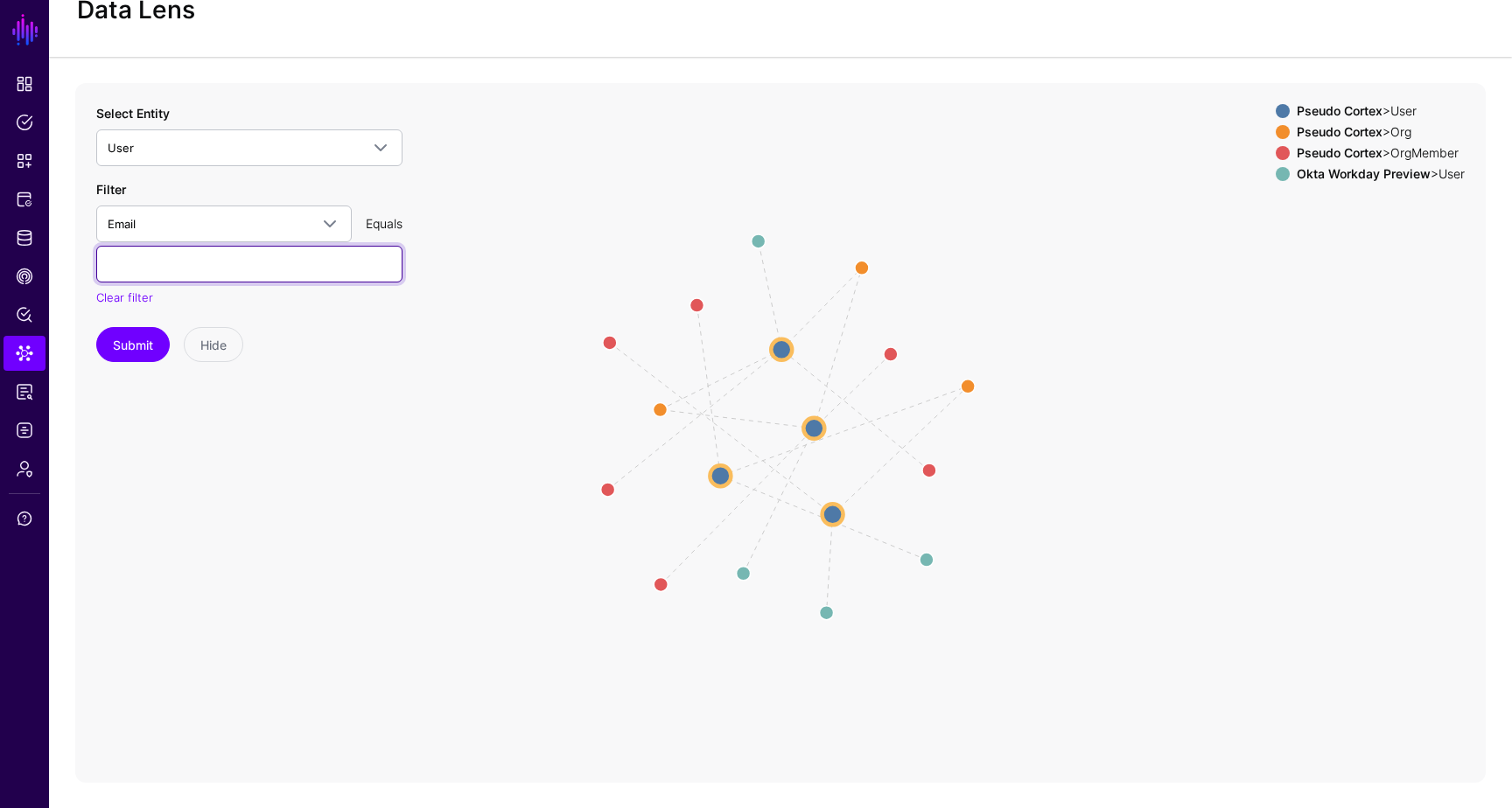 click at bounding box center [249, 264] 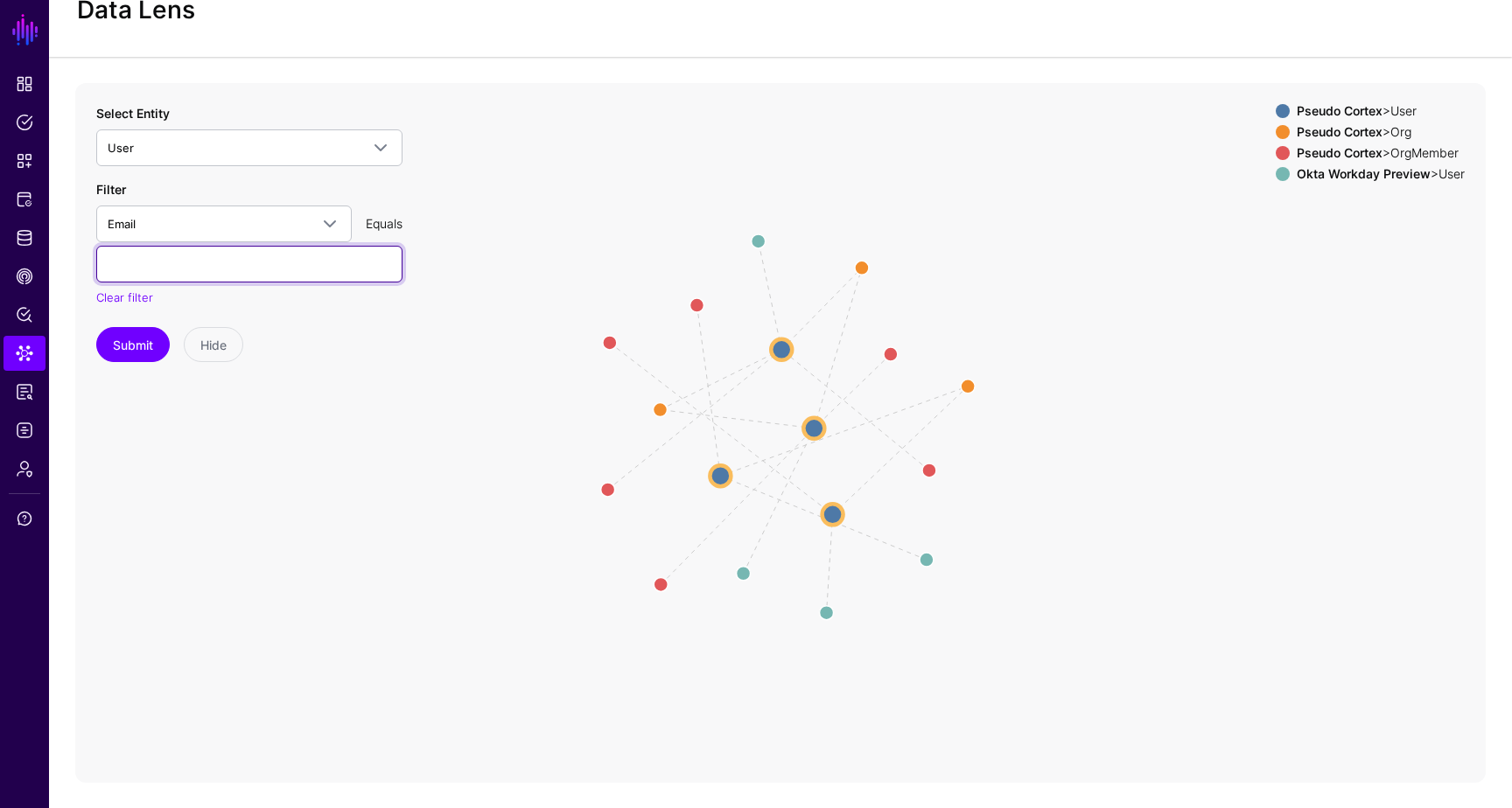 type on "**********" 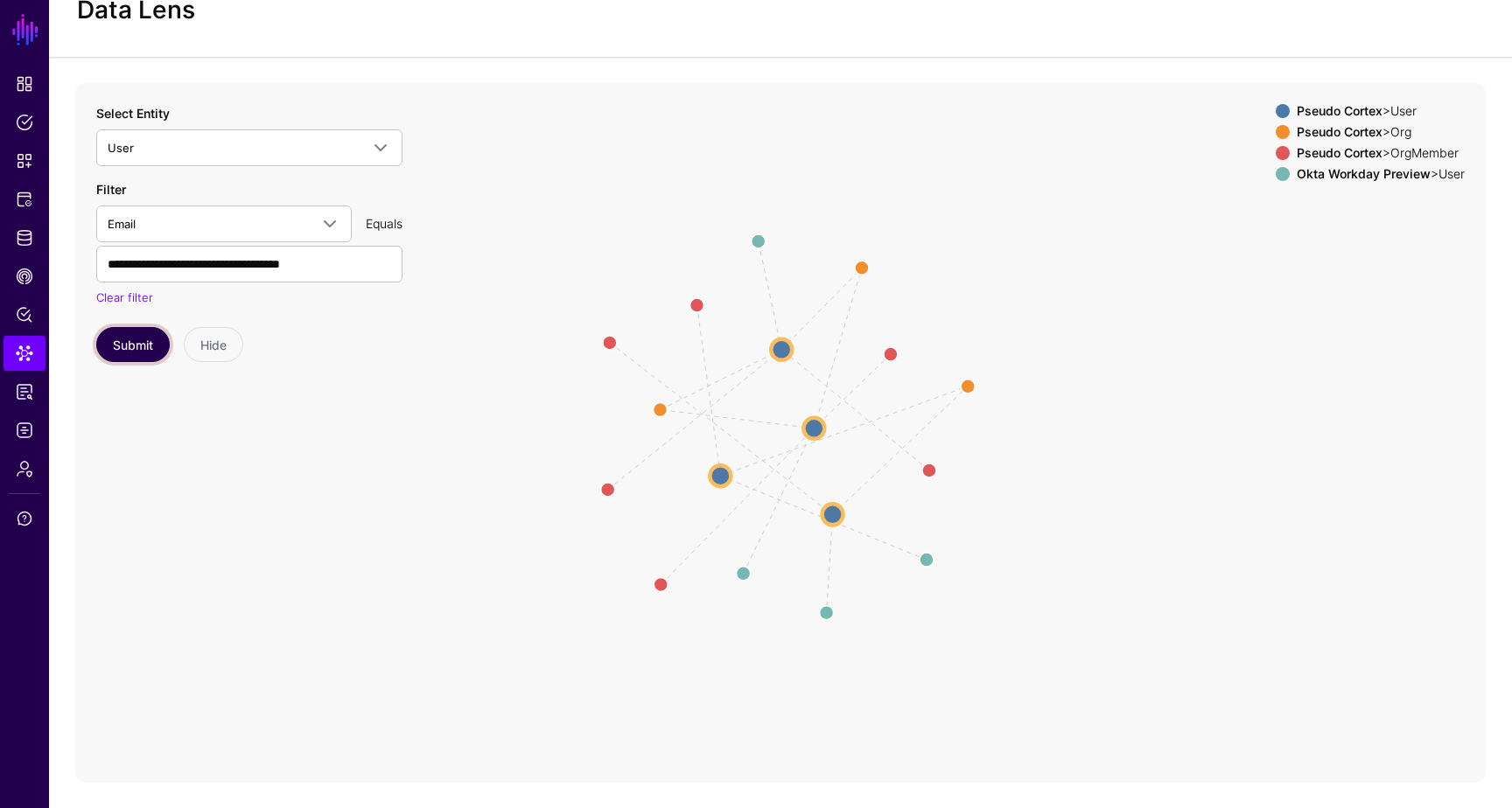 click on "Submit" 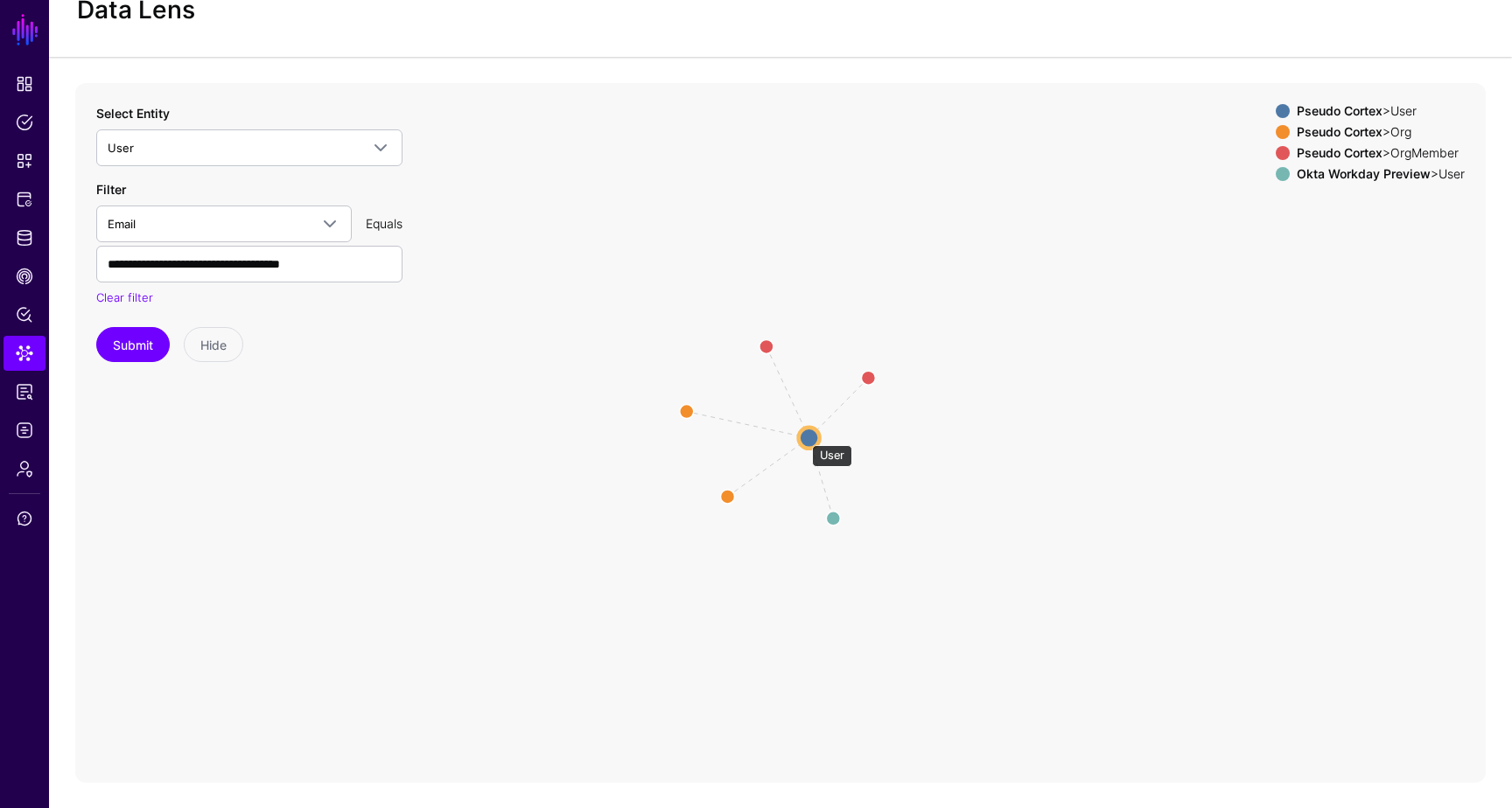 click 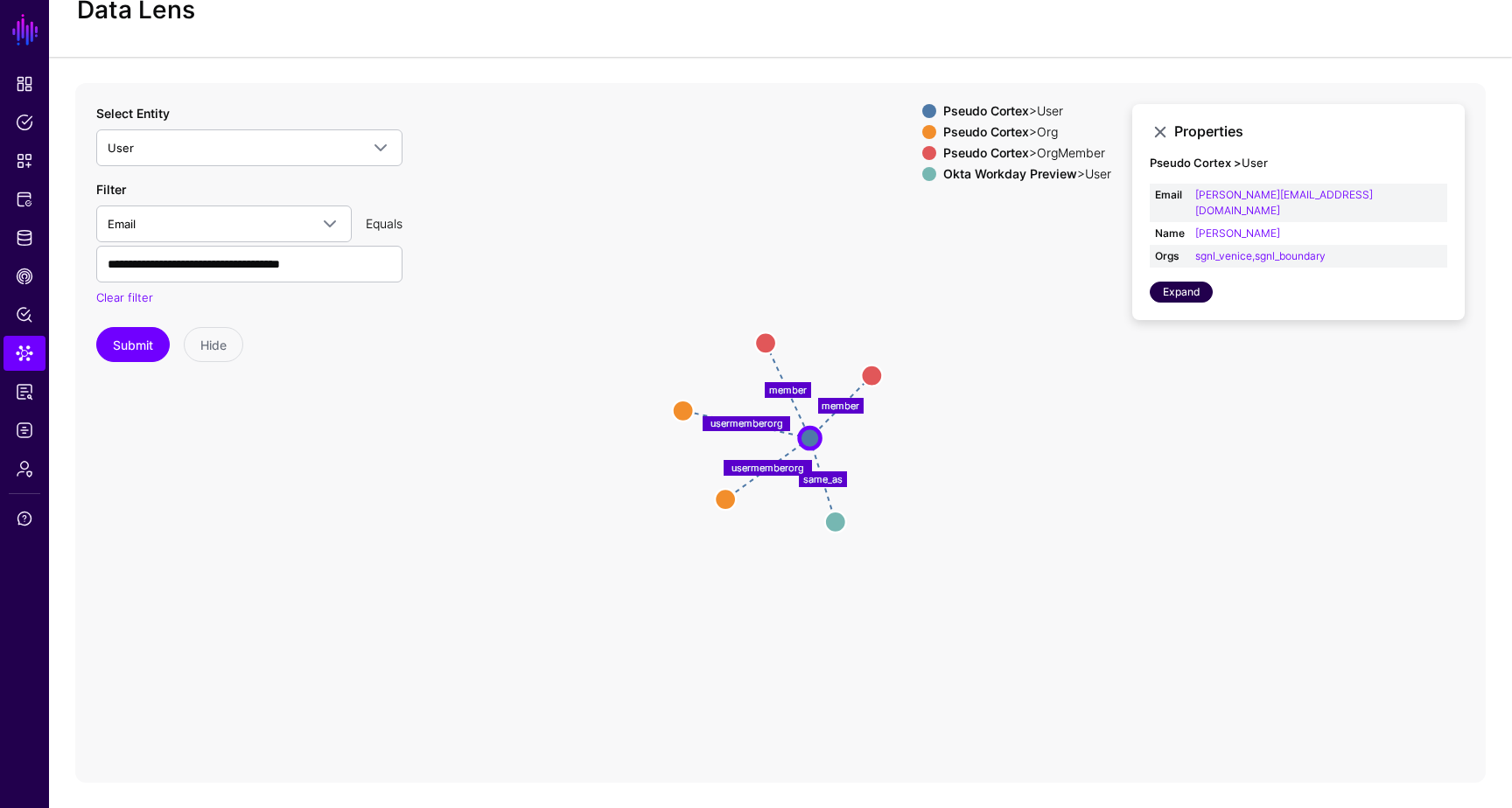 click on "Expand" at bounding box center (1181, 292) 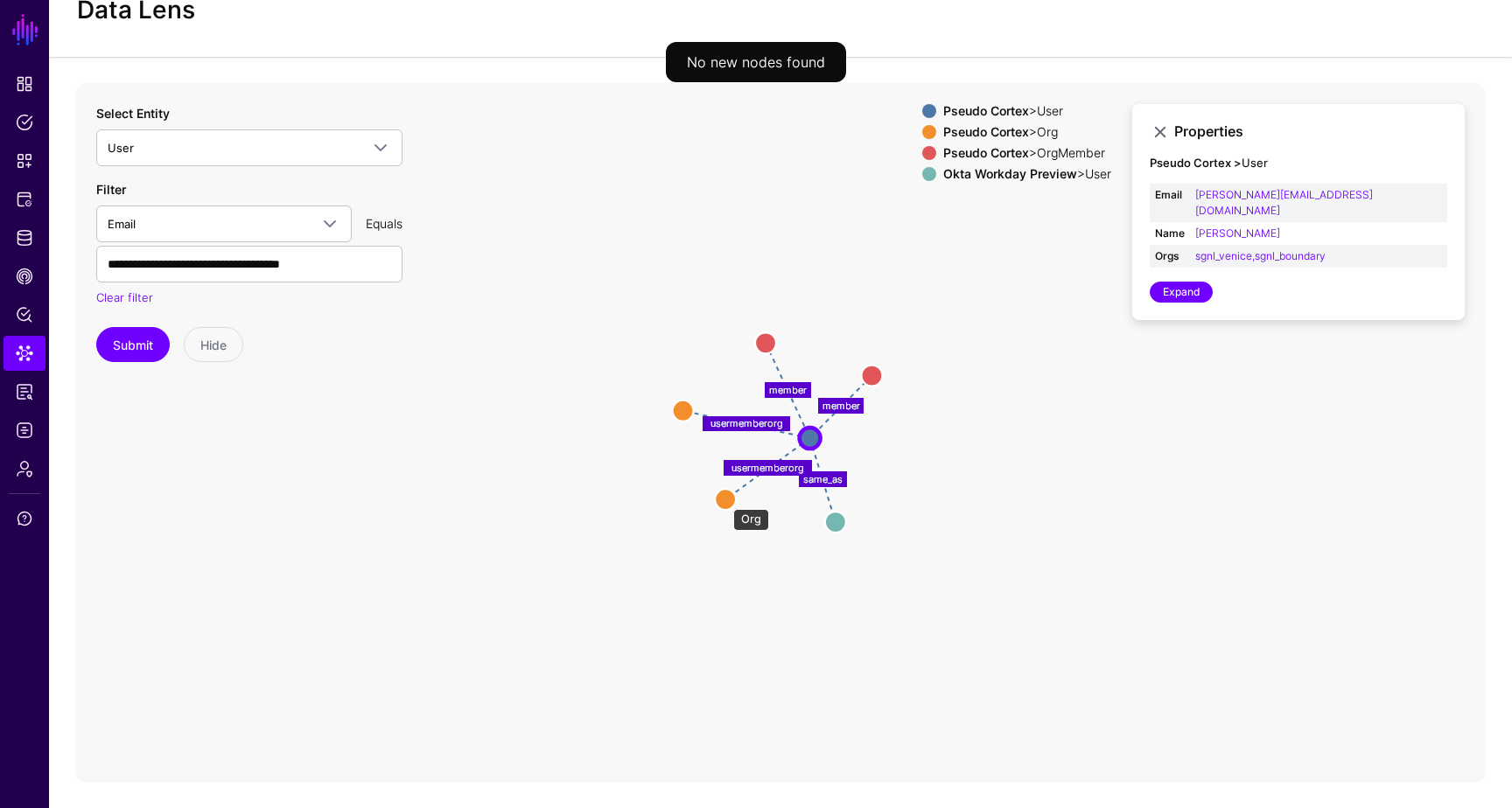 click 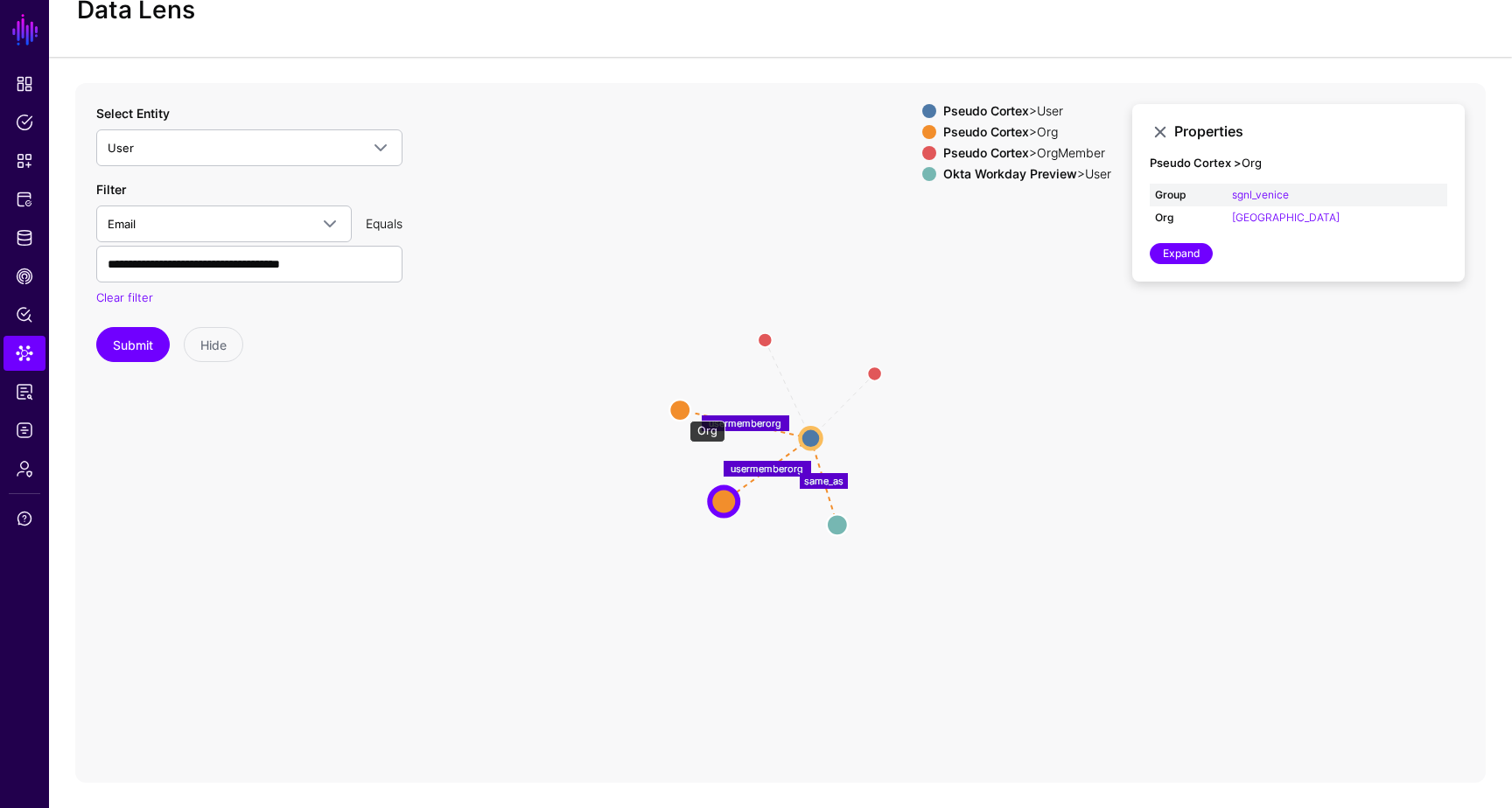 click 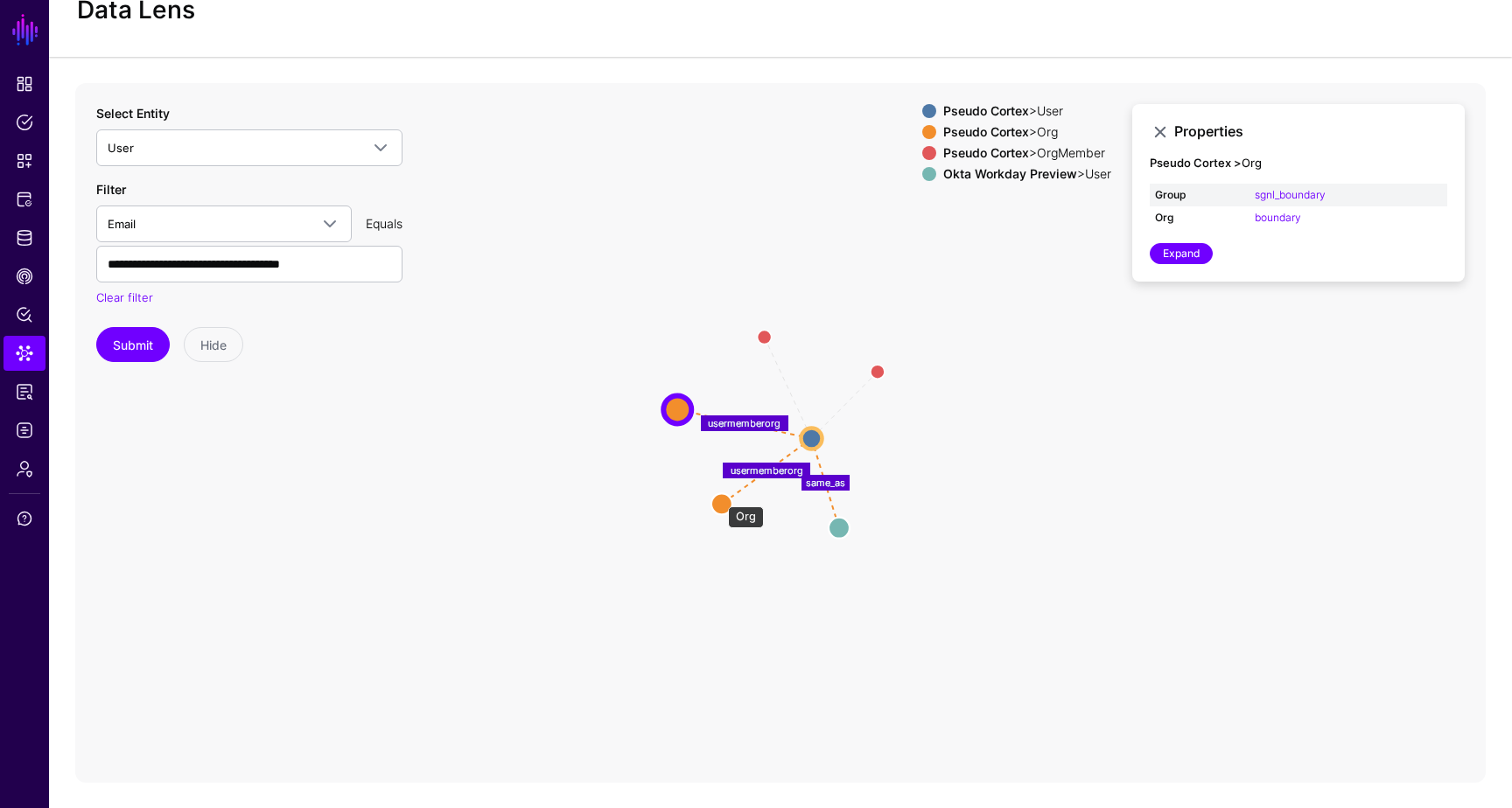 click 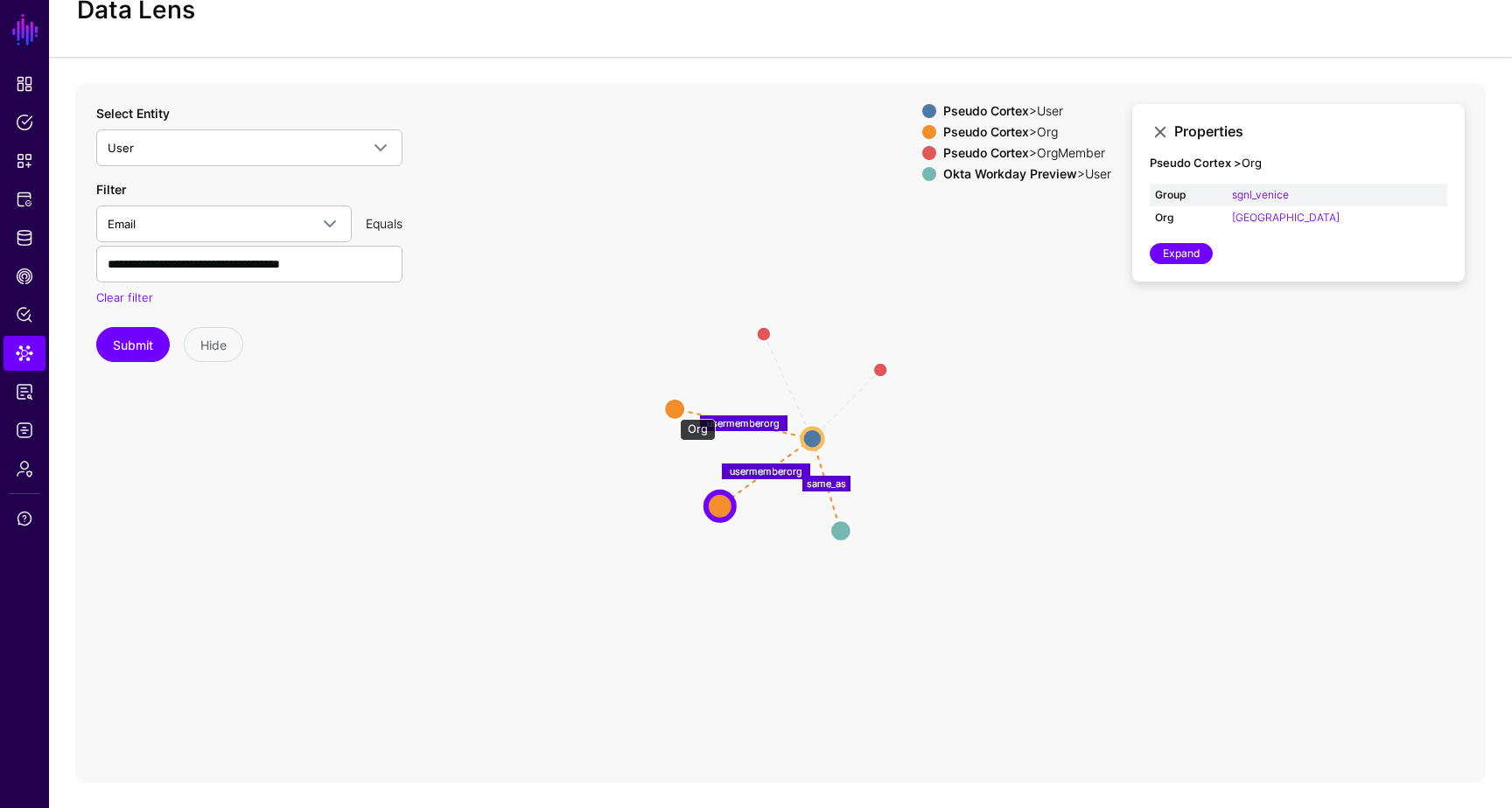 click 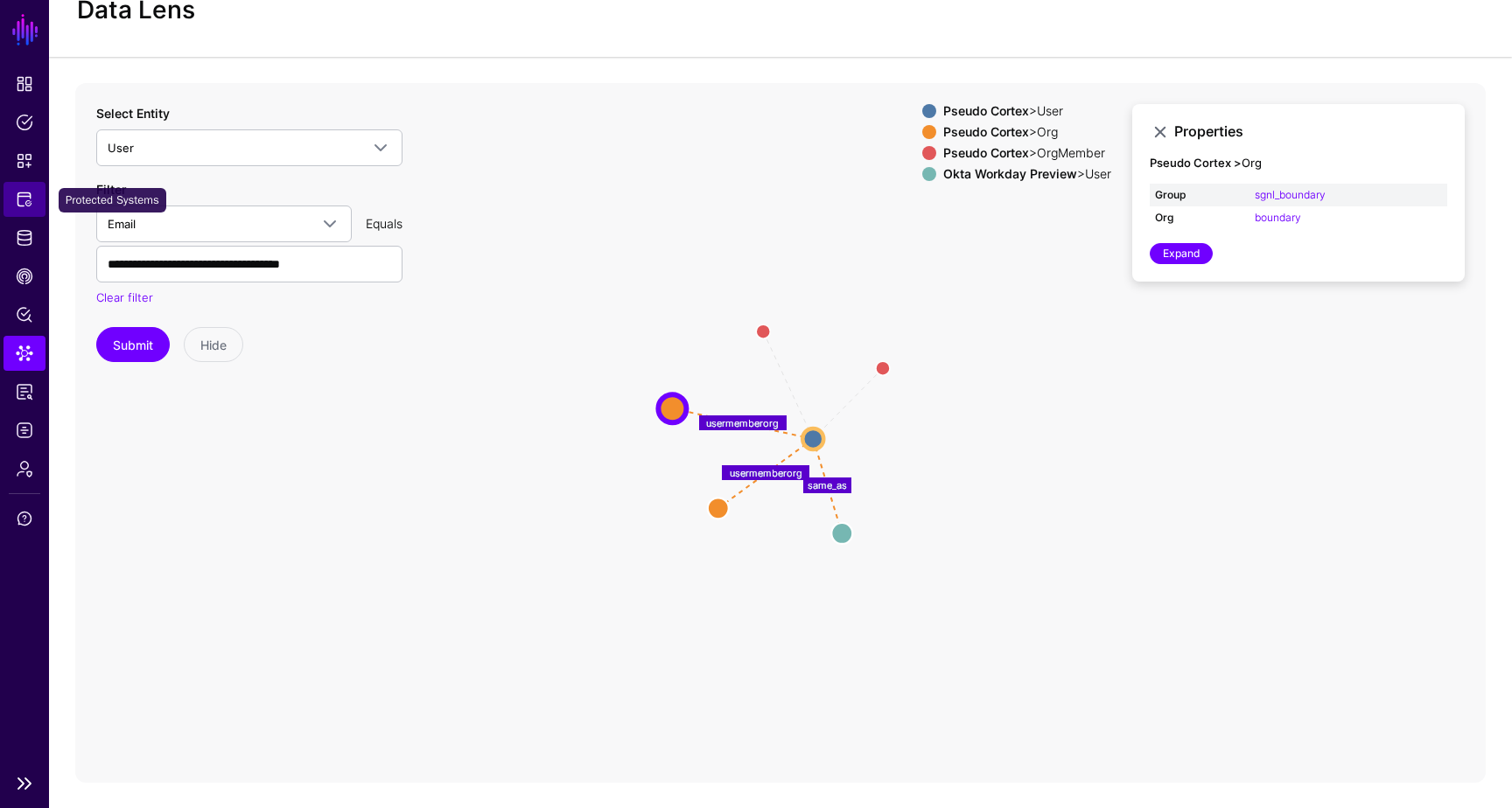 click on "Protected Systems" 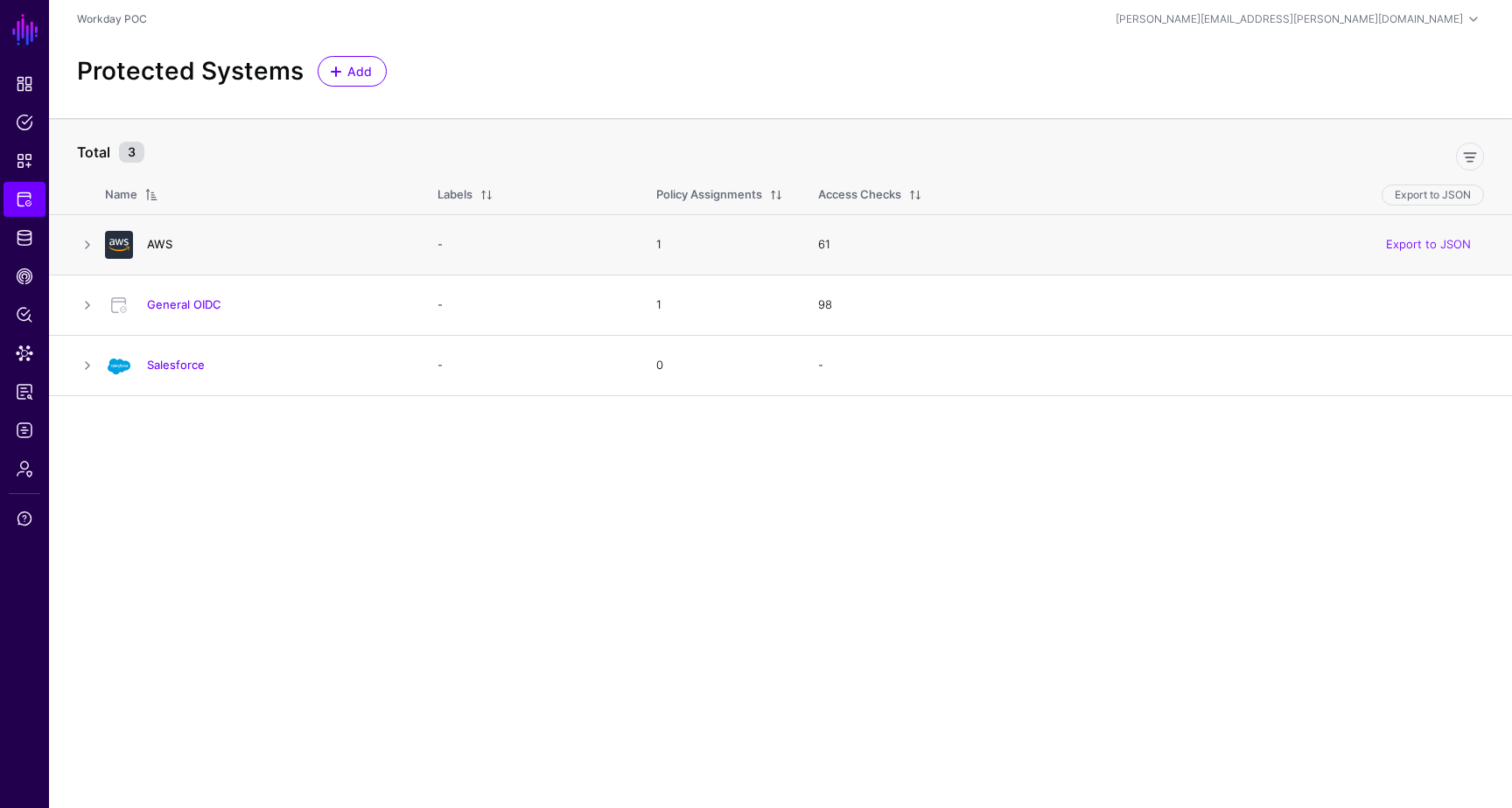click on "AWS" 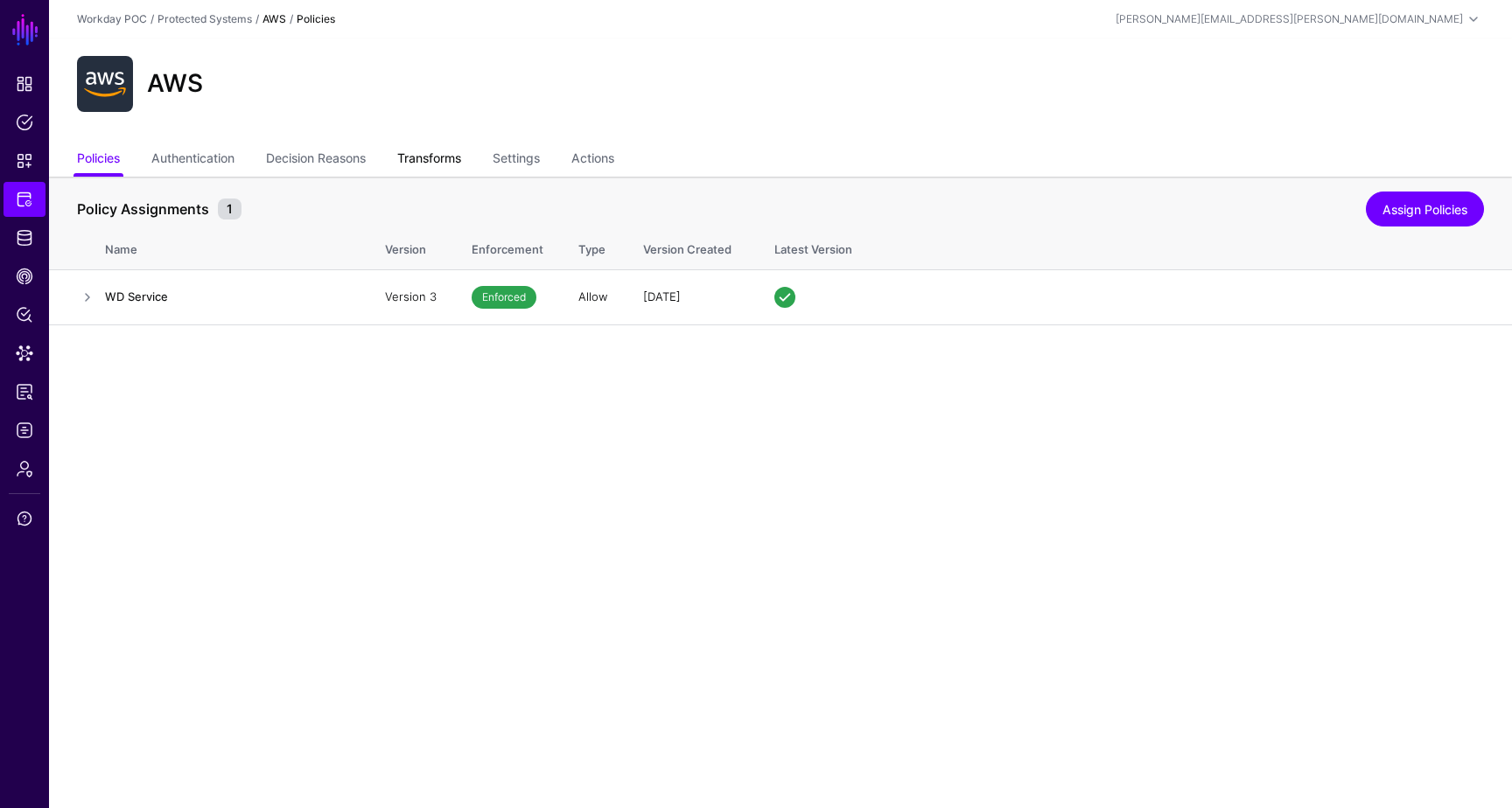 click on "Transforms" 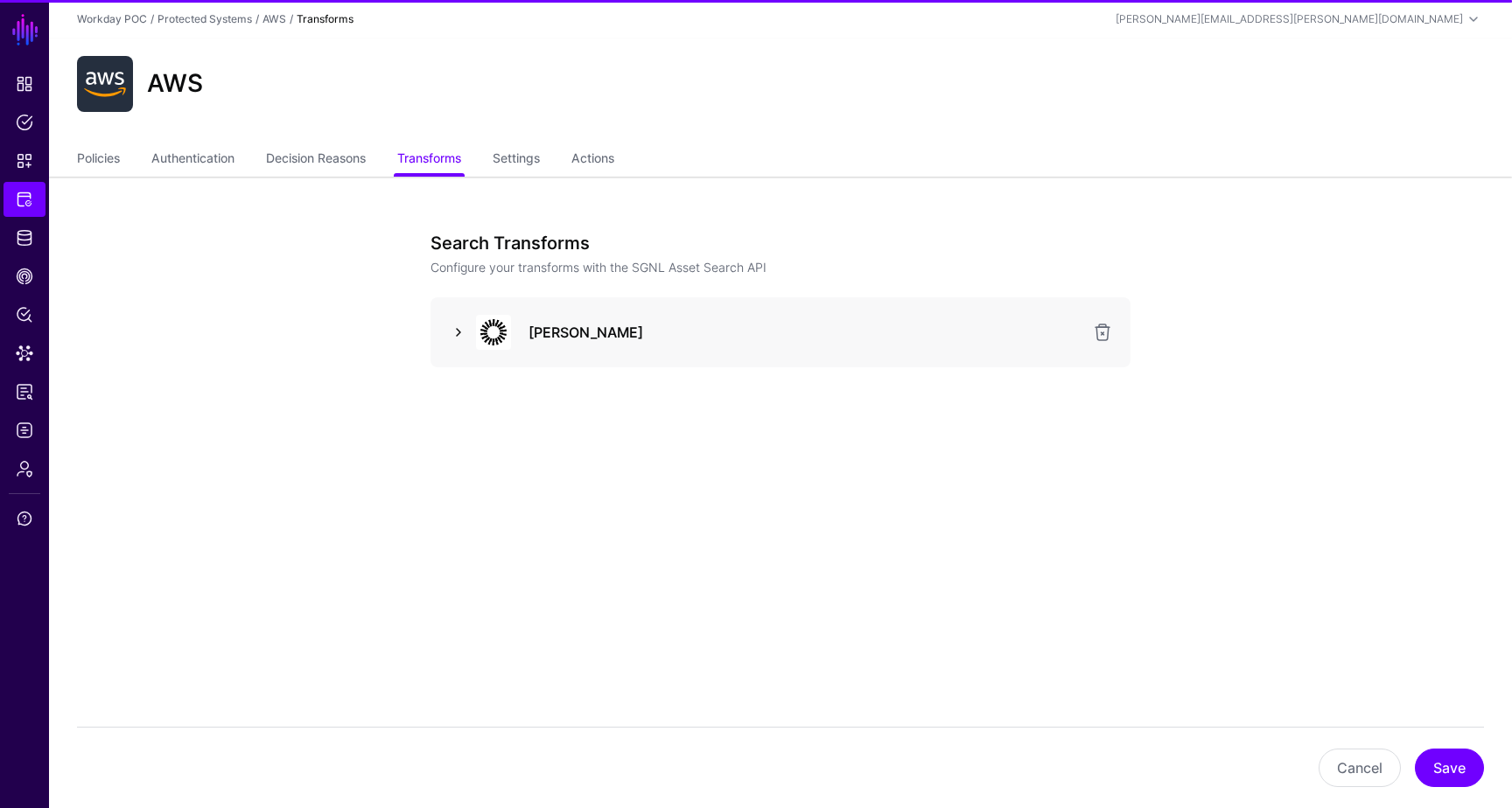 click at bounding box center (458, 332) 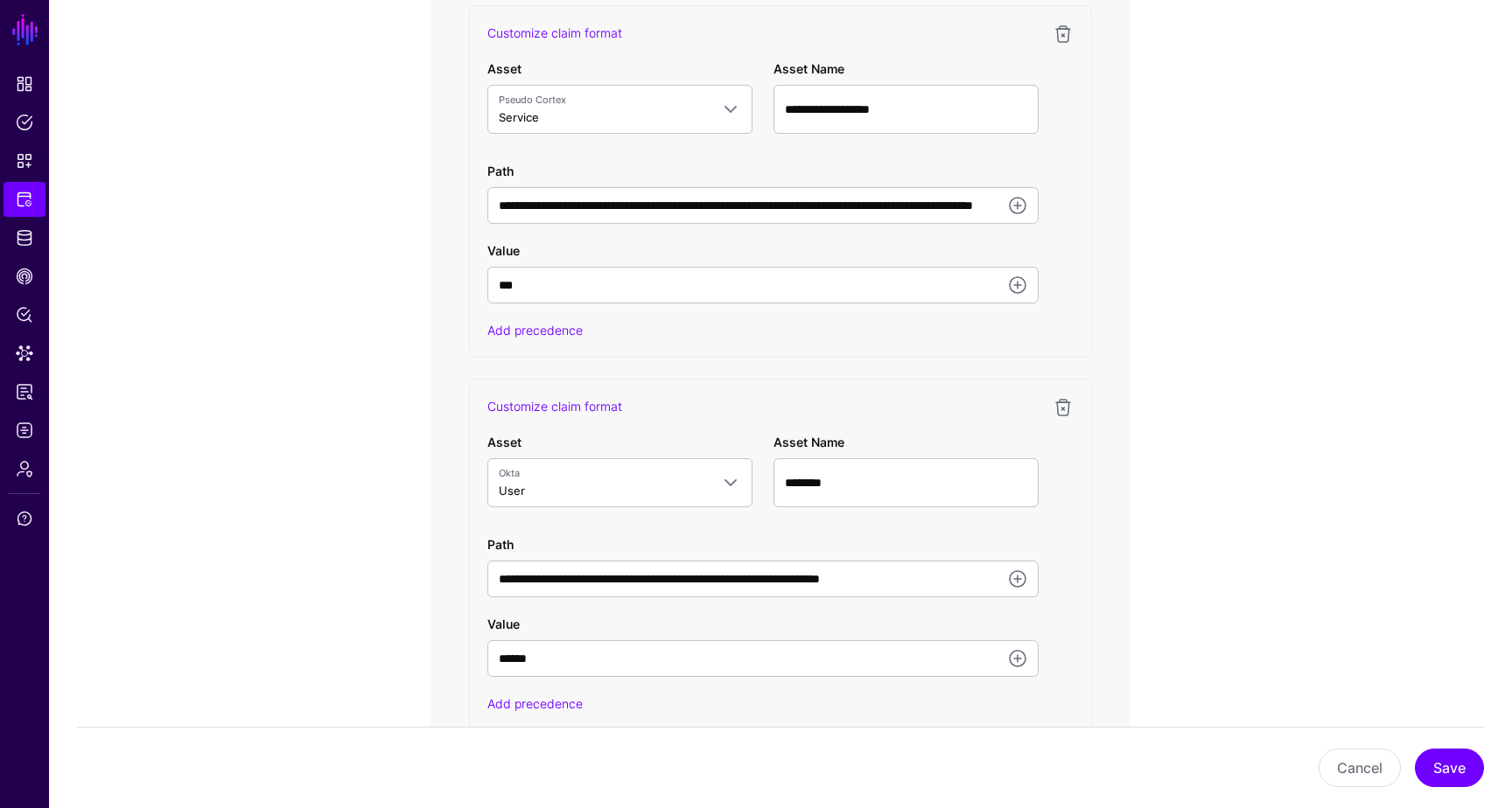 scroll, scrollTop: 1132, scrollLeft: 0, axis: vertical 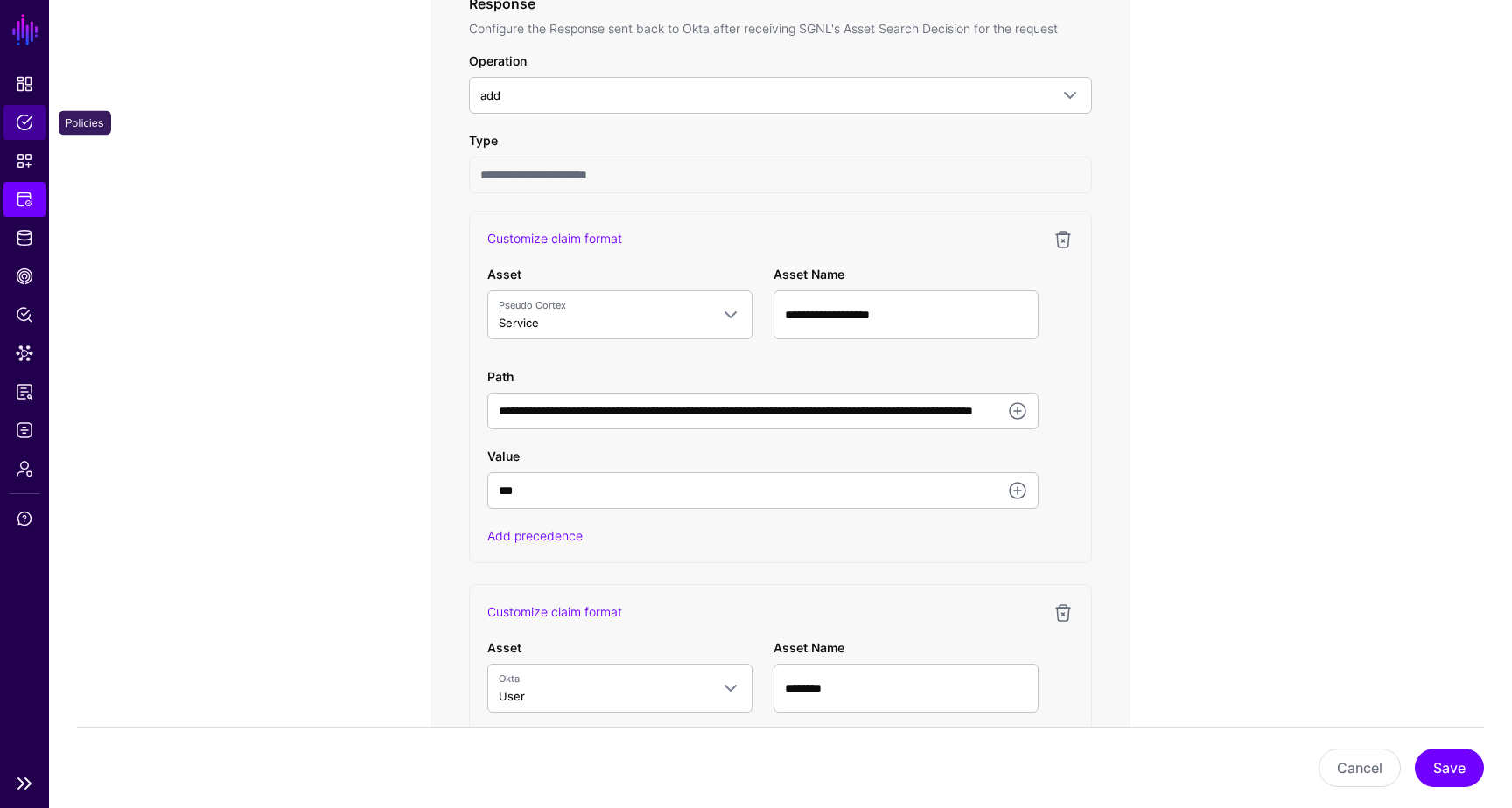click on "Policies" 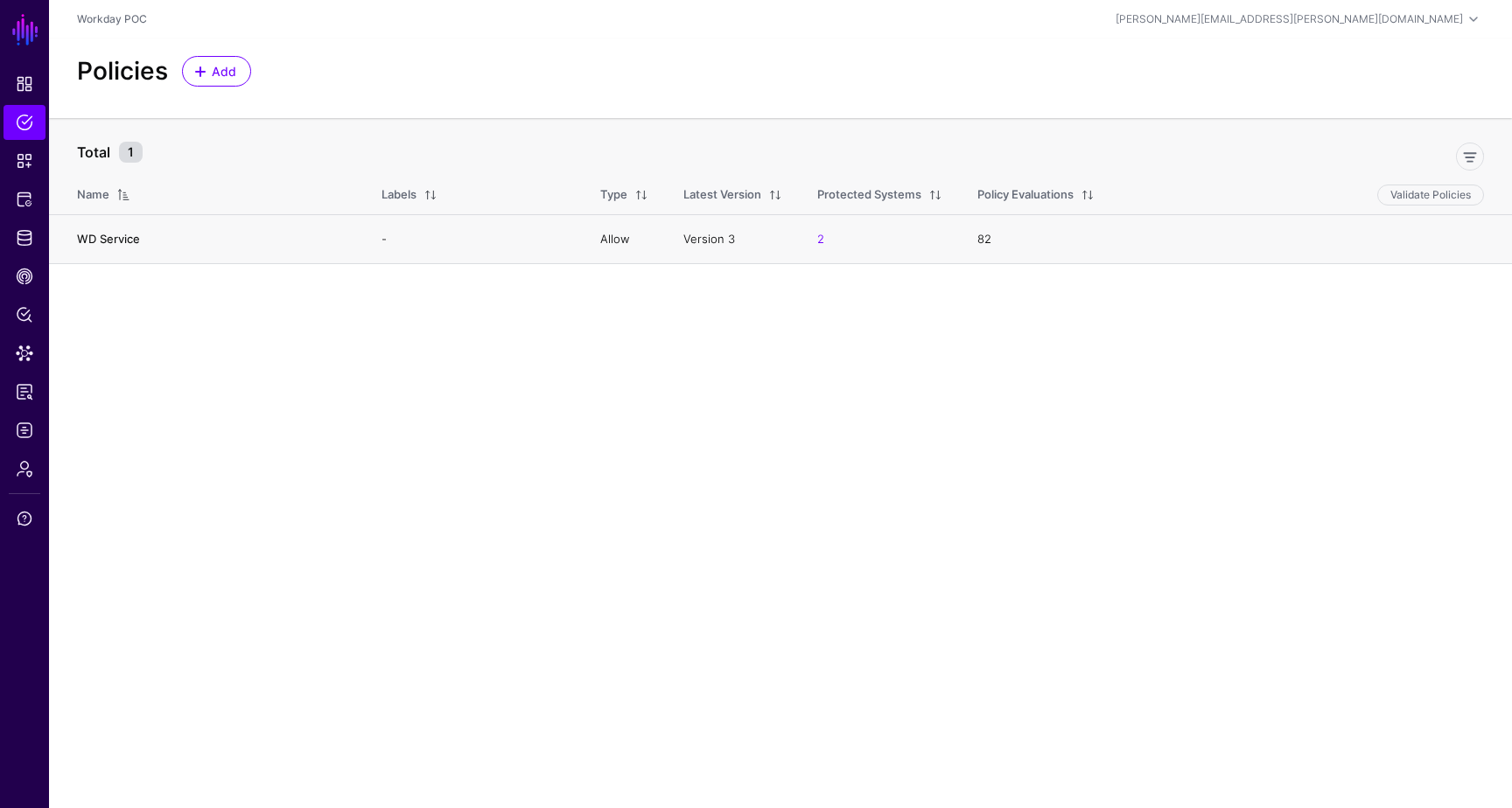 click on "WD Service" 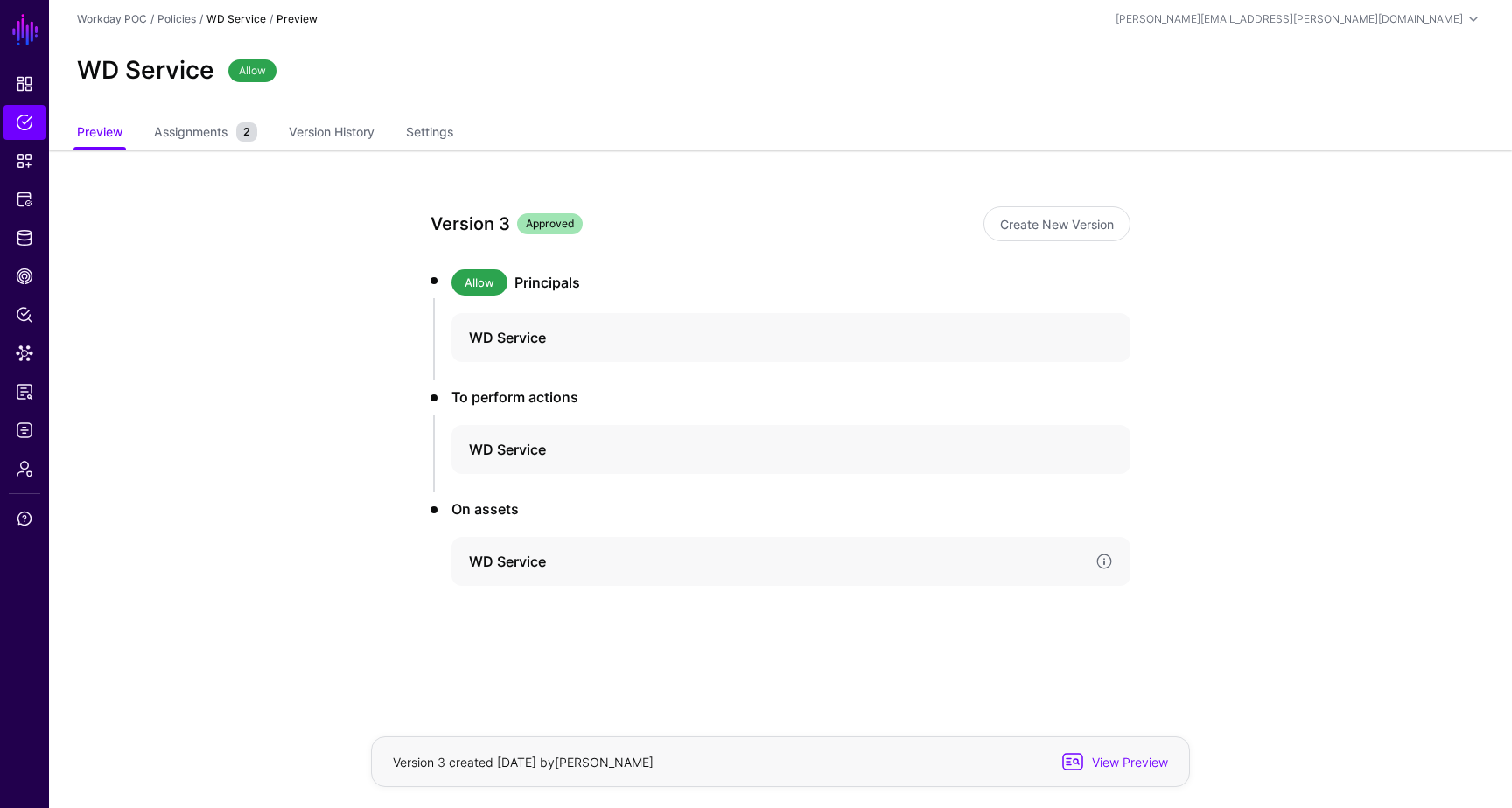 click on "WD Service" 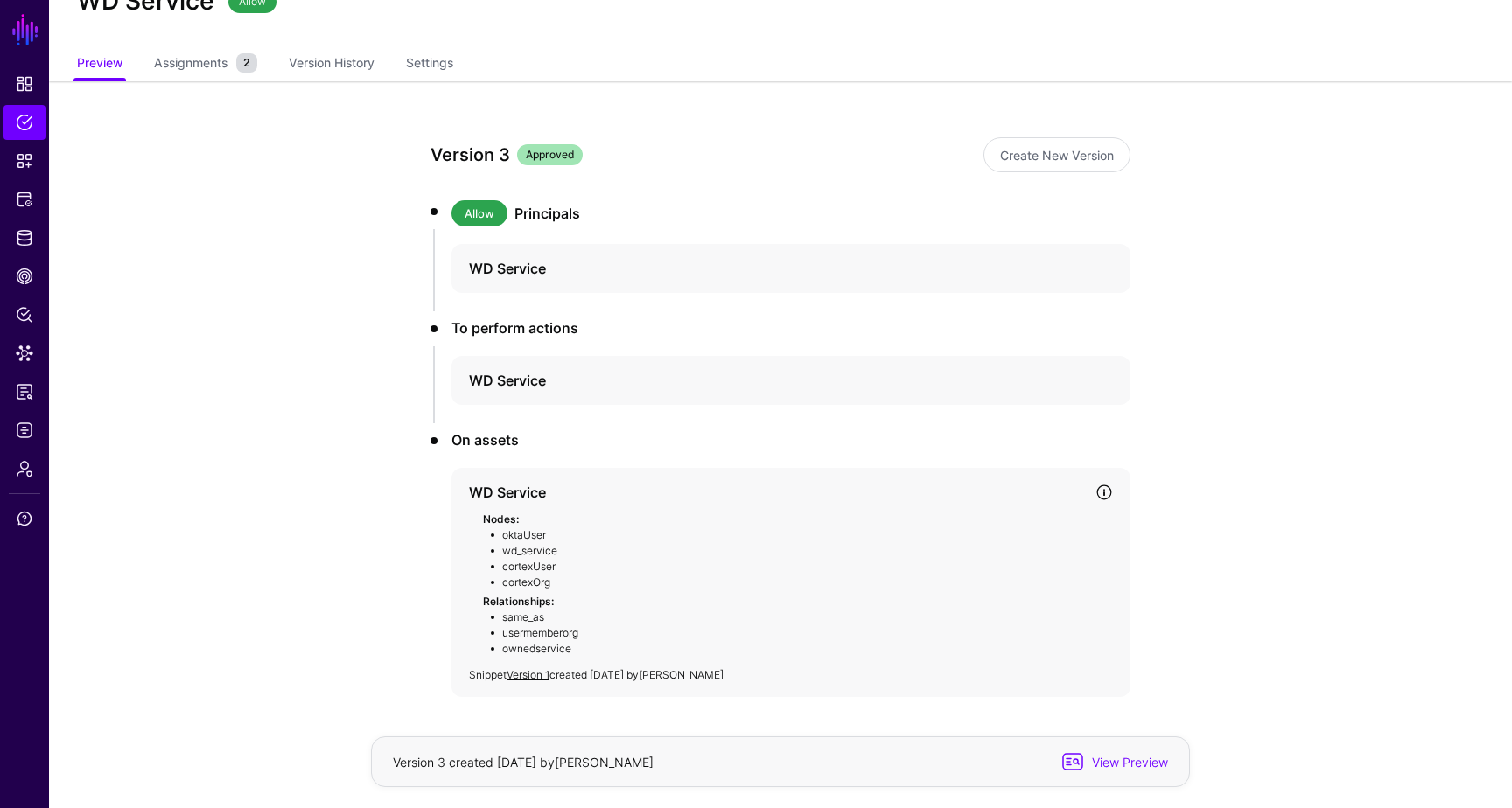 scroll, scrollTop: 137, scrollLeft: 0, axis: vertical 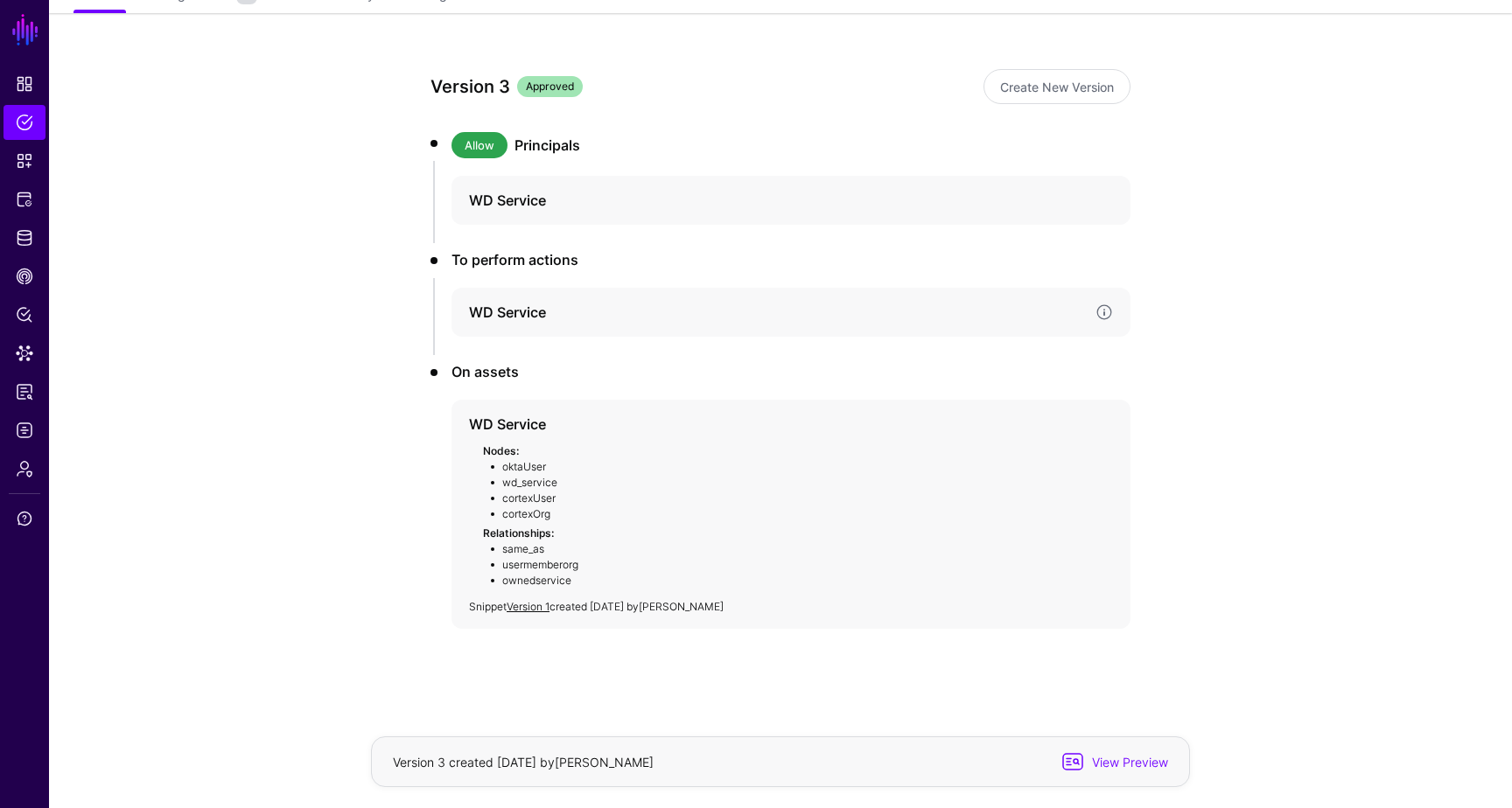 click on "WD Service" 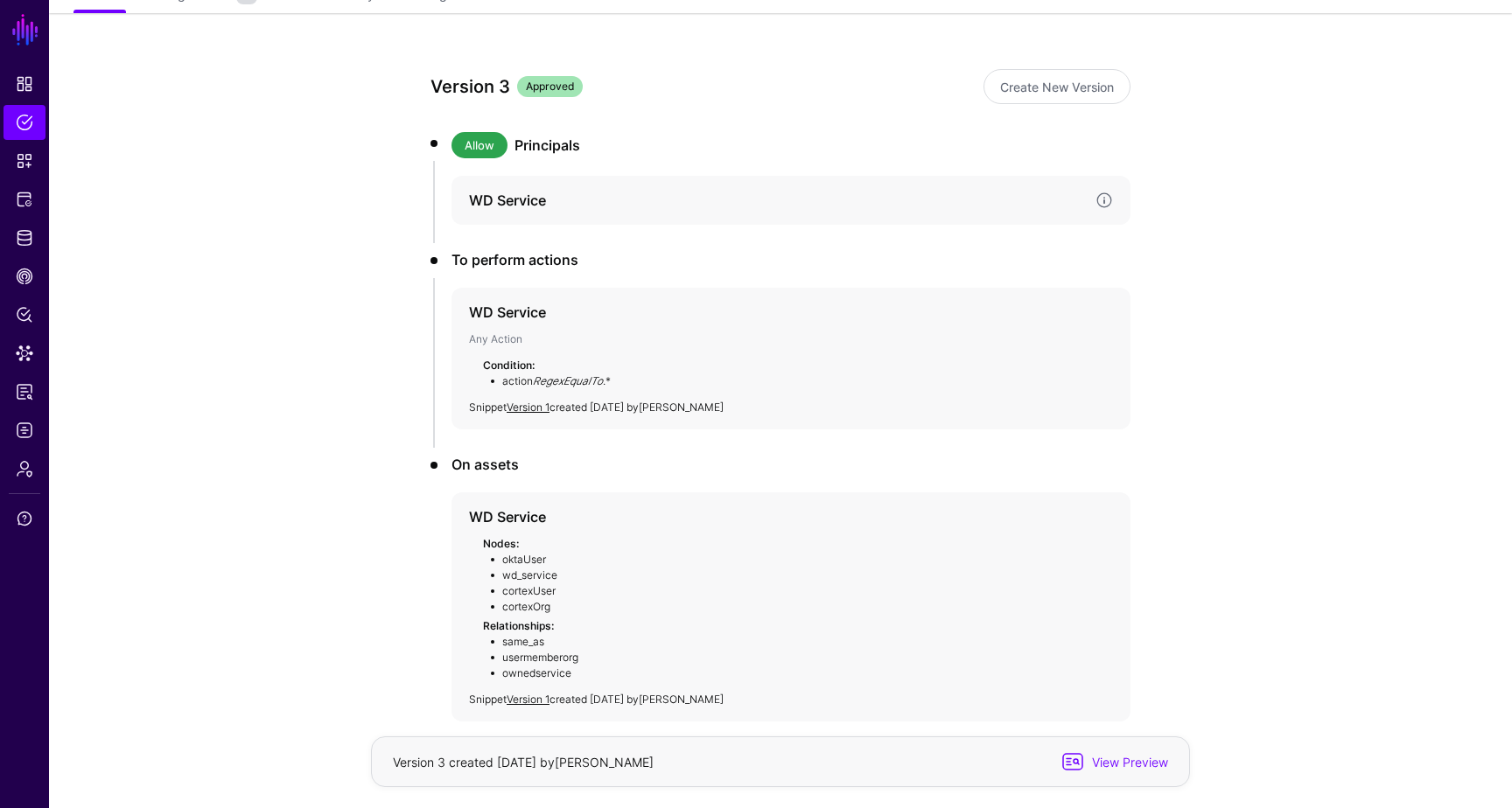 click on "WD Service" 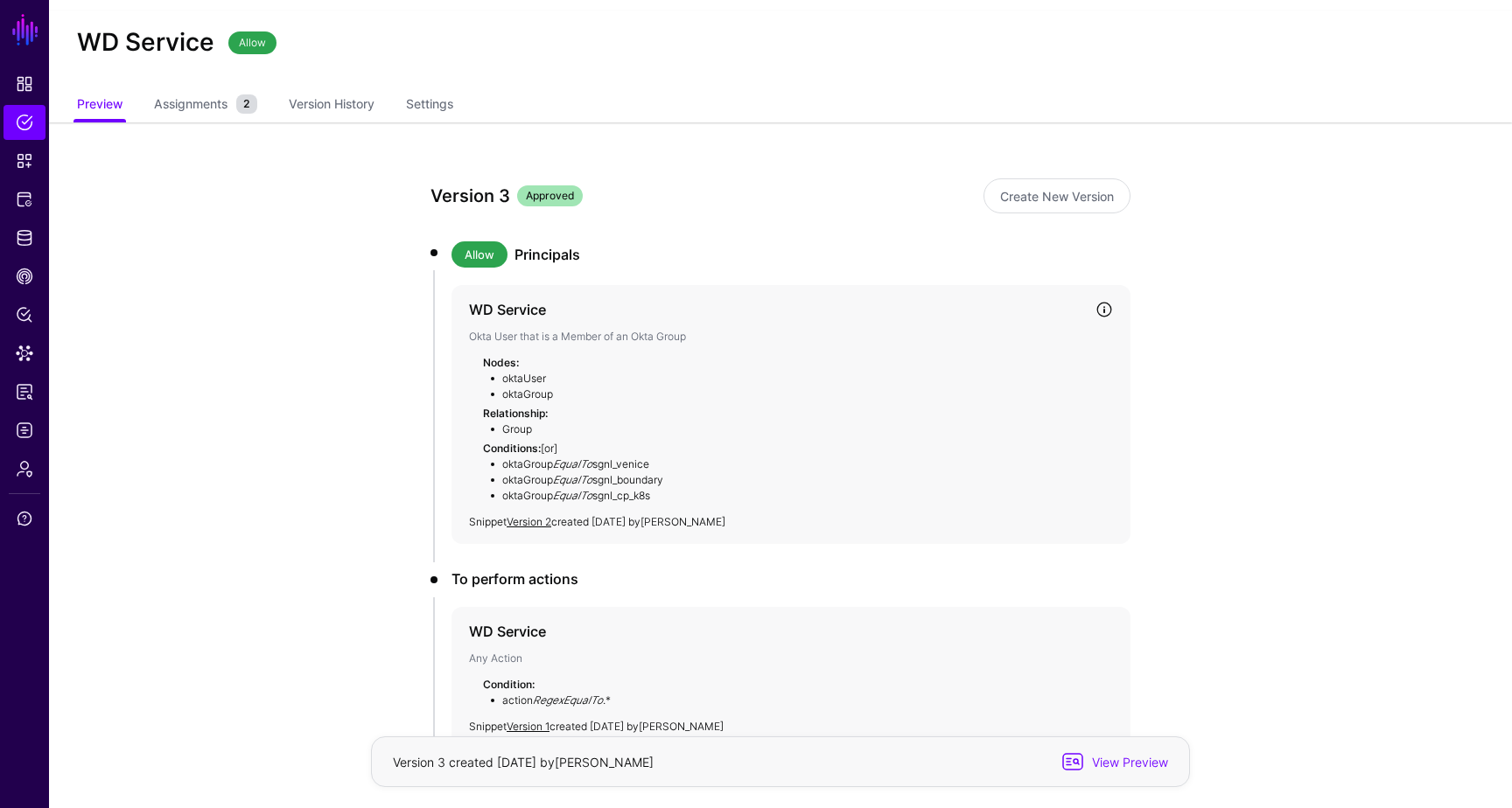scroll, scrollTop: 0, scrollLeft: 0, axis: both 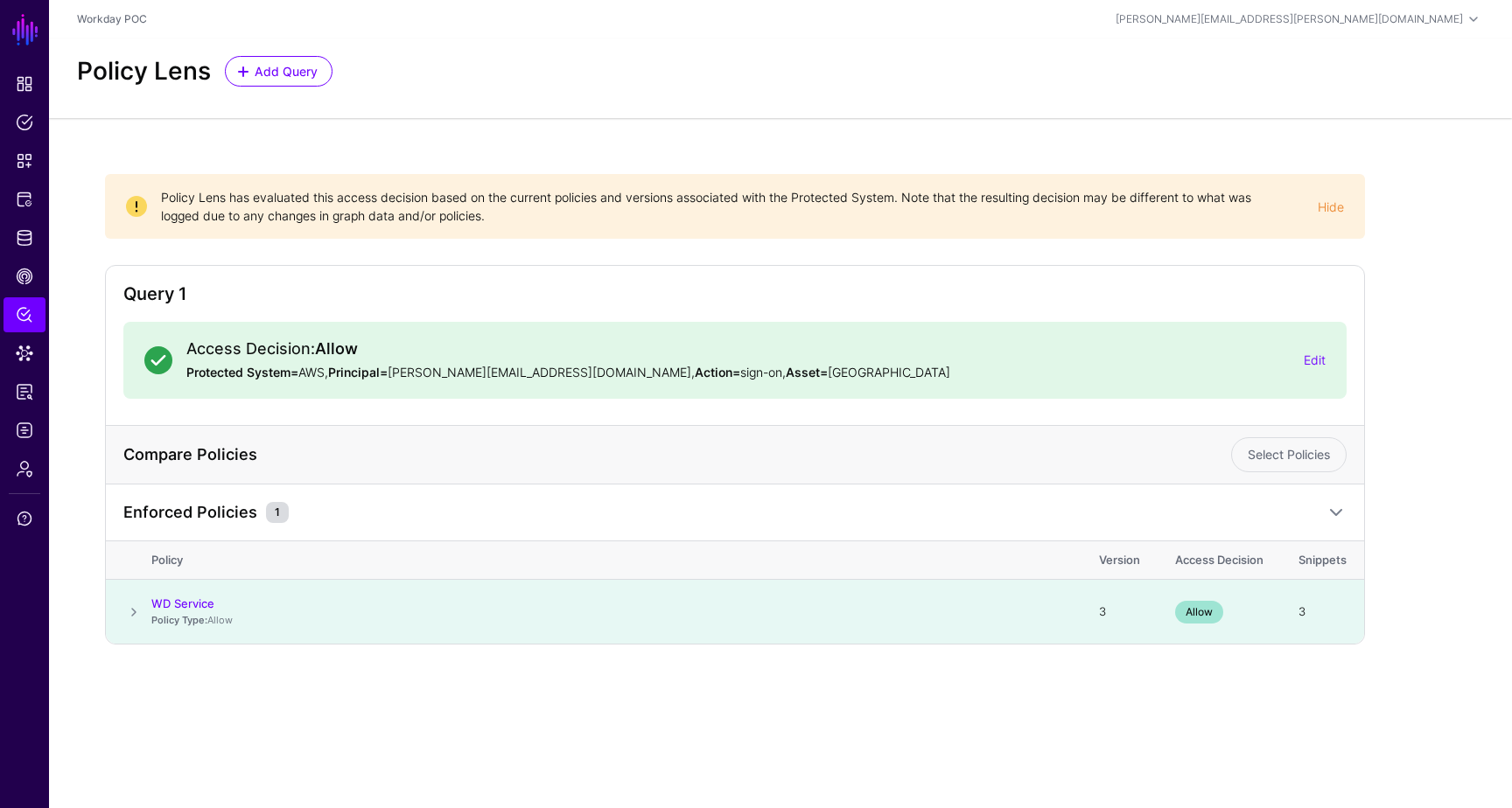 click at bounding box center (134, 612) 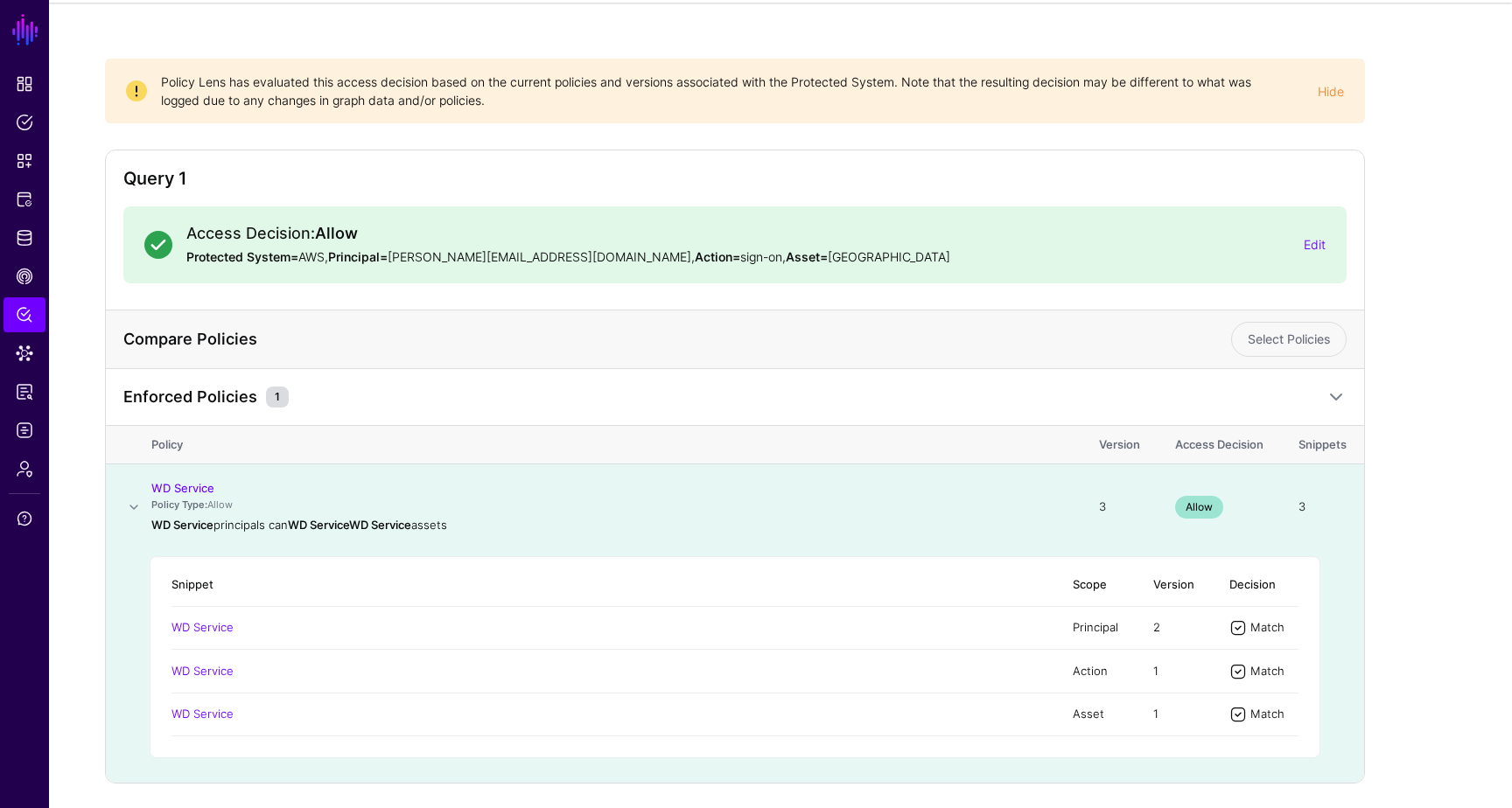 scroll, scrollTop: 176, scrollLeft: 0, axis: vertical 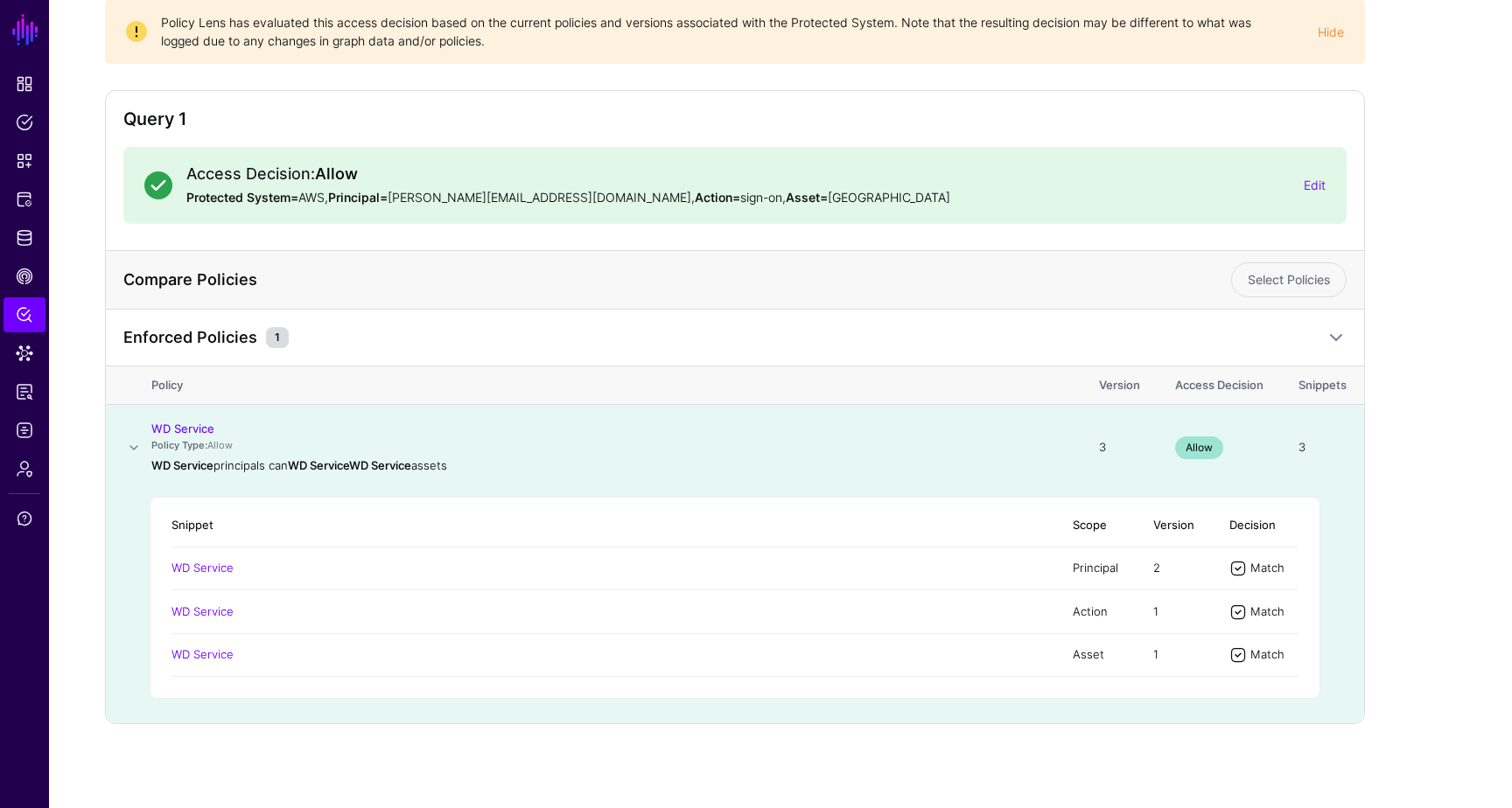 click at bounding box center (134, 448) 